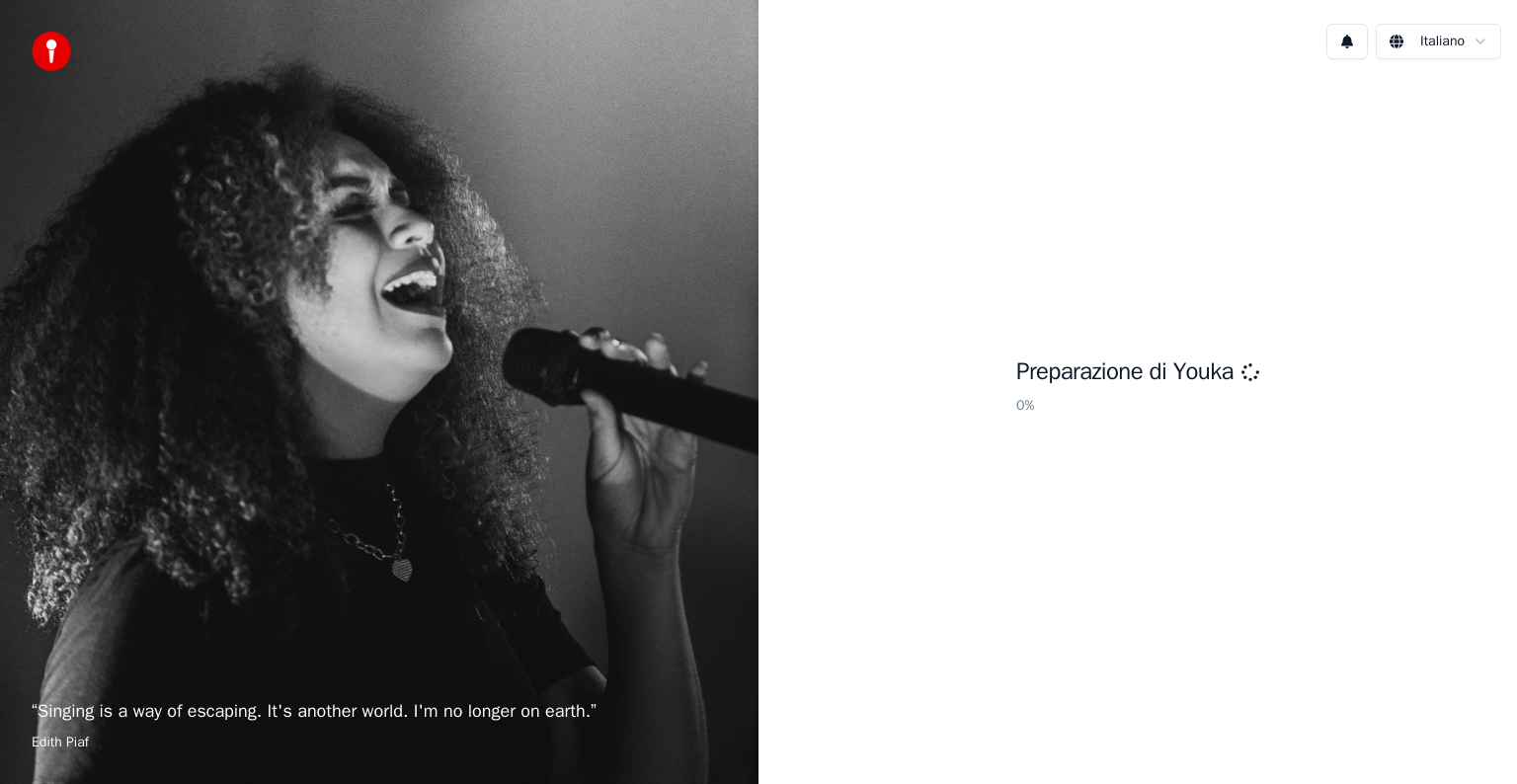 scroll, scrollTop: 0, scrollLeft: 0, axis: both 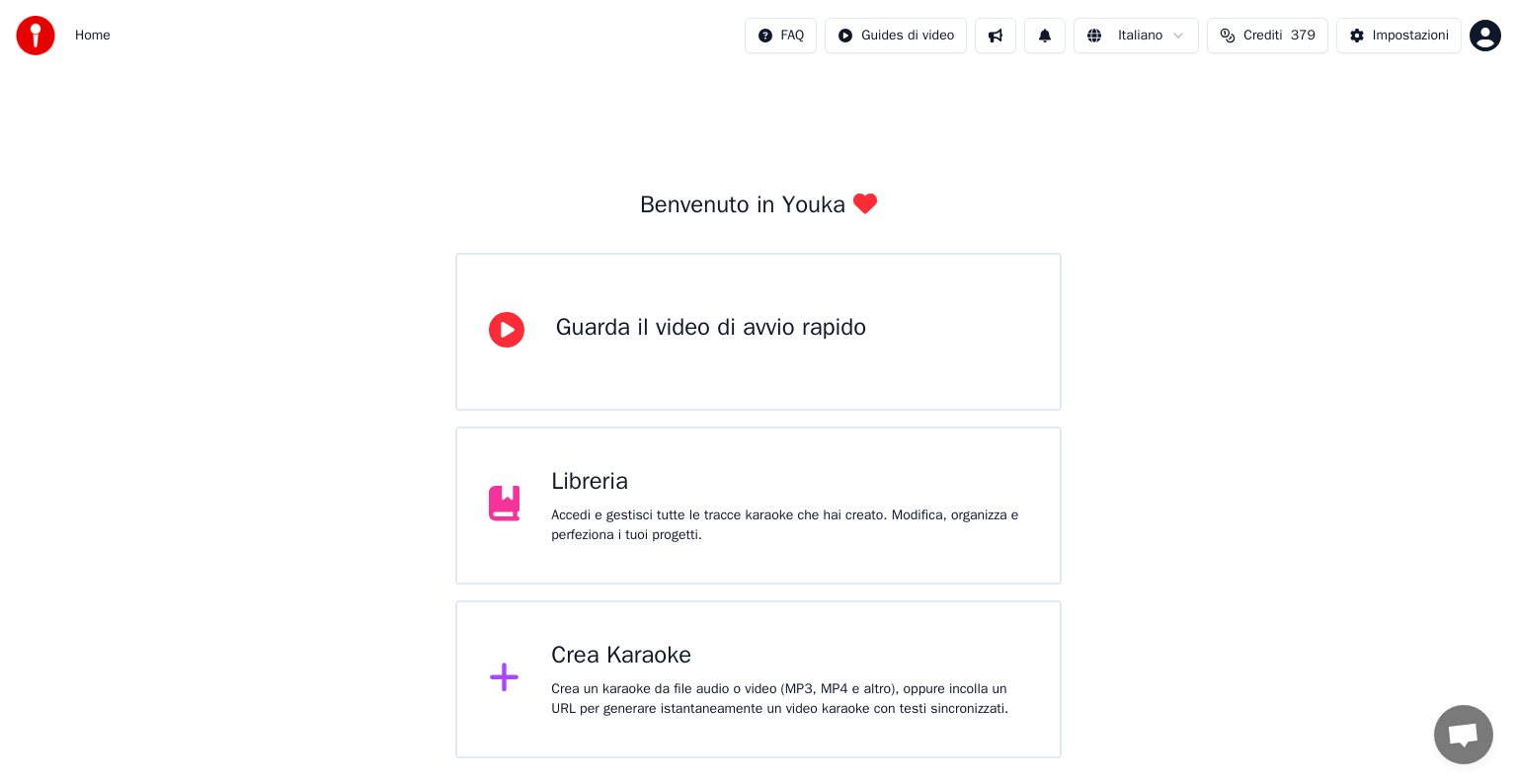 click on "Libreria" at bounding box center (789, 482) 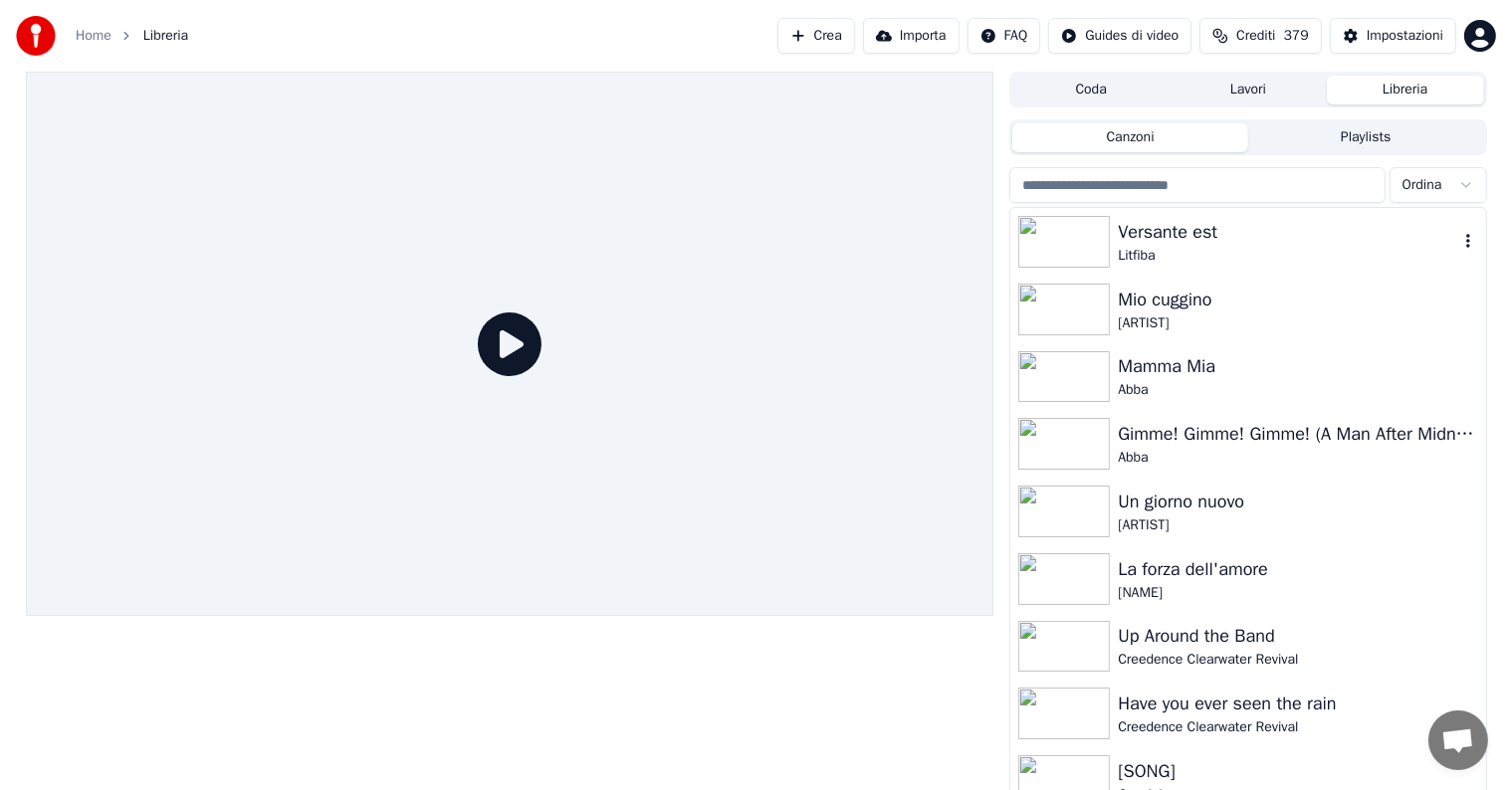 click on "Versante est" at bounding box center [1287, 232] 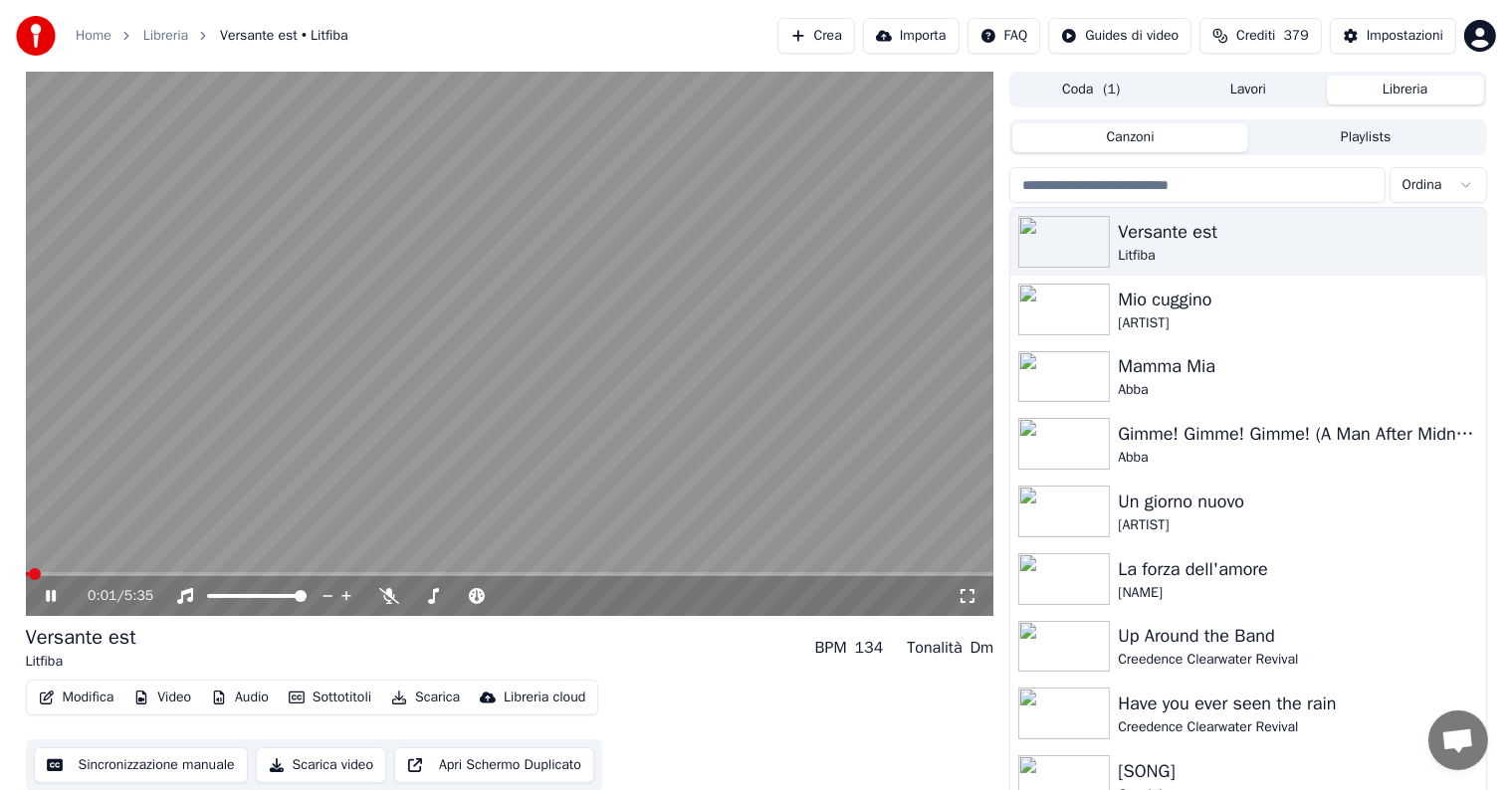 click at bounding box center [510, 343] 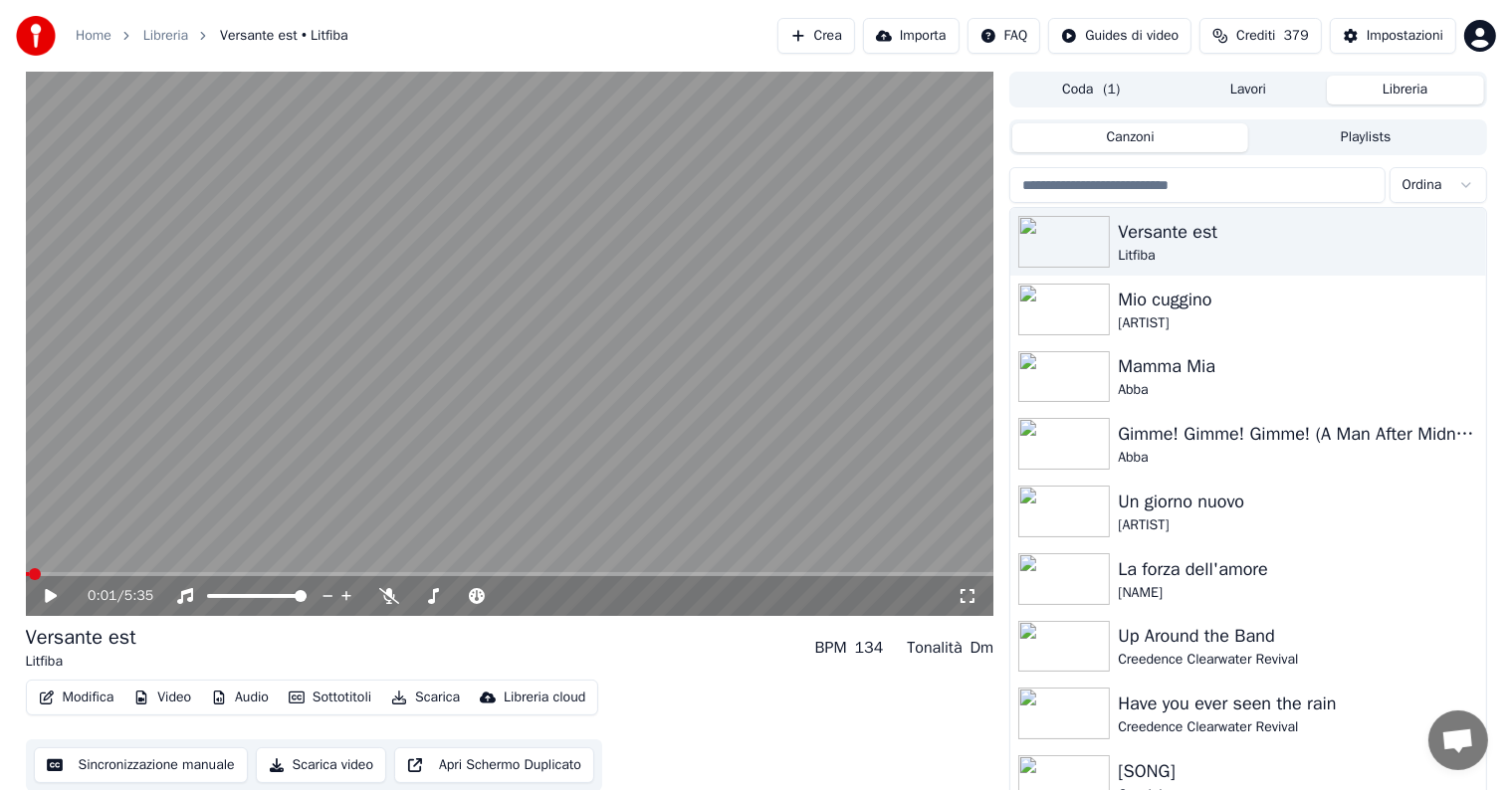 click on "0:01  /  5:35" at bounding box center (510, 596) 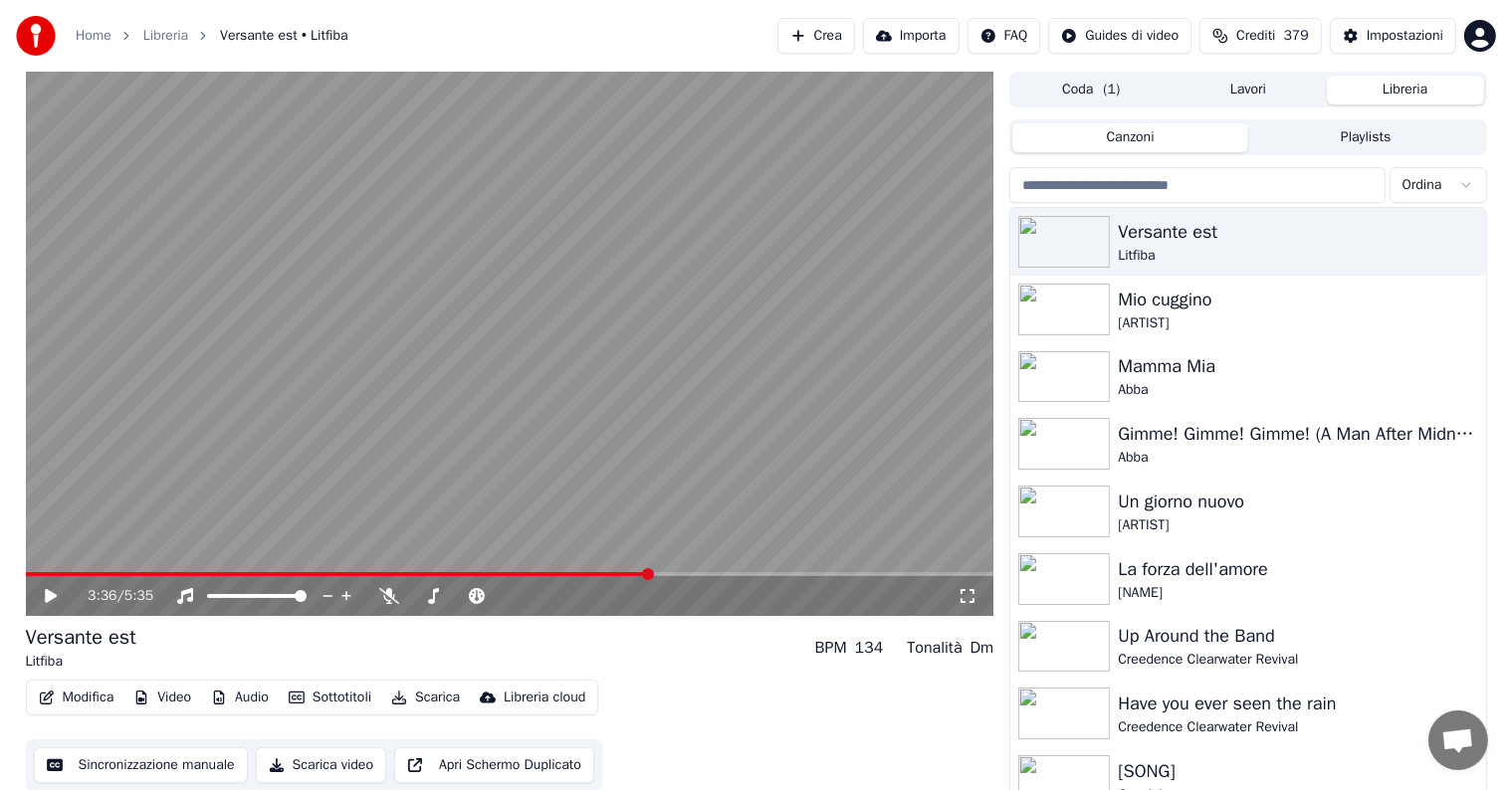 click at bounding box center [510, 574] 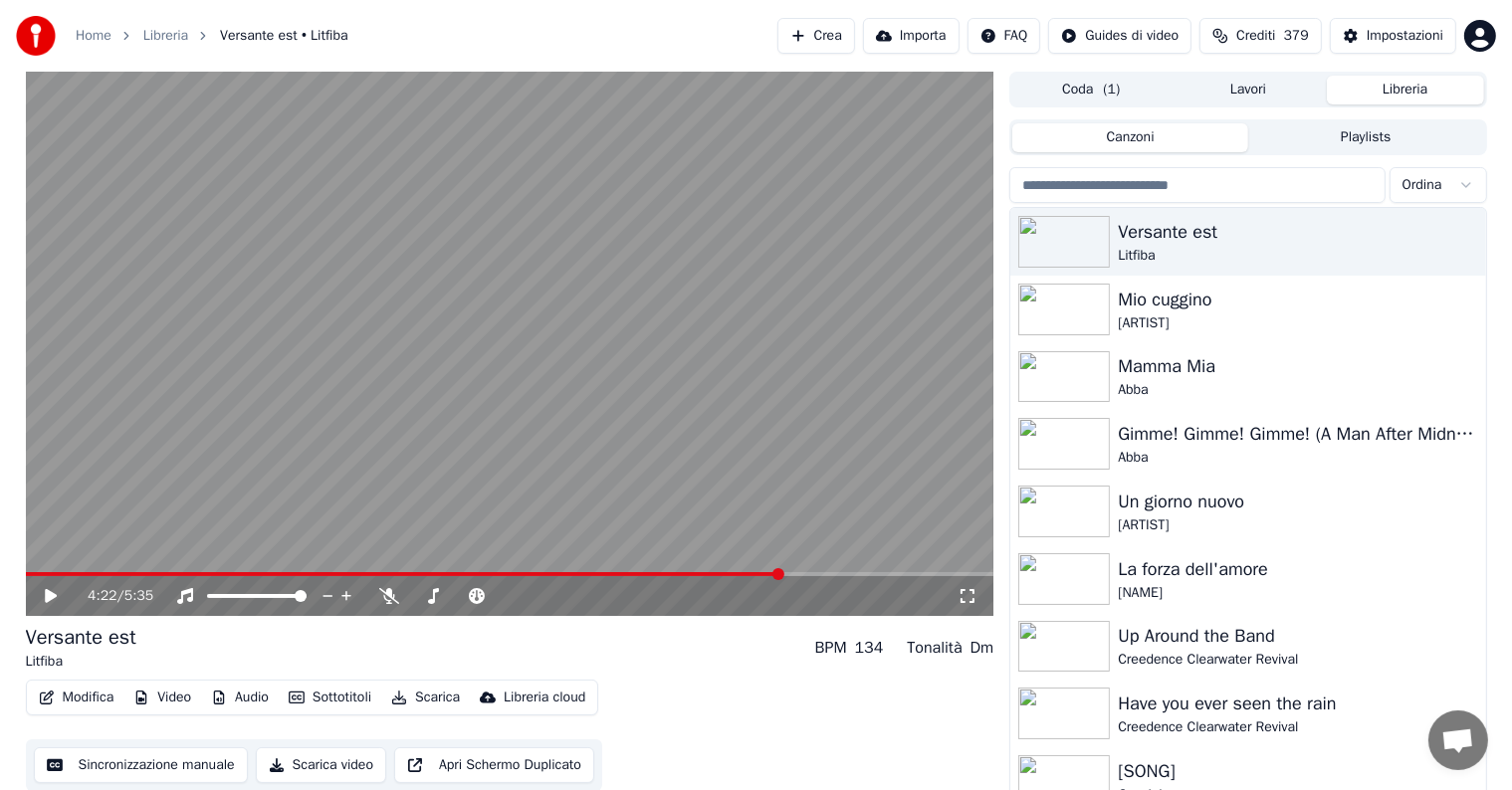 click at bounding box center [510, 574] 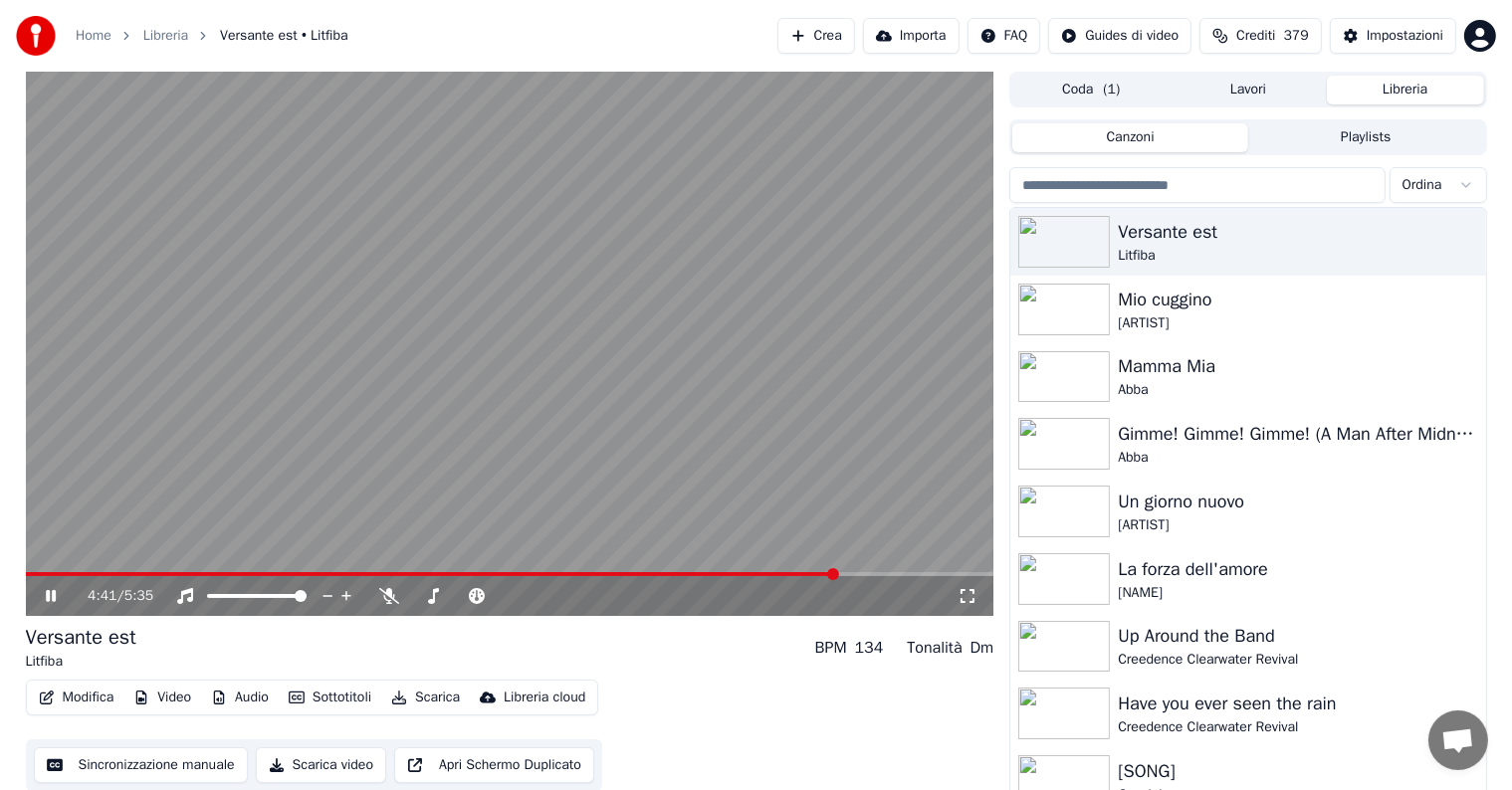 click at bounding box center [510, 574] 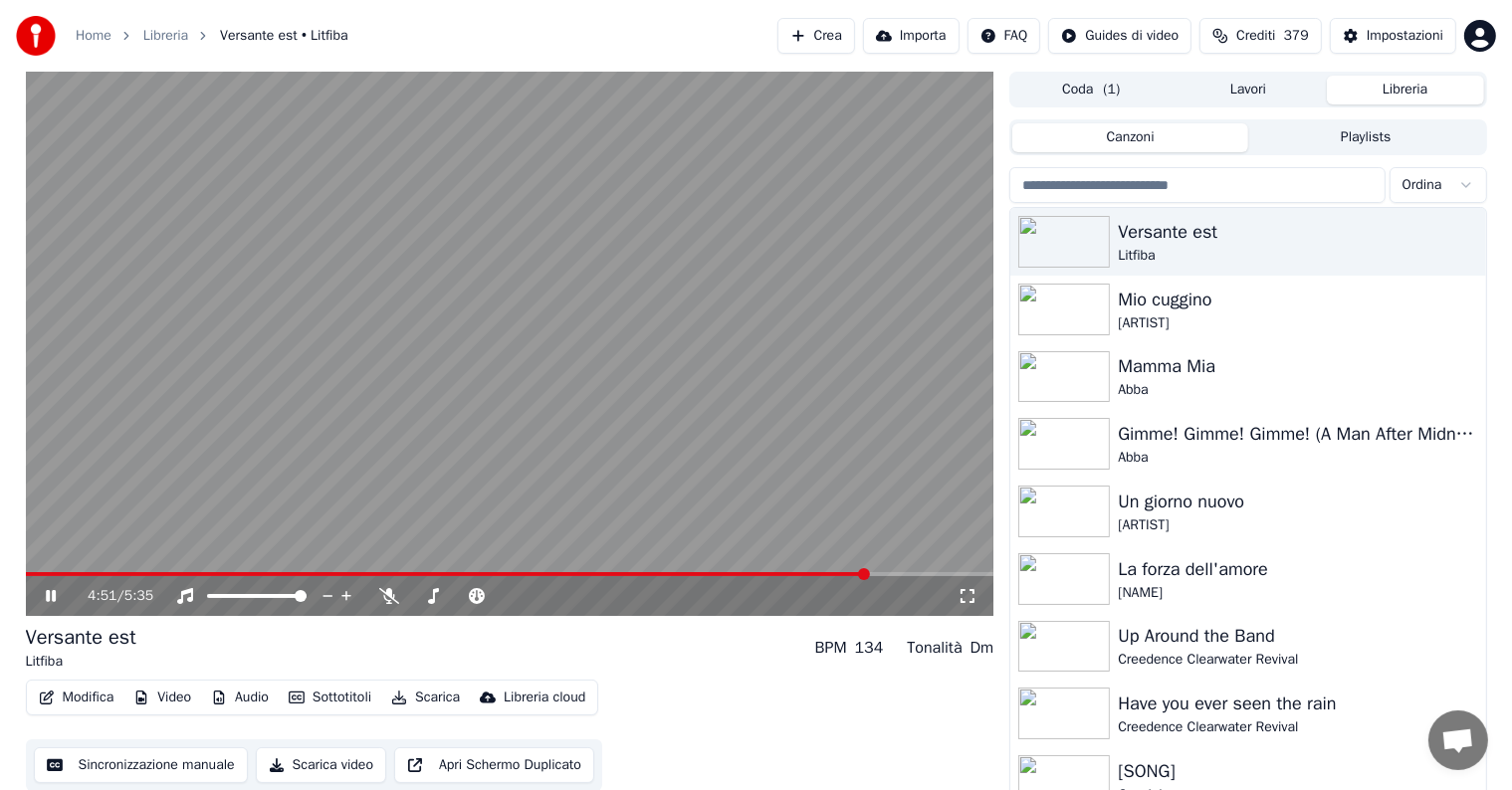 click 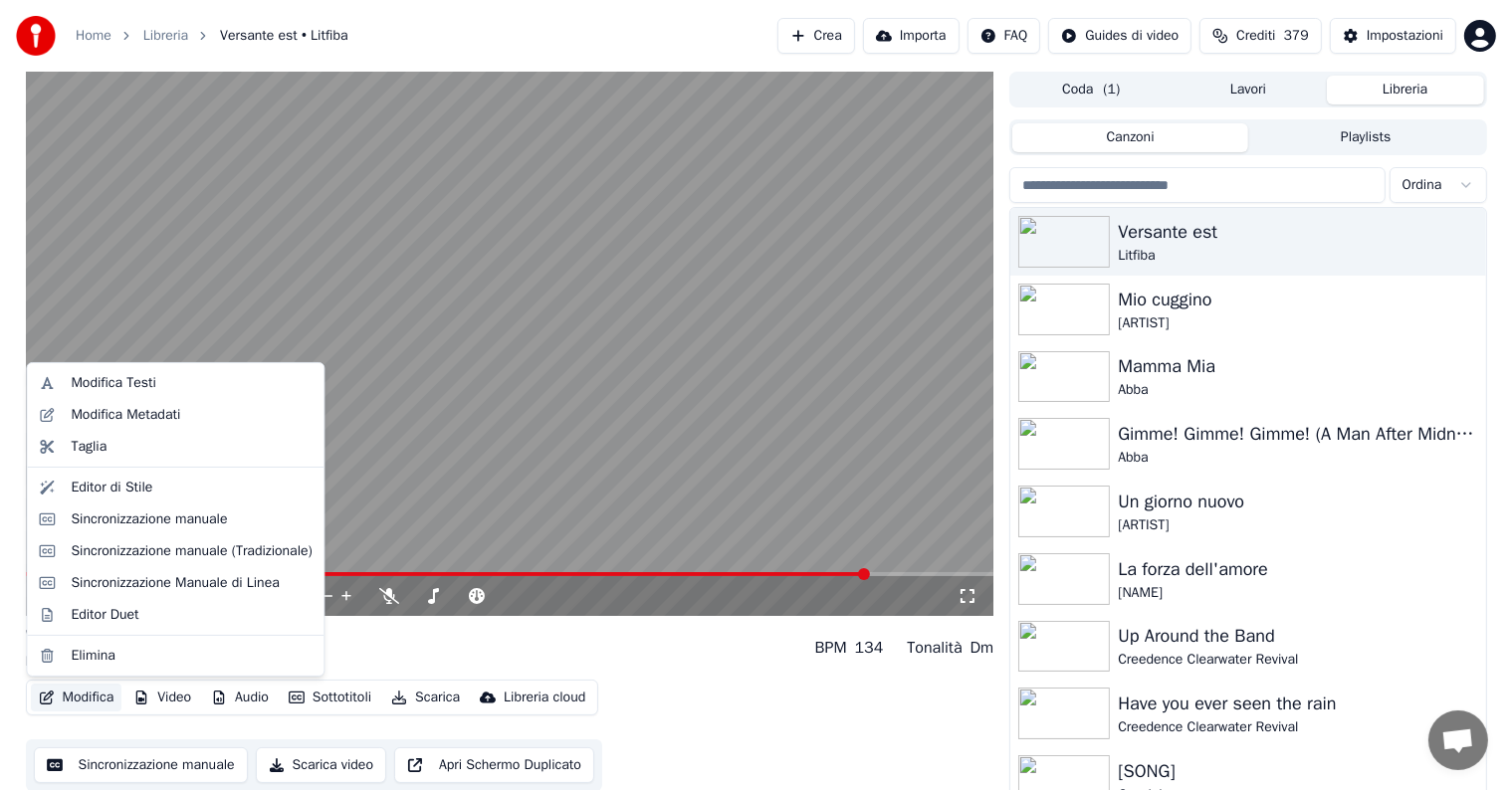 click on "Modifica" at bounding box center (77, 697) 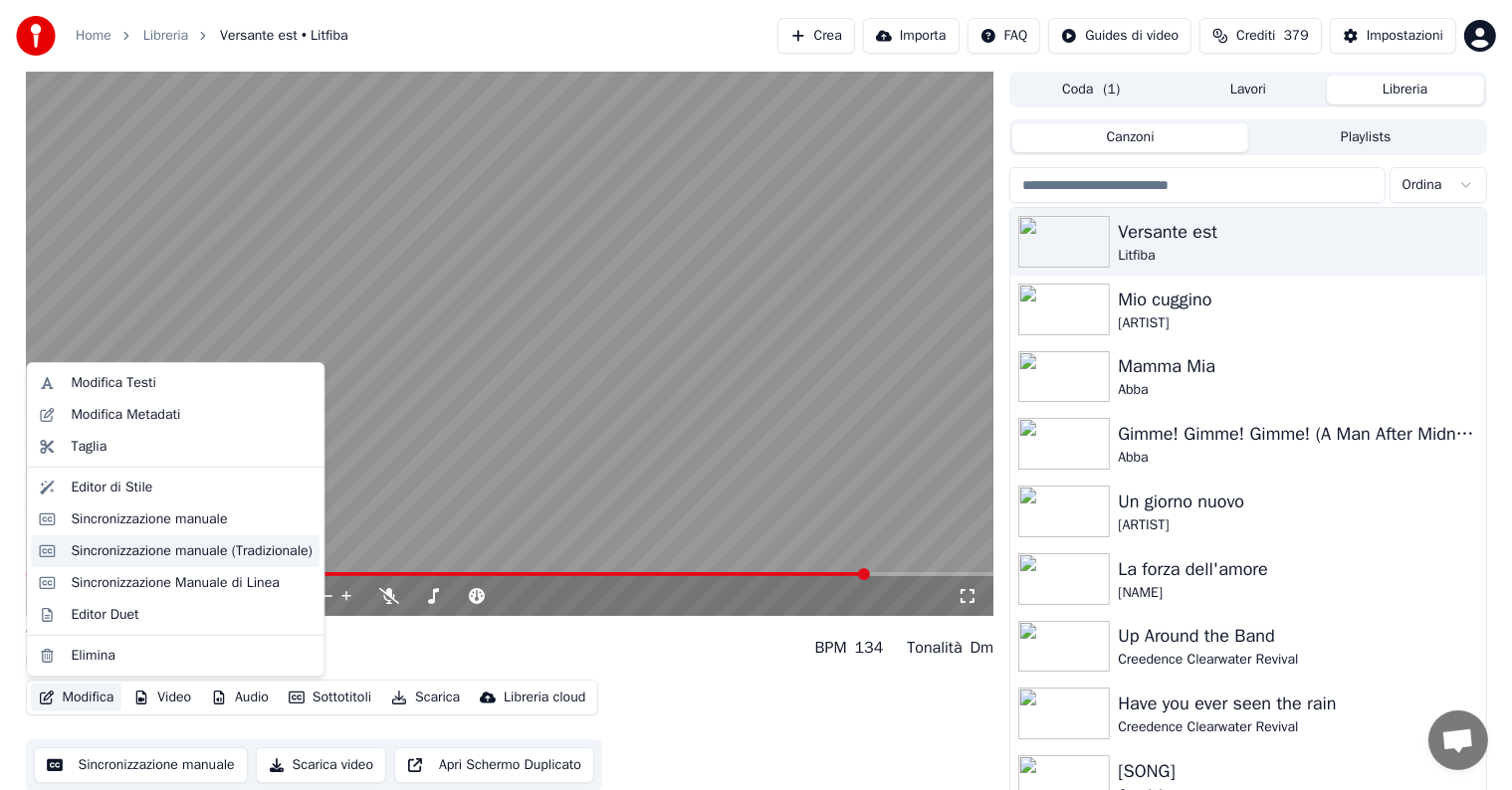click on "Sincronizzazione manuale (Tradizionale)" at bounding box center [191, 551] 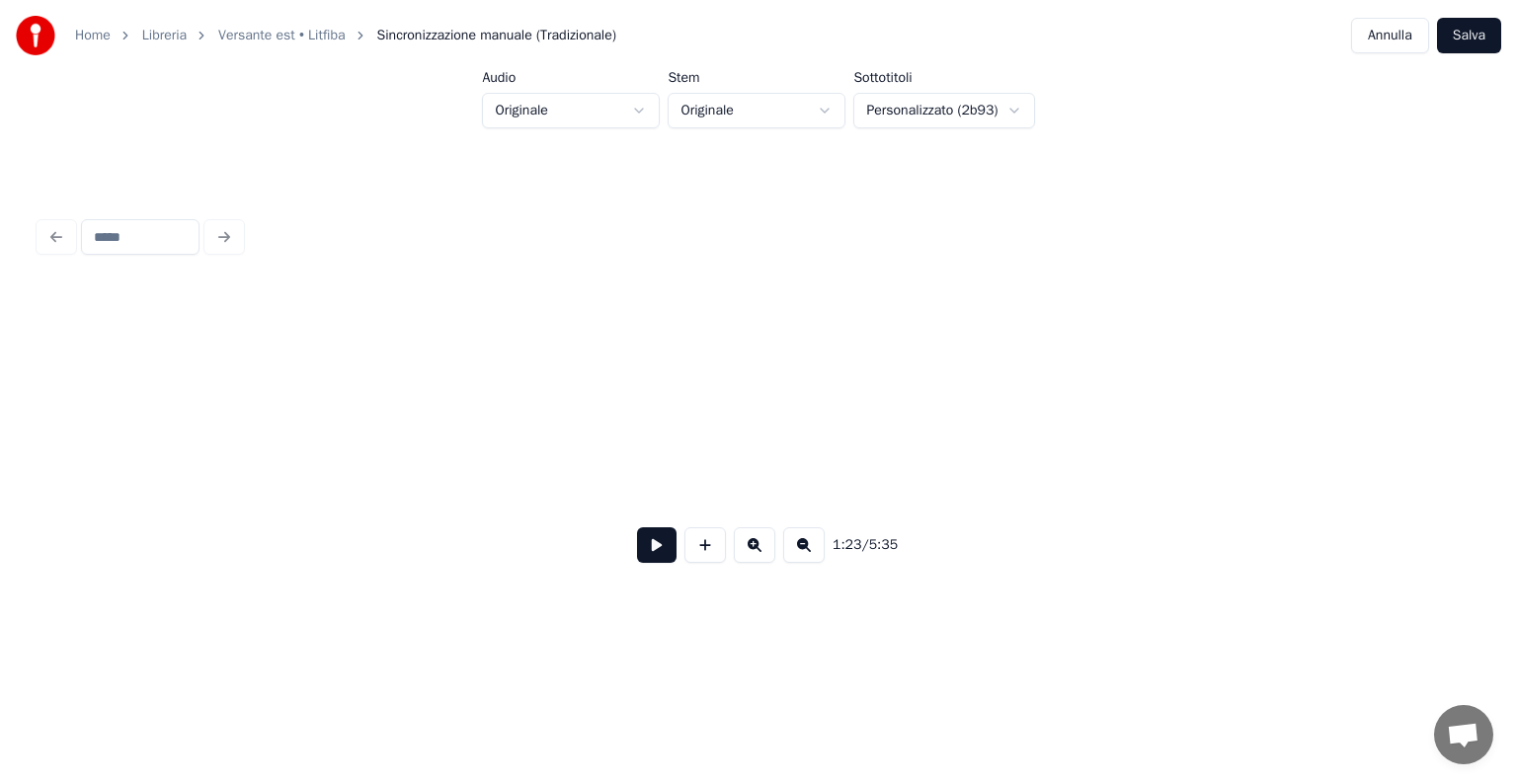 scroll, scrollTop: 0, scrollLeft: 16466, axis: horizontal 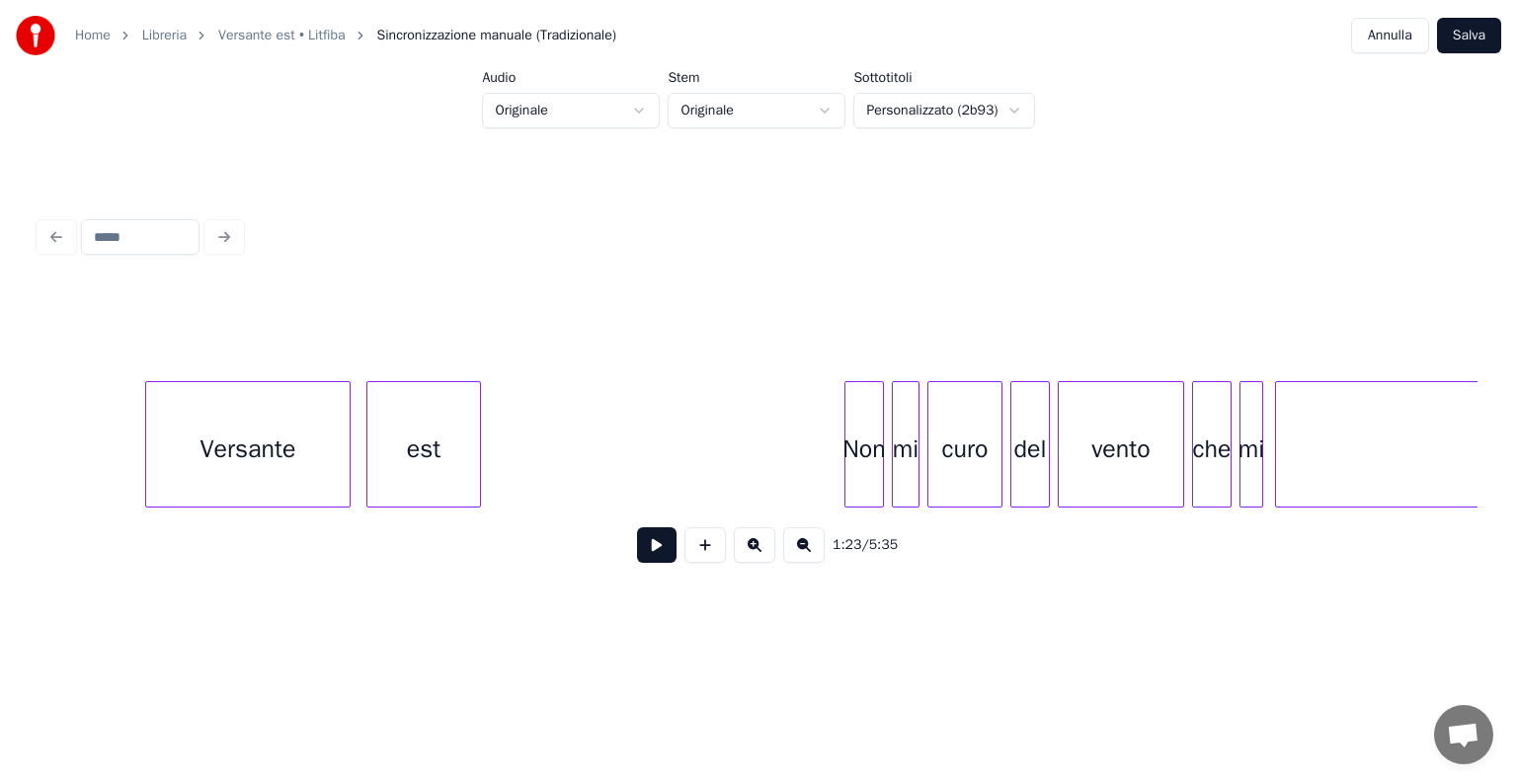 click on "Versante" at bounding box center (248, 449) 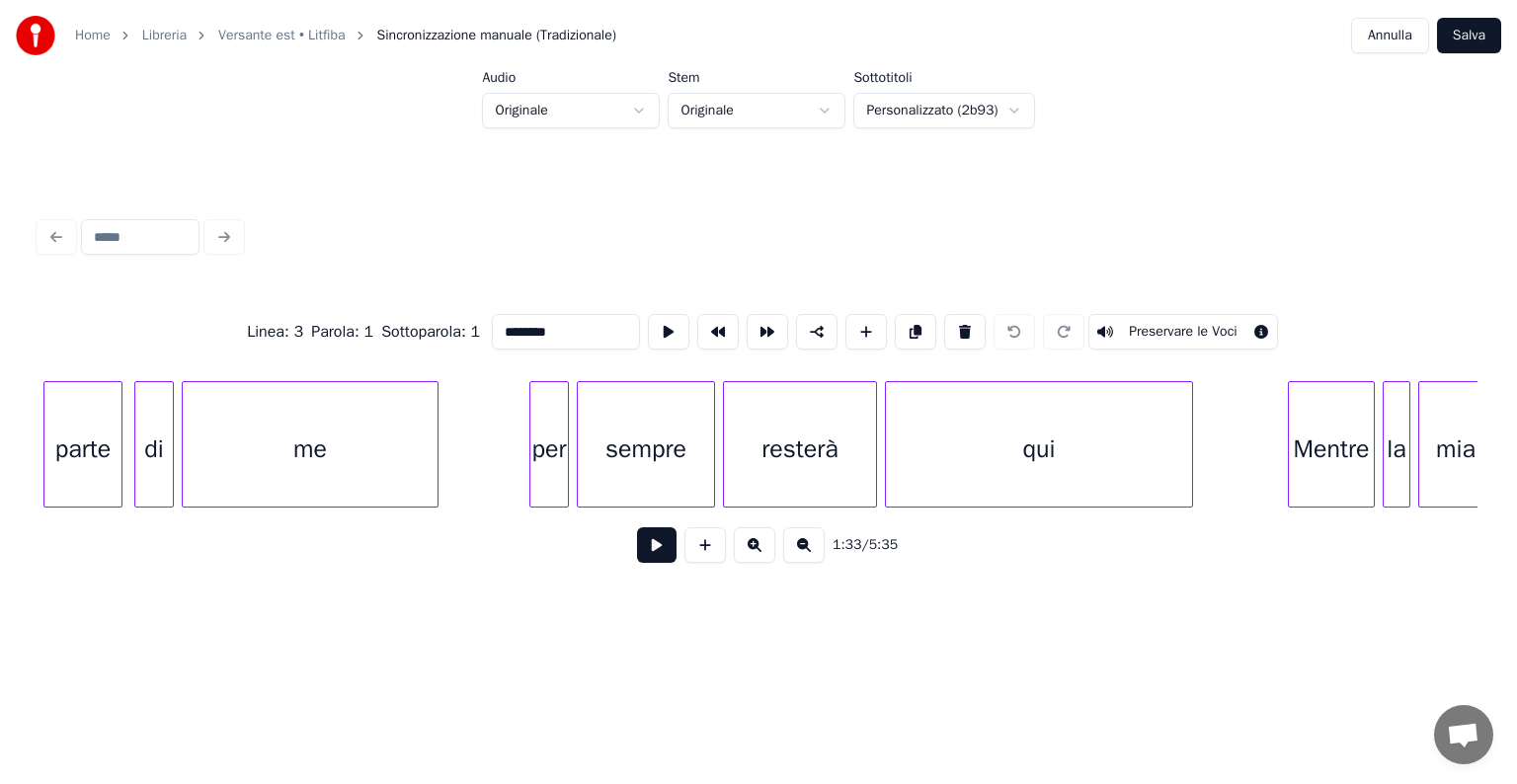 scroll, scrollTop: 0, scrollLeft: 26041, axis: horizontal 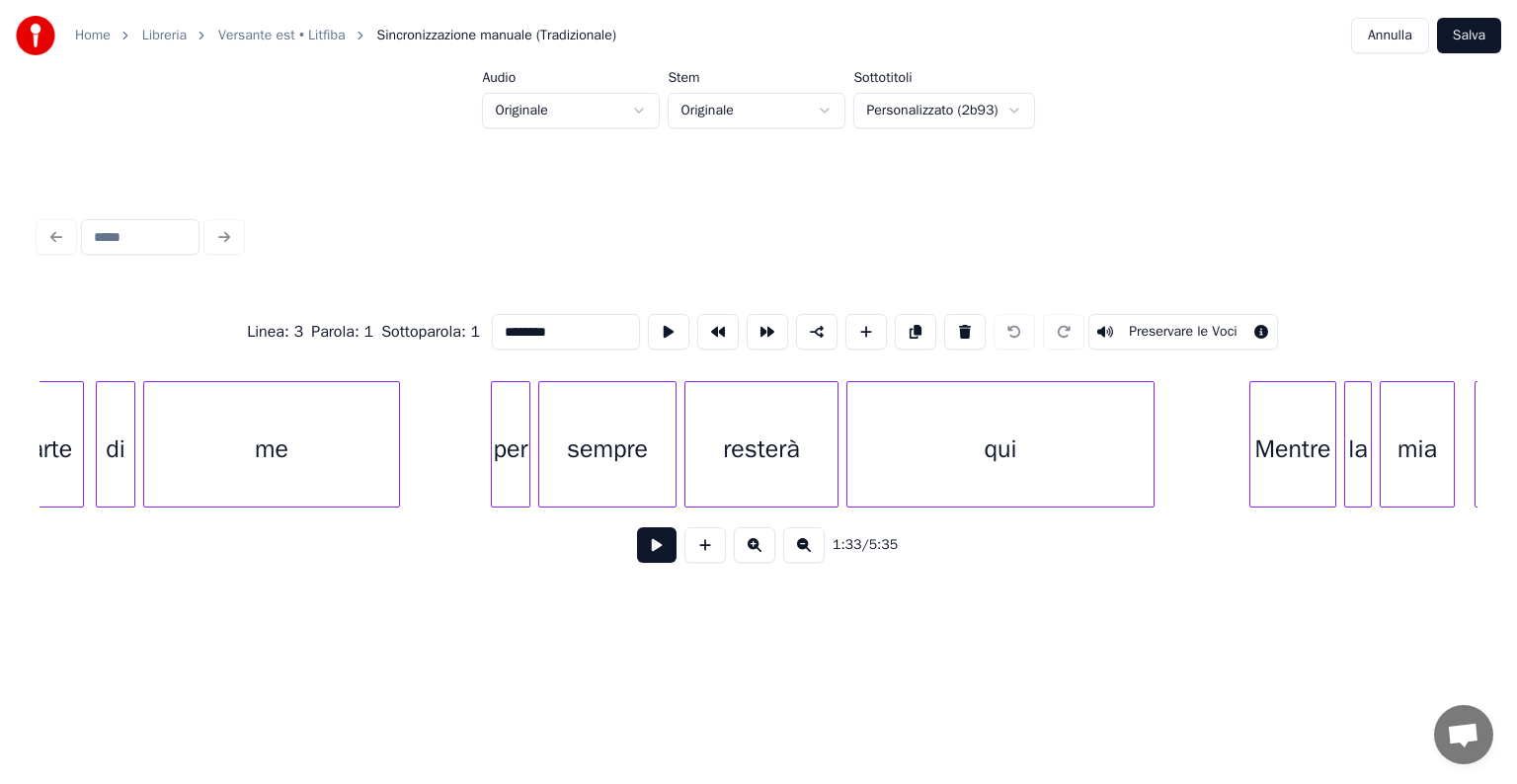click at bounding box center [688, 444] 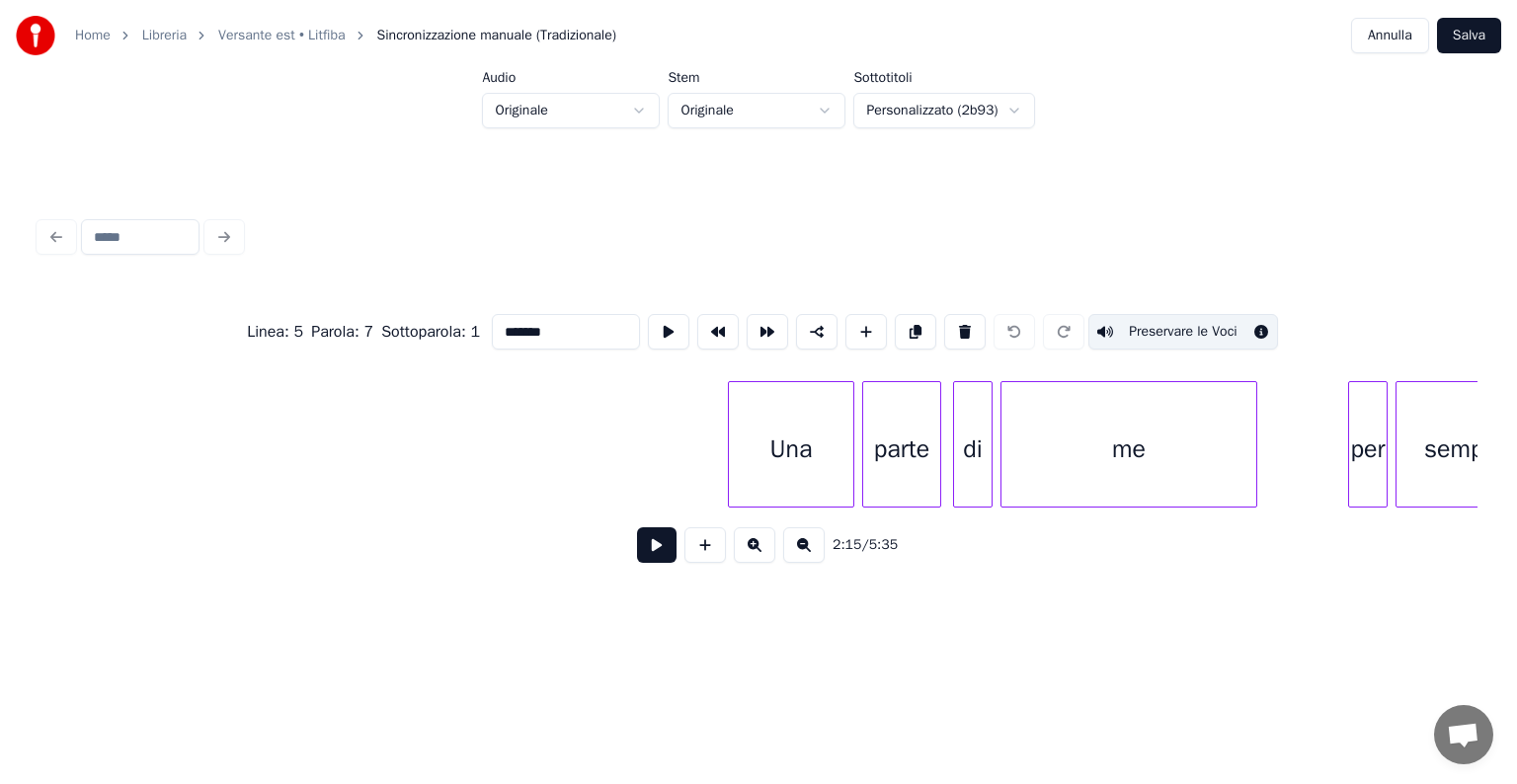 scroll, scrollTop: 0, scrollLeft: 25146, axis: horizontal 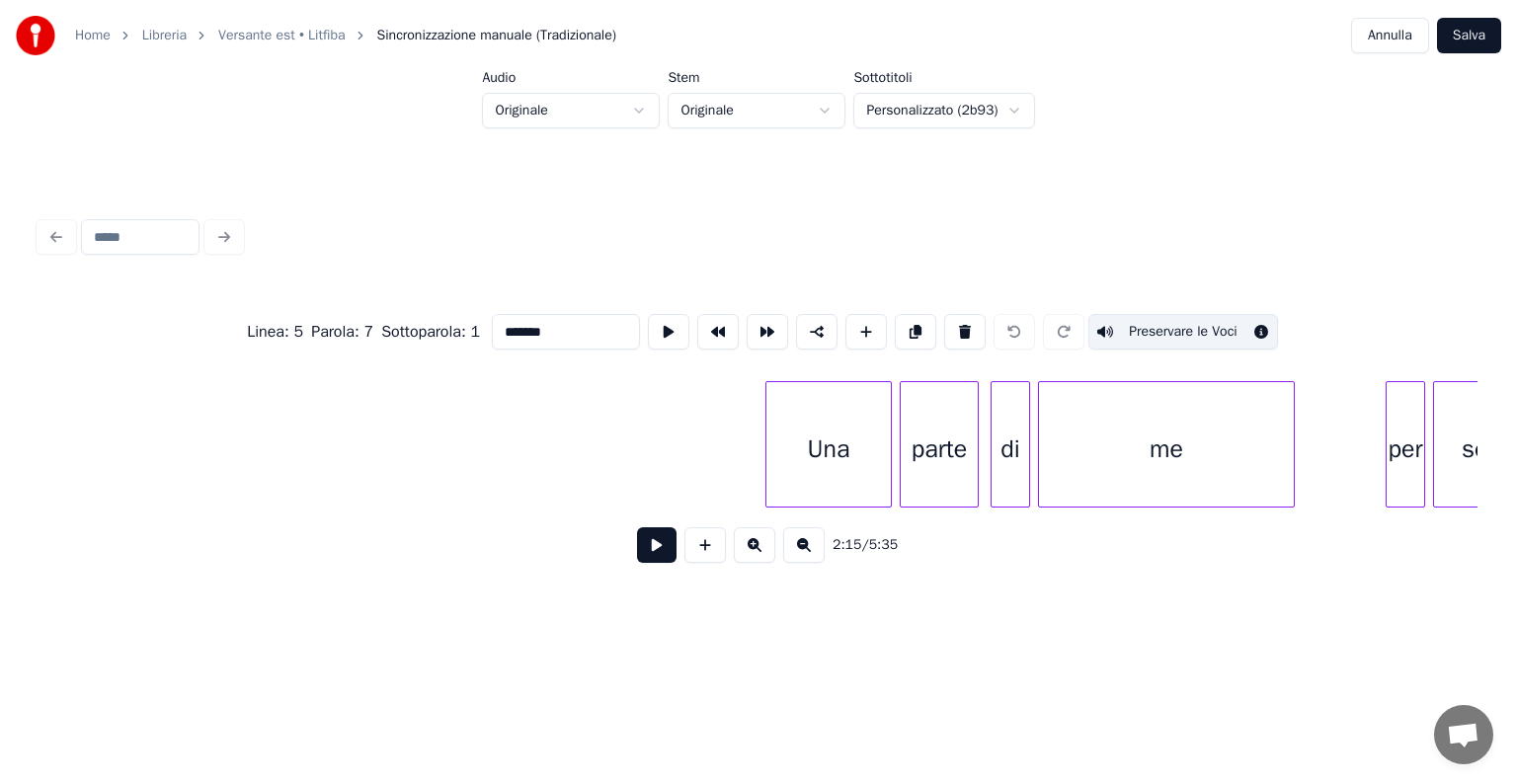 click on "Una" at bounding box center (829, 449) 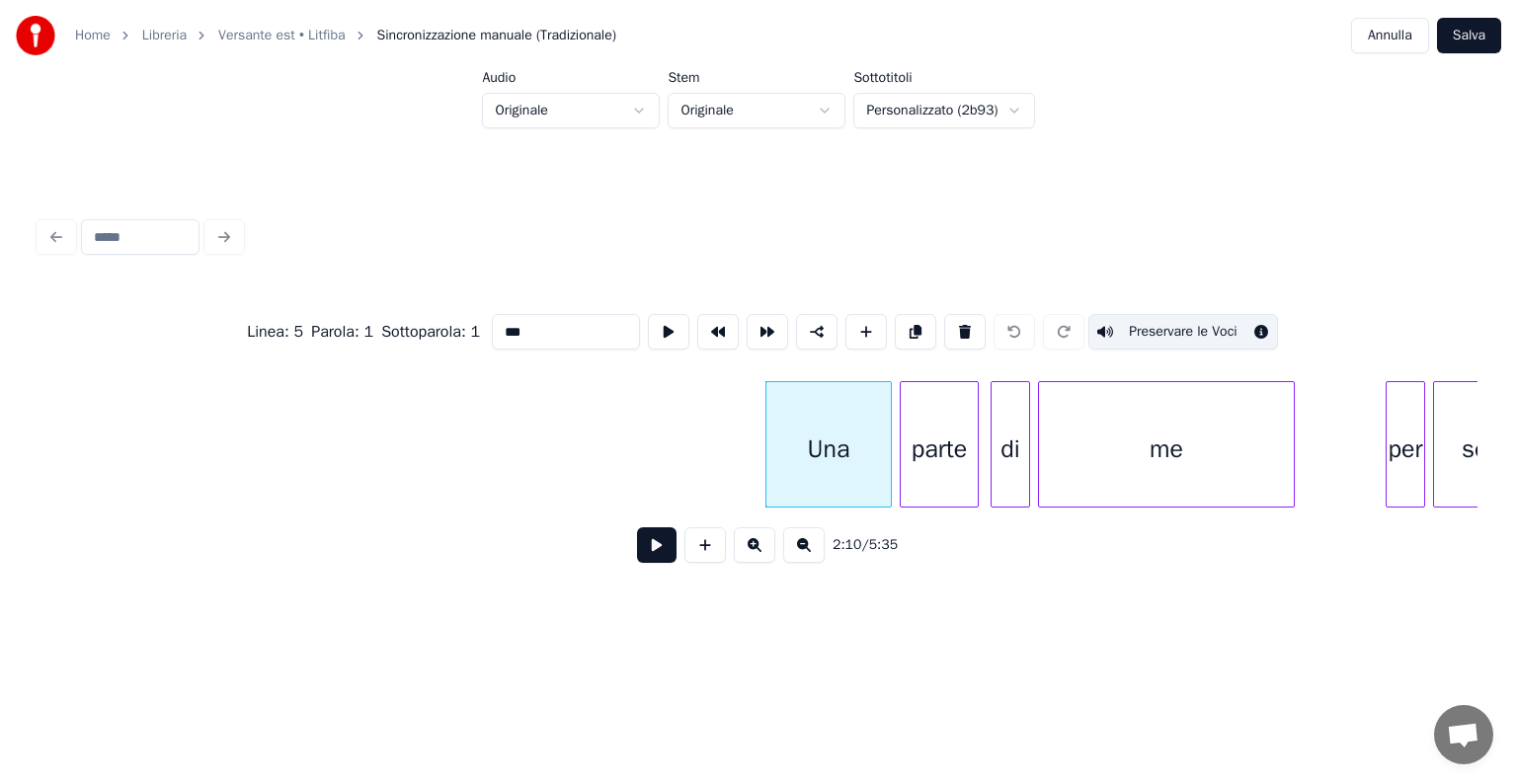 click on "Preservare le Voci" at bounding box center [1183, 332] 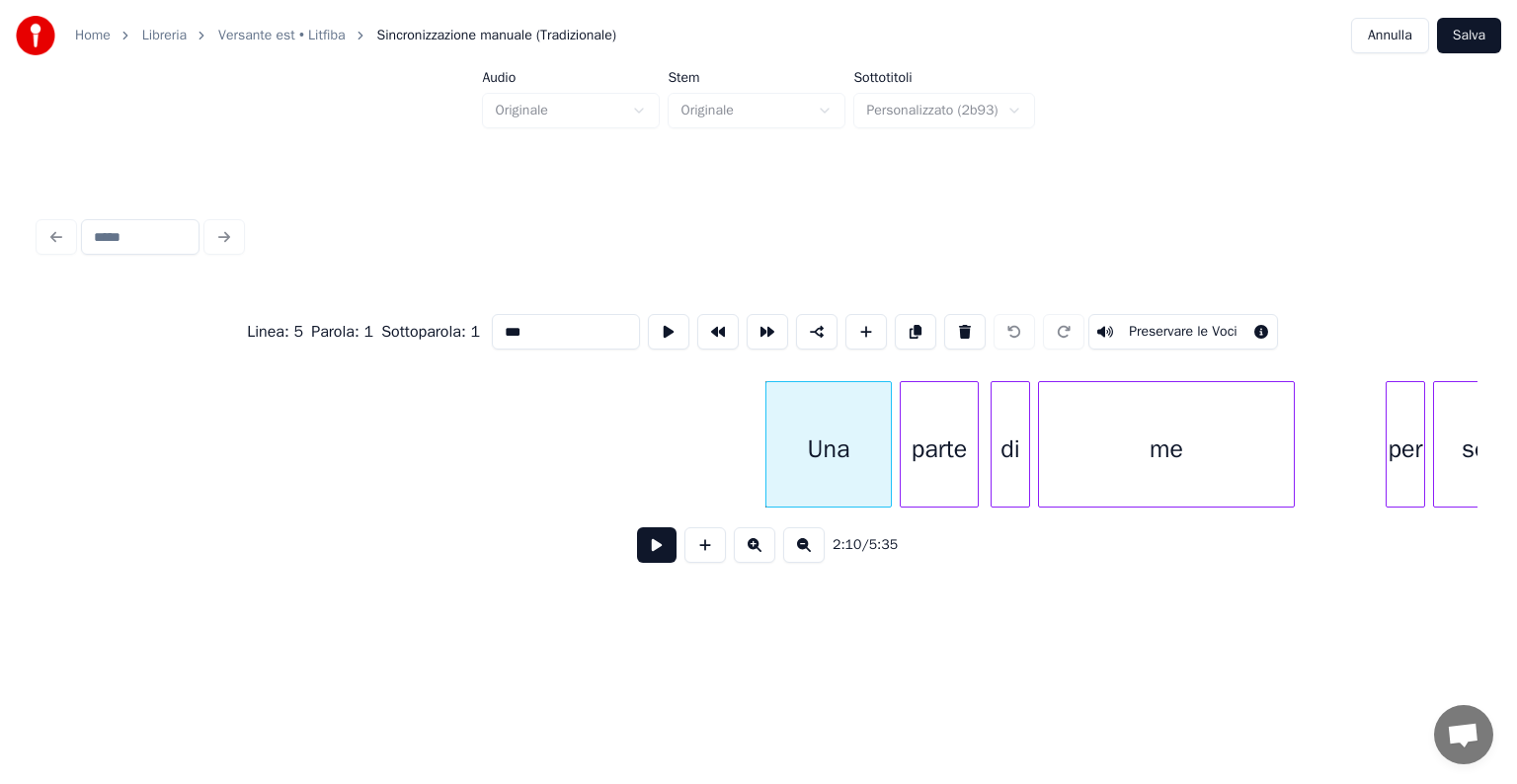 click on "parte" at bounding box center [939, 449] 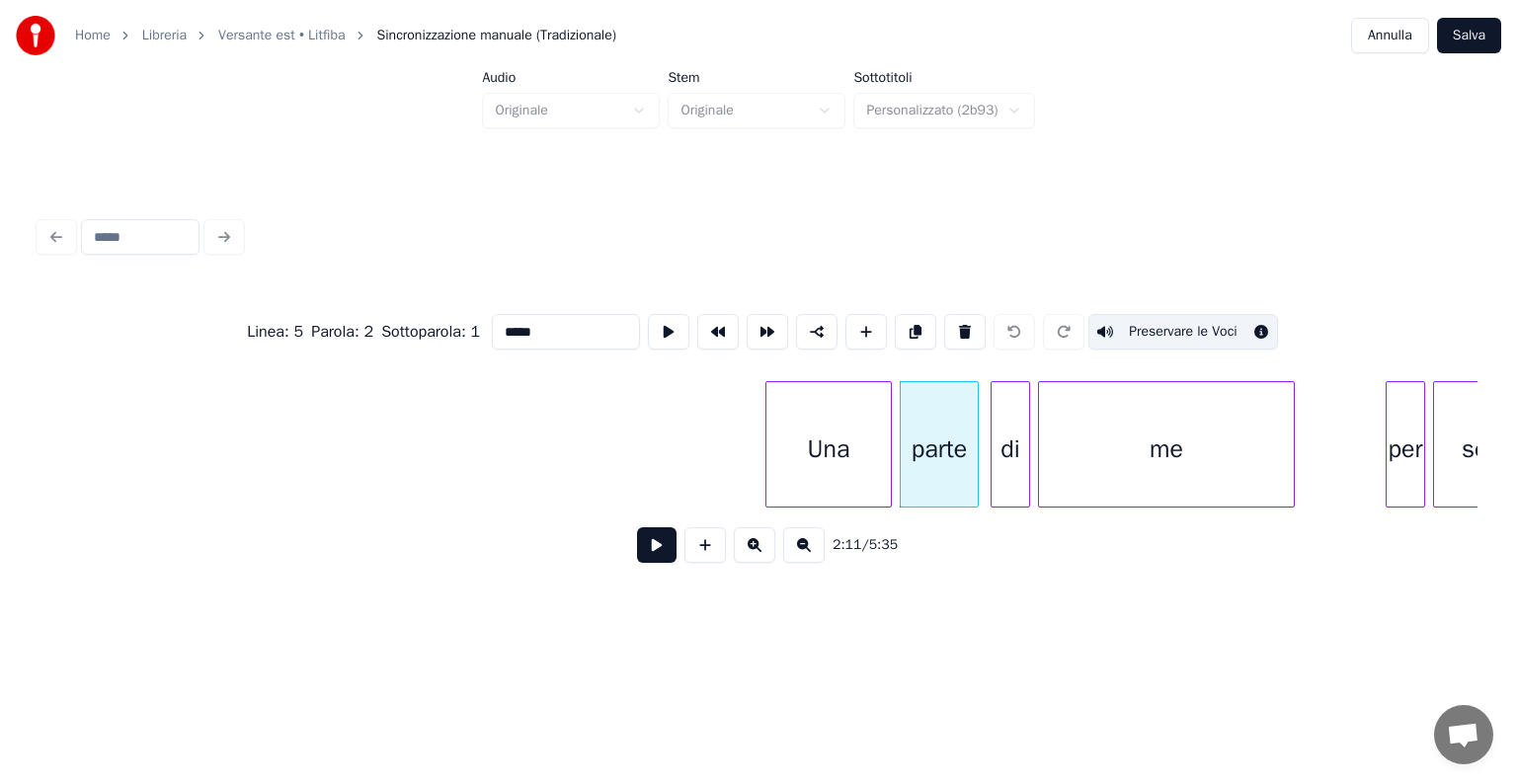click on "Preservare le Voci" at bounding box center [1183, 332] 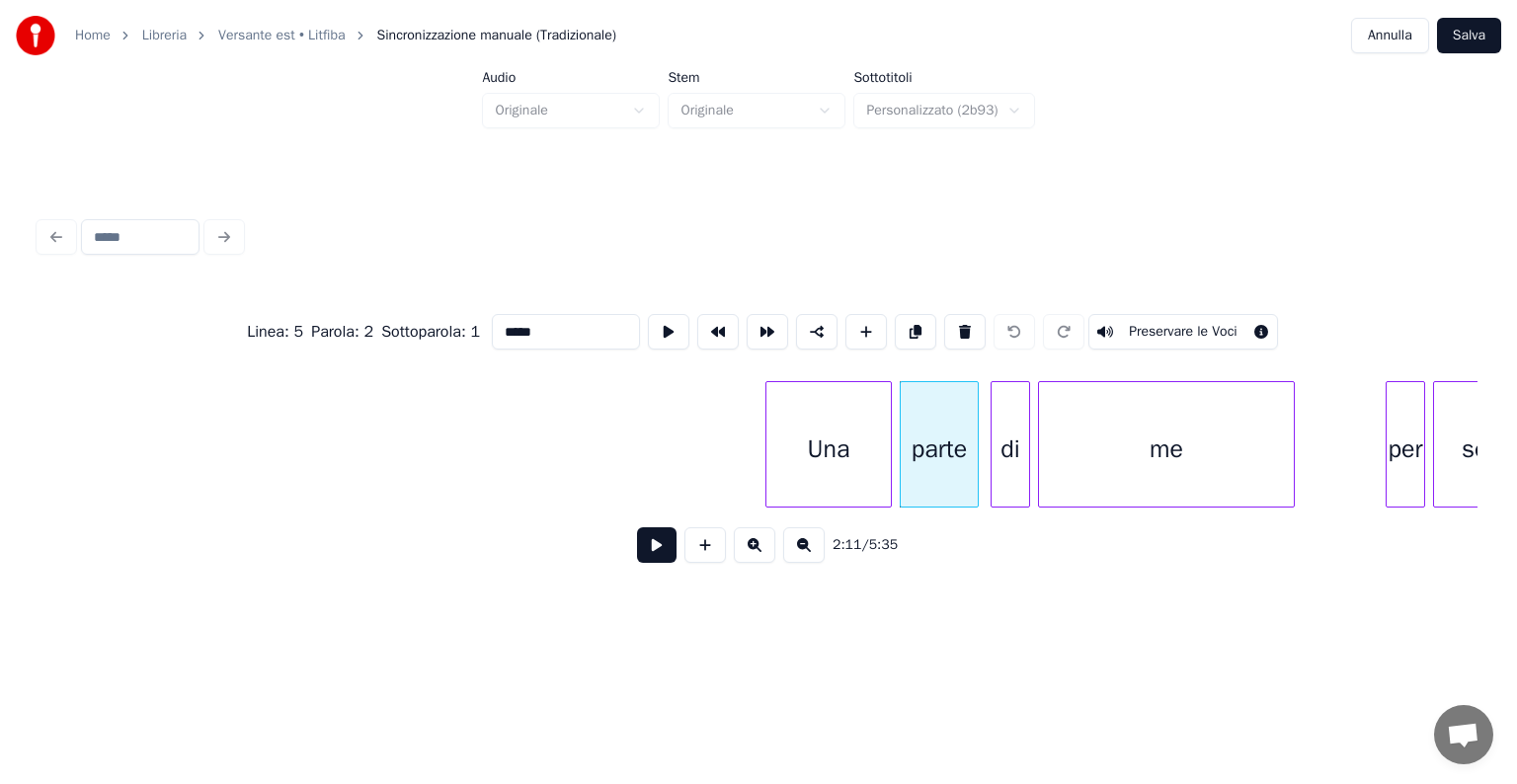 click on "di" at bounding box center [1010, 449] 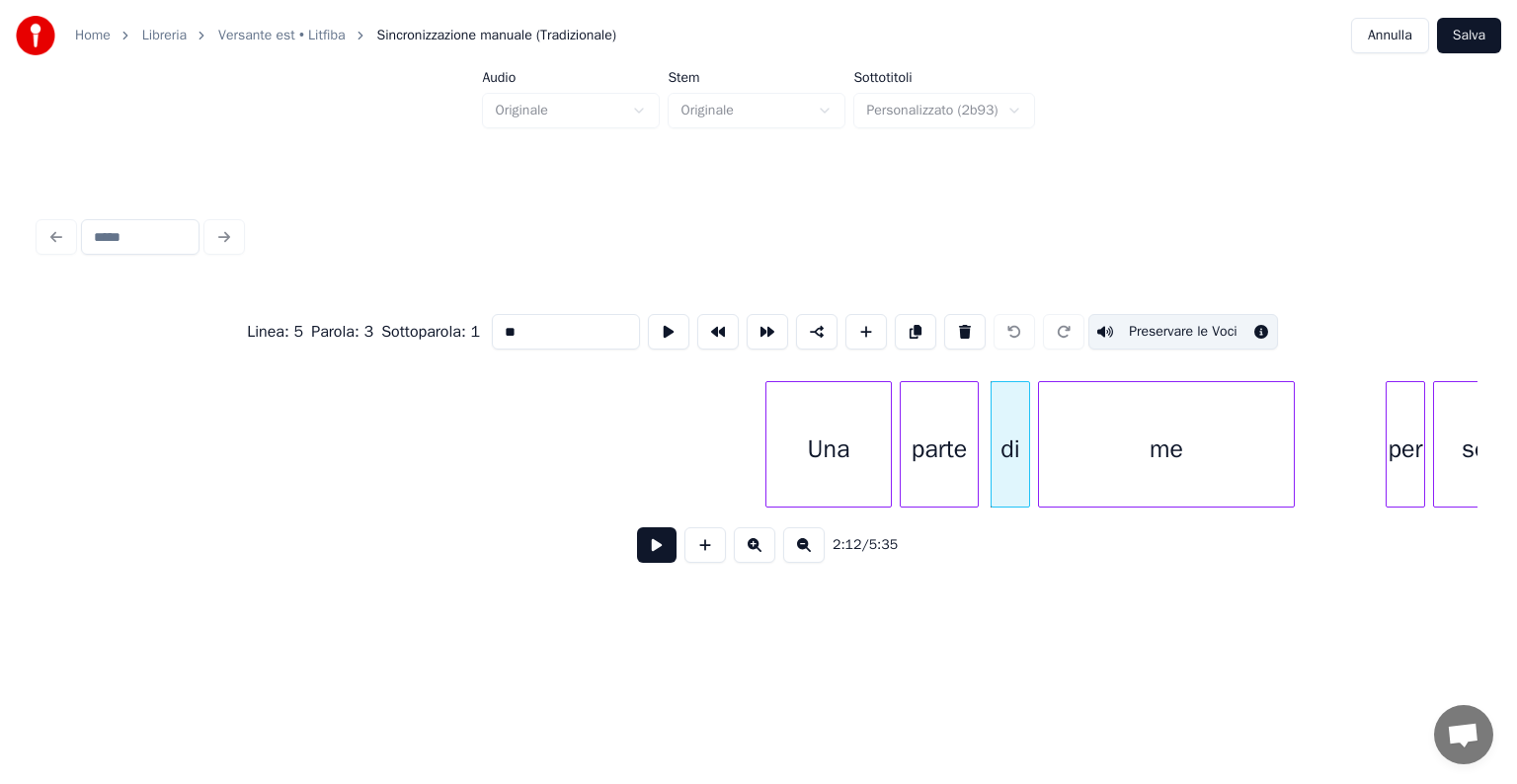 click on "Preservare le Voci" at bounding box center (1183, 332) 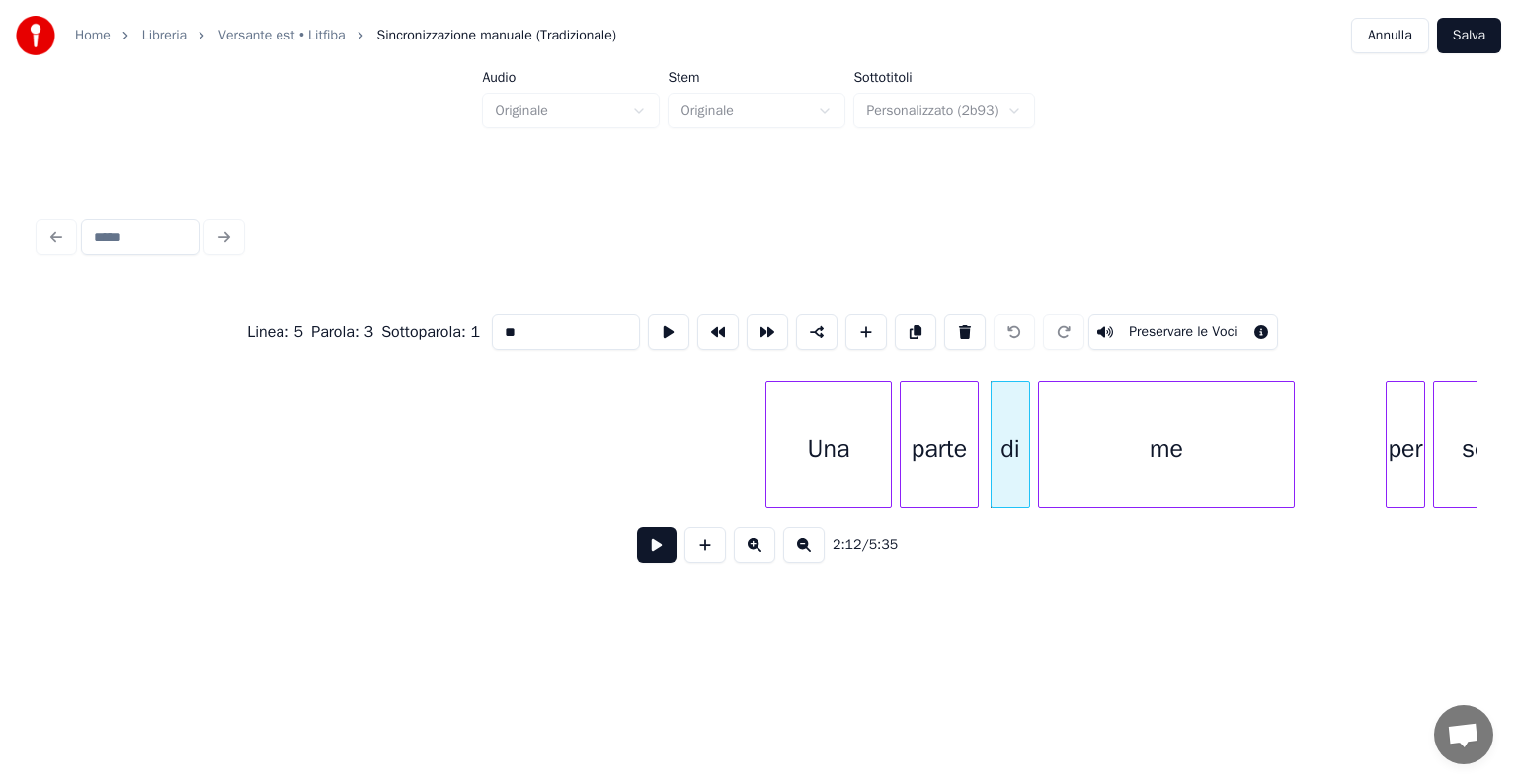 click on "me" at bounding box center [1166, 449] 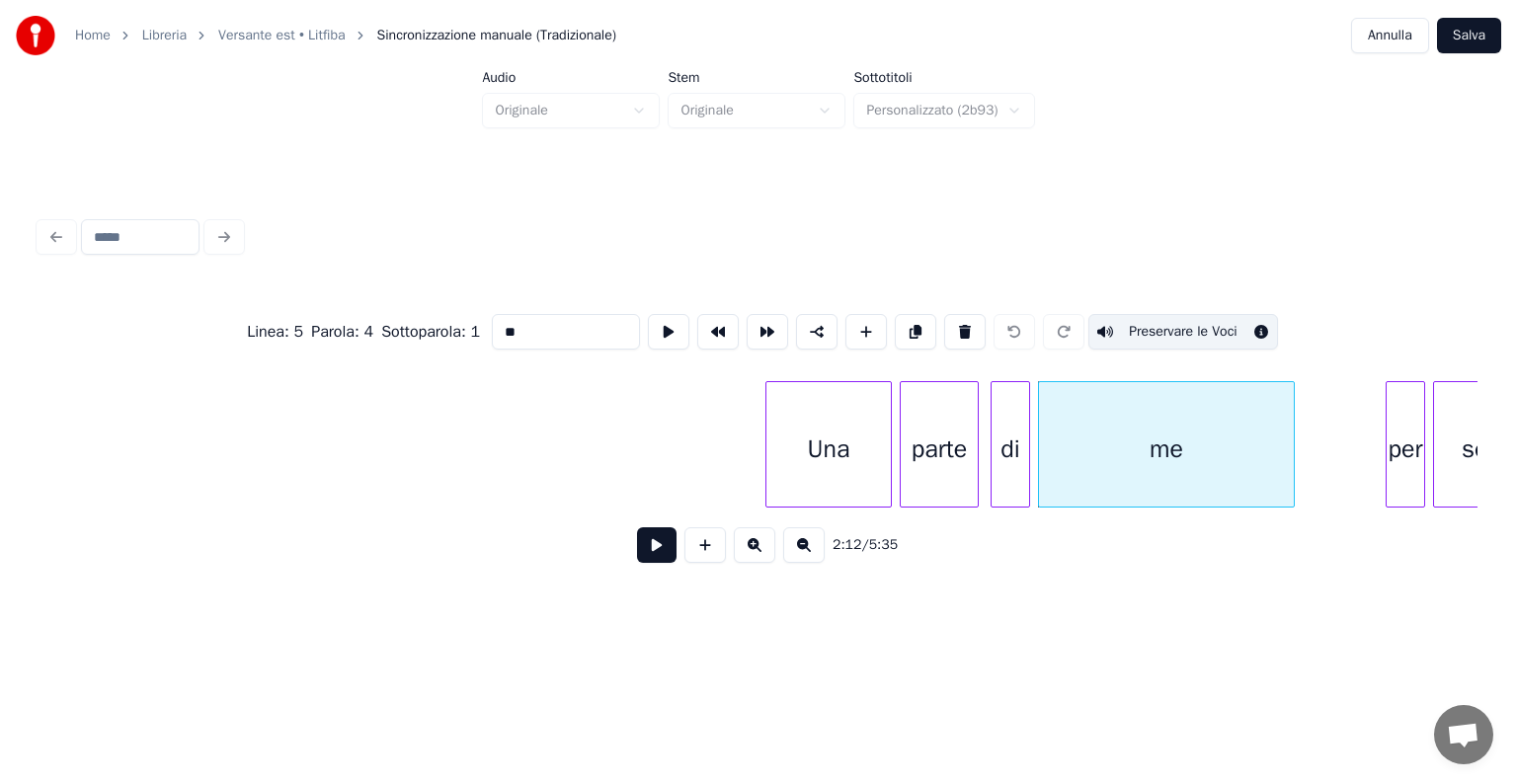 click on "Preservare le Voci" at bounding box center [1183, 332] 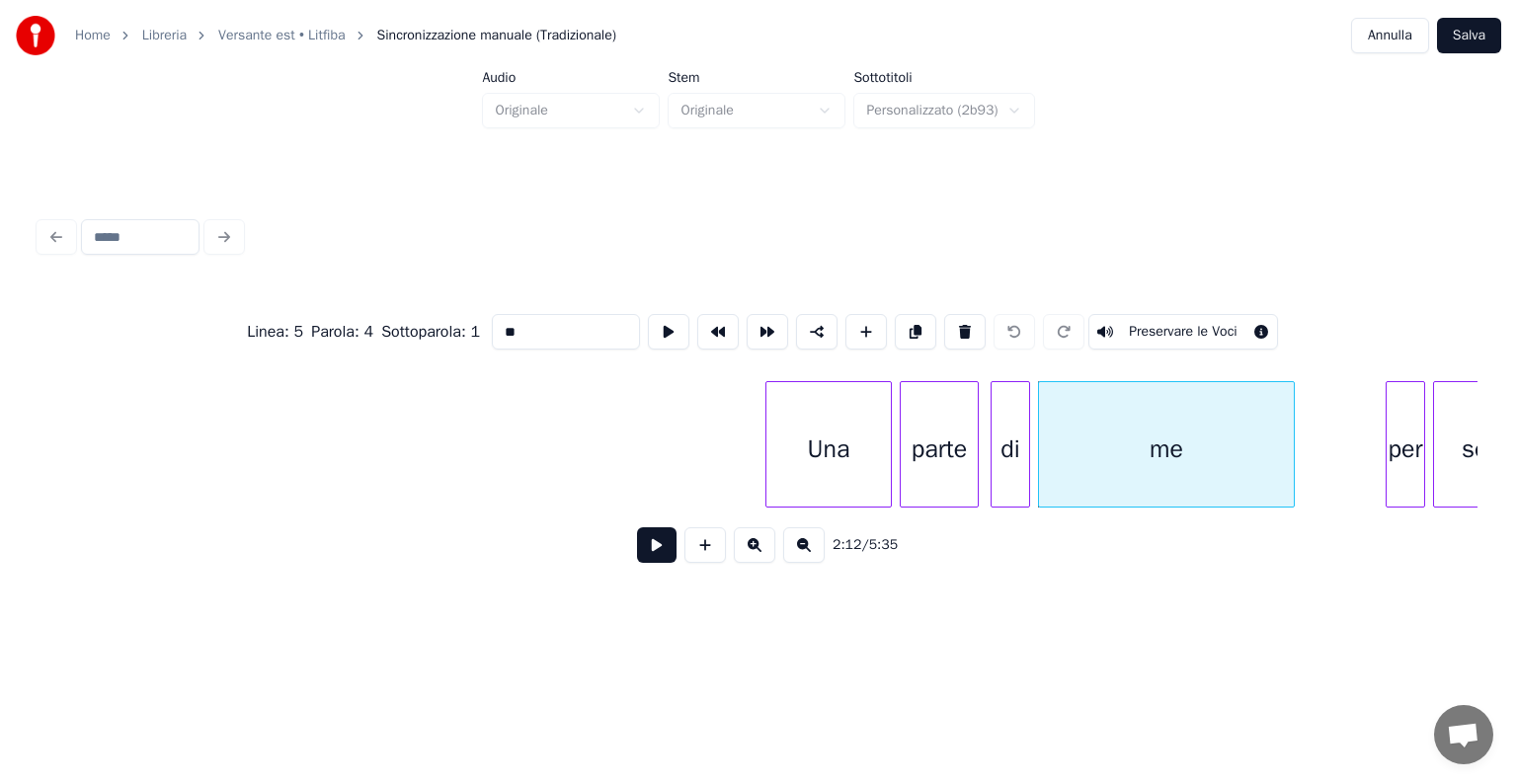 click on "per" at bounding box center (1405, 449) 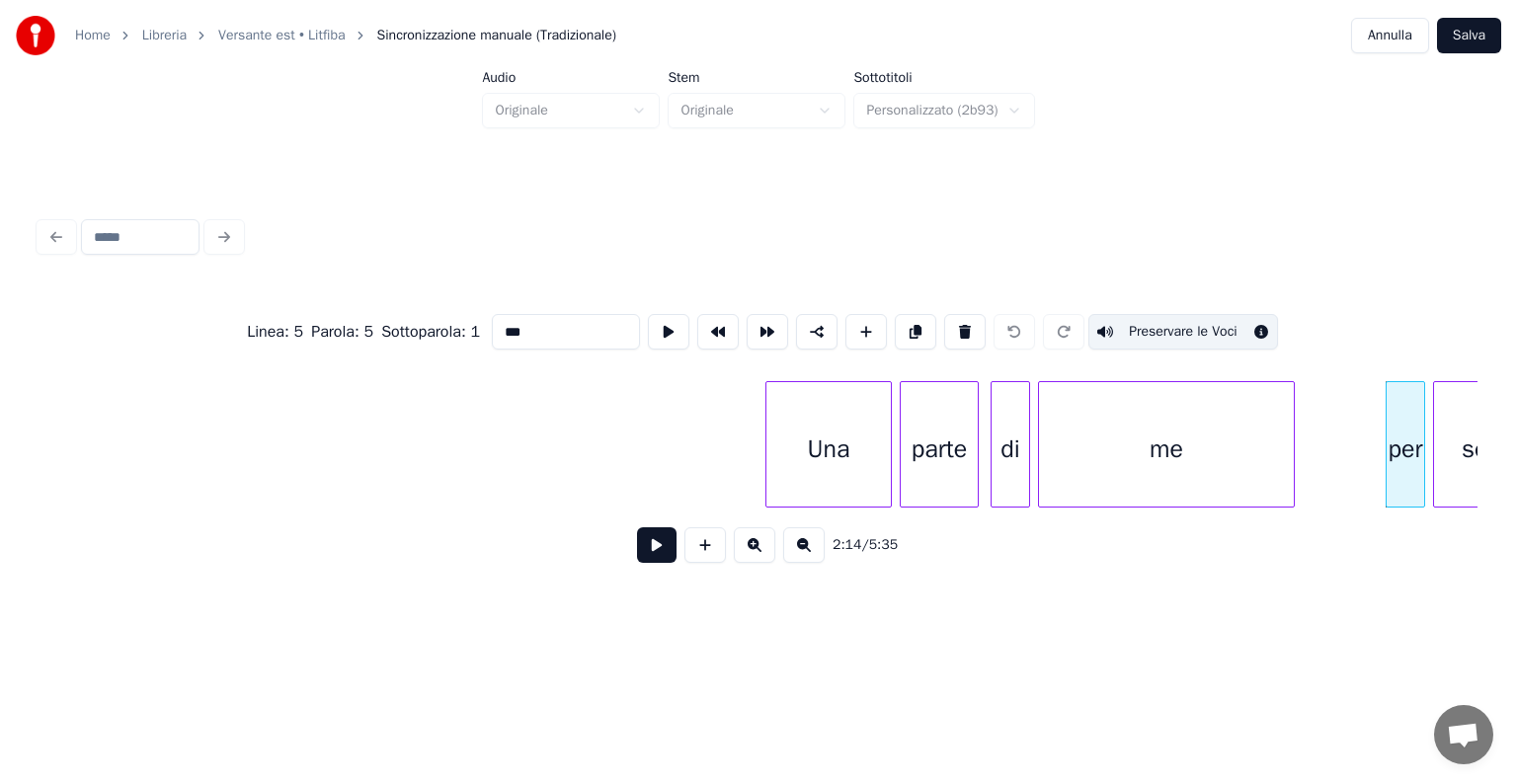 click on "Preservare le Voci" at bounding box center [1183, 332] 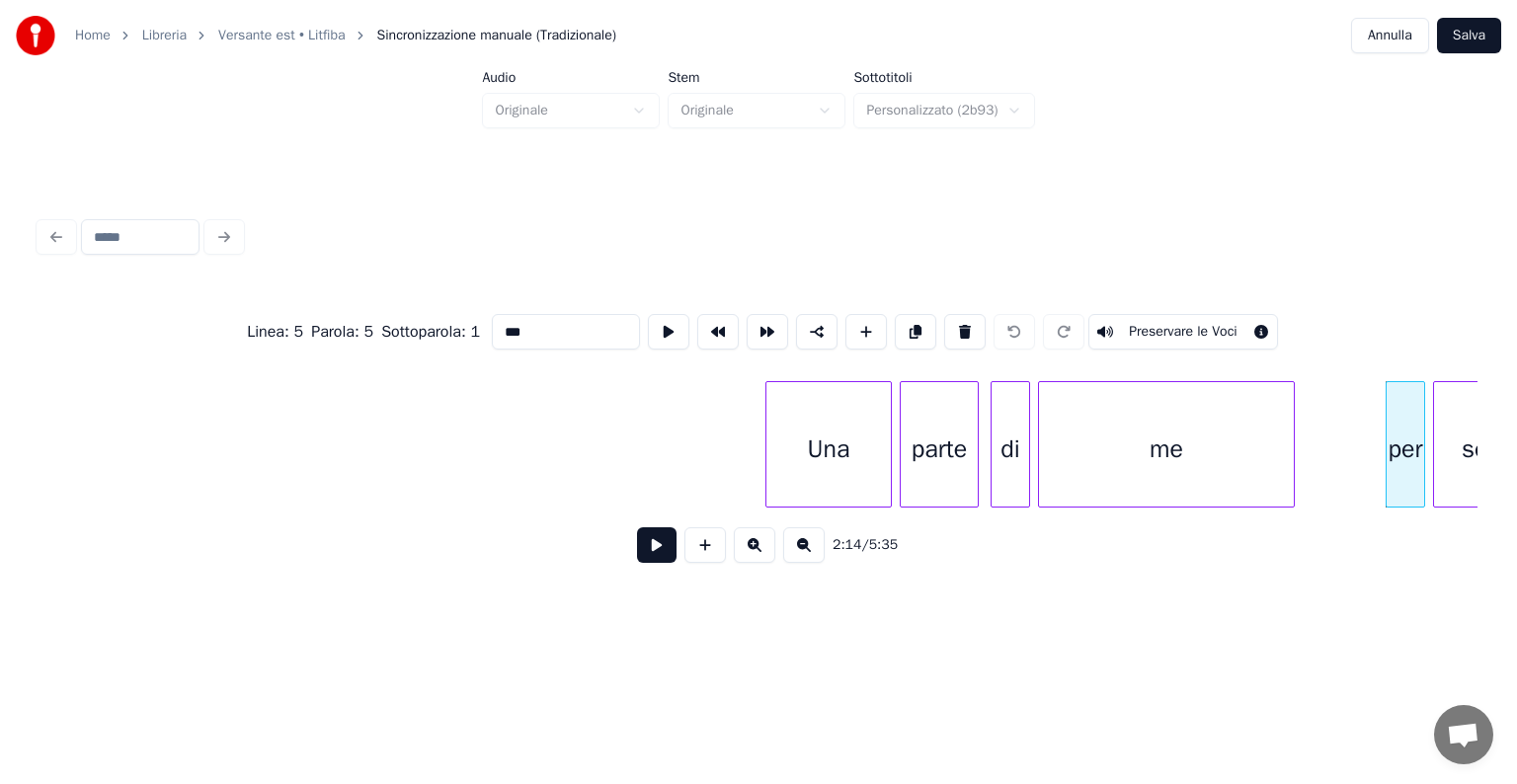 click on "sempre" at bounding box center (1502, 449) 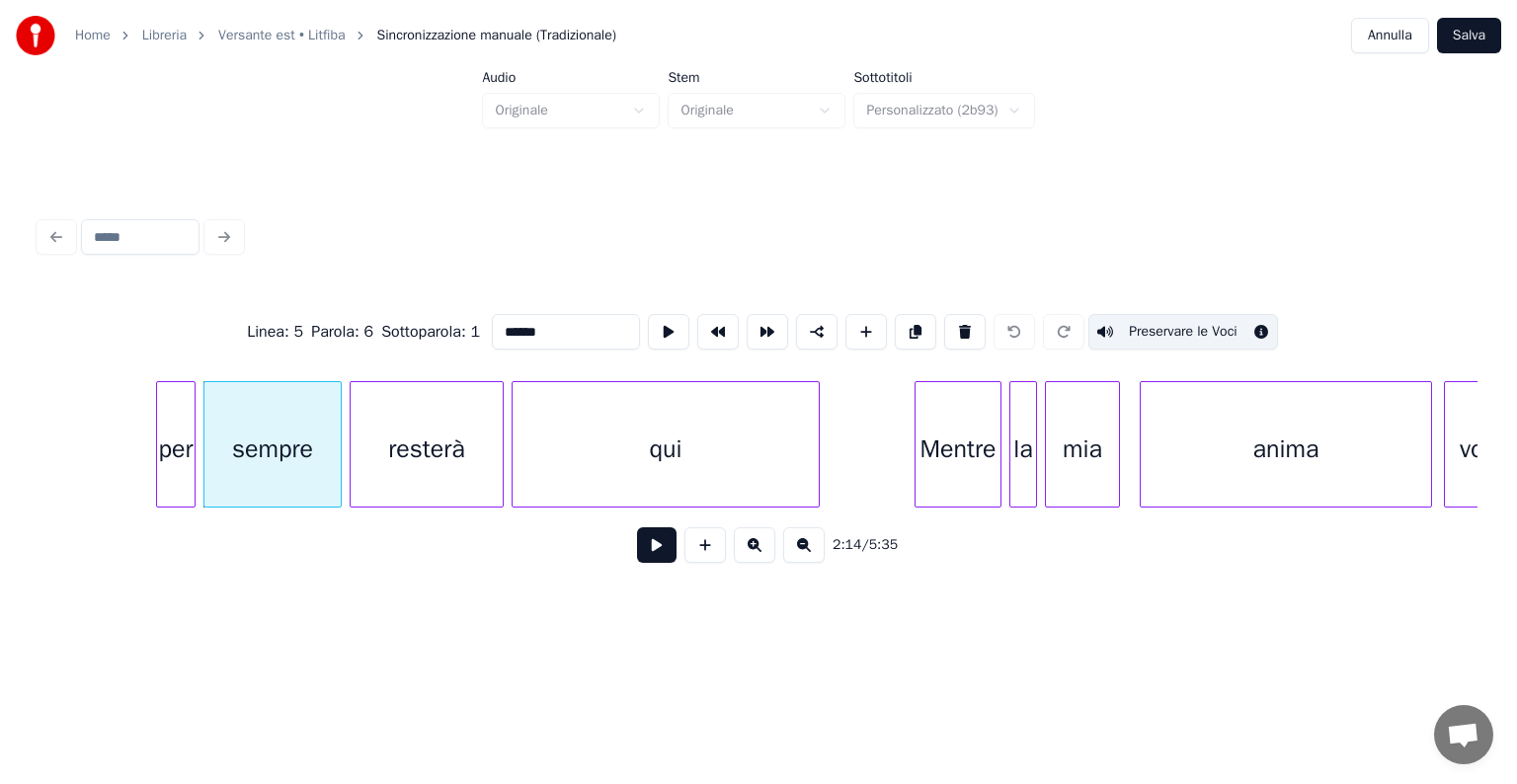 scroll, scrollTop: 0, scrollLeft: 26413, axis: horizontal 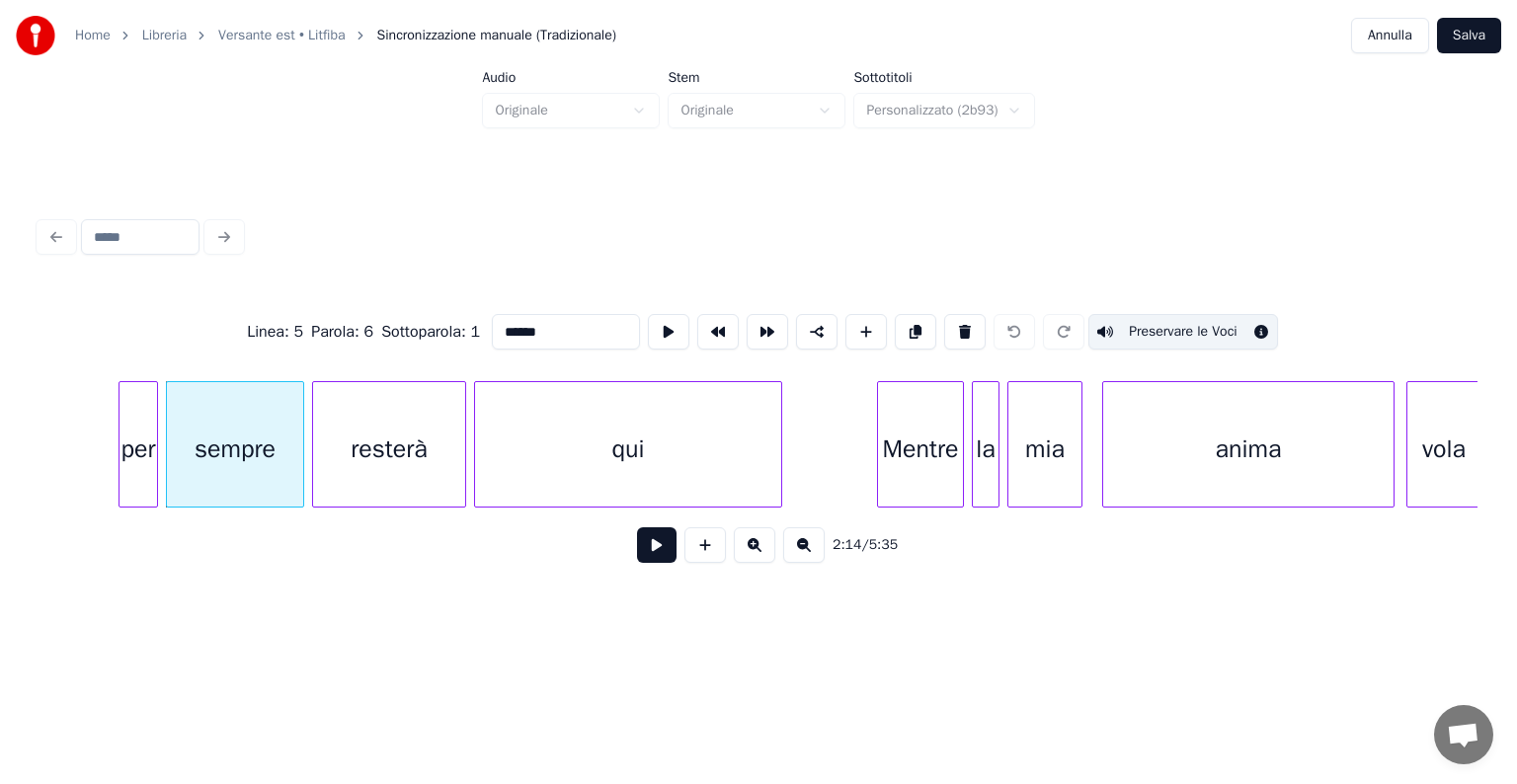 click on "Preservare le Voci" at bounding box center [1183, 332] 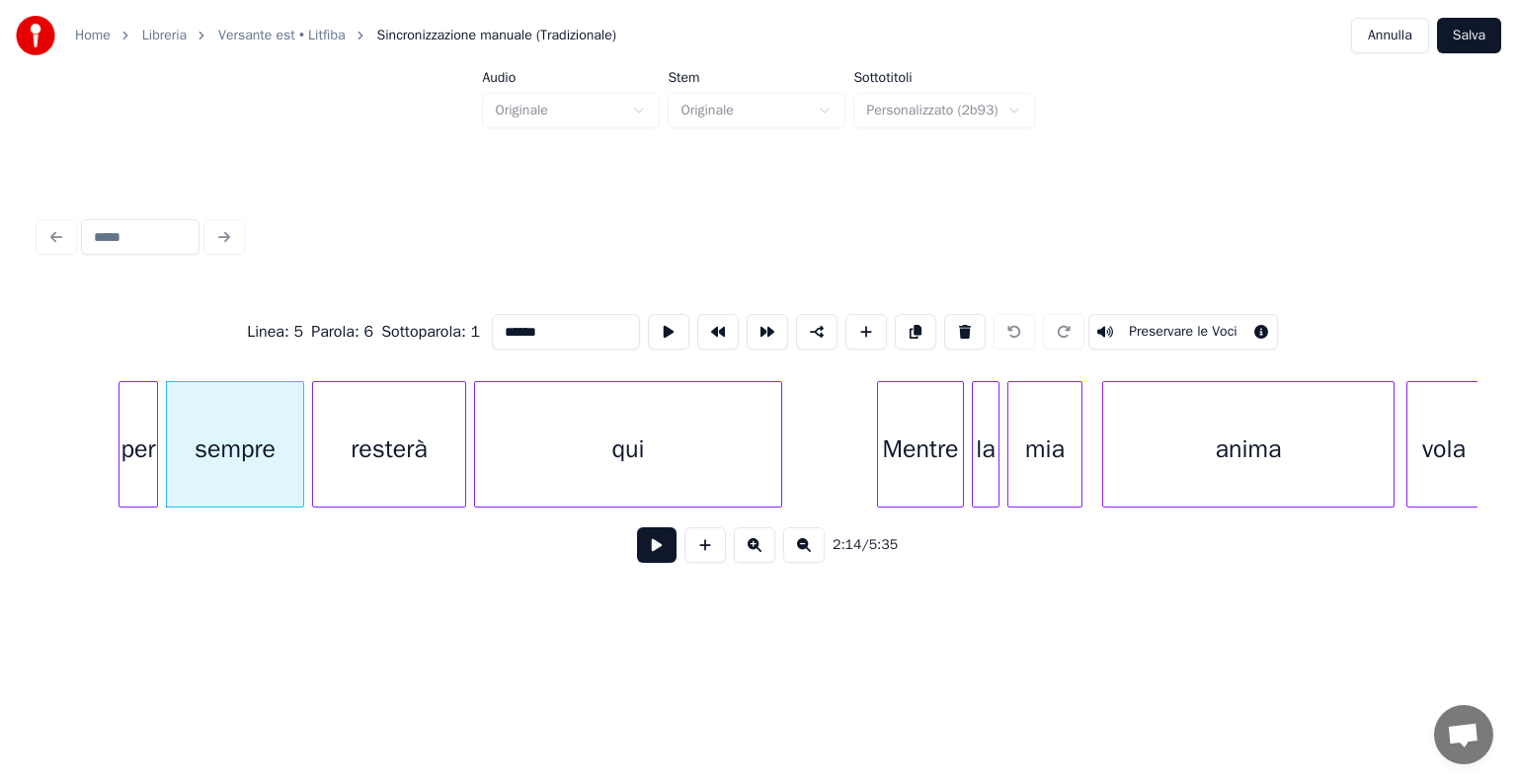 click on "resterà" at bounding box center [389, 449] 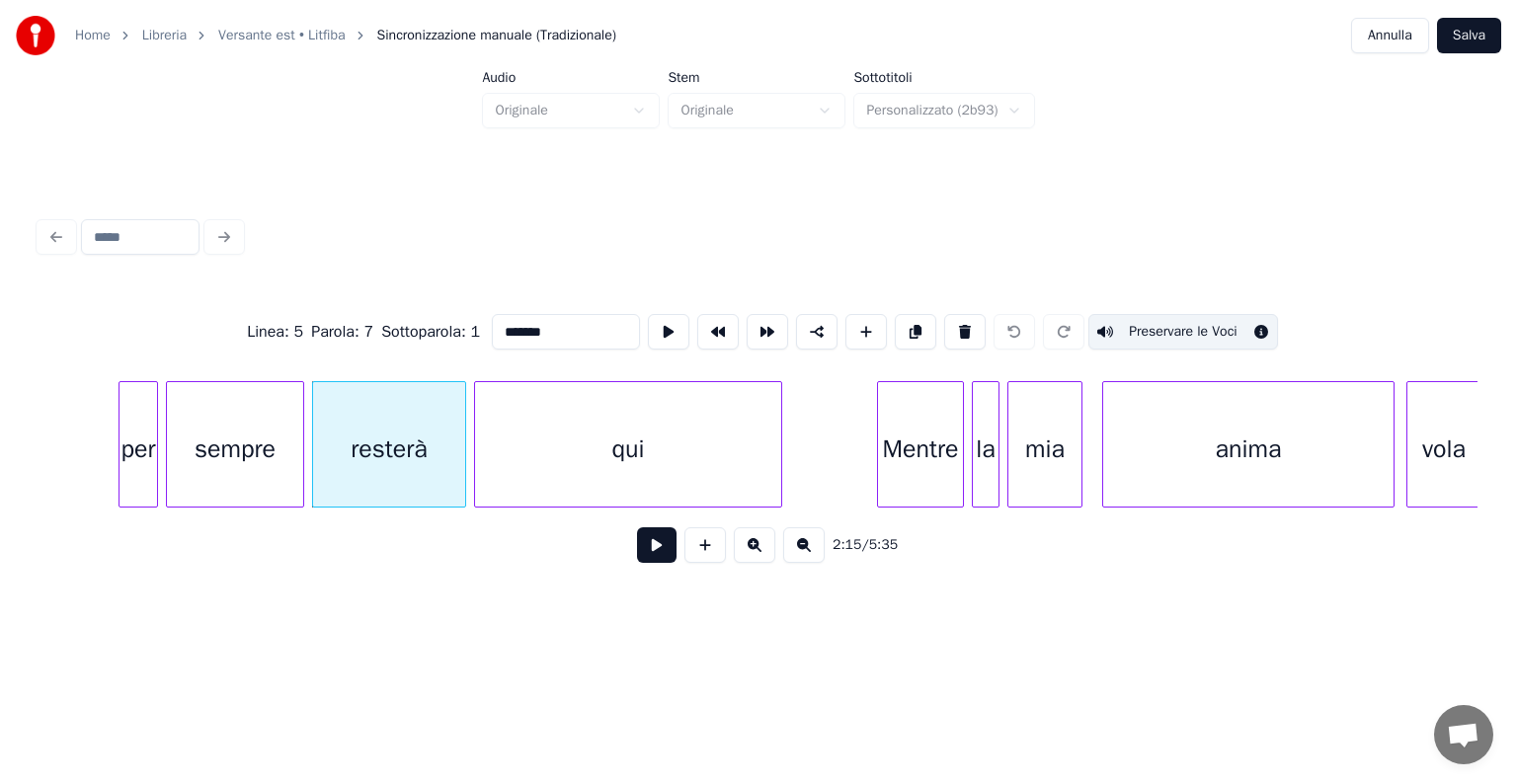 click on "Preservare le Voci" at bounding box center (1183, 332) 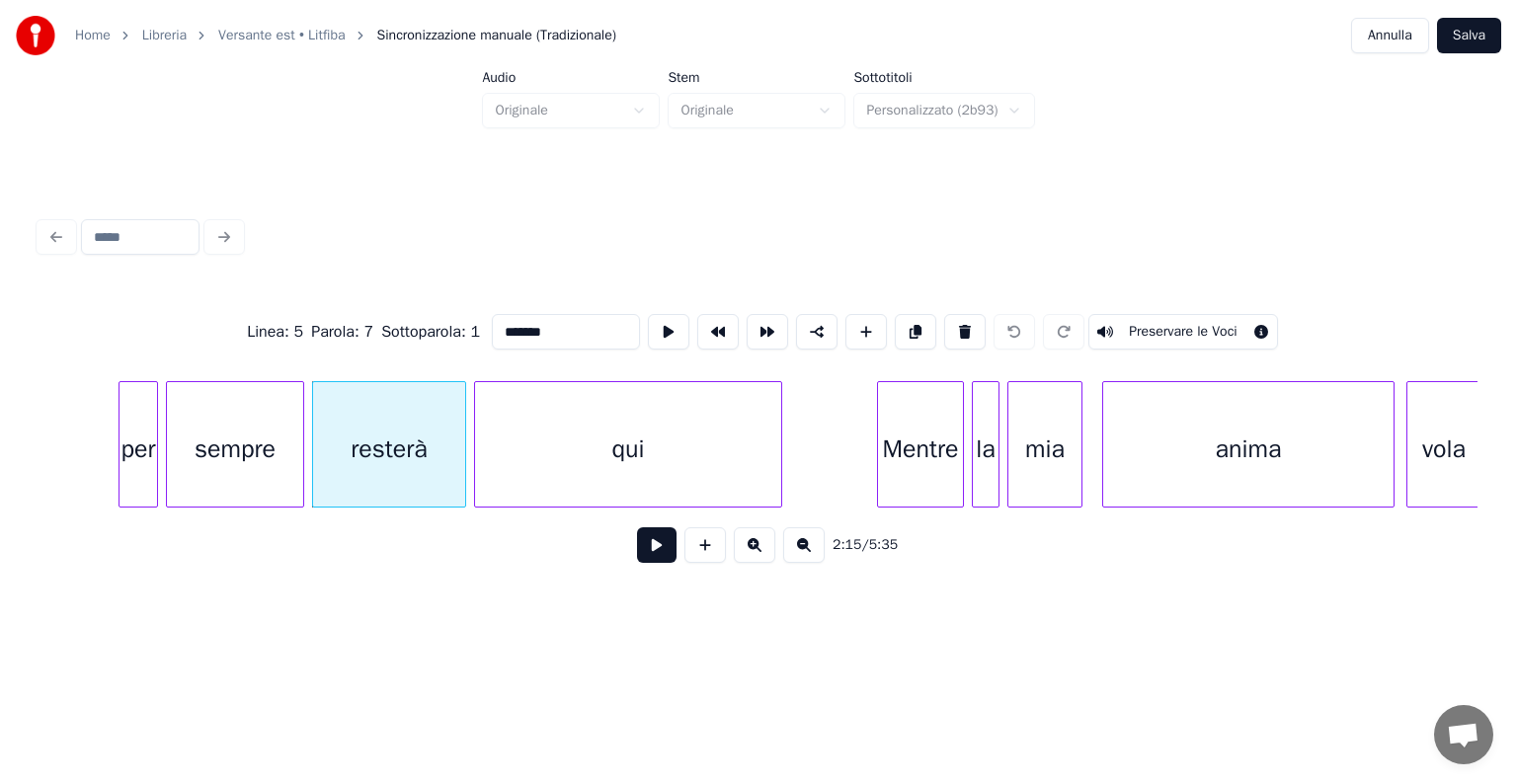 click on "qui" at bounding box center (628, 449) 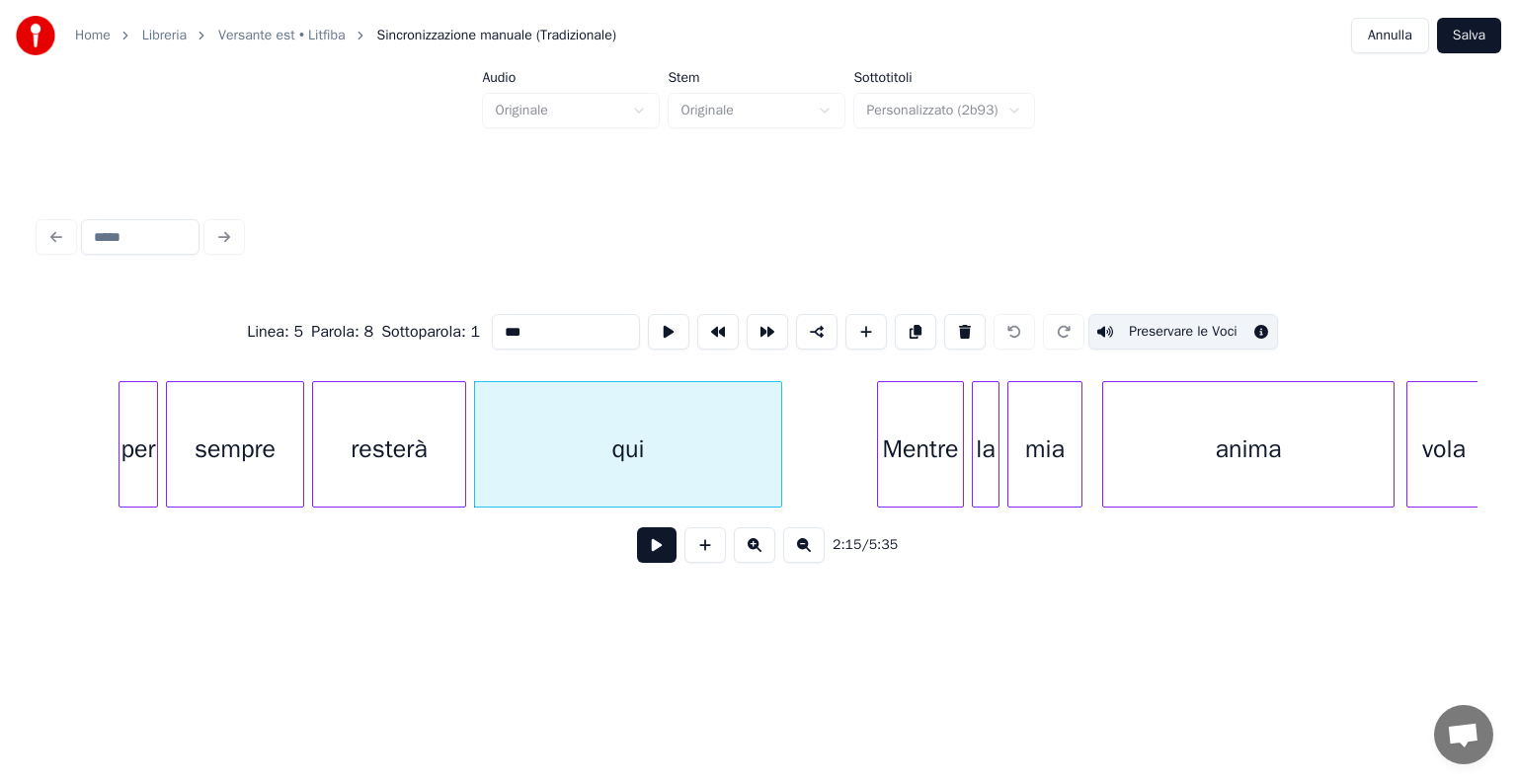 click on "Preservare le Voci" at bounding box center [1183, 332] 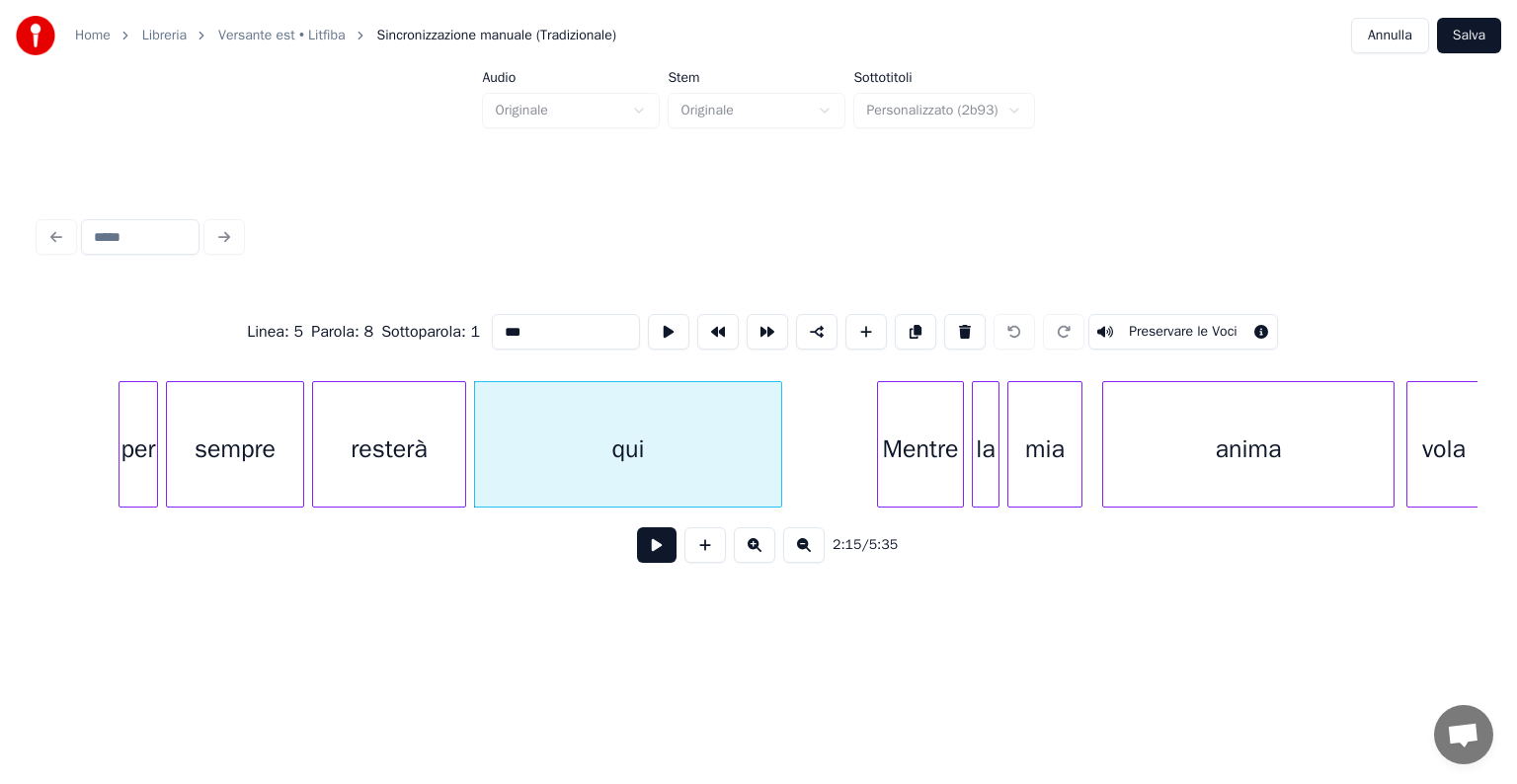 click on "Mentre" at bounding box center [920, 449] 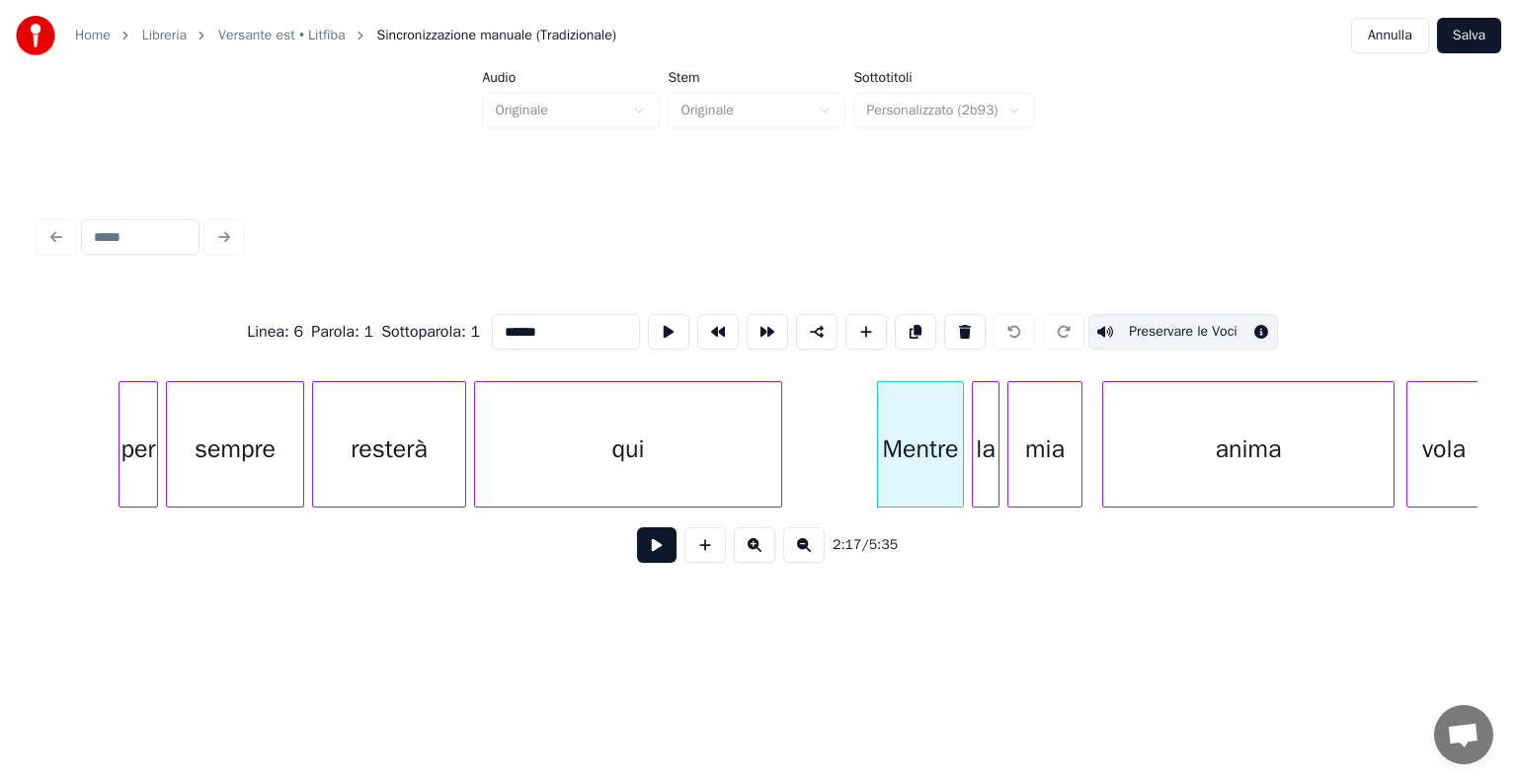 click on "Preservare le Voci" at bounding box center (1183, 332) 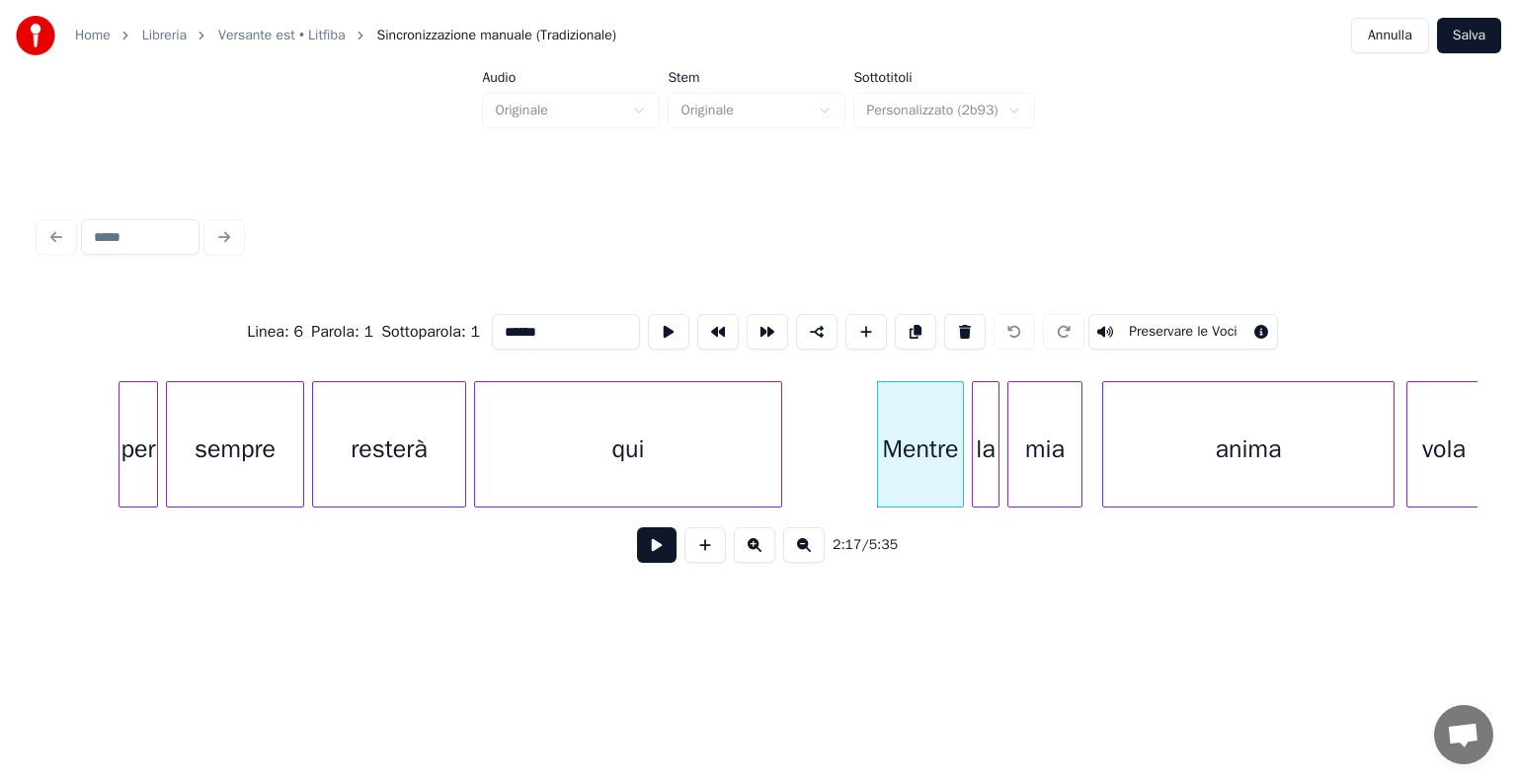 click on "la" at bounding box center [986, 449] 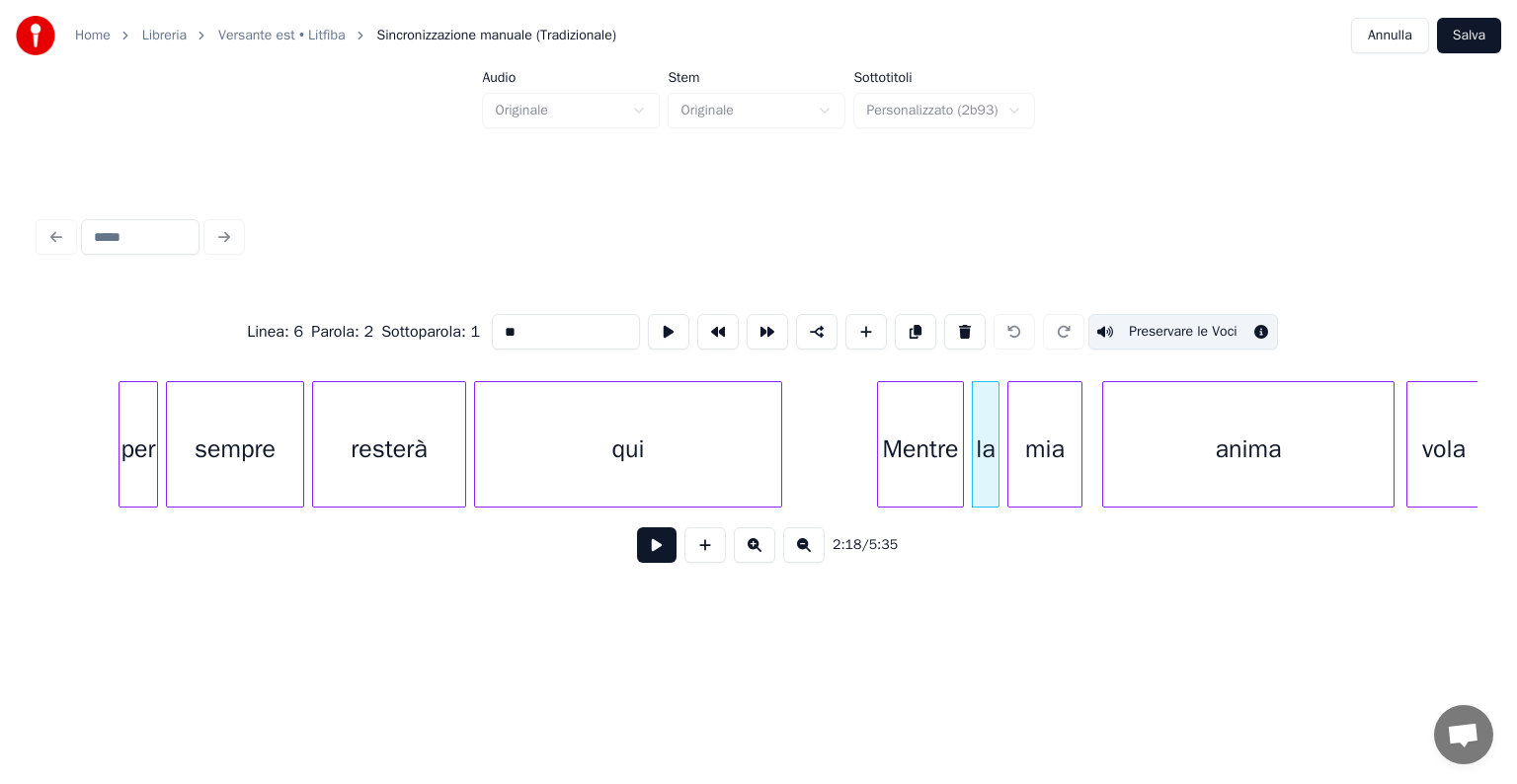 click on "Preservare le Voci" at bounding box center (1183, 332) 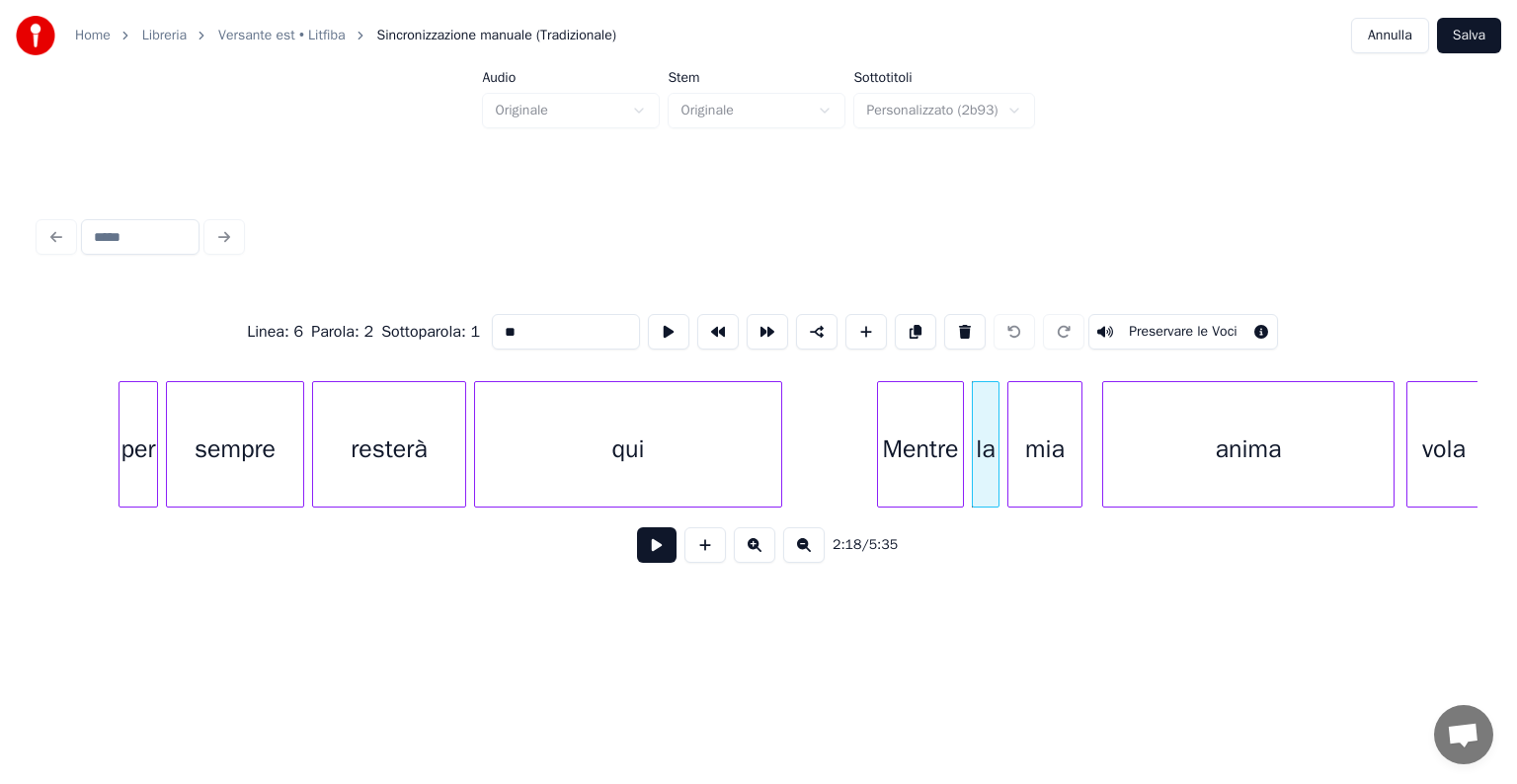 click on "mia" at bounding box center (1045, 449) 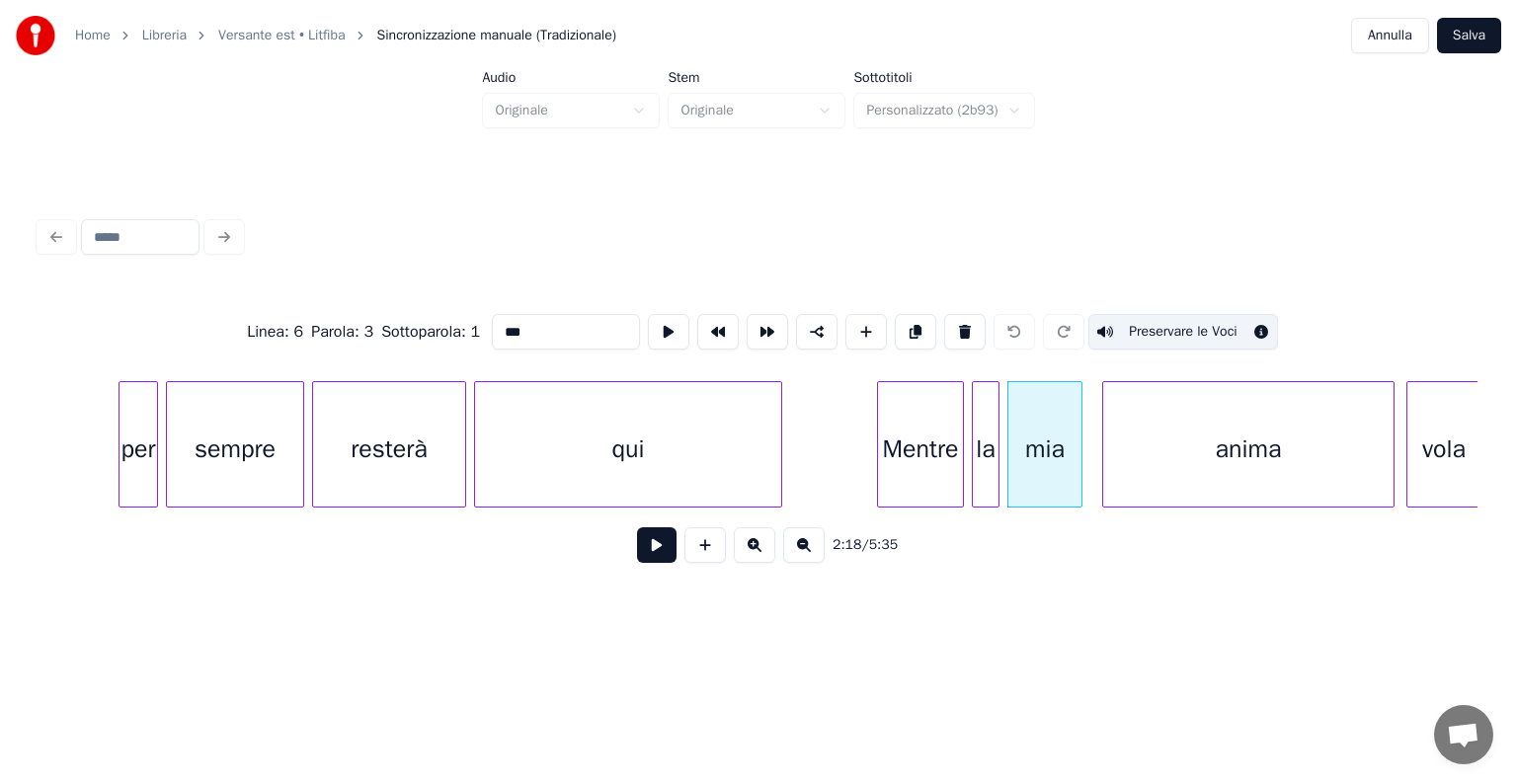 click on "Preservare le Voci" at bounding box center (1183, 332) 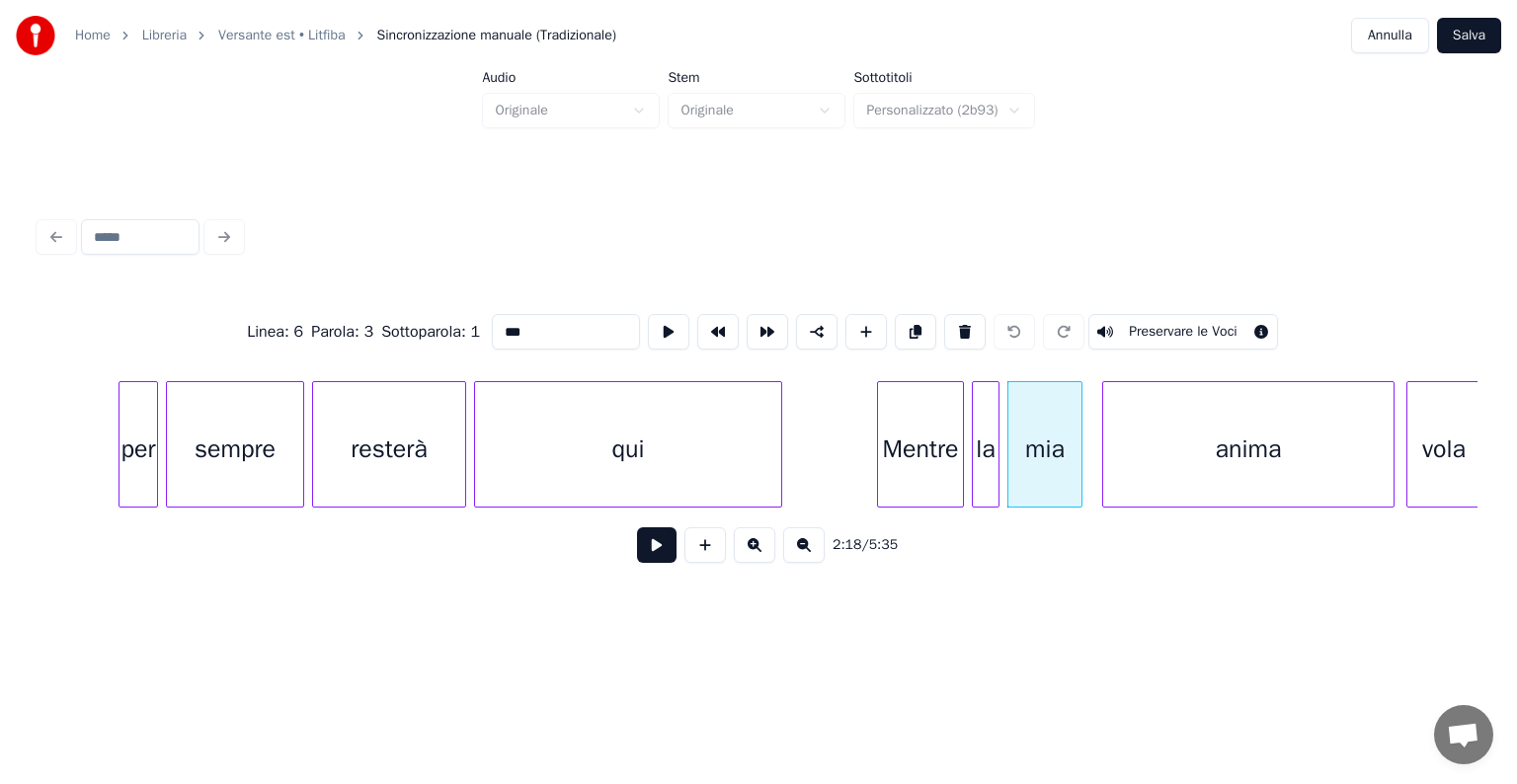 click on "anima" at bounding box center [1248, 449] 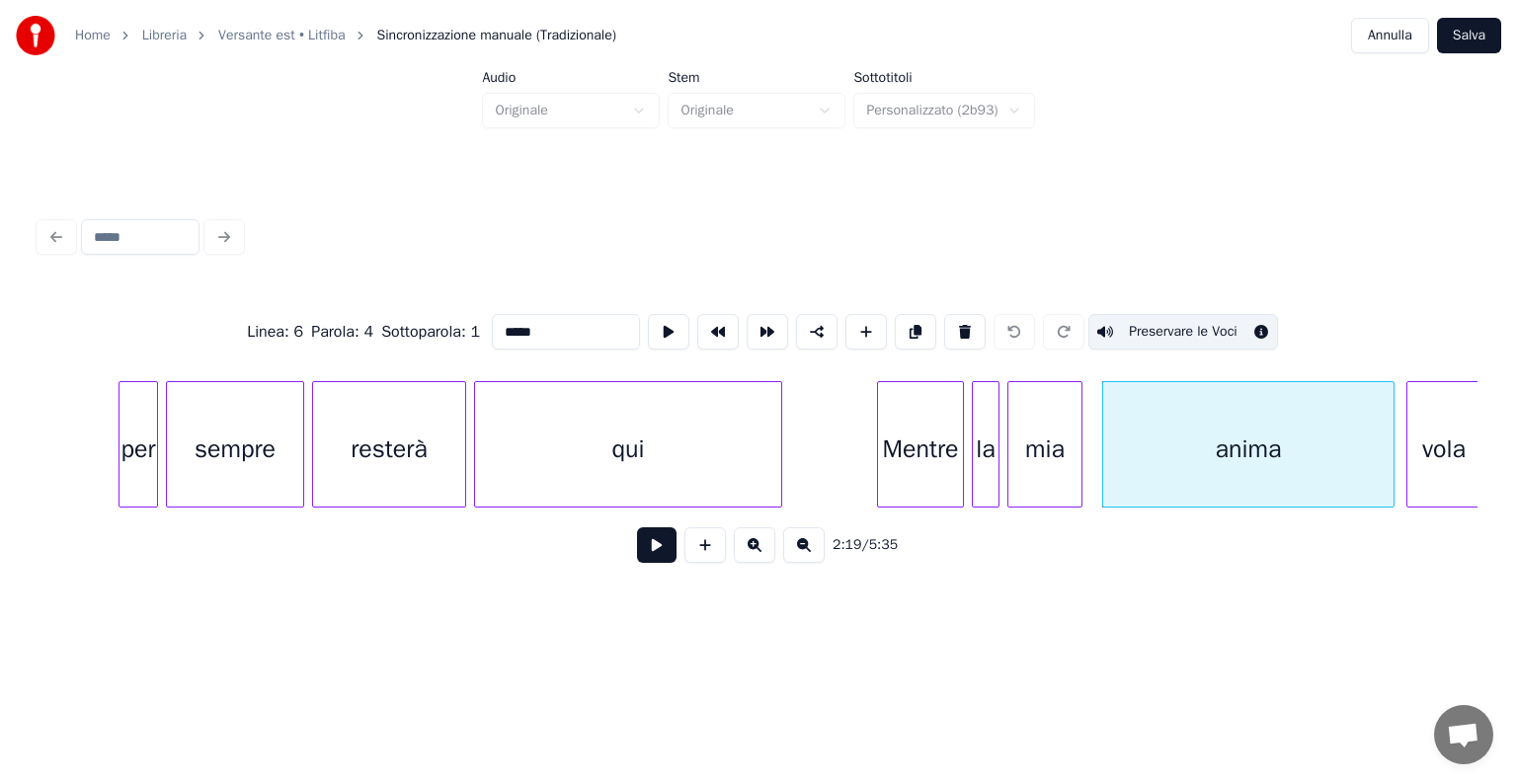 click on "Preservare le Voci" at bounding box center [1183, 332] 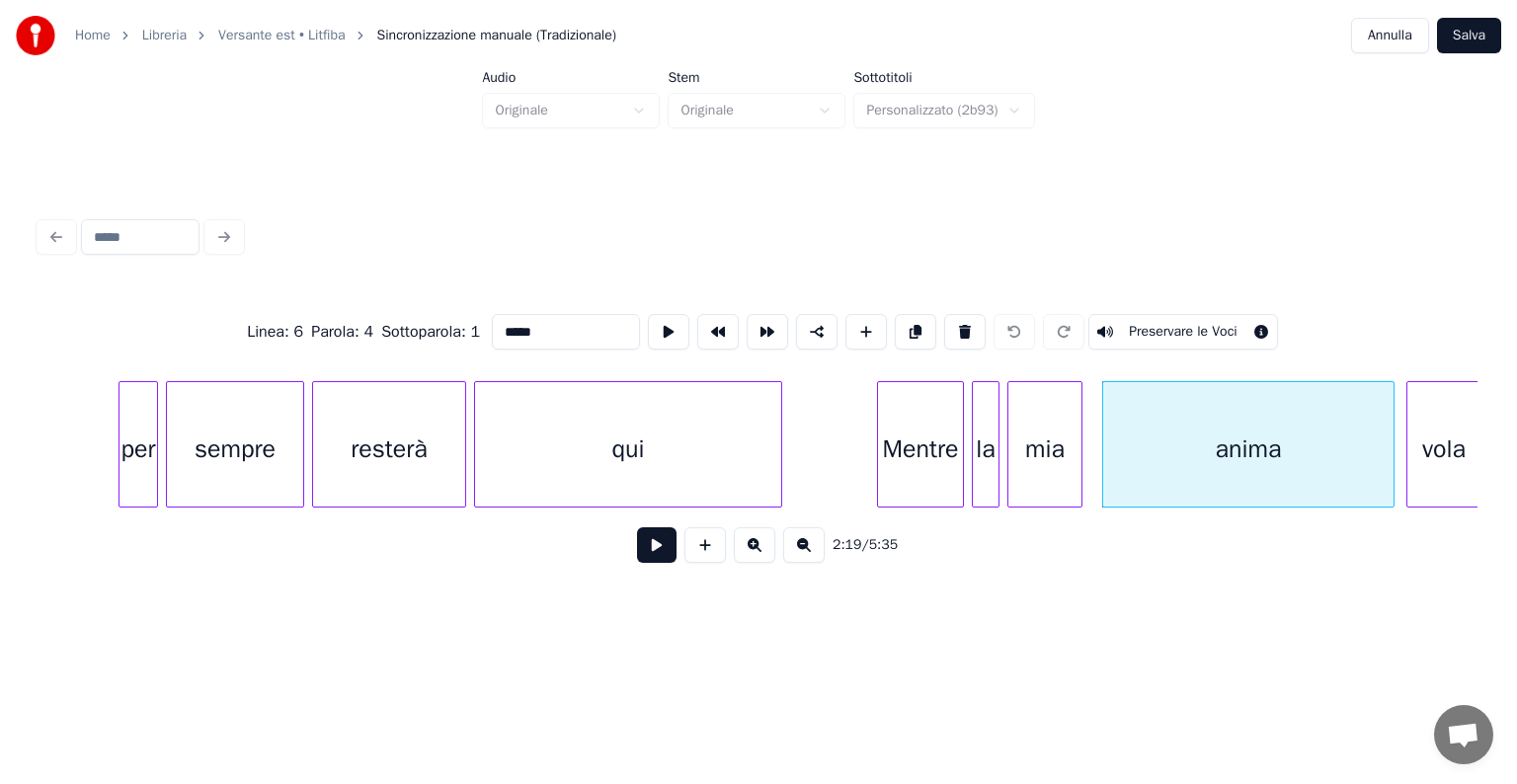 click on "vola" at bounding box center (1444, 449) 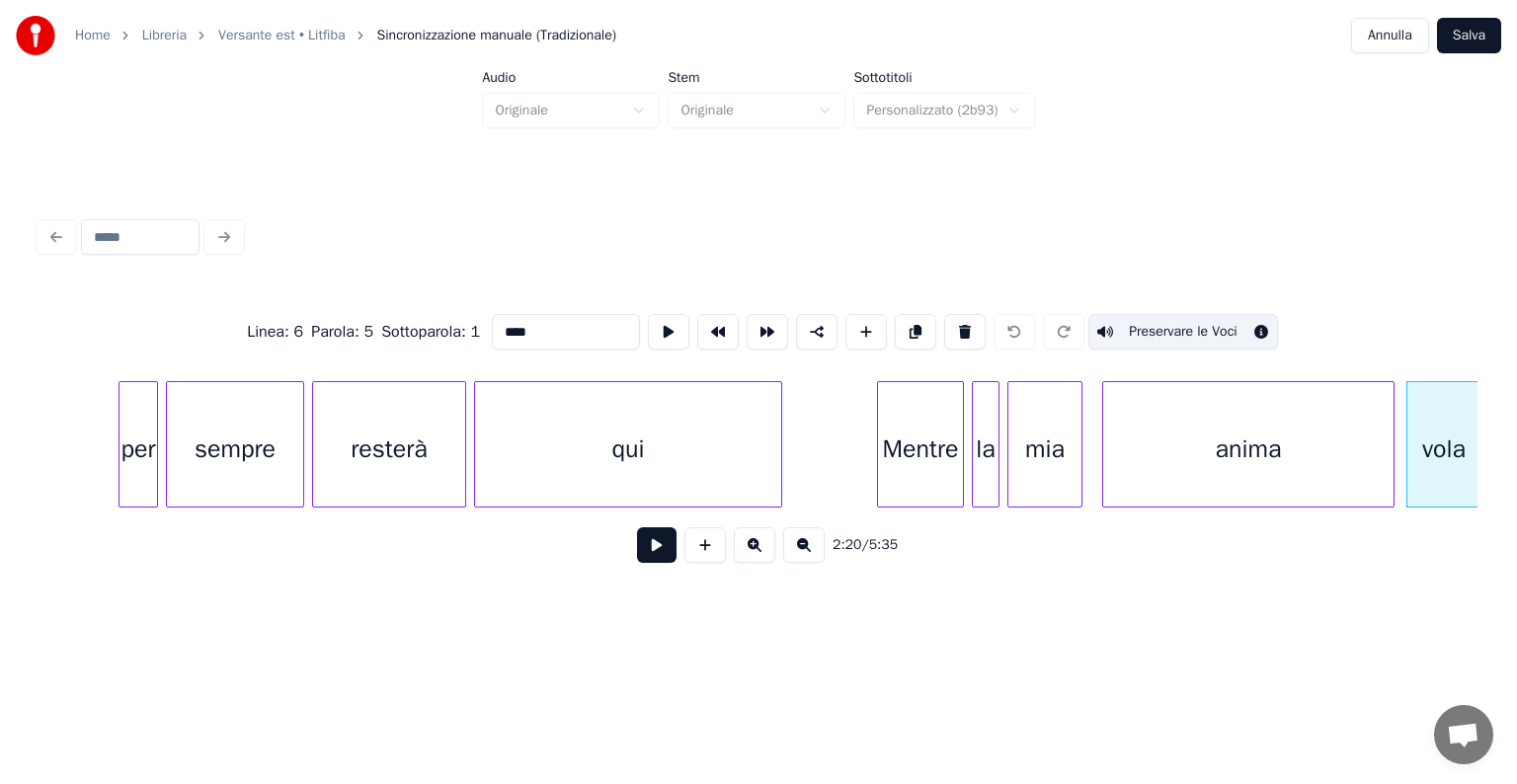 click on "Preservare le Voci" at bounding box center (1183, 332) 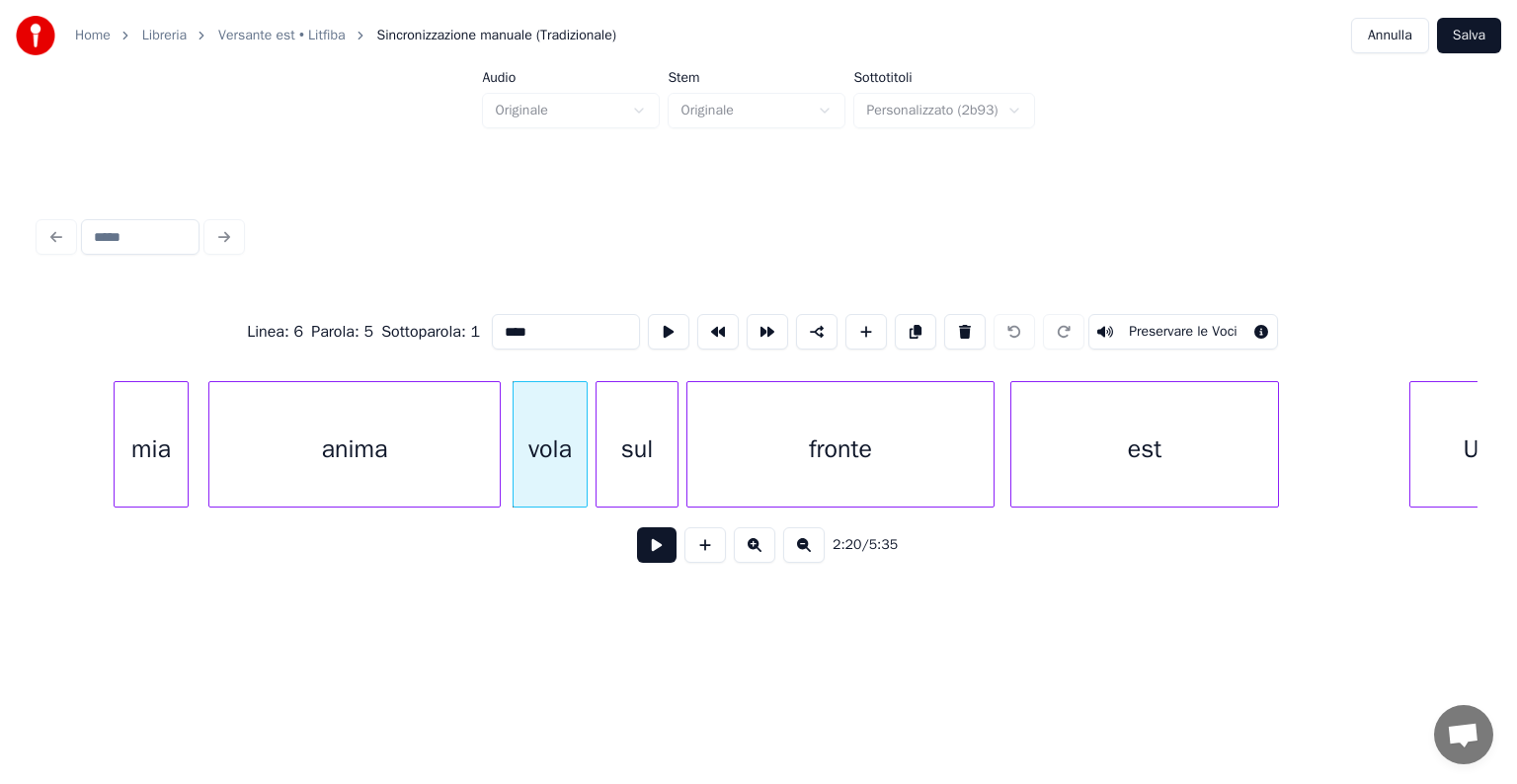 scroll, scrollTop: 0, scrollLeft: 27419, axis: horizontal 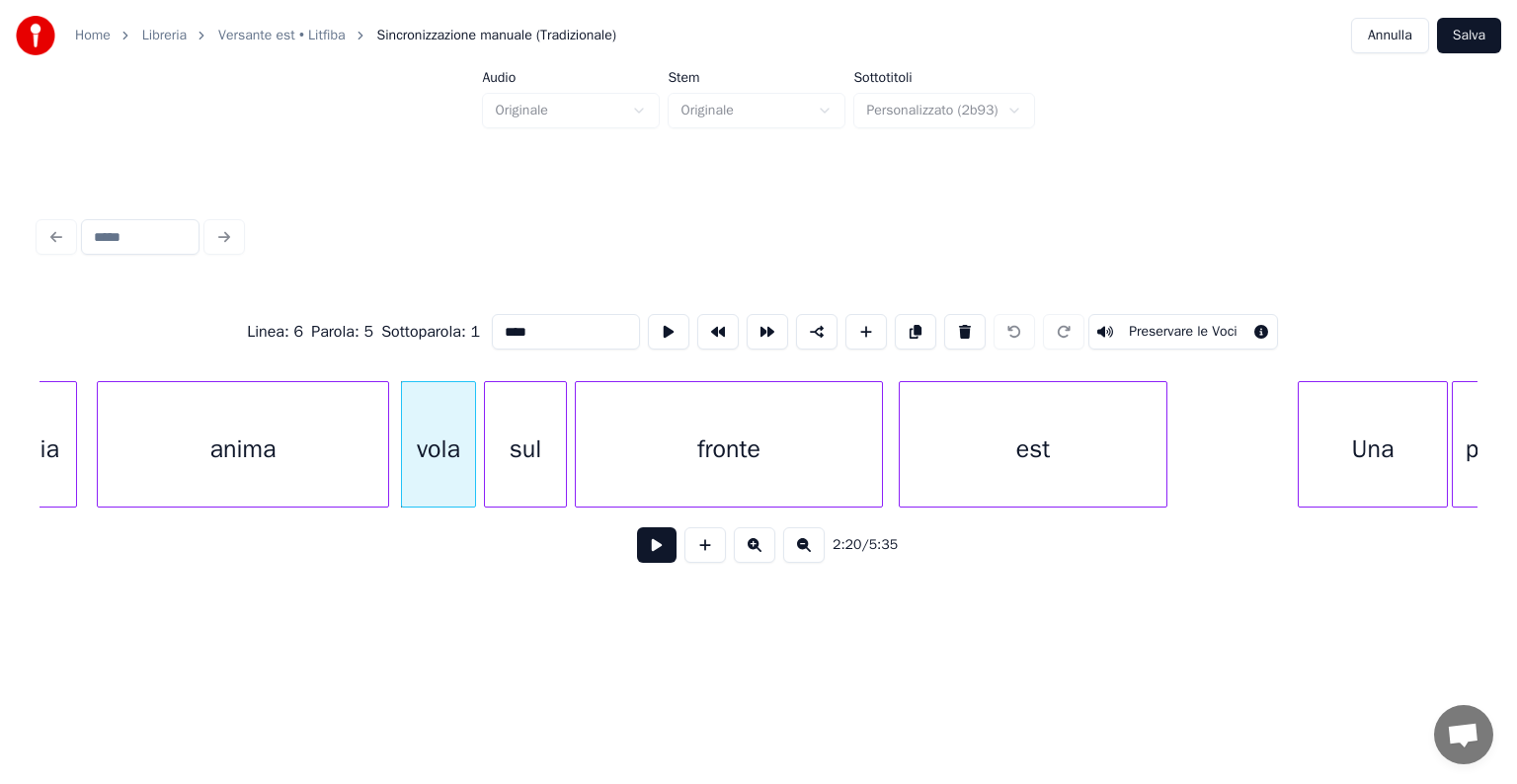click on "sul" at bounding box center (525, 449) 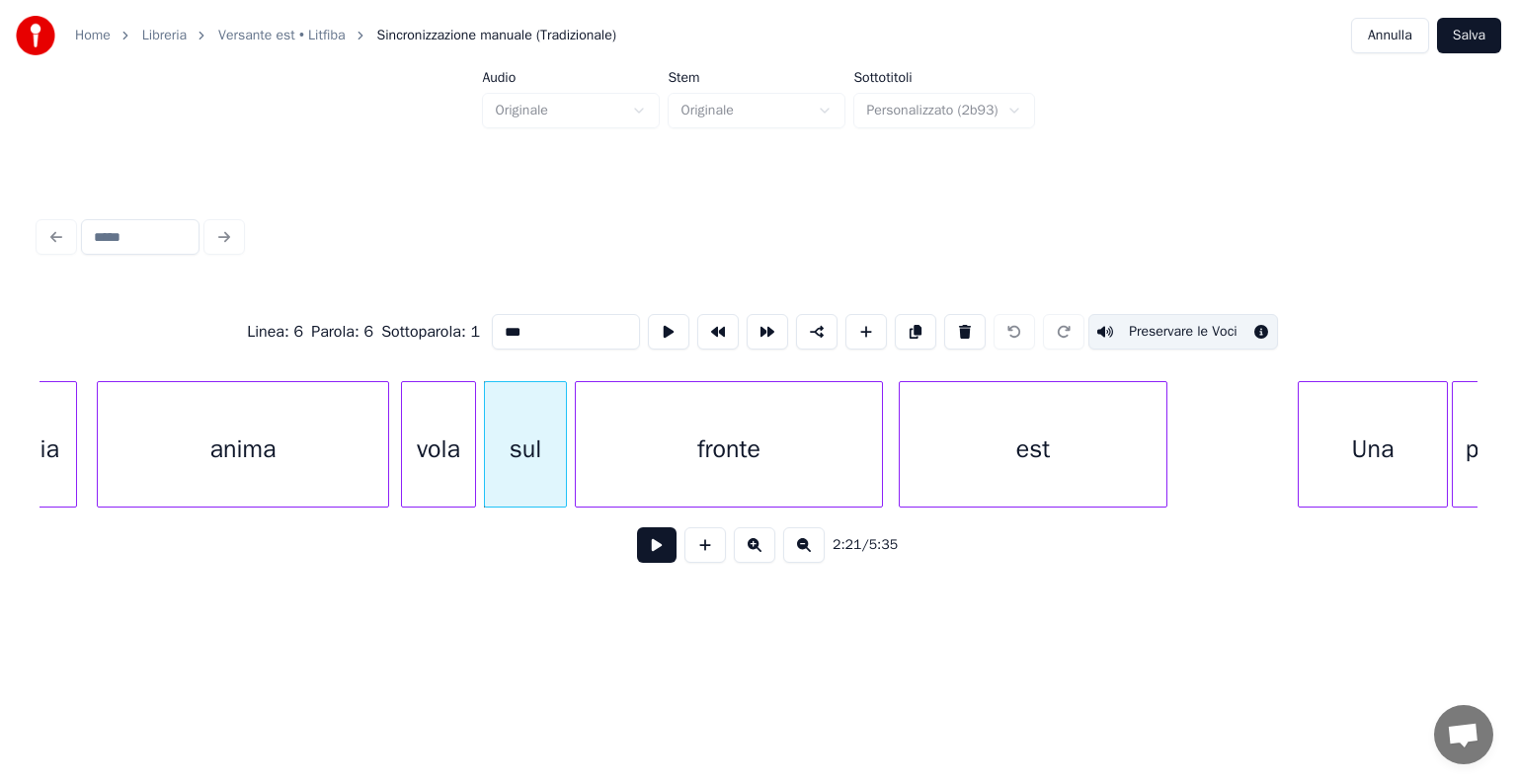 click on "Preservare le Voci" at bounding box center (1183, 332) 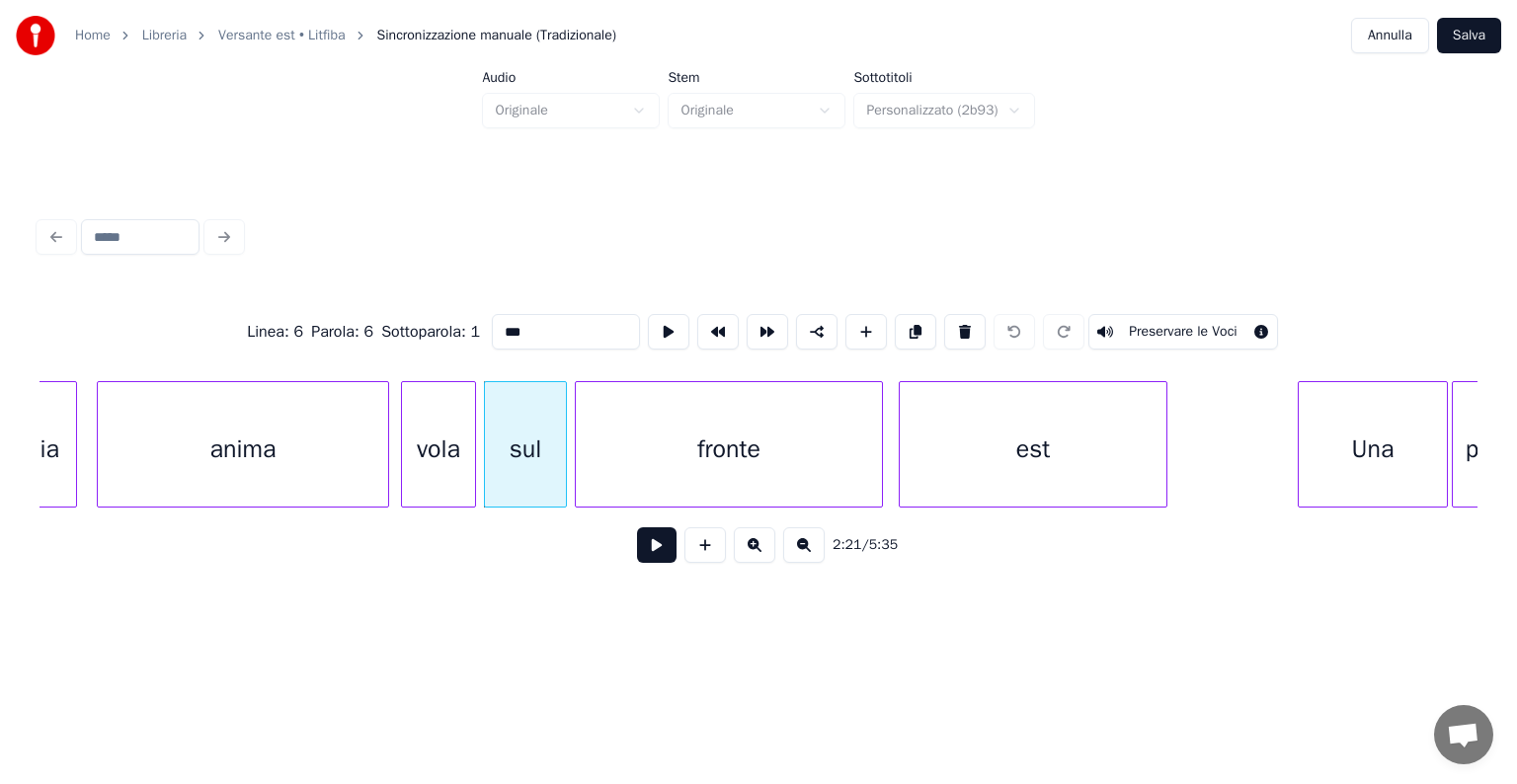click on "fronte" at bounding box center [729, 449] 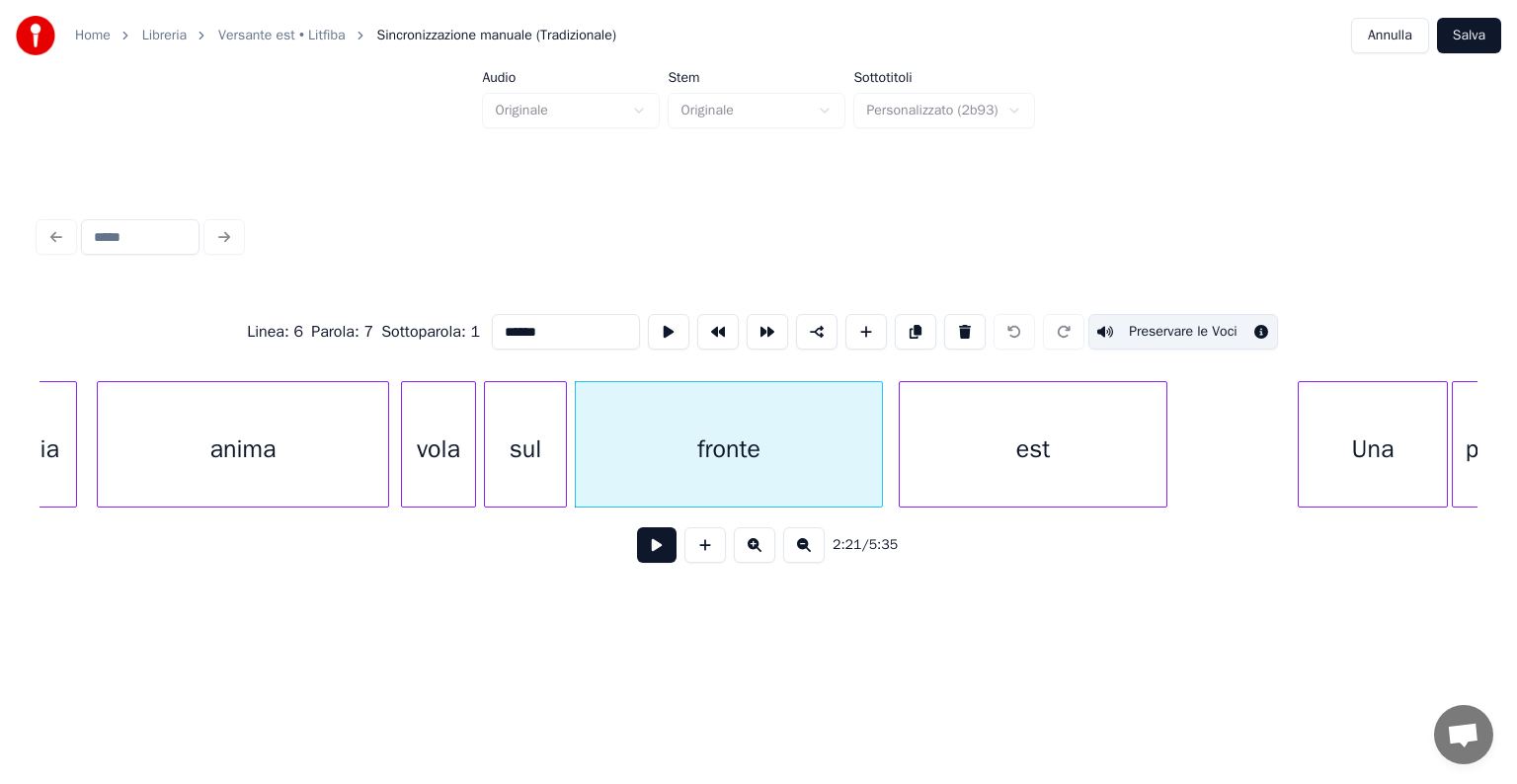 click on "Preservare le Voci" at bounding box center (1183, 332) 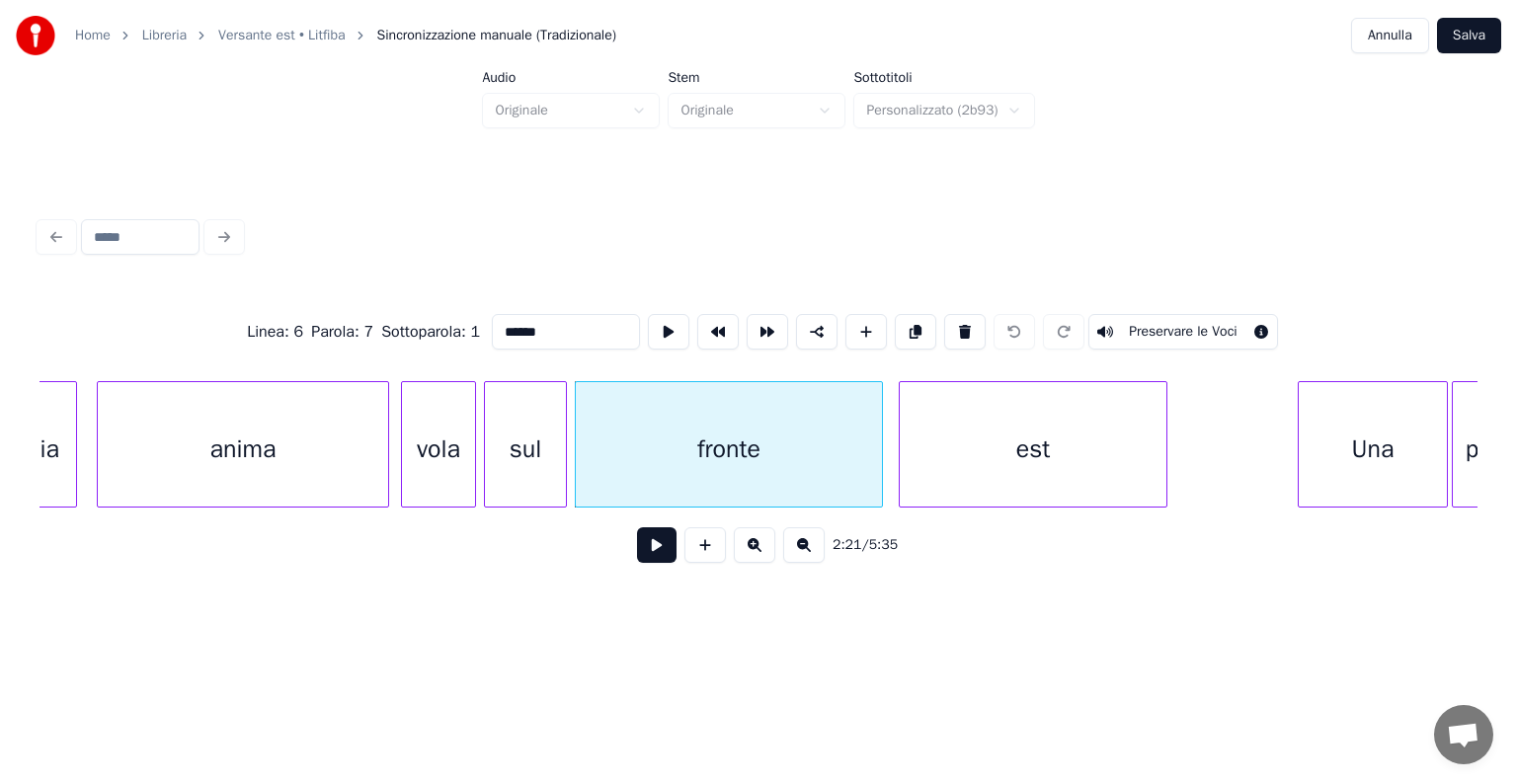 click on "est" at bounding box center [1033, 449] 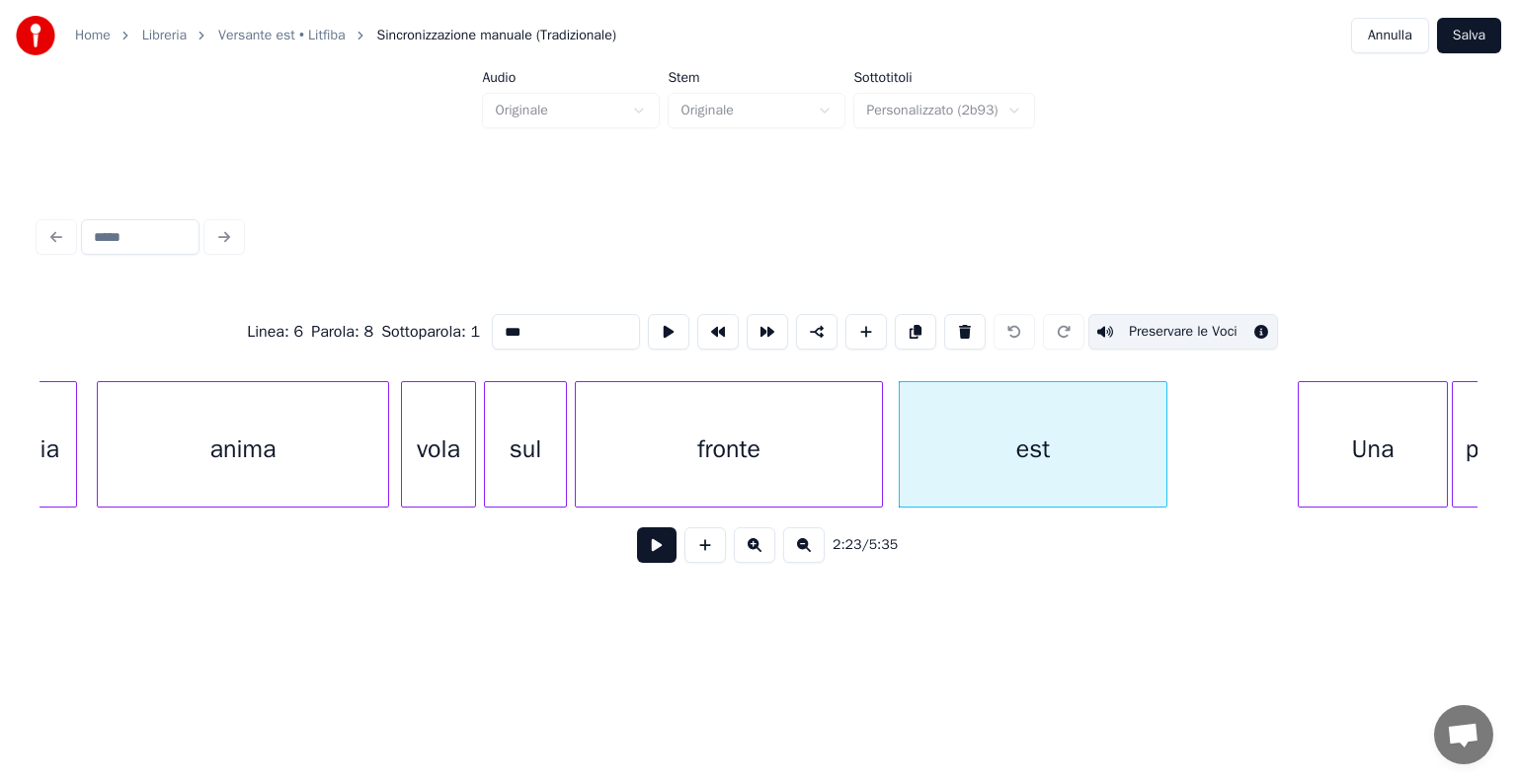 click on "Preservare le Voci" at bounding box center [1183, 332] 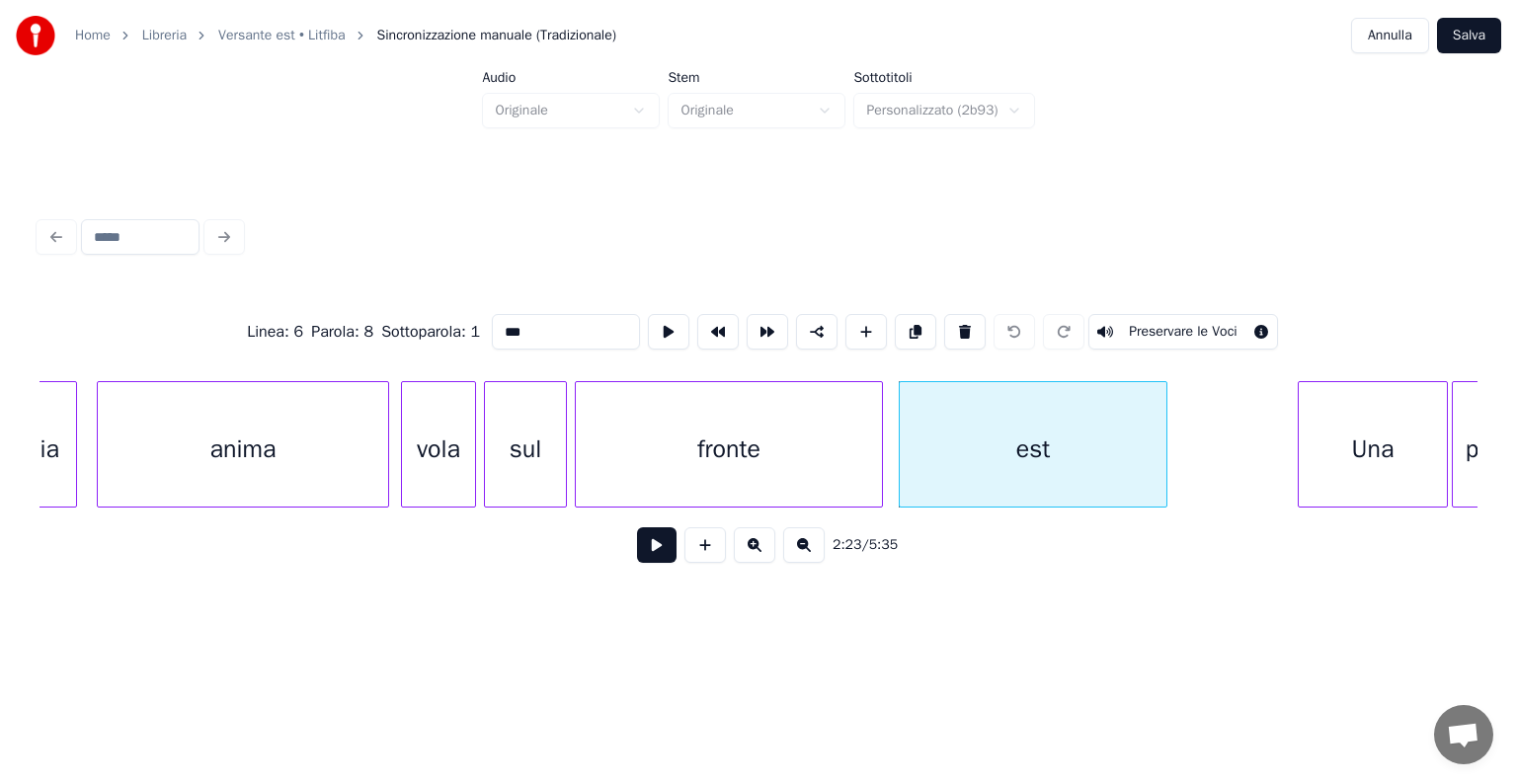 click on "Una" at bounding box center [1373, 449] 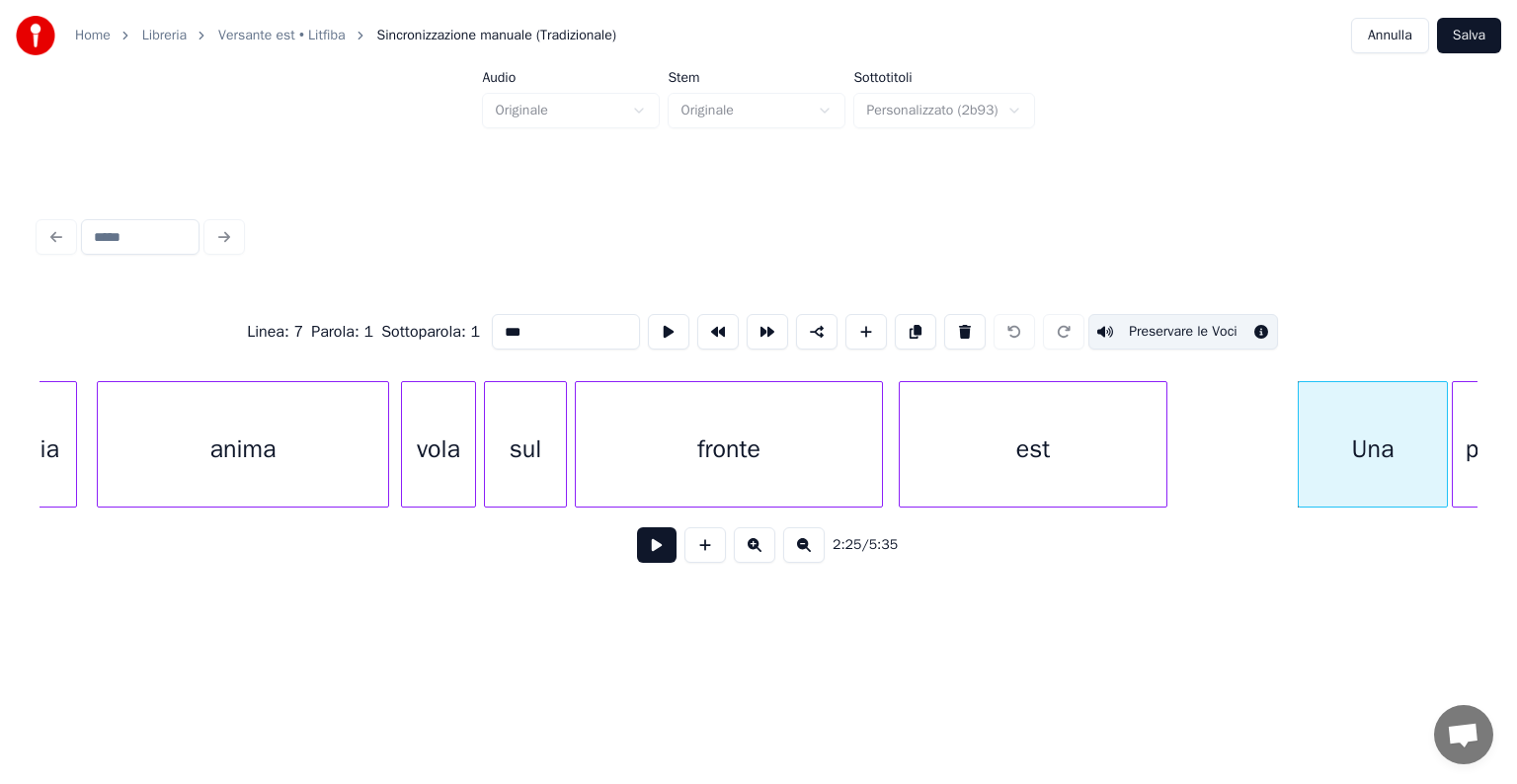click on "Preservare le Voci" at bounding box center (1183, 332) 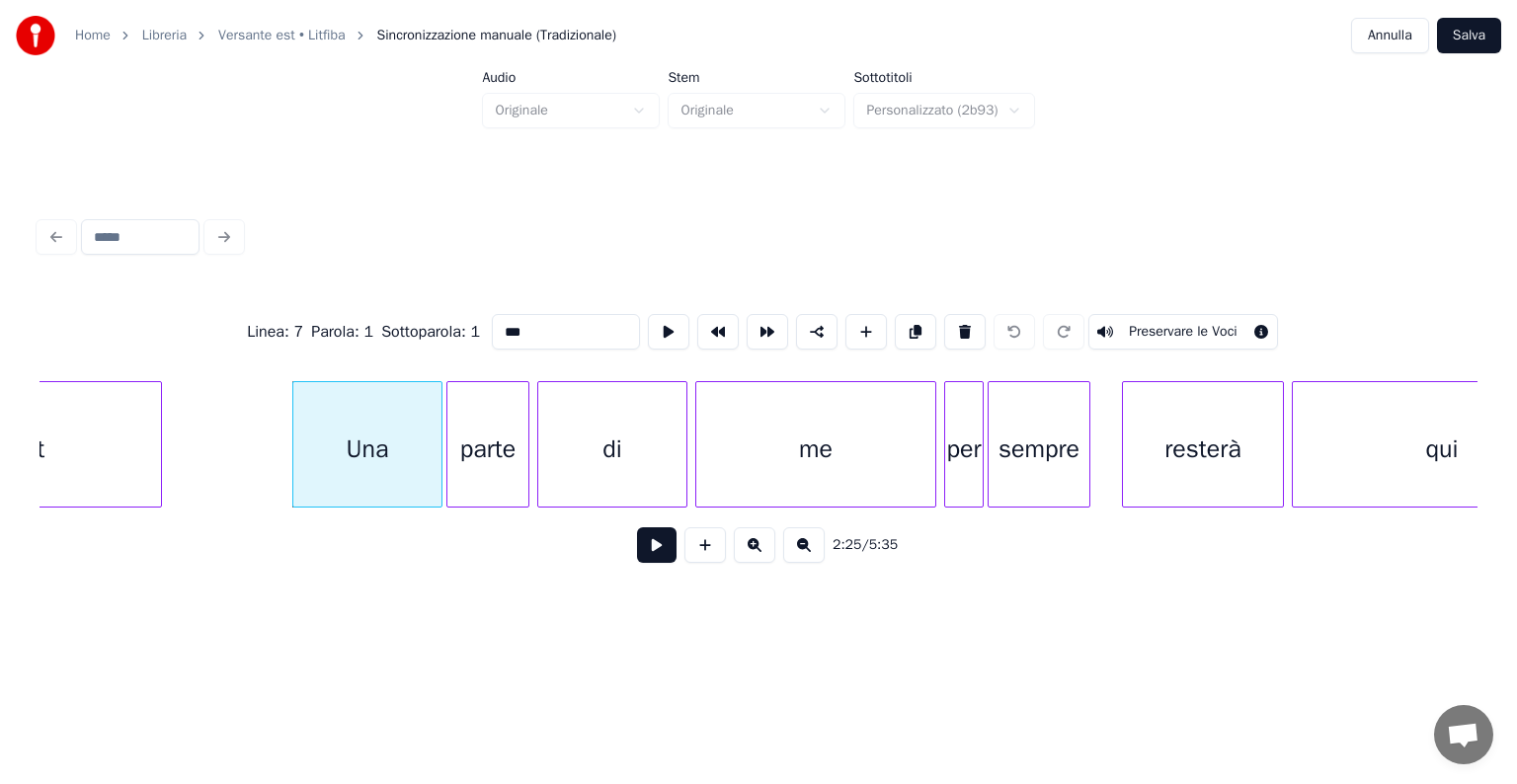 scroll, scrollTop: 0, scrollLeft: 28537, axis: horizontal 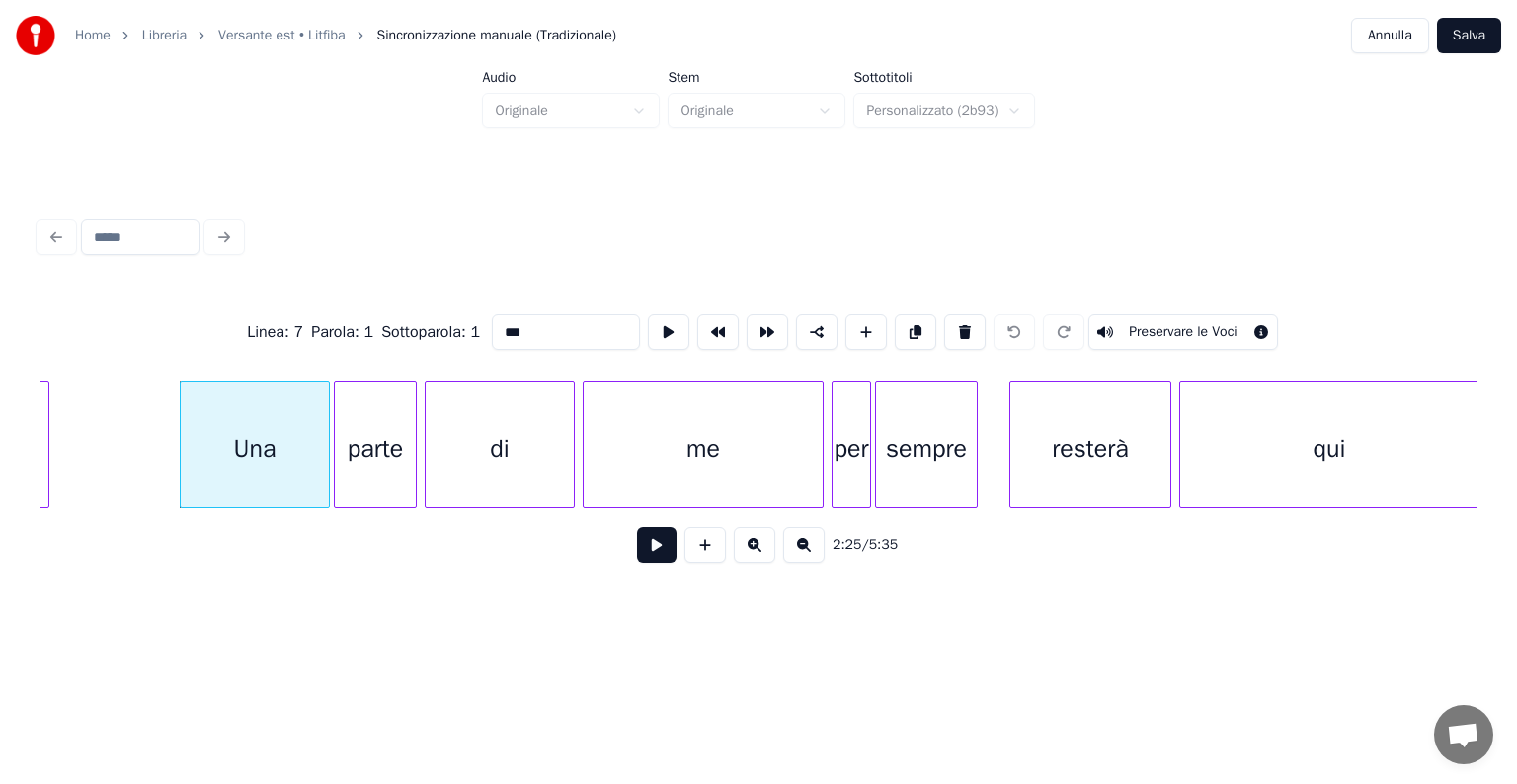 click on "parte" at bounding box center (375, 449) 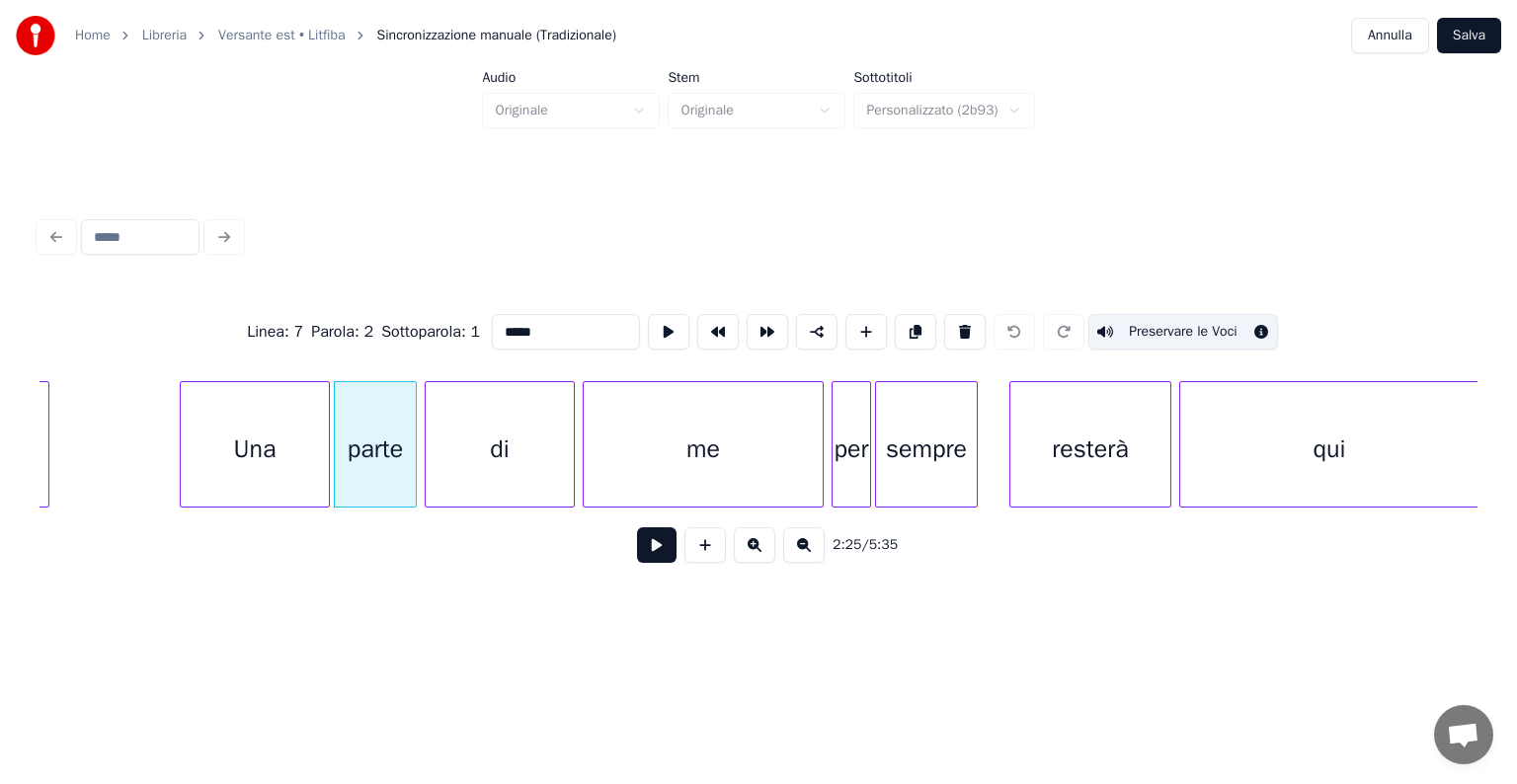 click on "Preservare le Voci" at bounding box center (1183, 332) 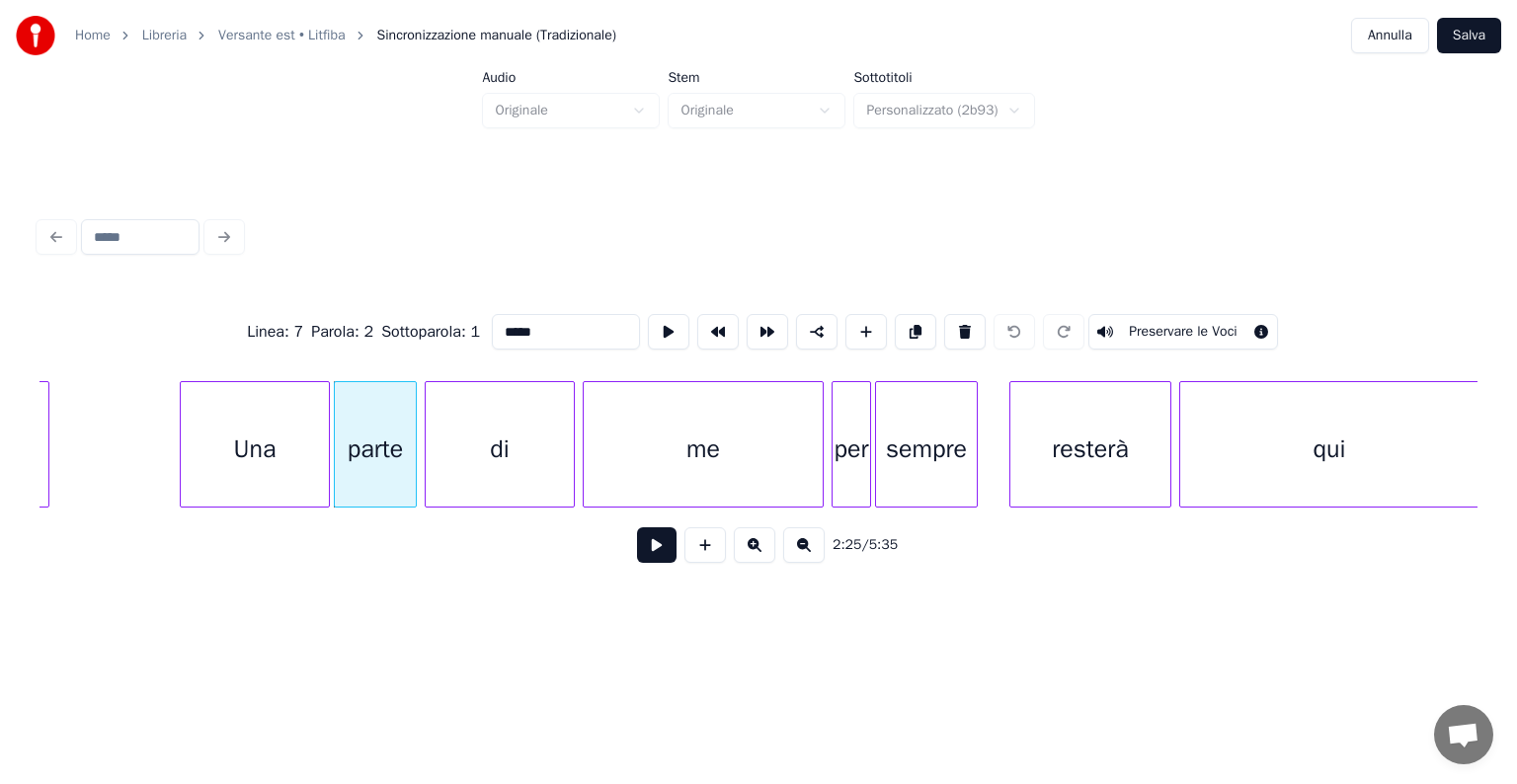 click on "di" at bounding box center [500, 449] 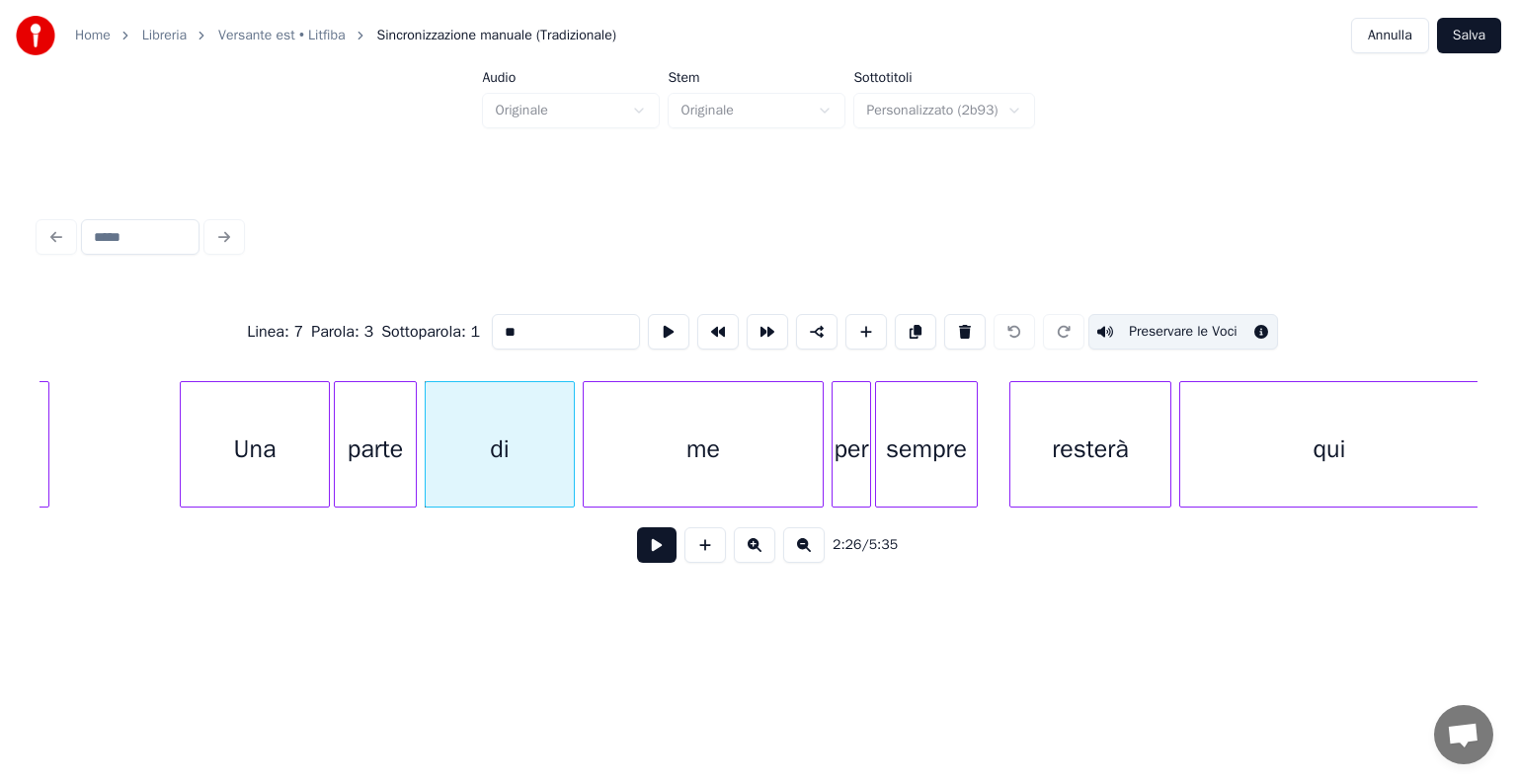 click on "Preservare le Voci" at bounding box center [1183, 332] 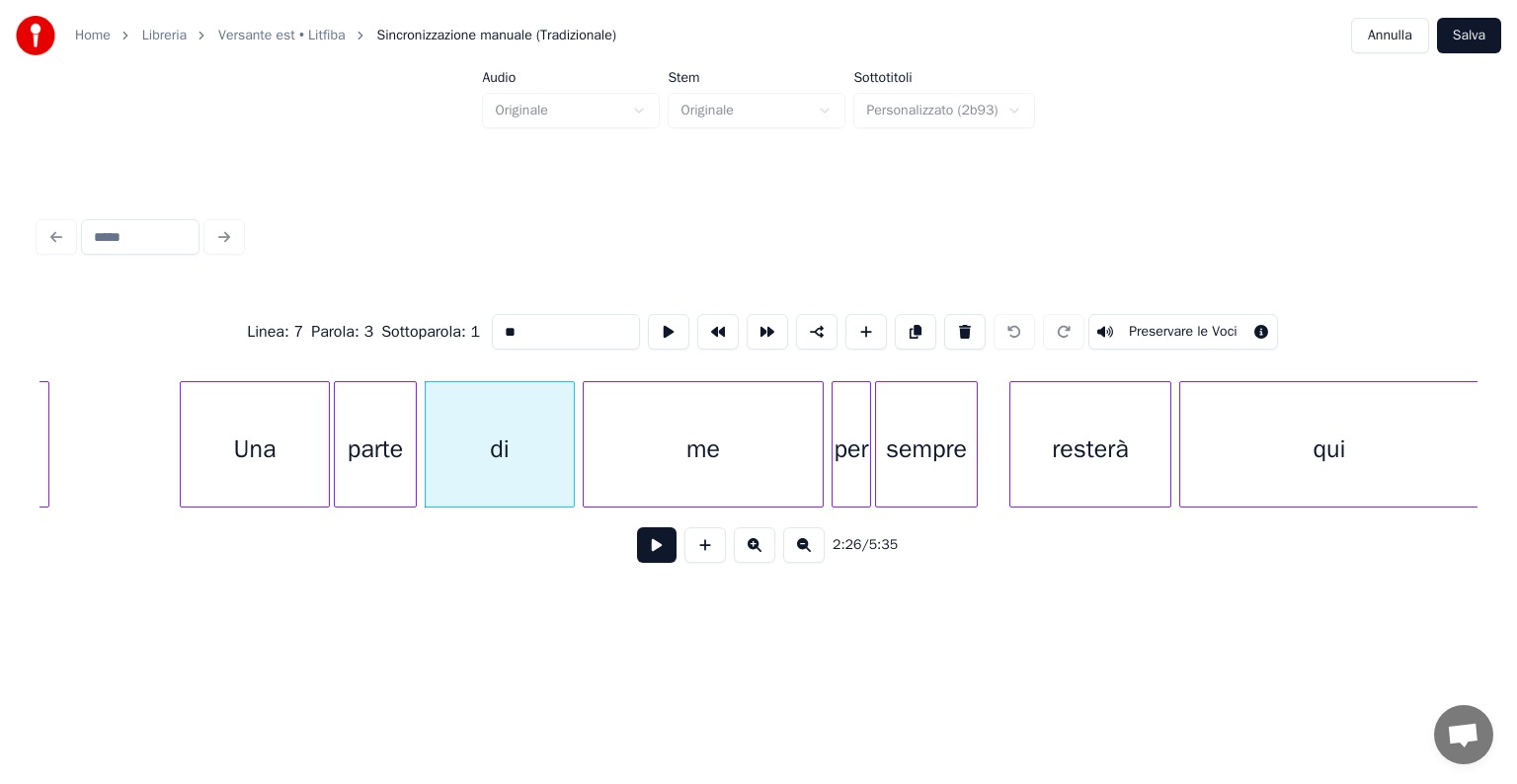 click on "me" at bounding box center (703, 449) 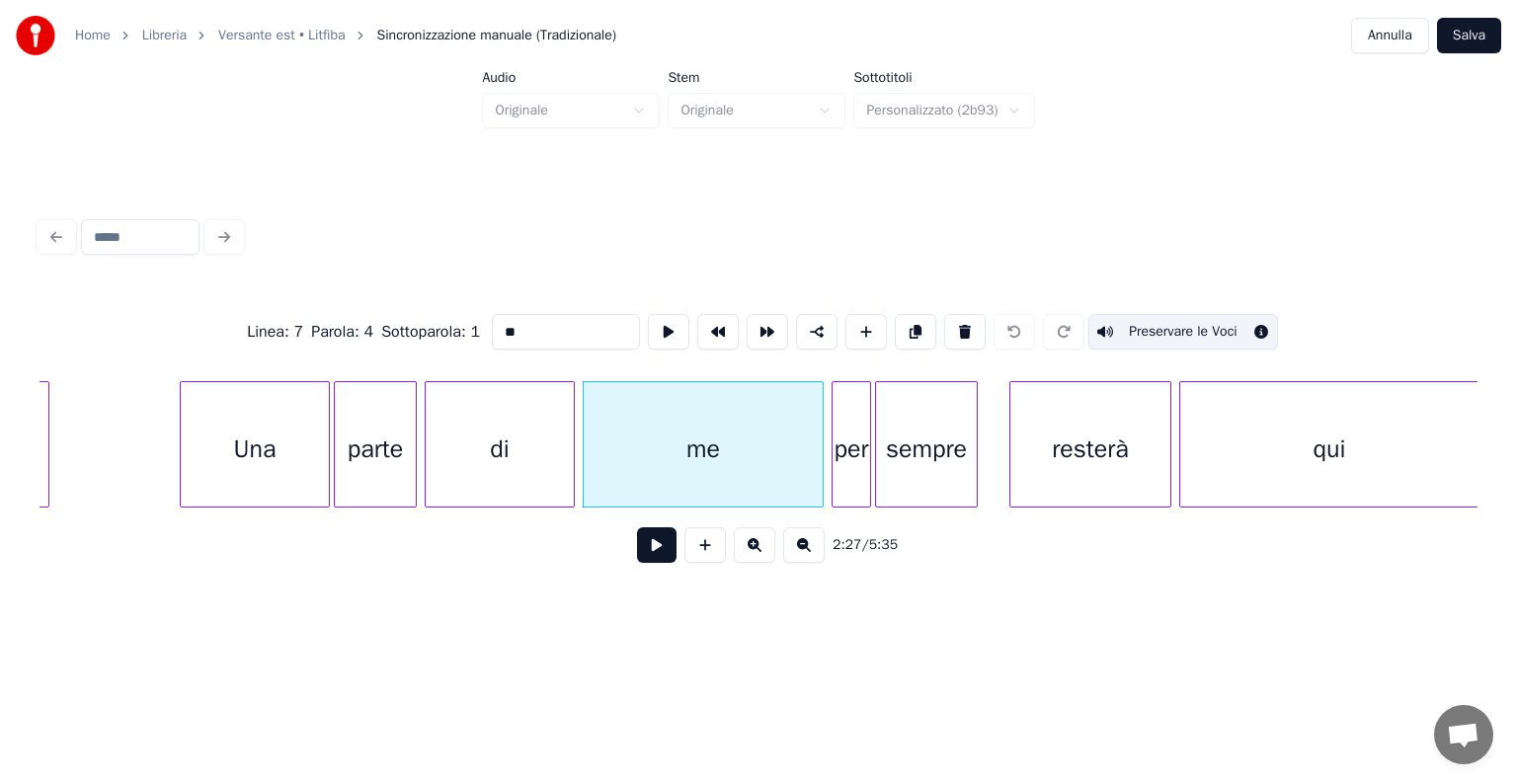 click on "Preservare le Voci" at bounding box center (1183, 332) 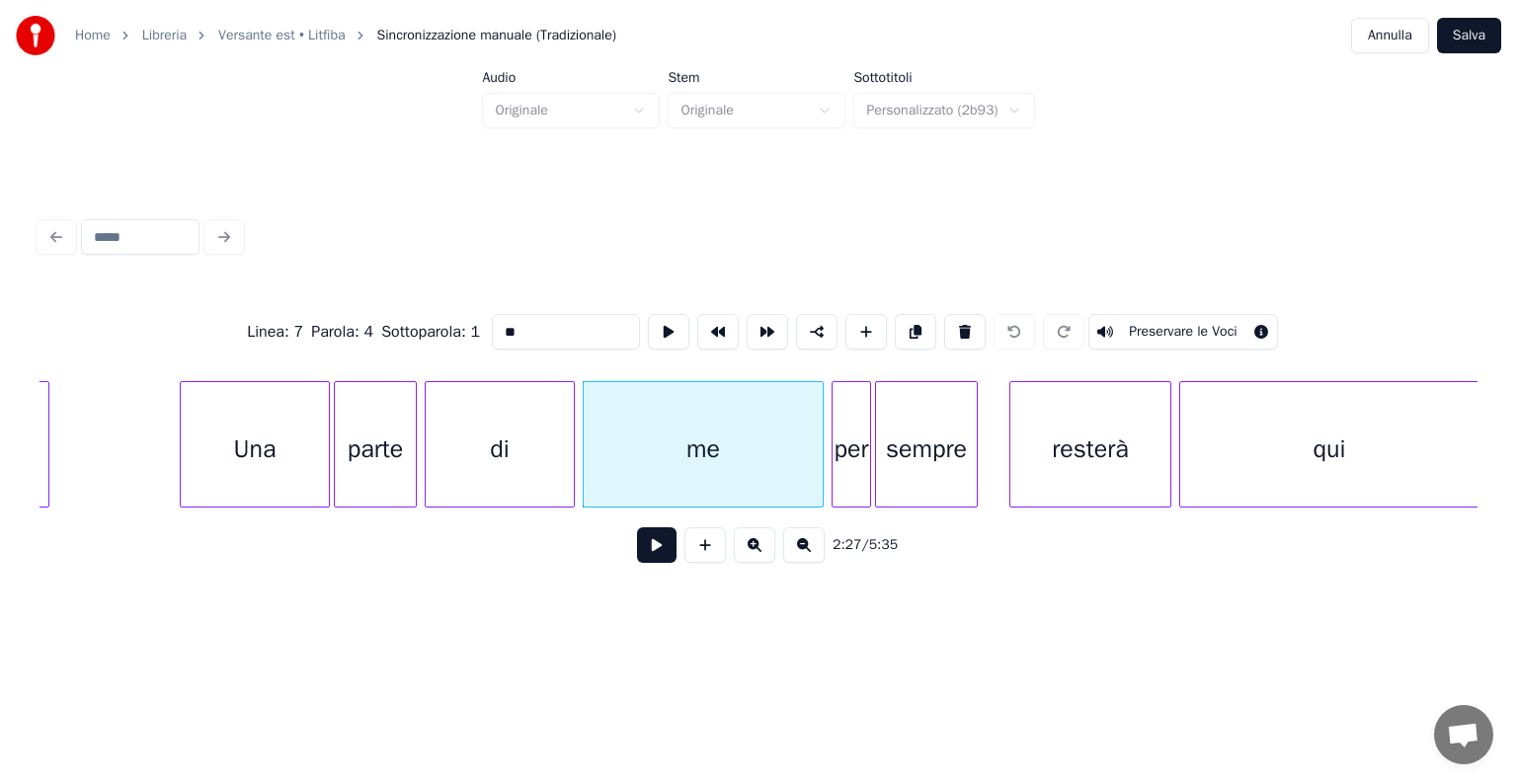 click on "per" at bounding box center (851, 449) 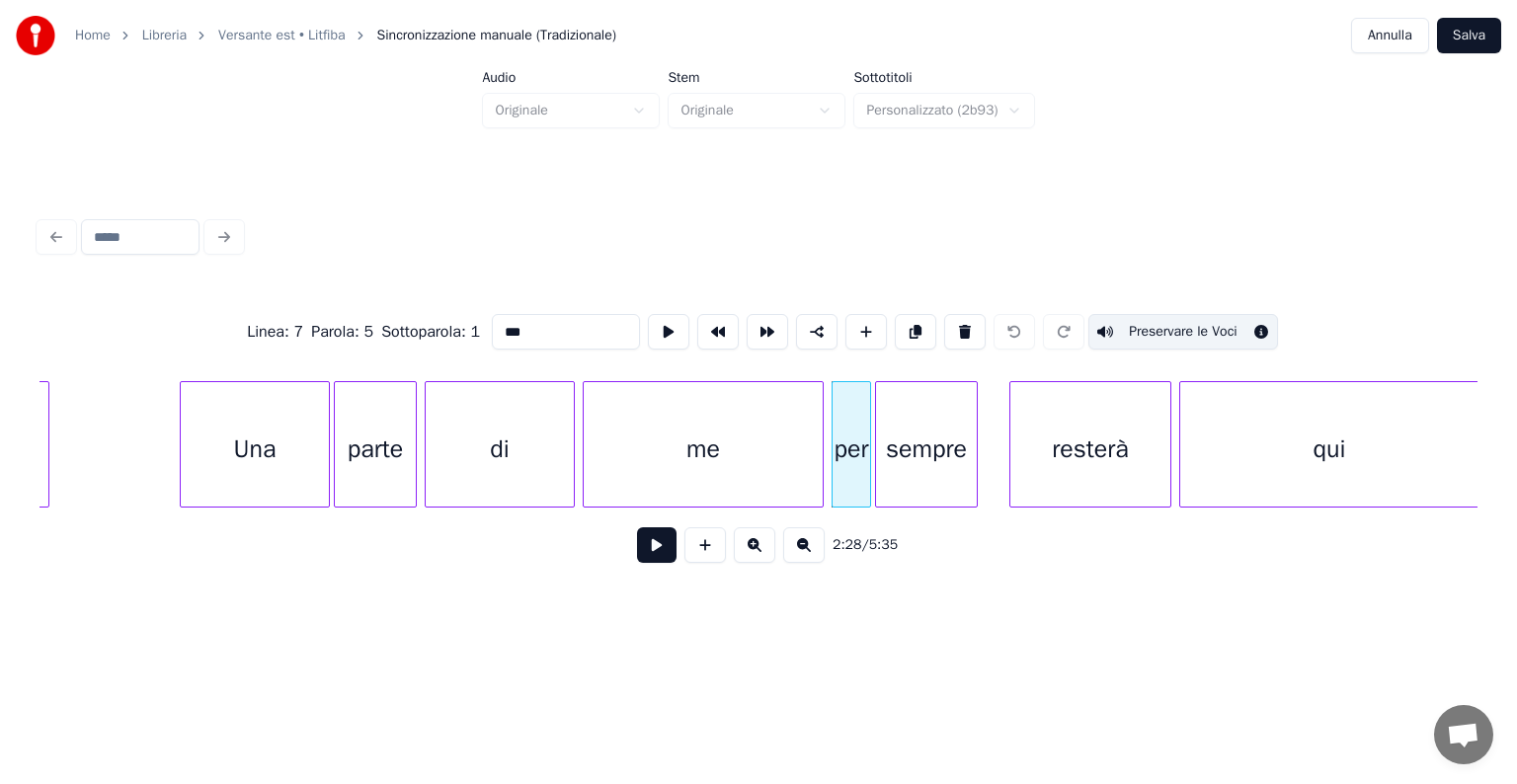 click on "Preservare le Voci" at bounding box center [1183, 332] 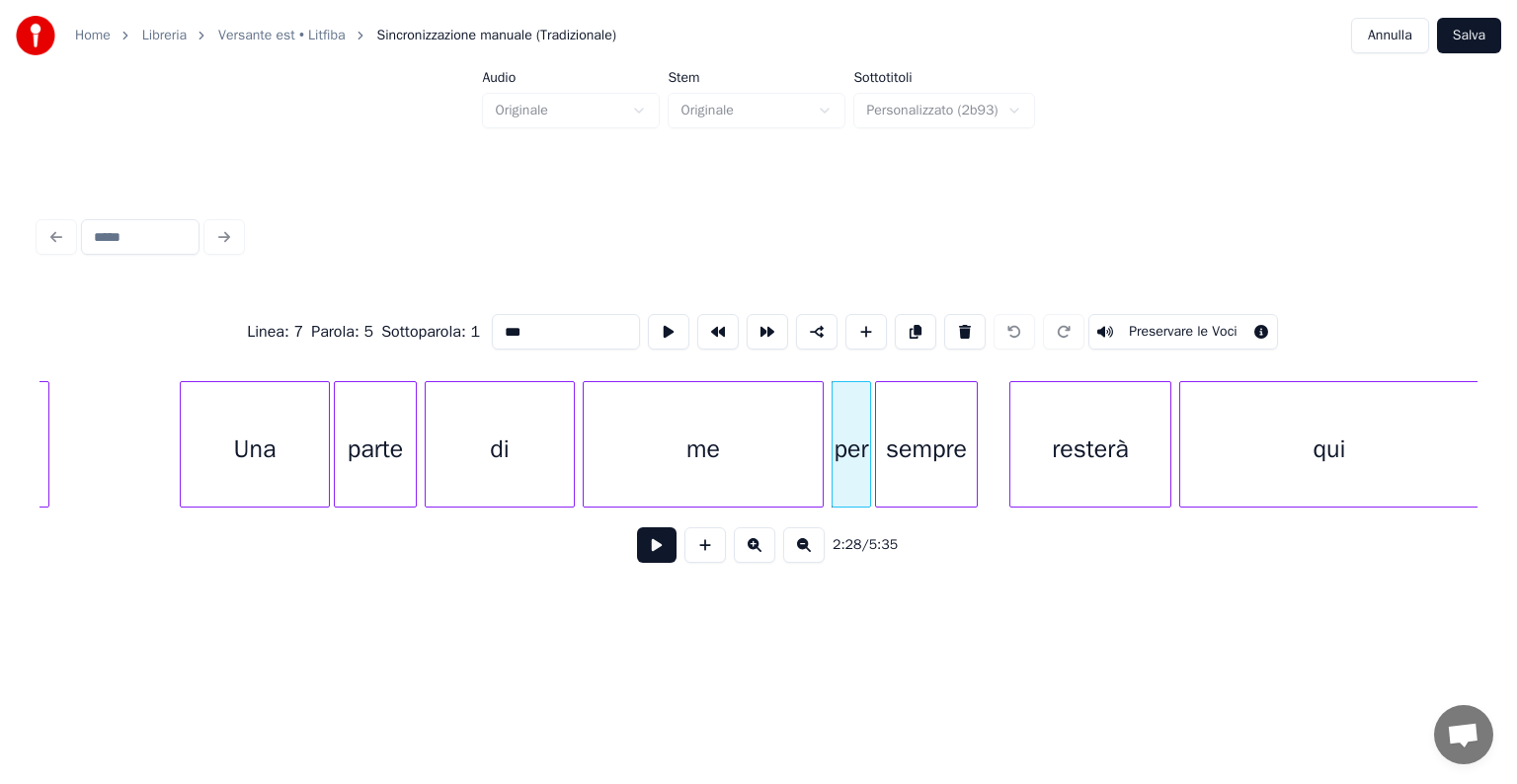click on "sempre" at bounding box center [926, 449] 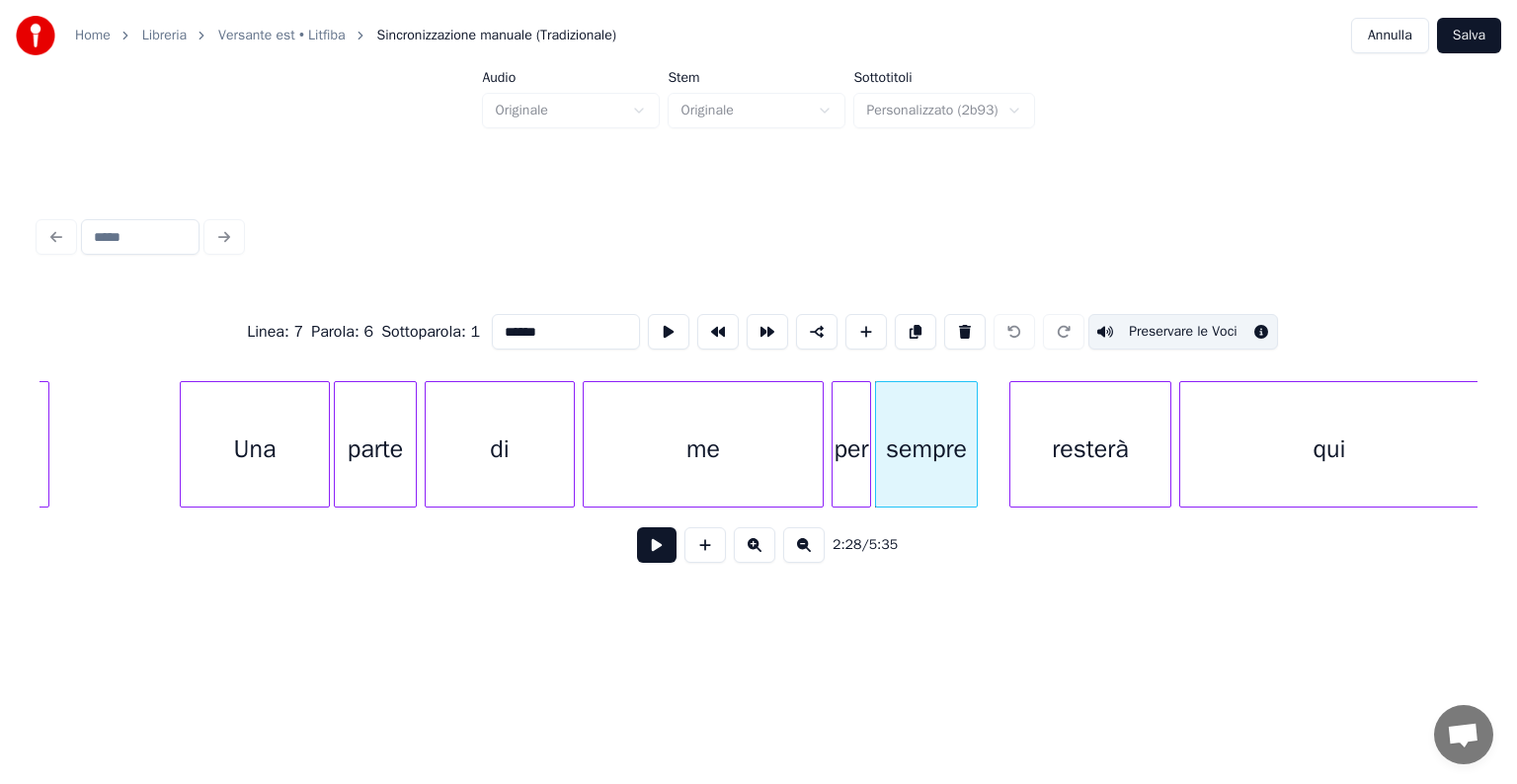 click on "Preservare le Voci" at bounding box center (1183, 332) 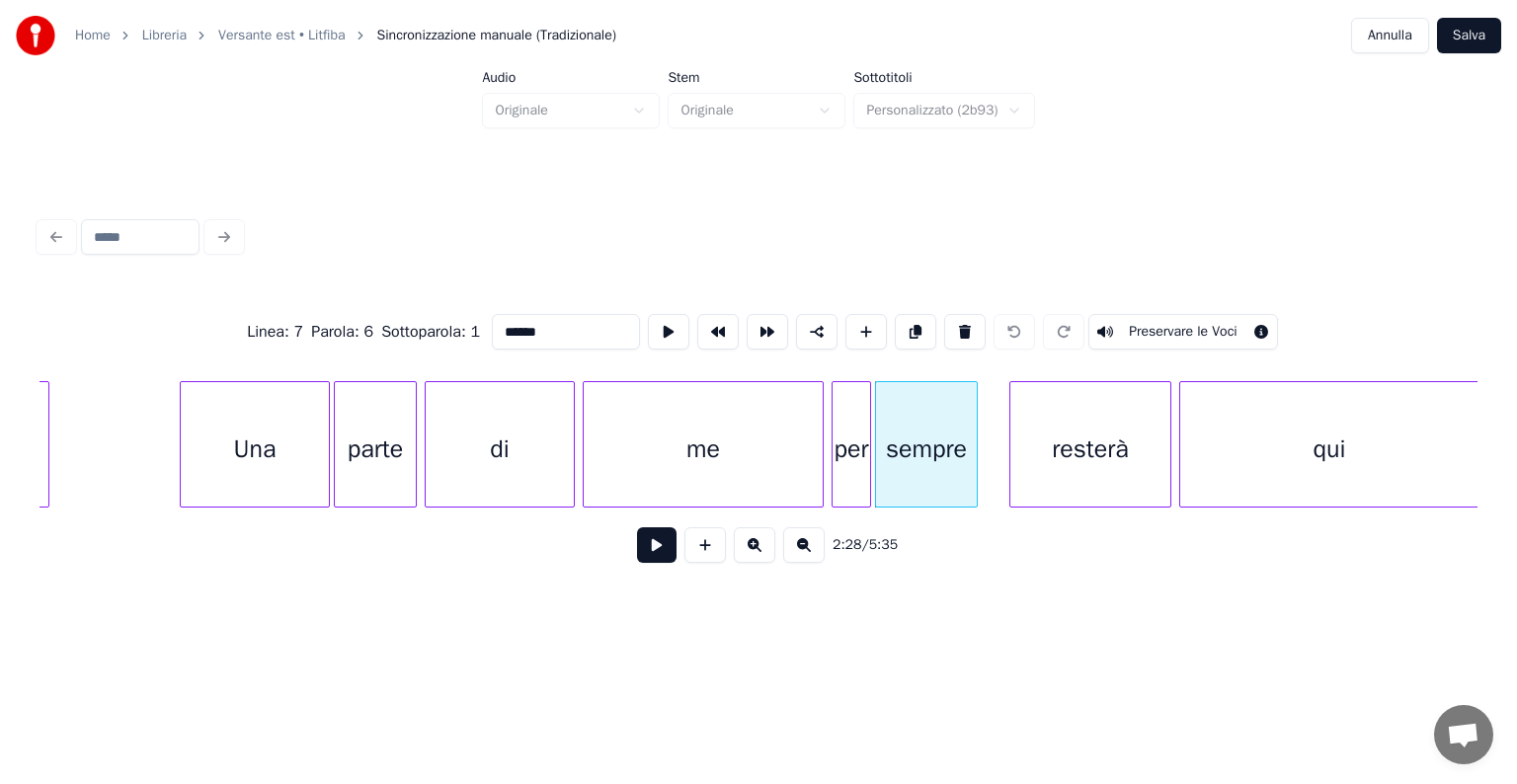click on "resterà" at bounding box center [1090, 449] 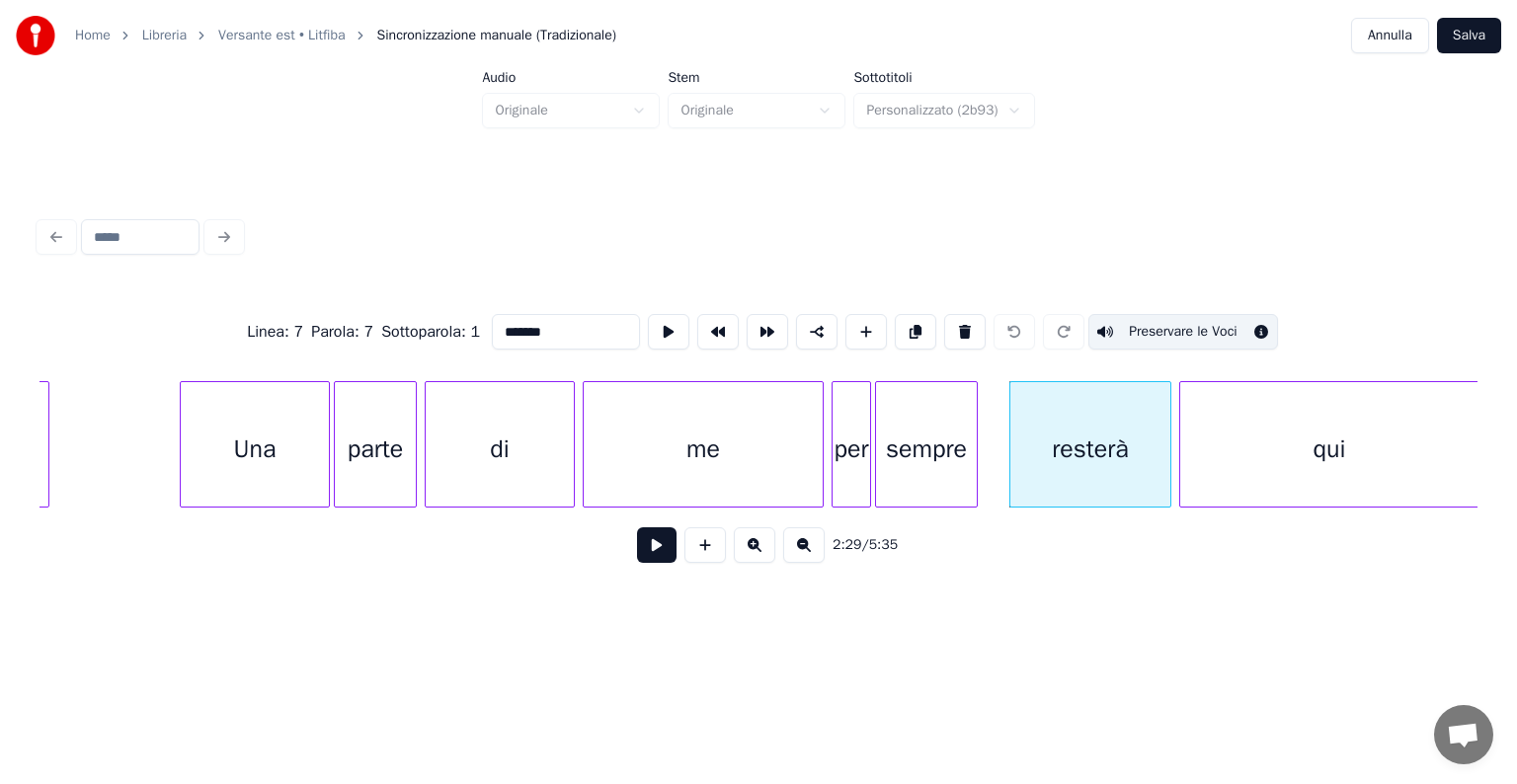 click on "Preservare le Voci" at bounding box center [1183, 332] 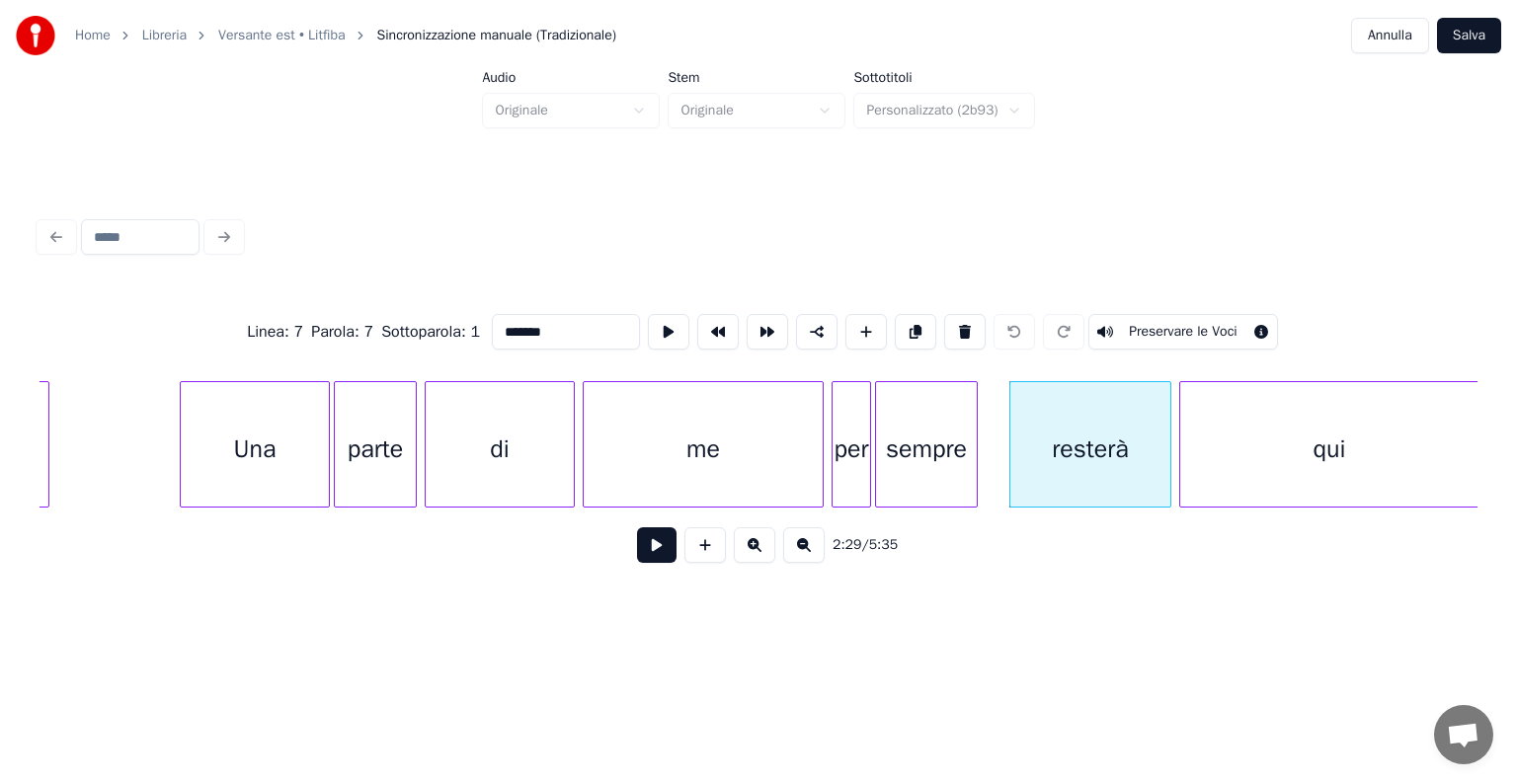 click on "qui" at bounding box center (1329, 449) 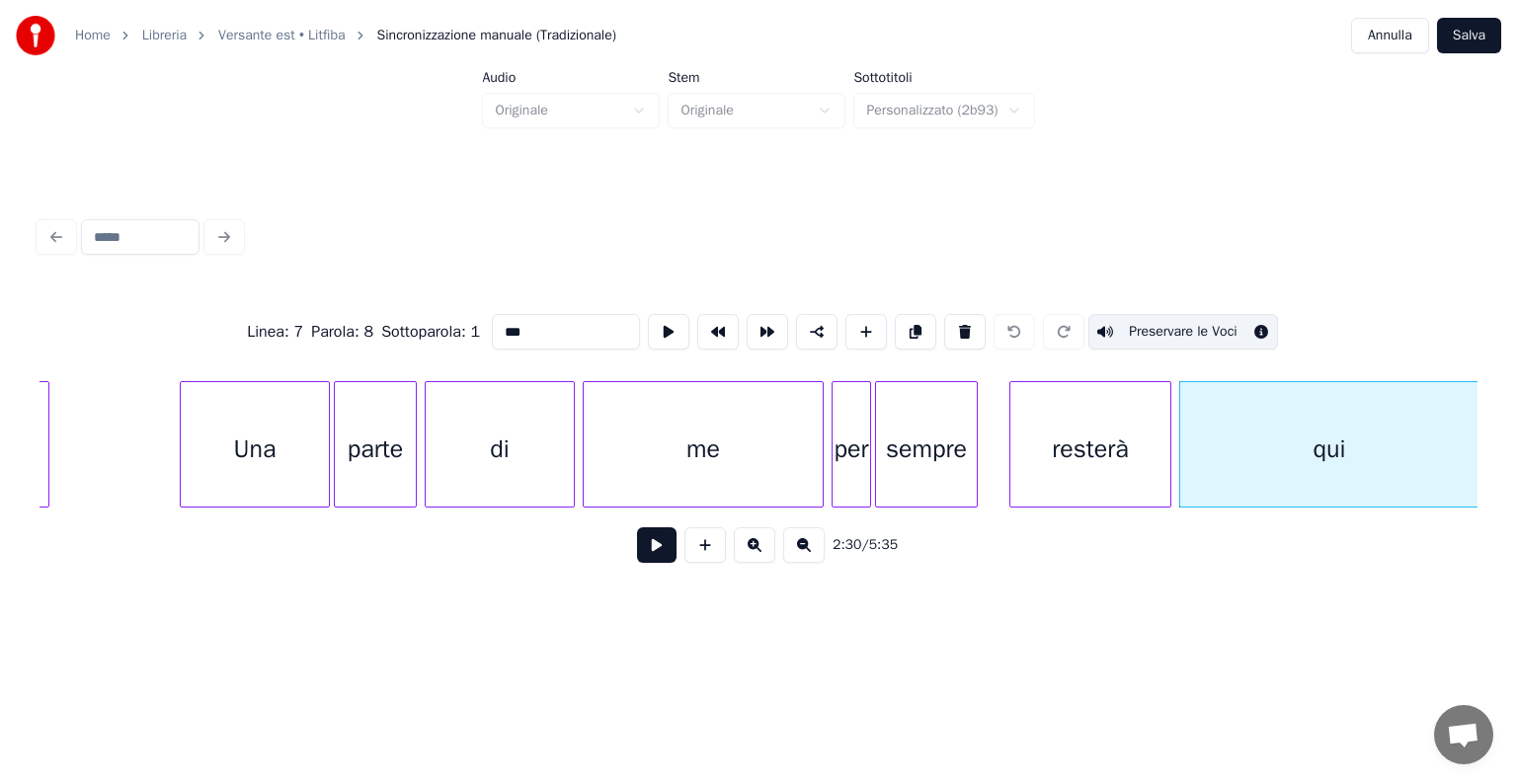 click on "Preservare le Voci" at bounding box center (1183, 332) 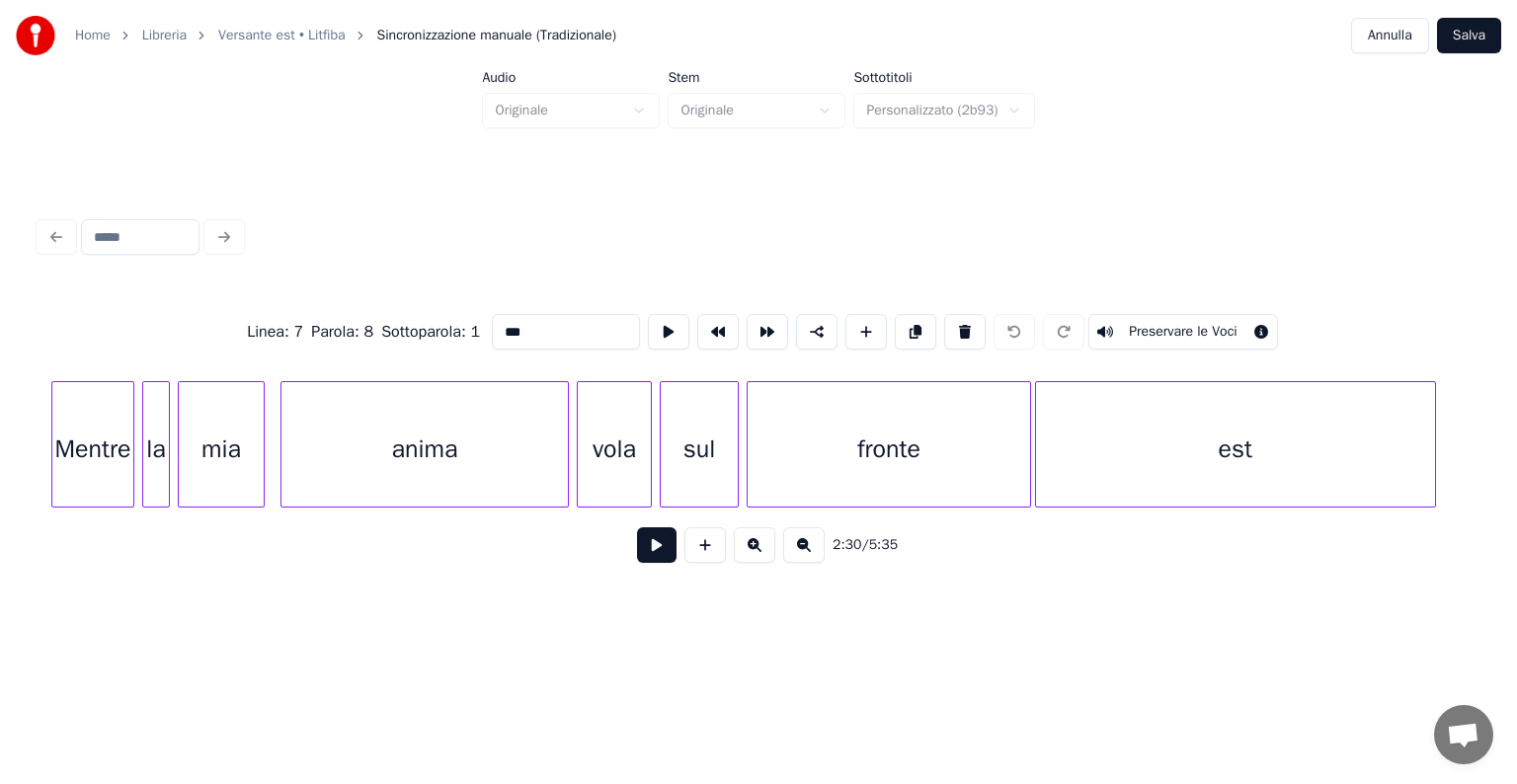scroll, scrollTop: 0, scrollLeft: 30026, axis: horizontal 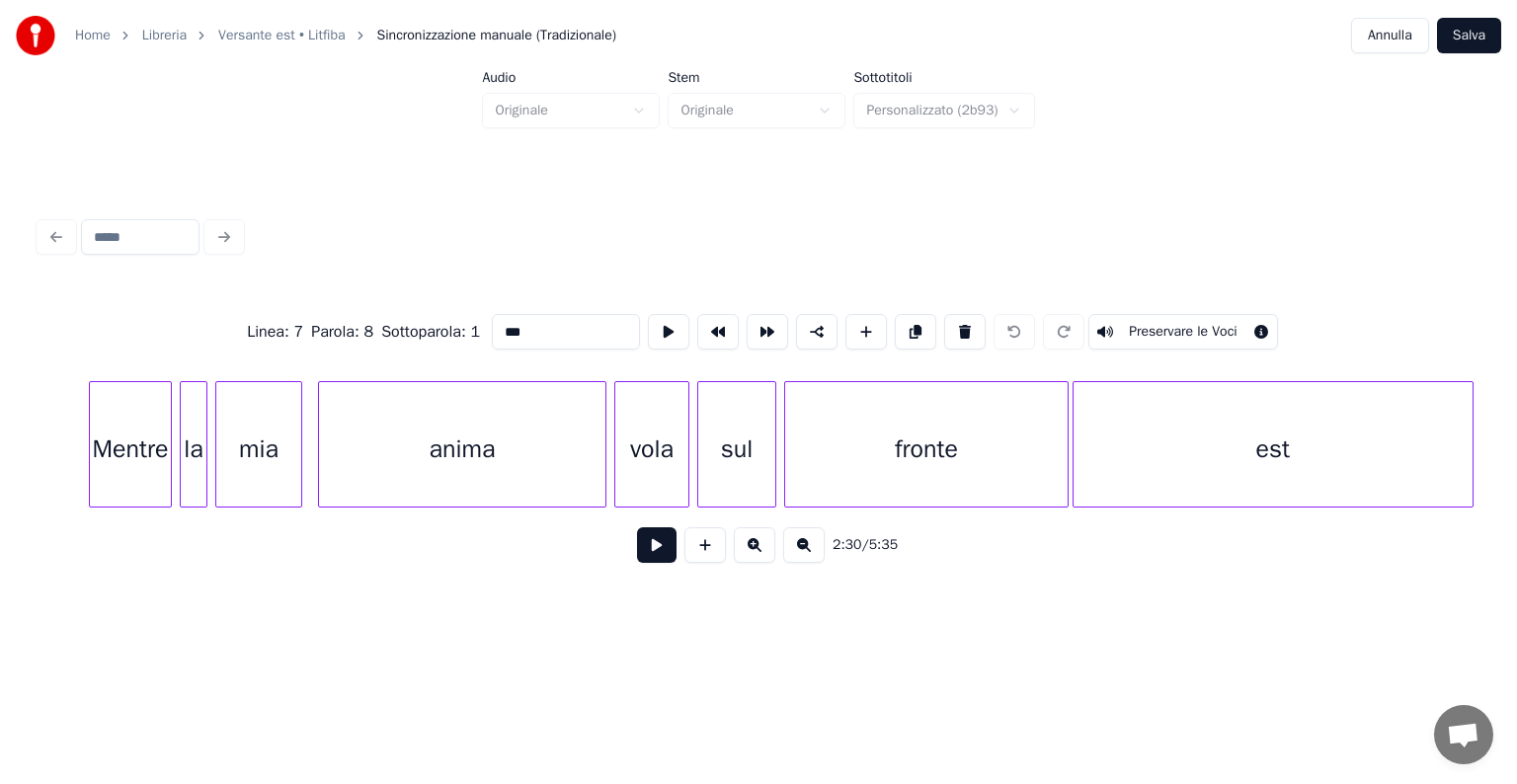 click on "Mentre" at bounding box center [130, 449] 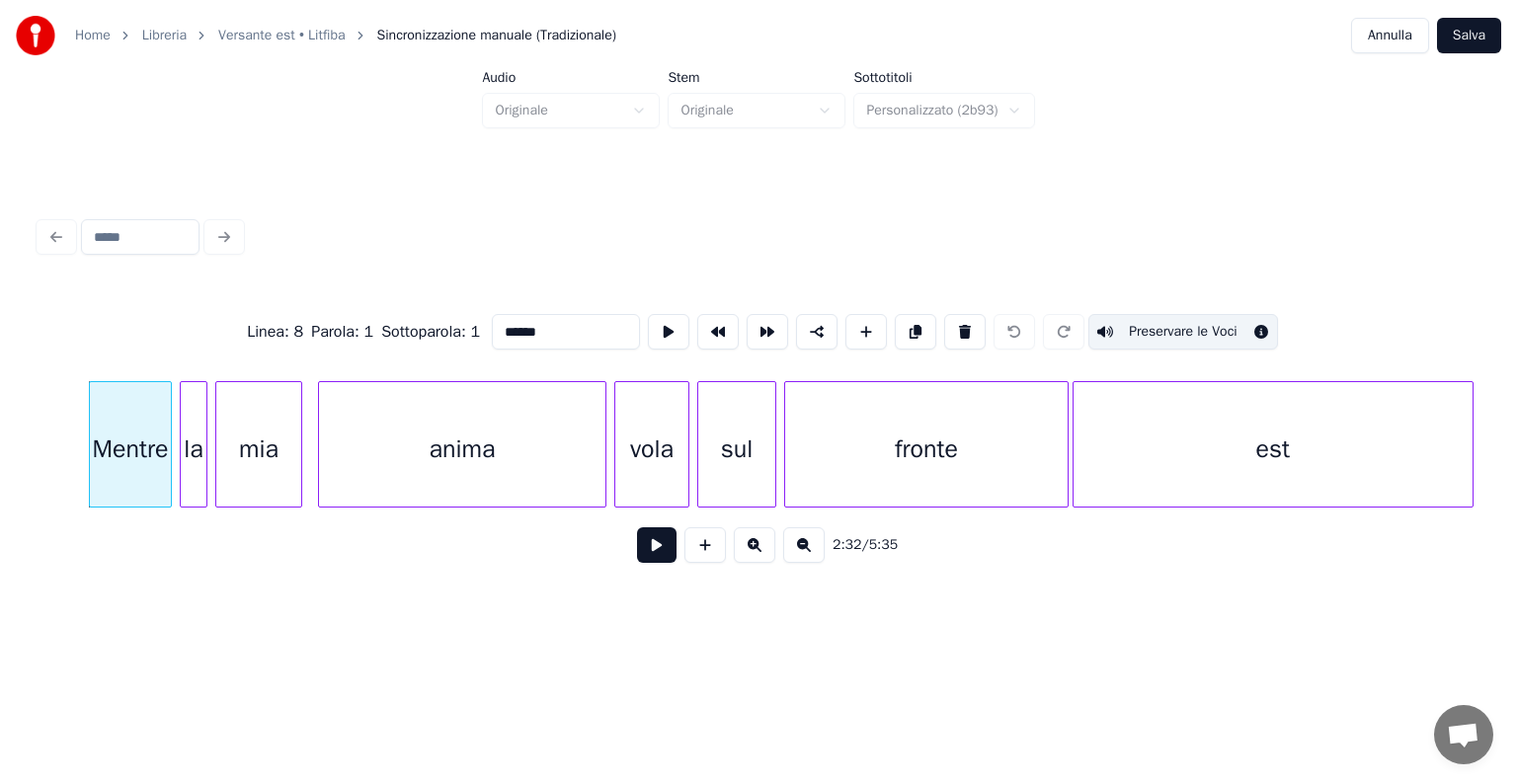 click on "Preservare le Voci" at bounding box center (1183, 332) 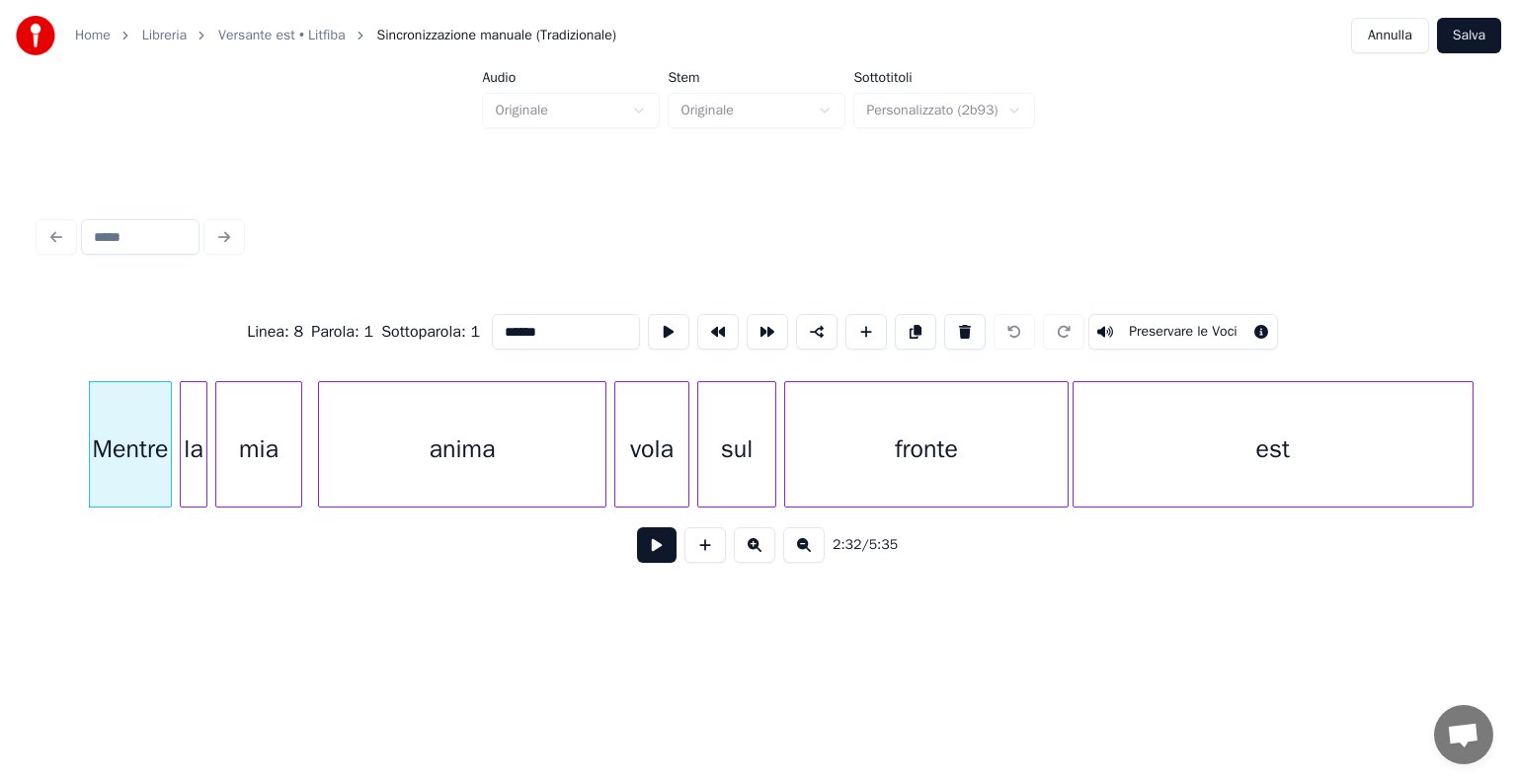 click on "la" at bounding box center (194, 449) 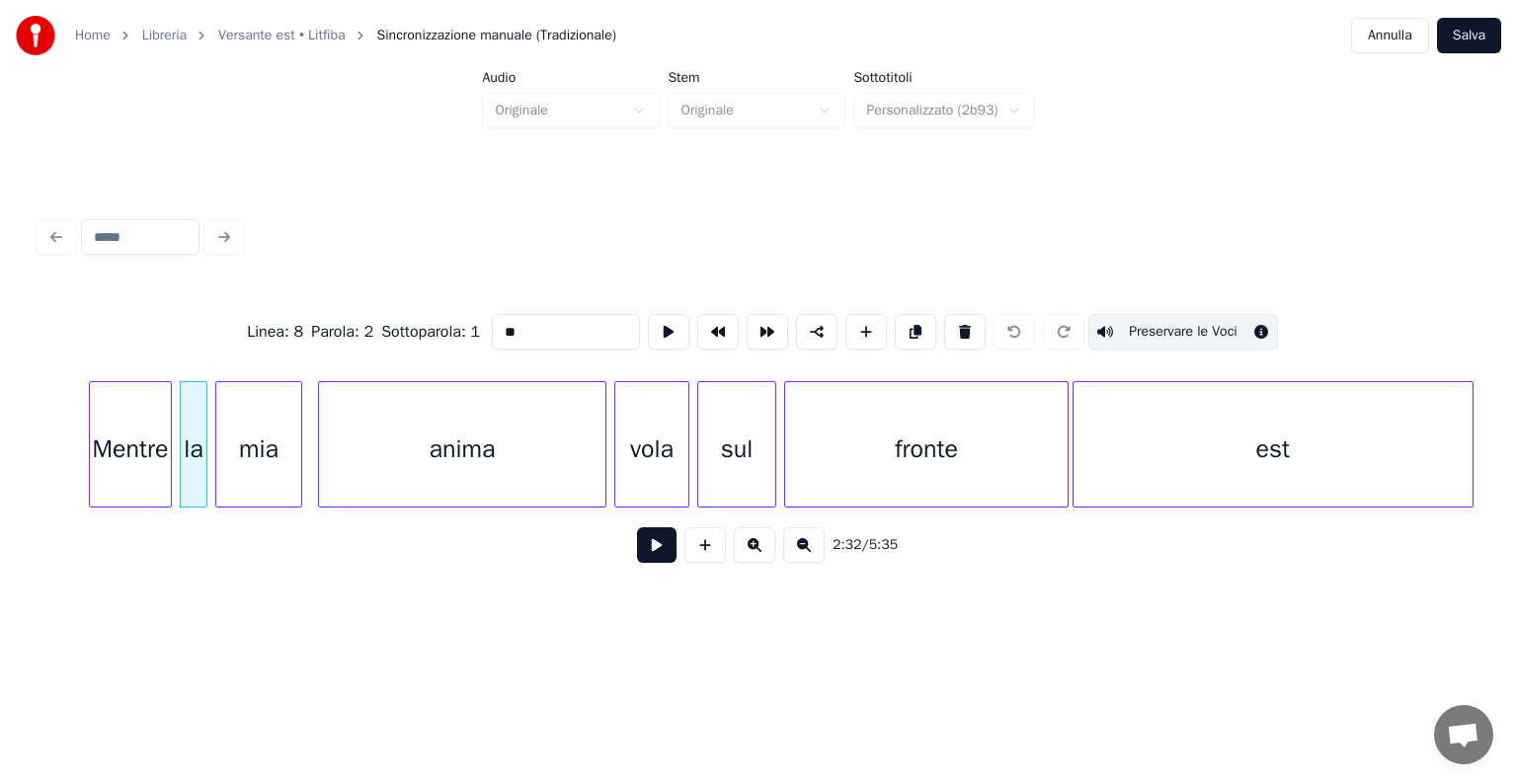 click on "Preservare le Voci" at bounding box center [1183, 332] 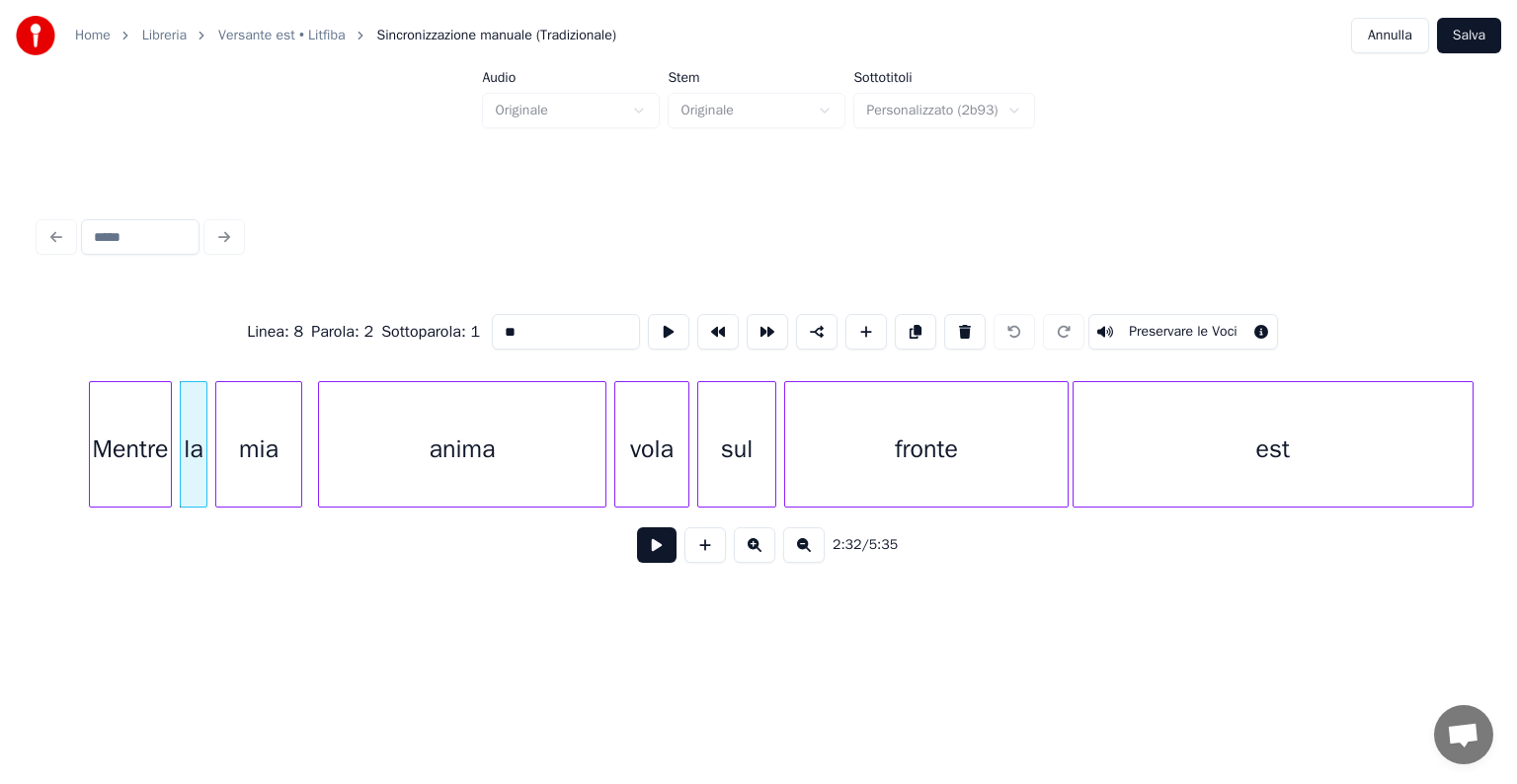 click on "mia" at bounding box center (259, 449) 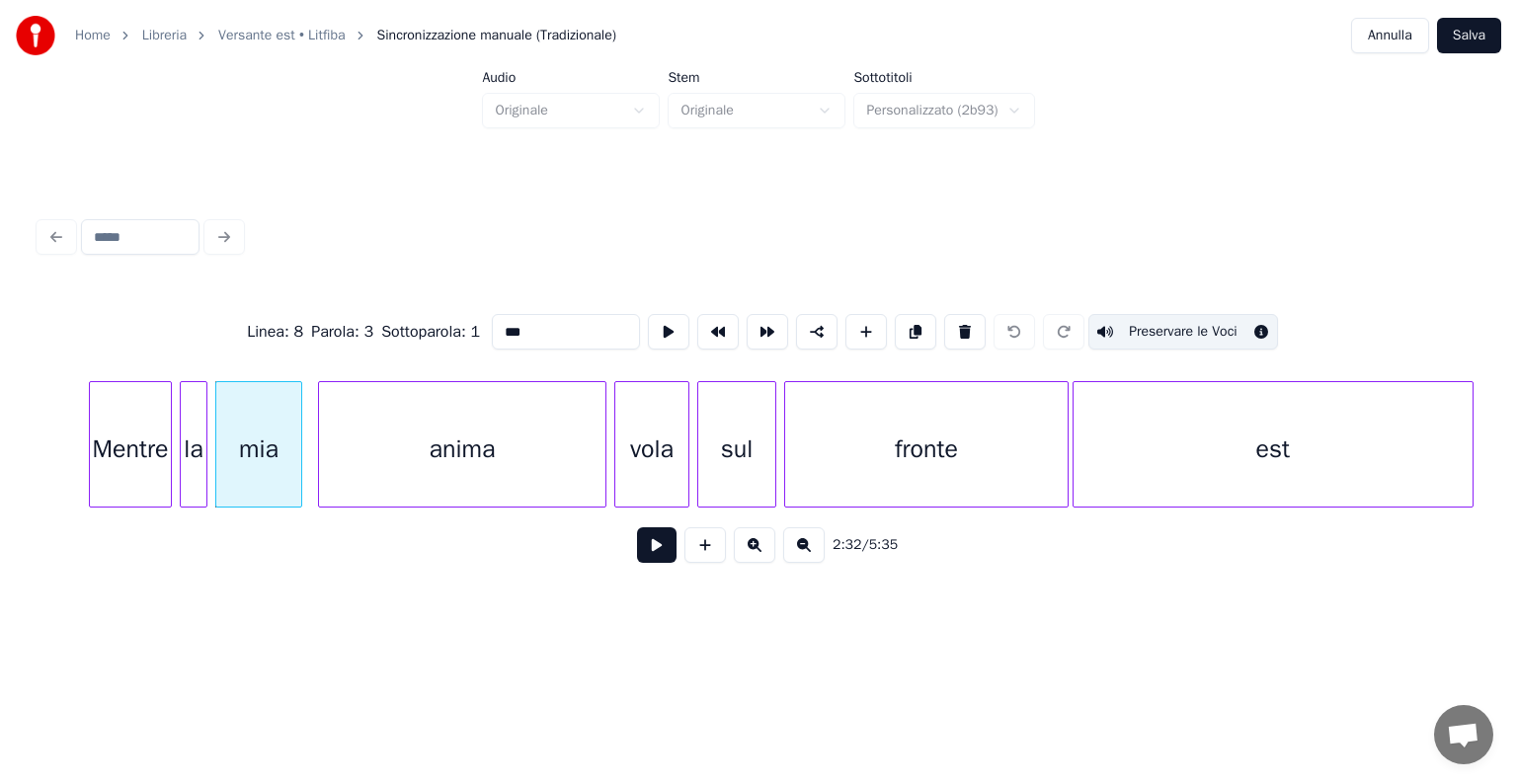 click on "Preservare le Voci" at bounding box center [1183, 332] 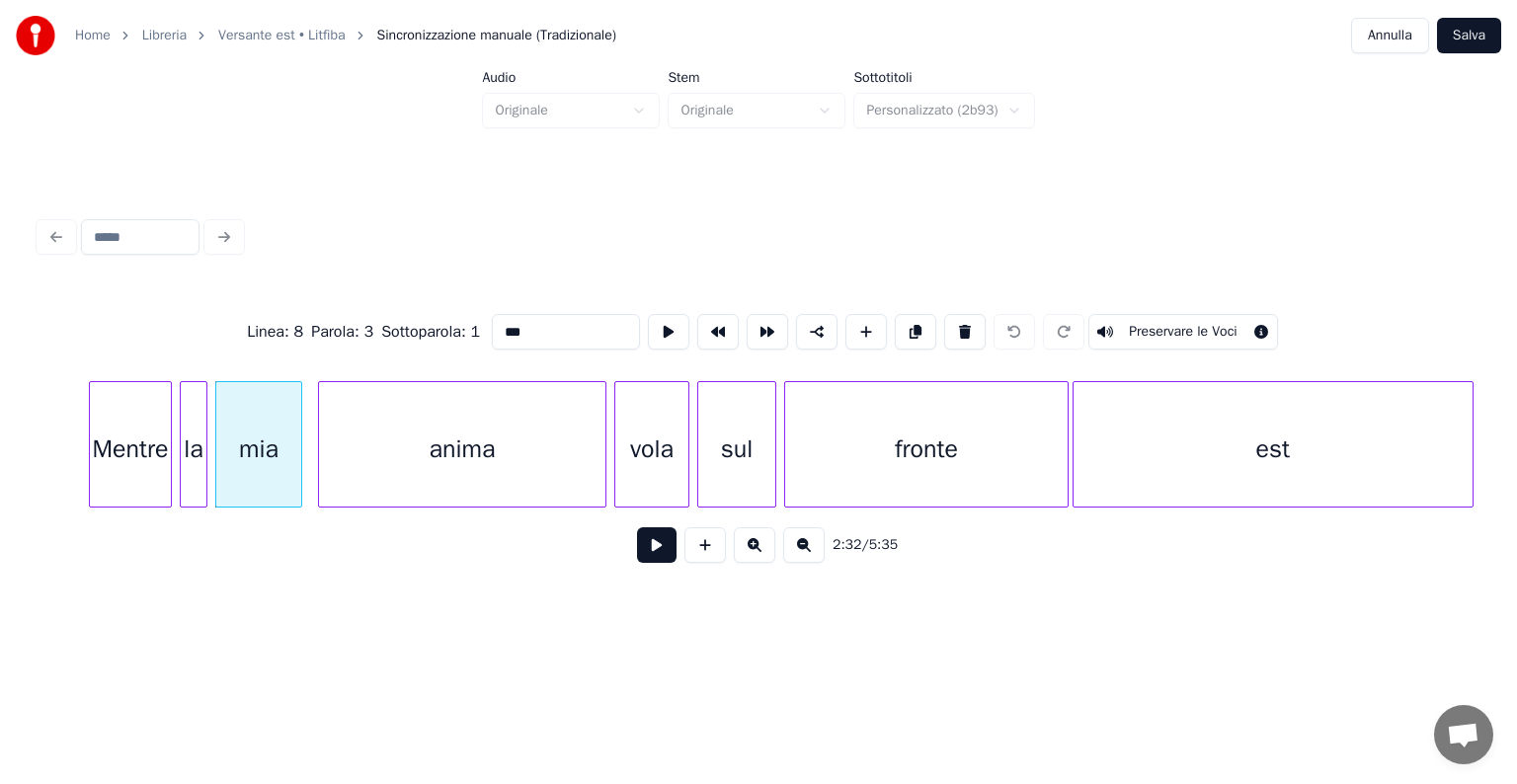 click on "anima" at bounding box center (462, 449) 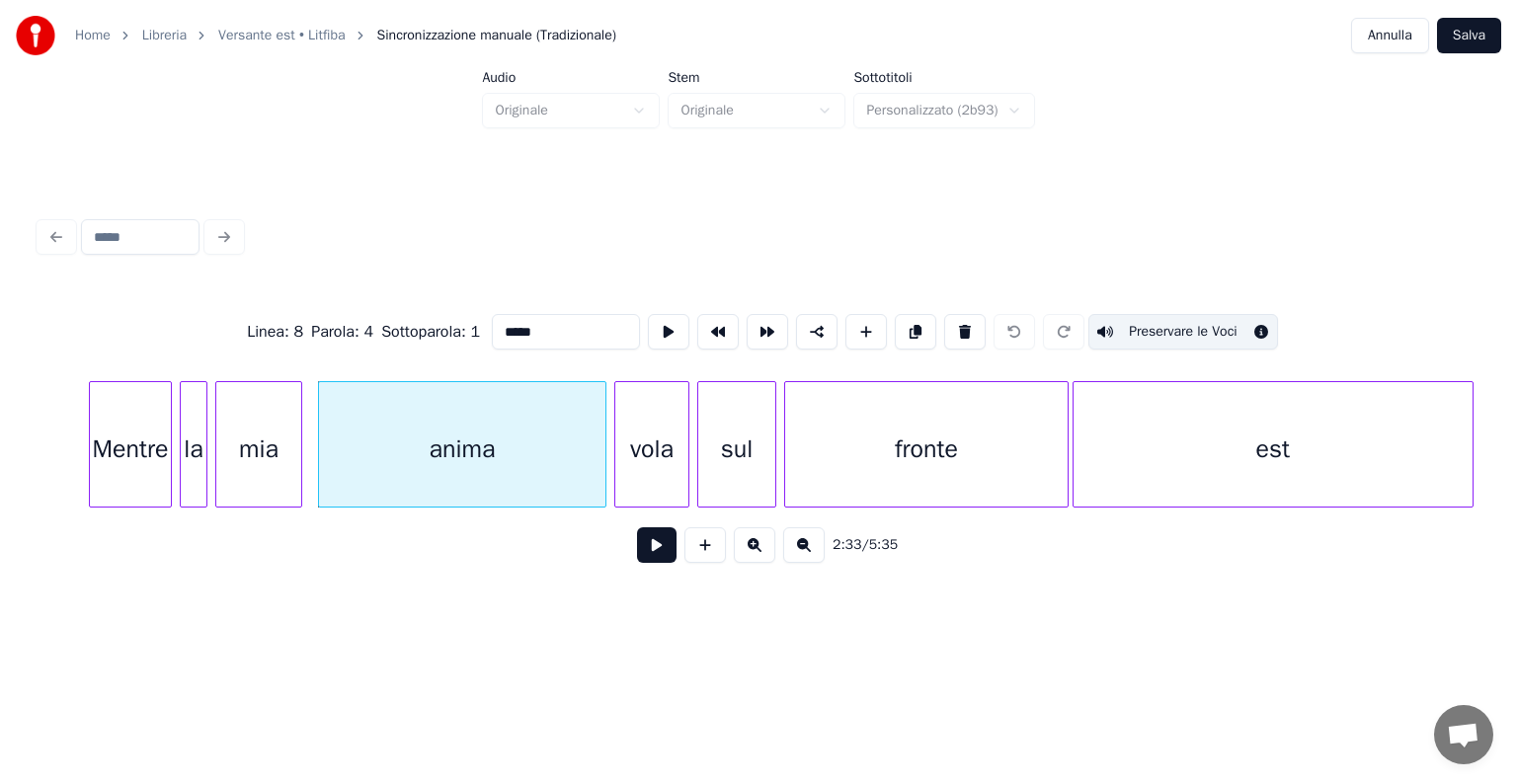 click on "Preservare le Voci" at bounding box center (1183, 332) 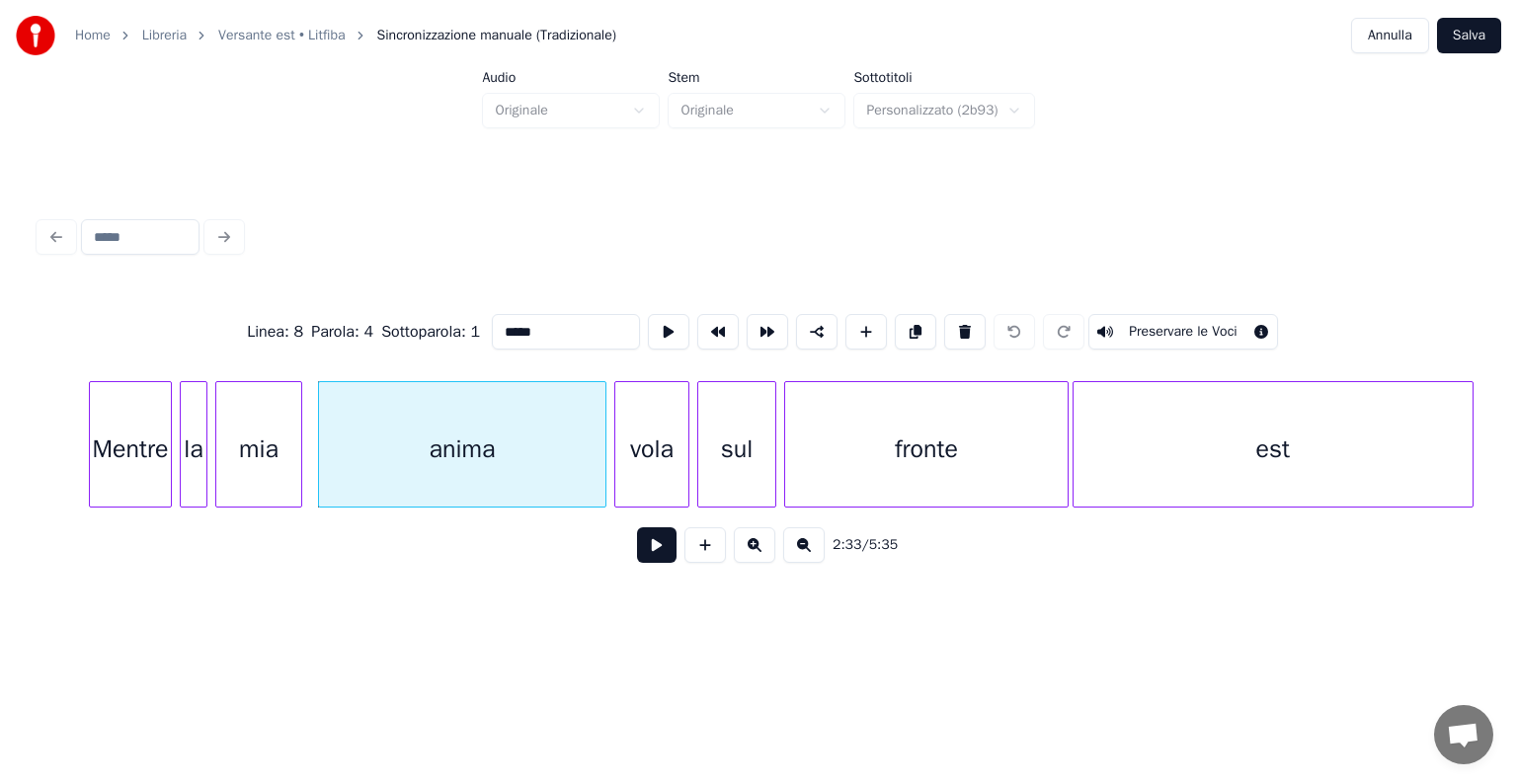click on "vola" at bounding box center (652, 449) 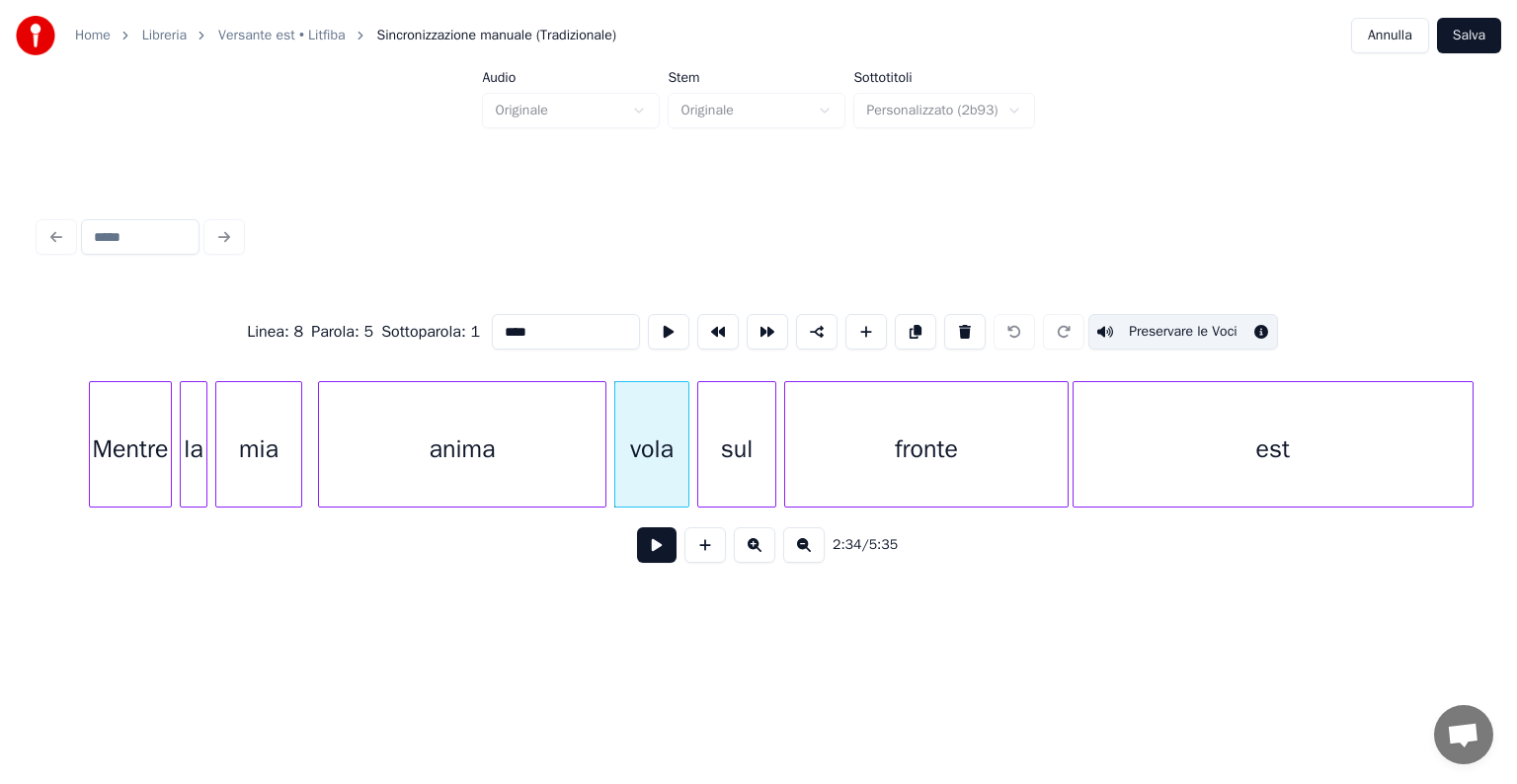 click on "Preservare le Voci" at bounding box center [1183, 332] 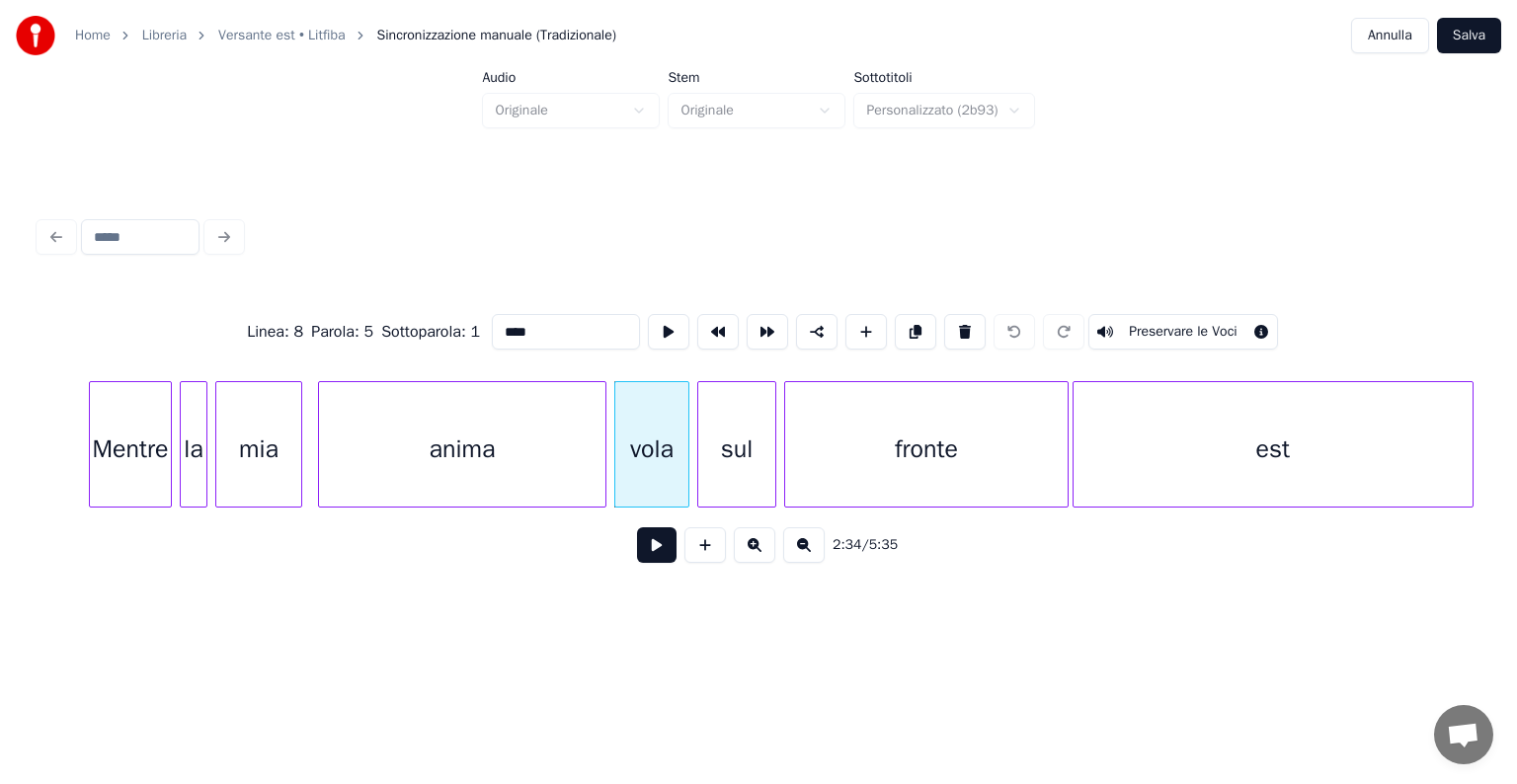 click on "sul" at bounding box center [737, 449] 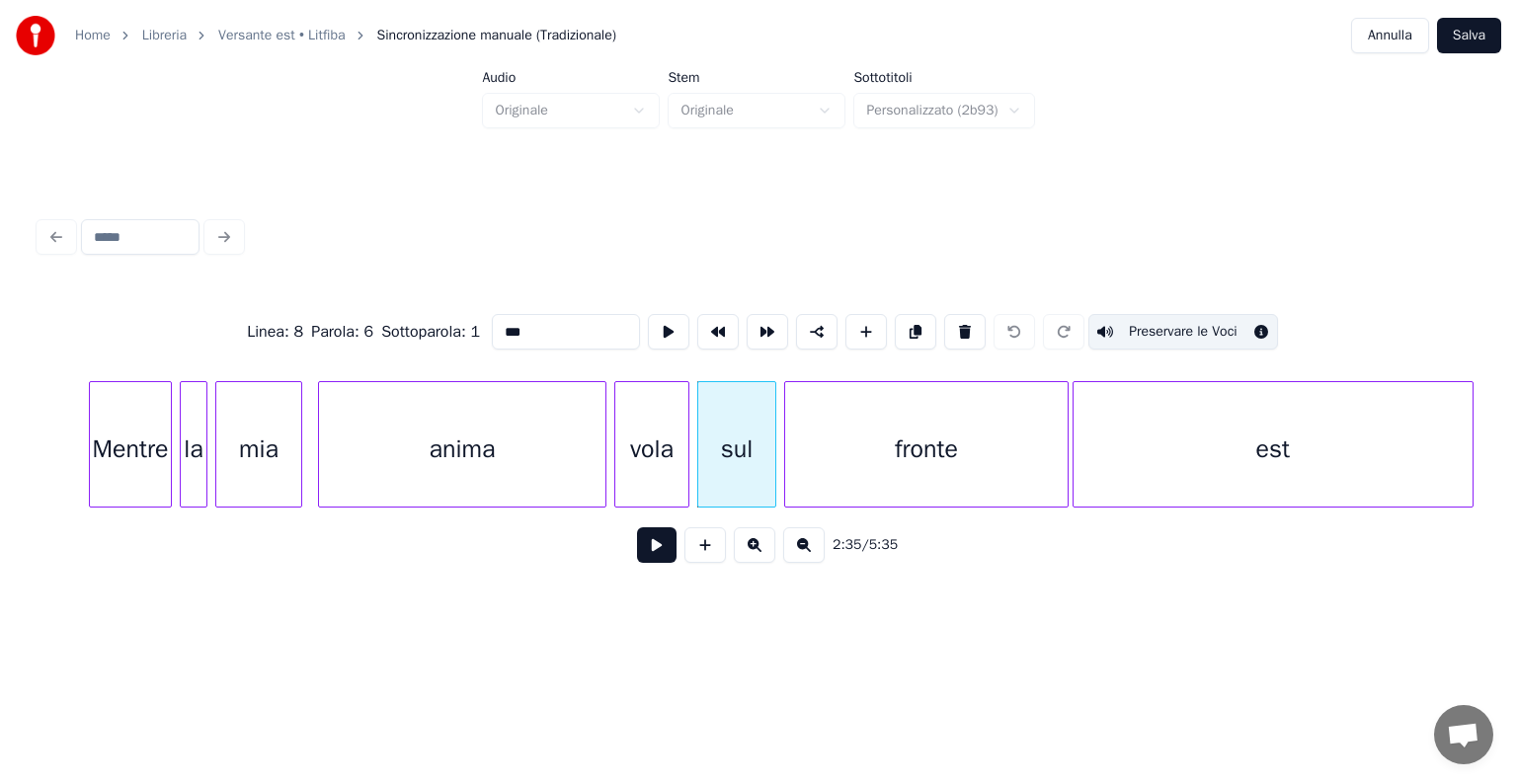 click on "Preservare le Voci" at bounding box center (1183, 332) 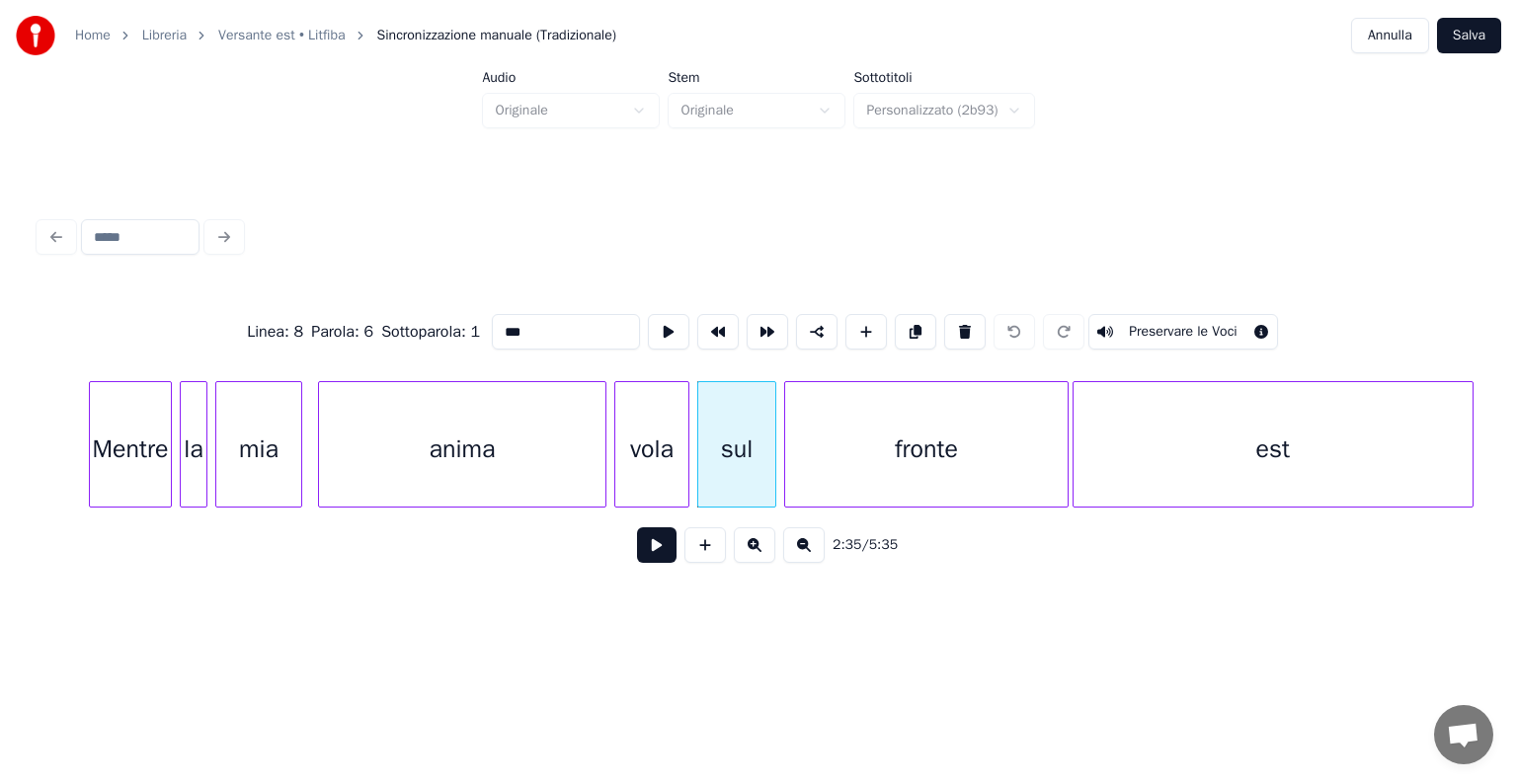 click on "fronte" at bounding box center (926, 449) 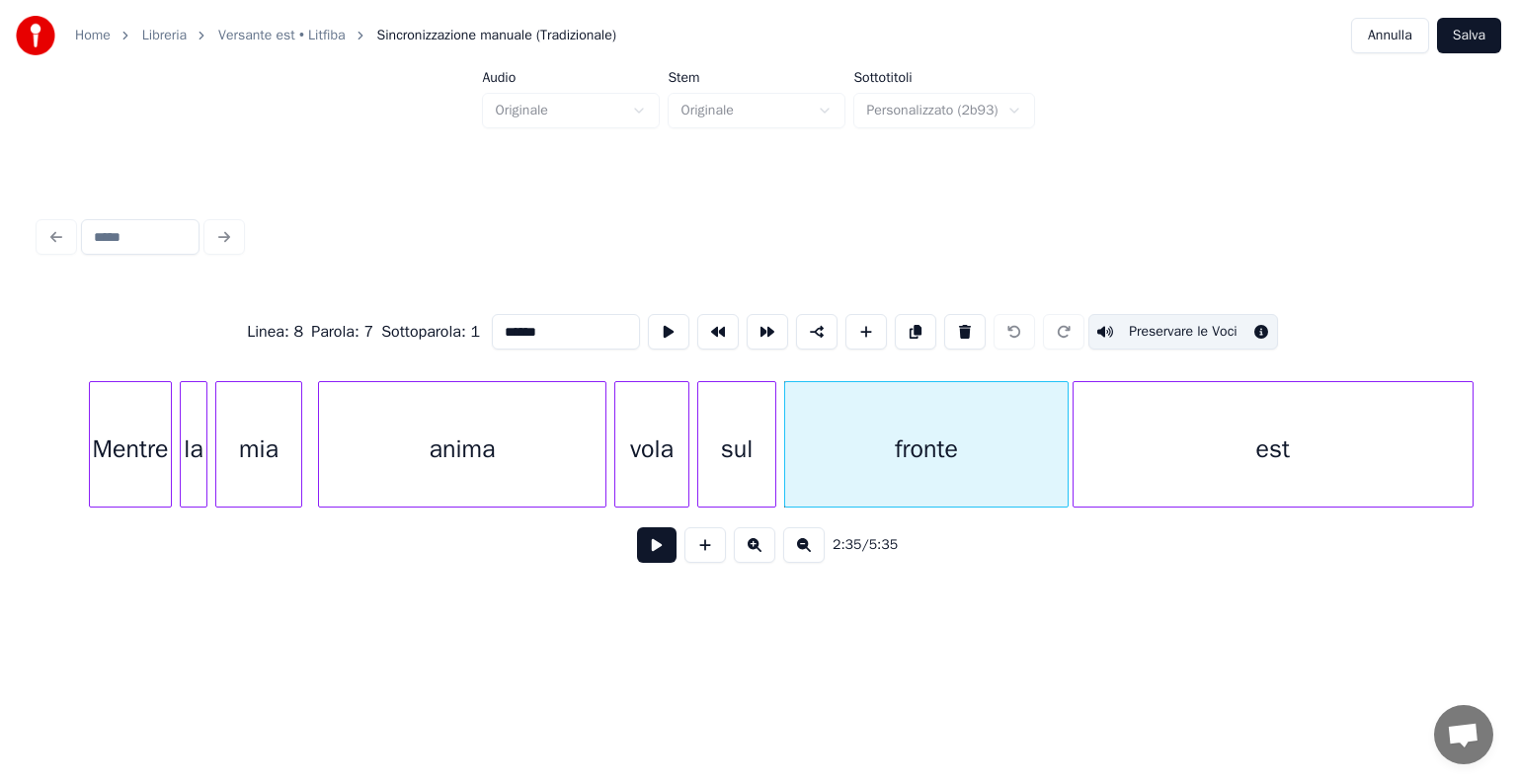 click on "Preservare le Voci" at bounding box center [1183, 332] 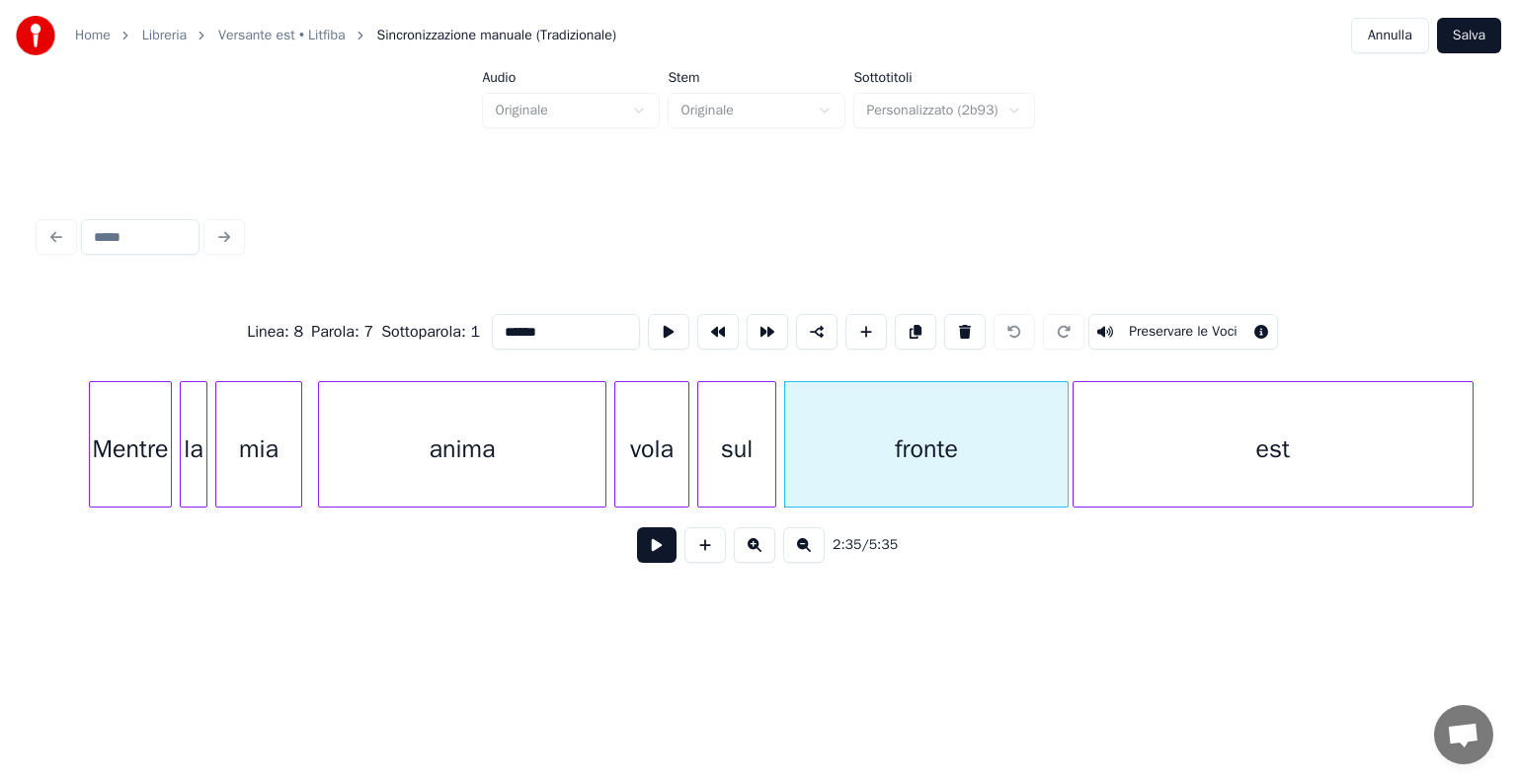 click on "est" at bounding box center (1273, 449) 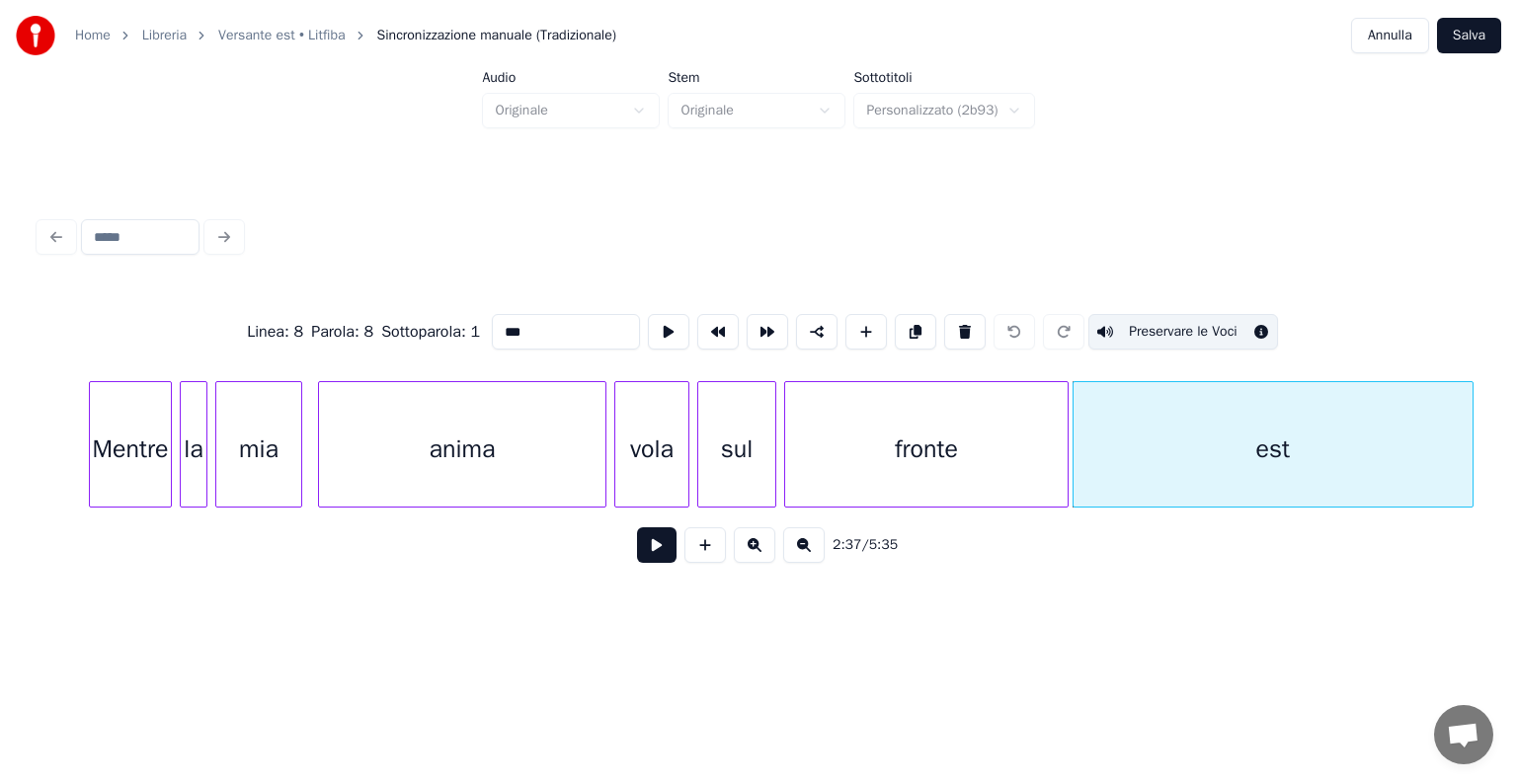 click on "Preservare le Voci" at bounding box center (1183, 332) 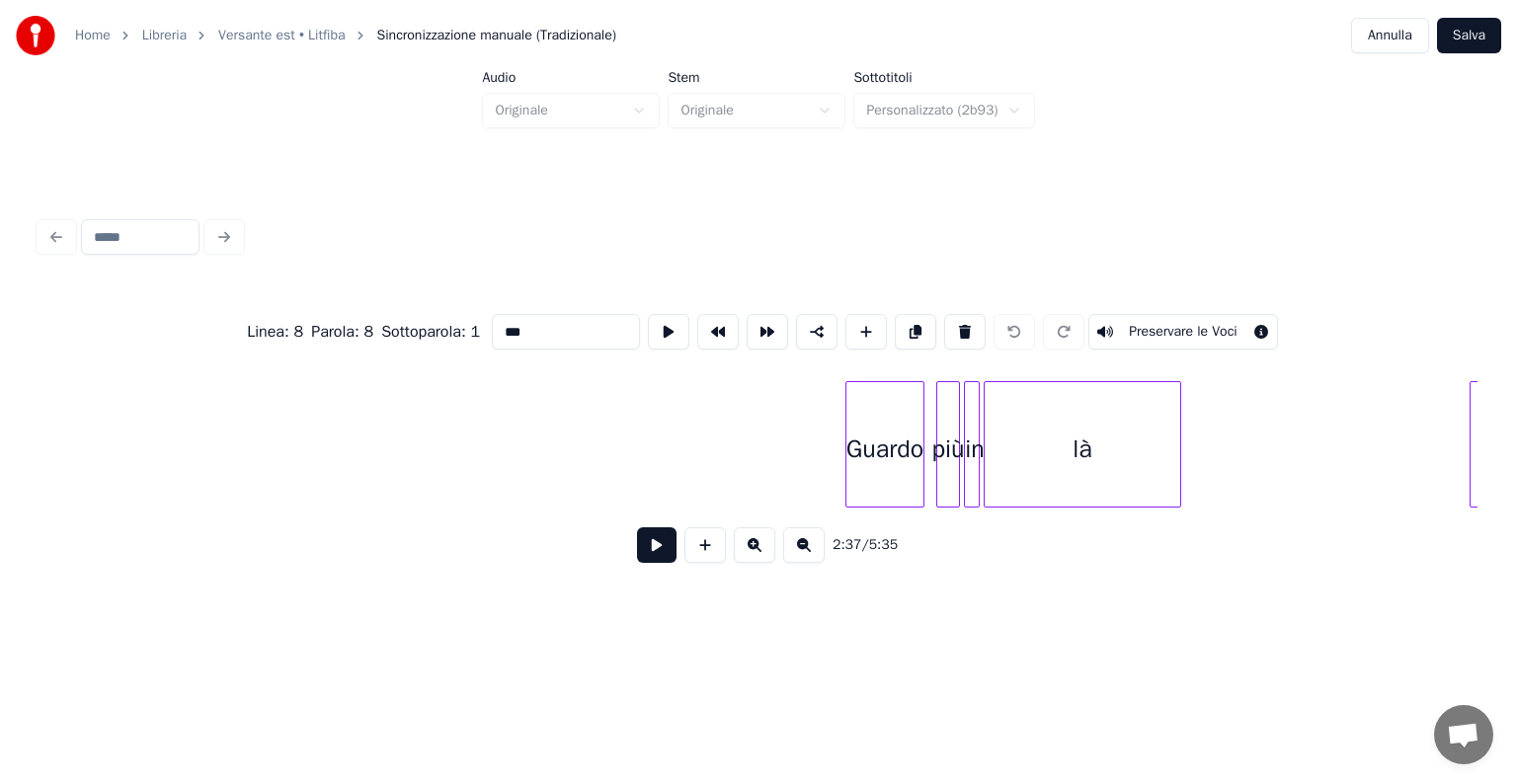 scroll, scrollTop: 0, scrollLeft: 33714, axis: horizontal 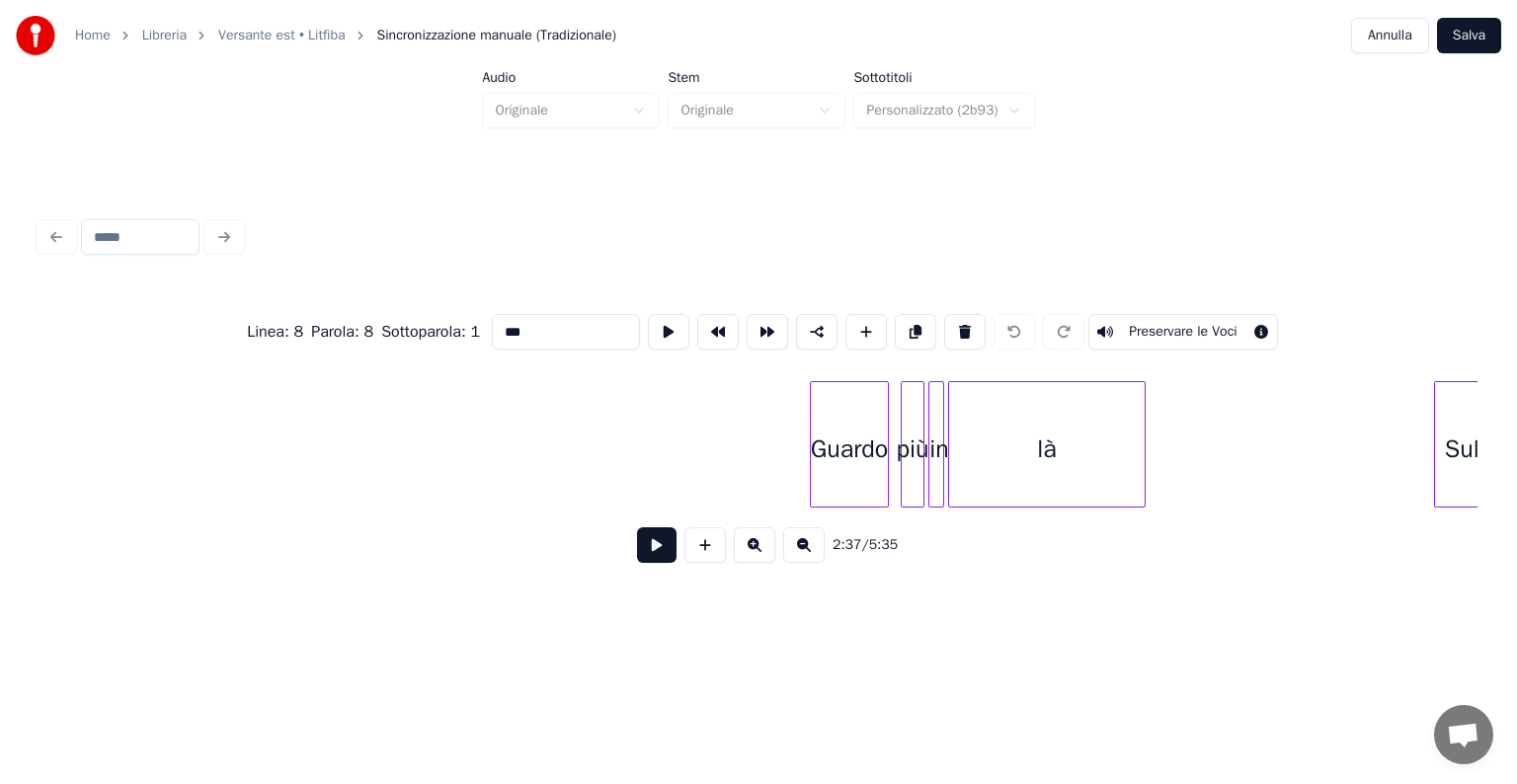 click on "Guardo" at bounding box center (849, 449) 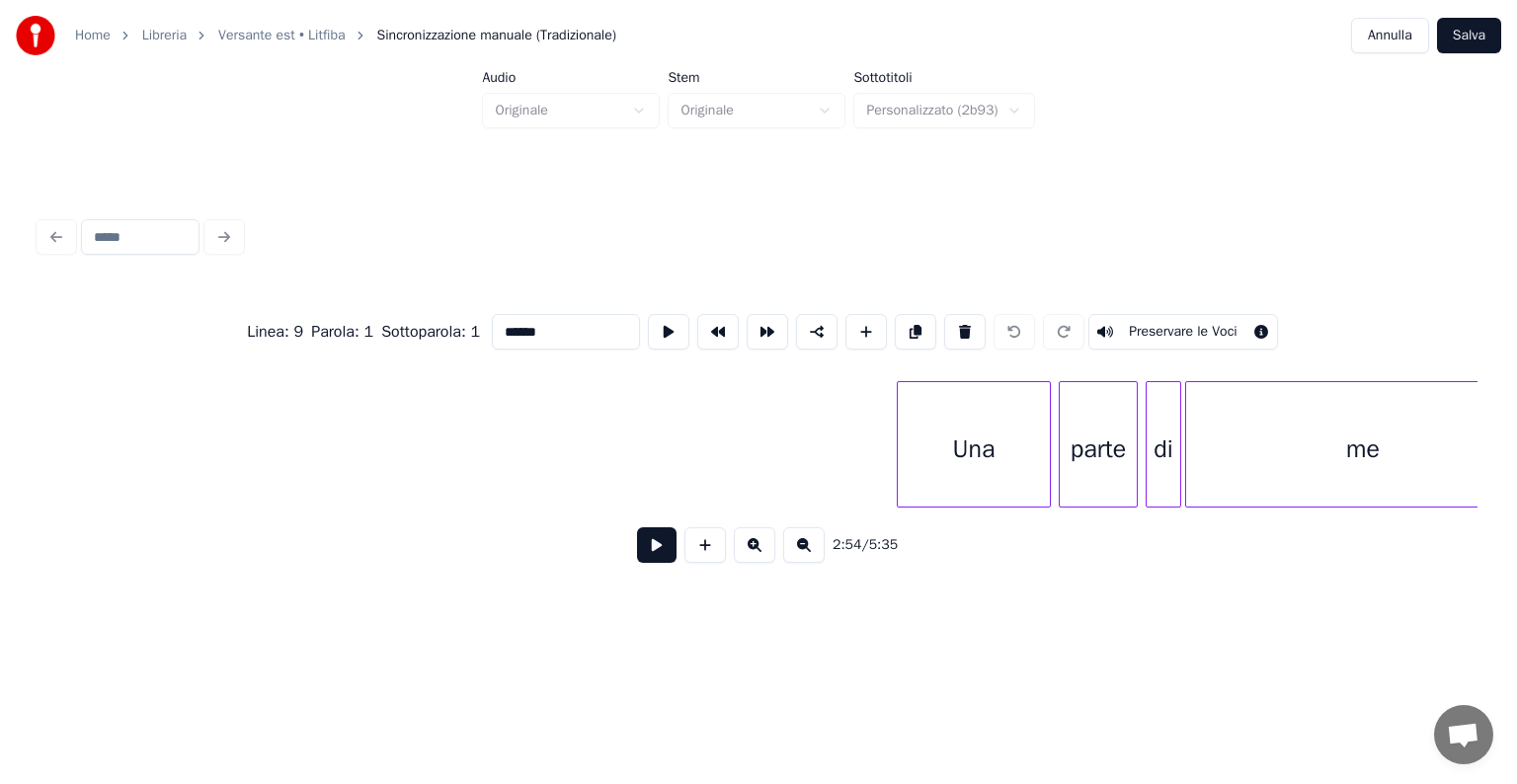 scroll, scrollTop: 0, scrollLeft: 45151, axis: horizontal 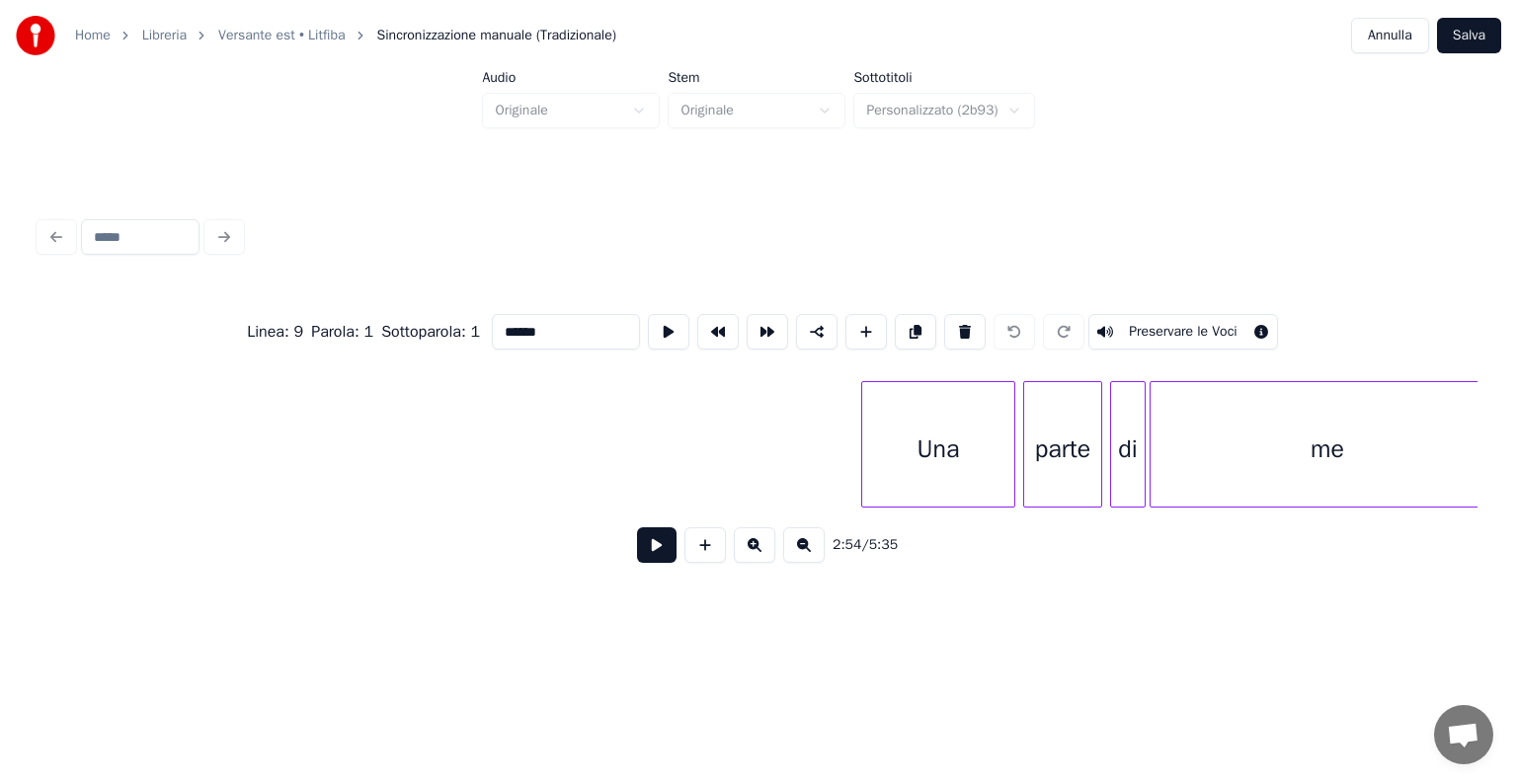 click on "Una" at bounding box center (938, 449) 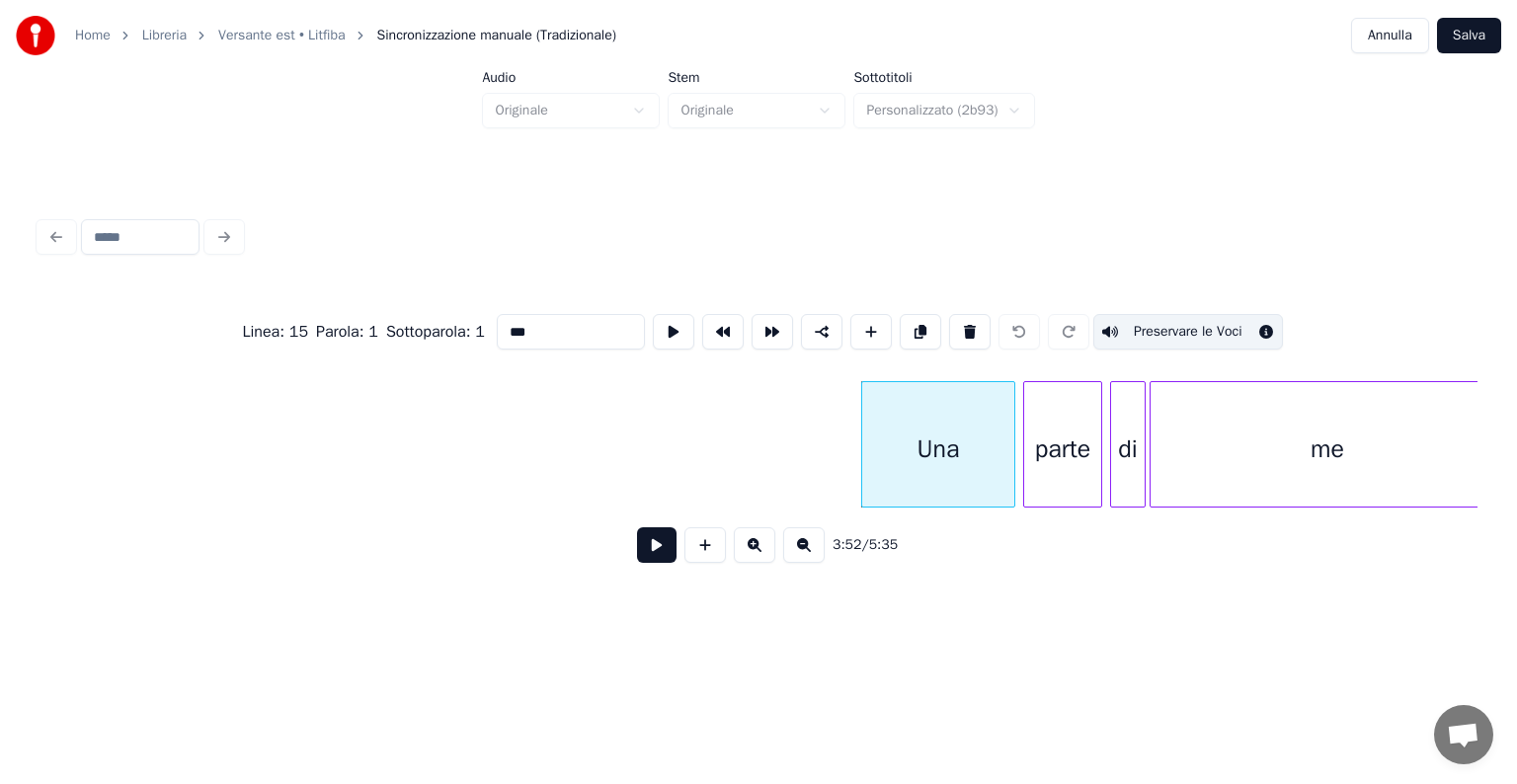 click on "Preservare le Voci" at bounding box center (1188, 332) 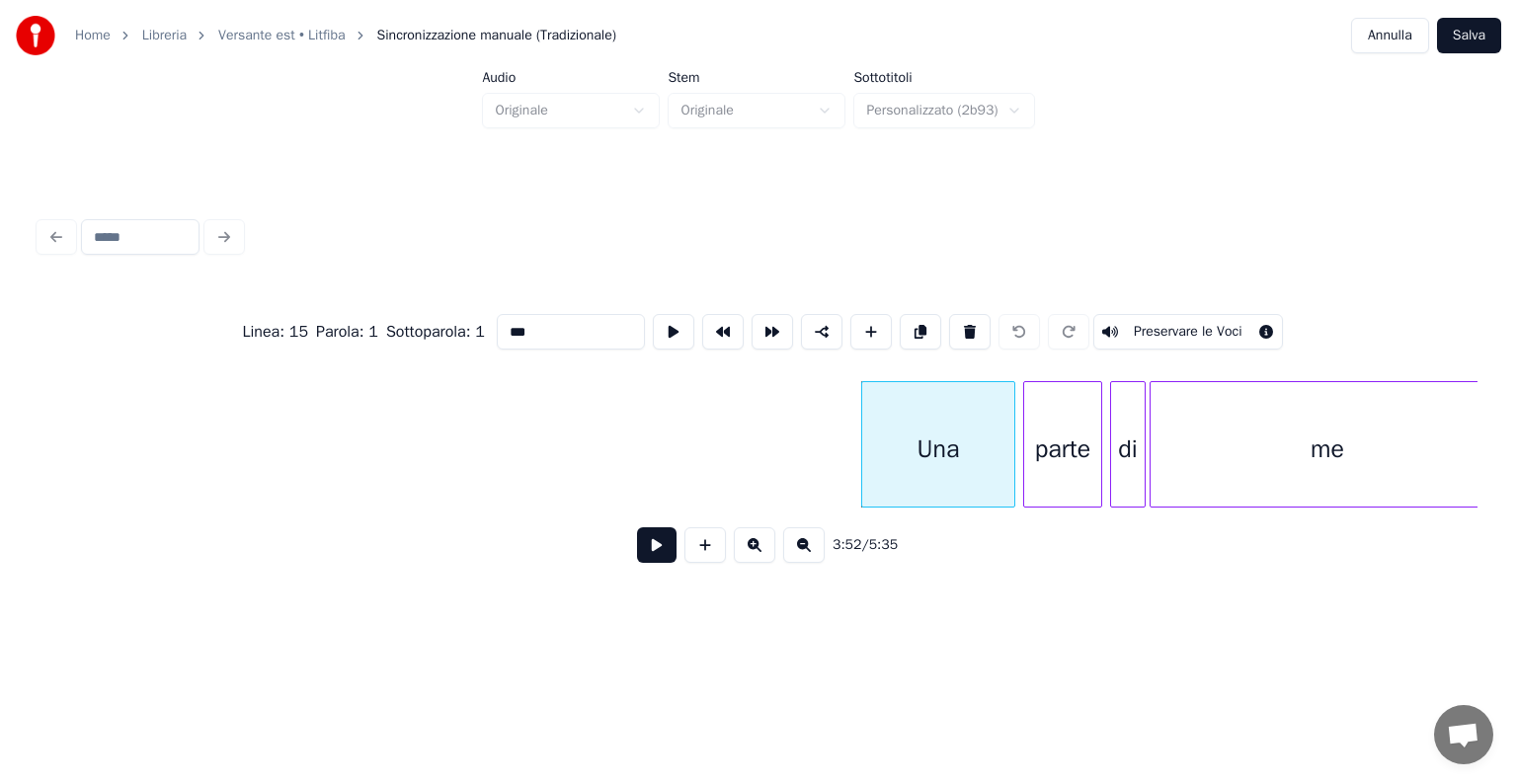 click on "parte" at bounding box center [1063, 449] 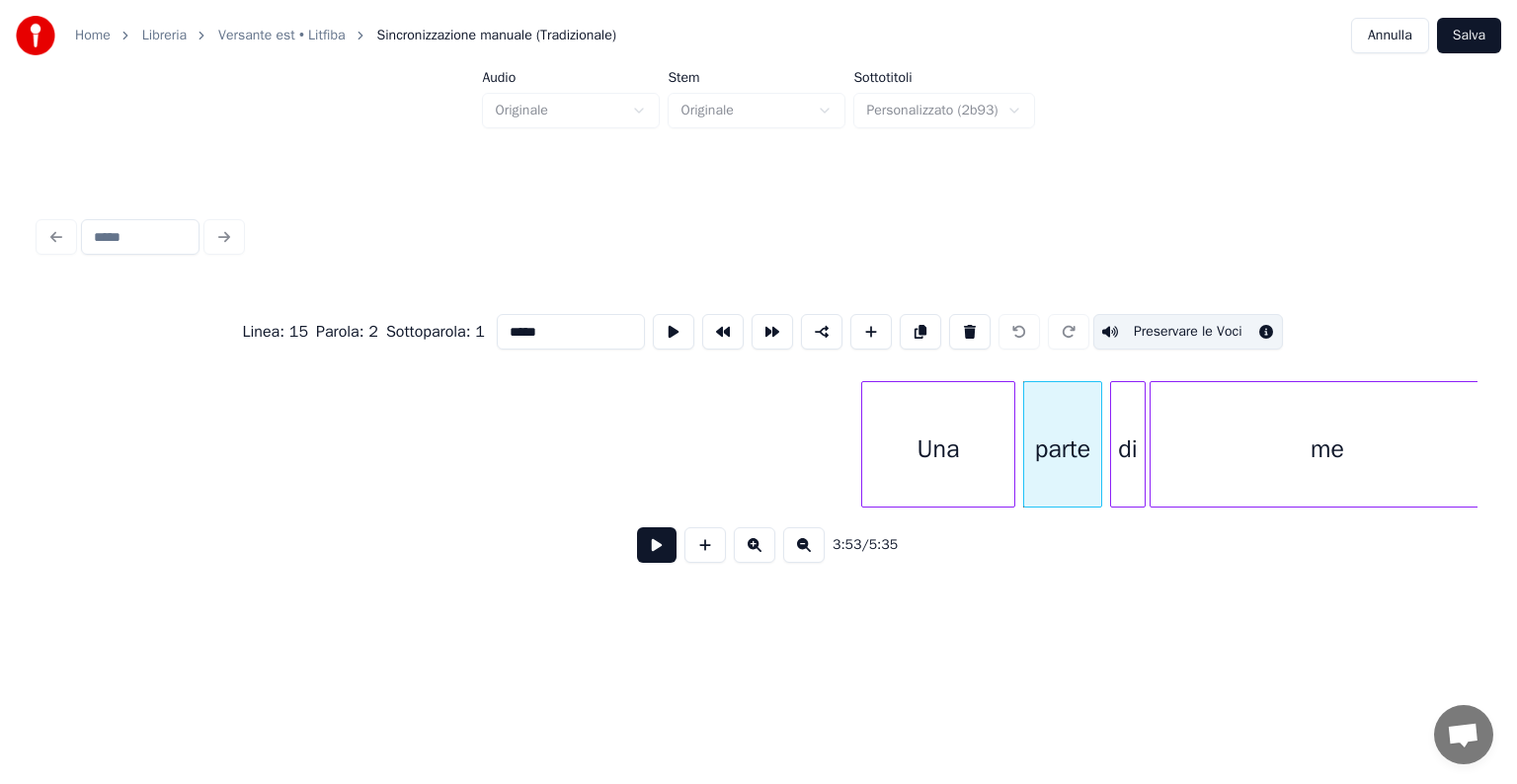 click on "Preservare le Voci" at bounding box center (1188, 332) 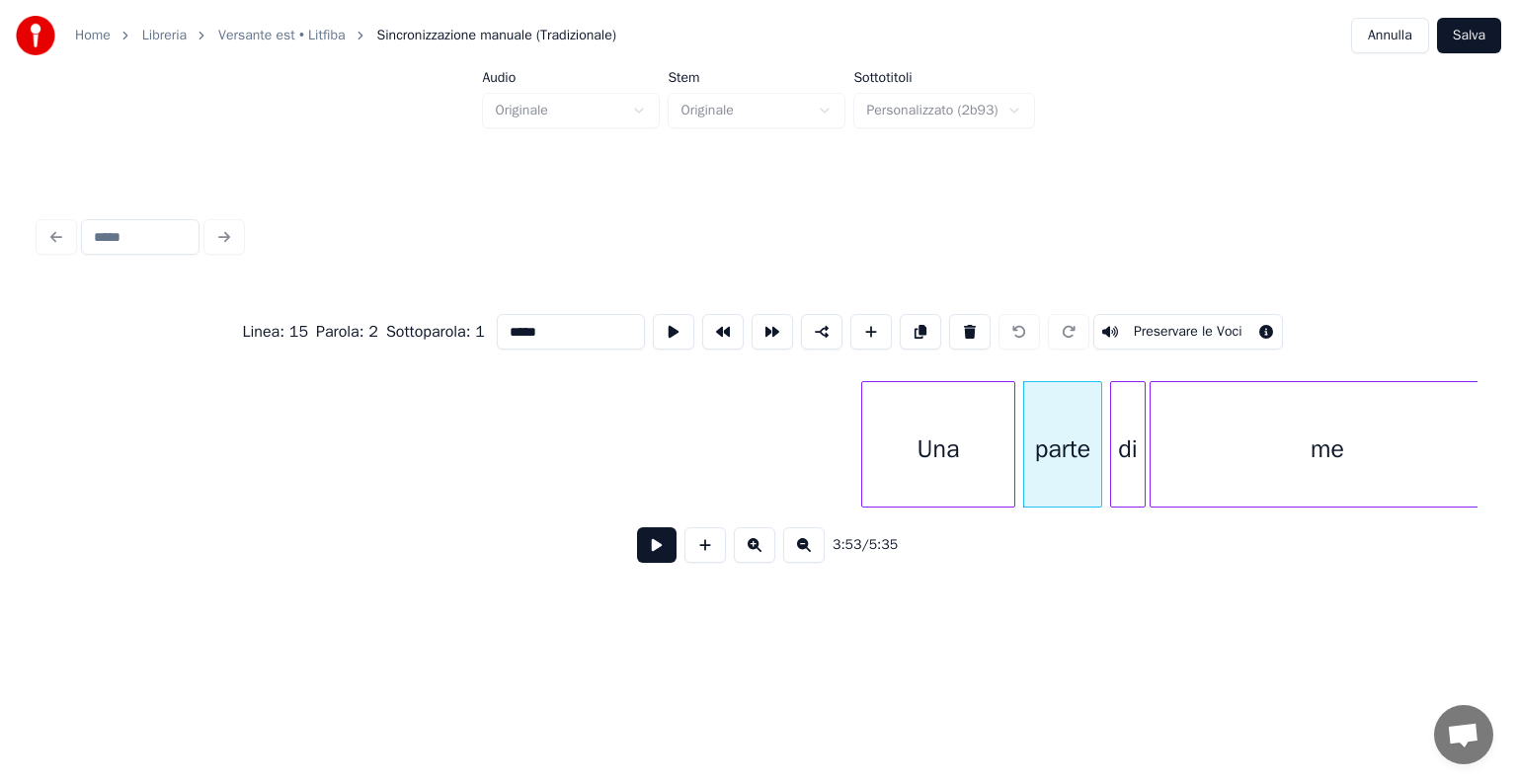 click on "di" at bounding box center [1128, 449] 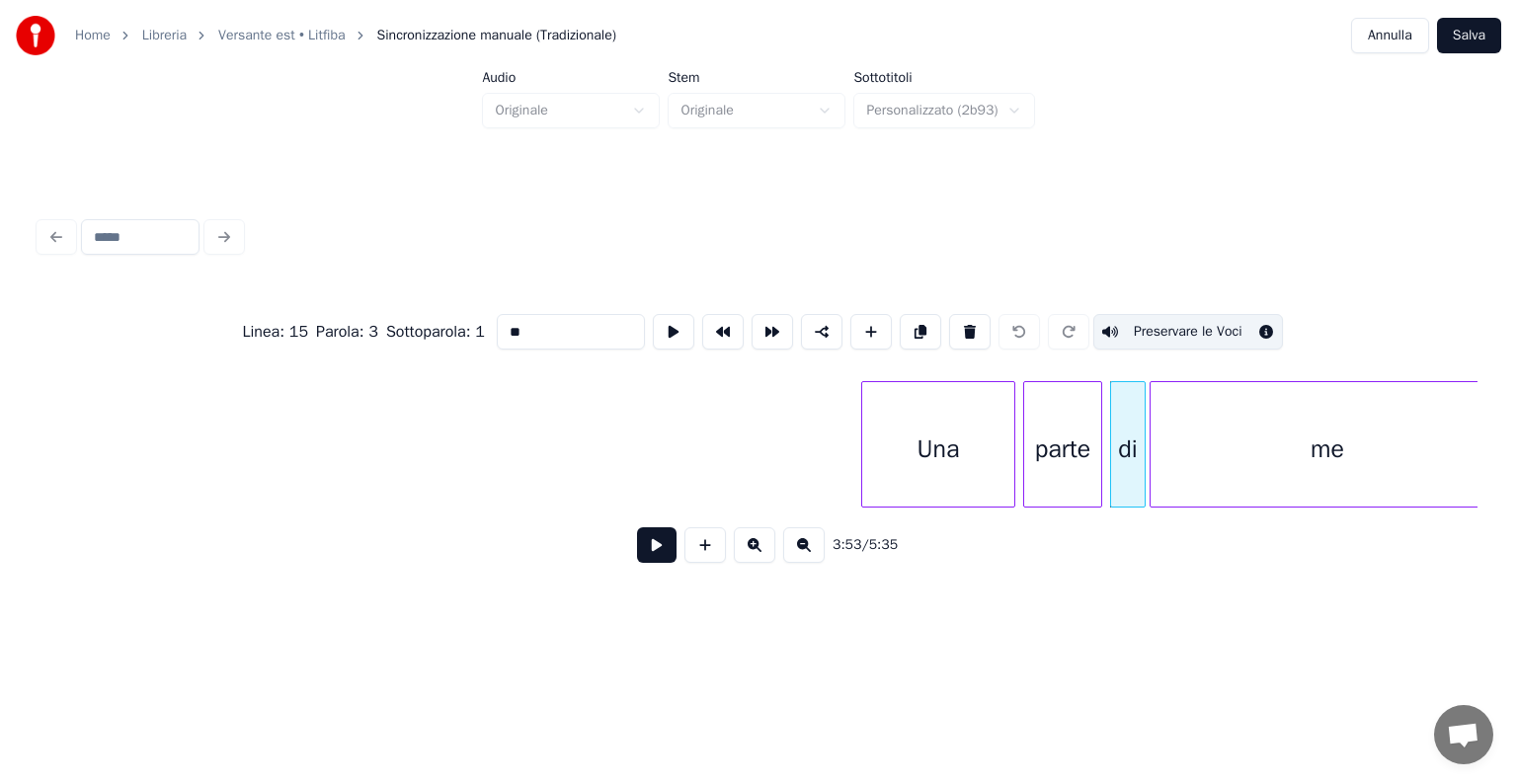 click on "Preservare le Voci" at bounding box center (1188, 332) 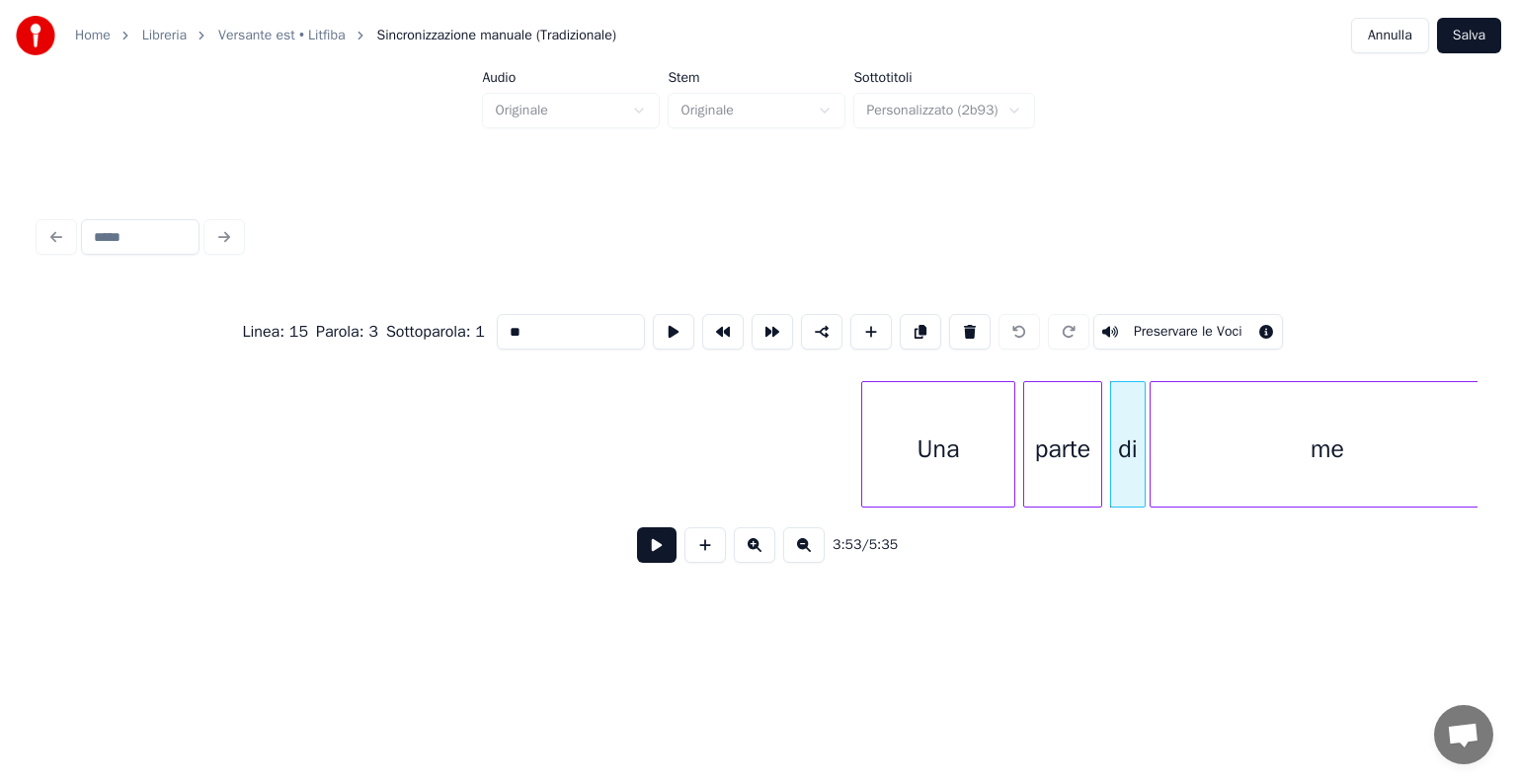 click on "me" at bounding box center [1327, 449] 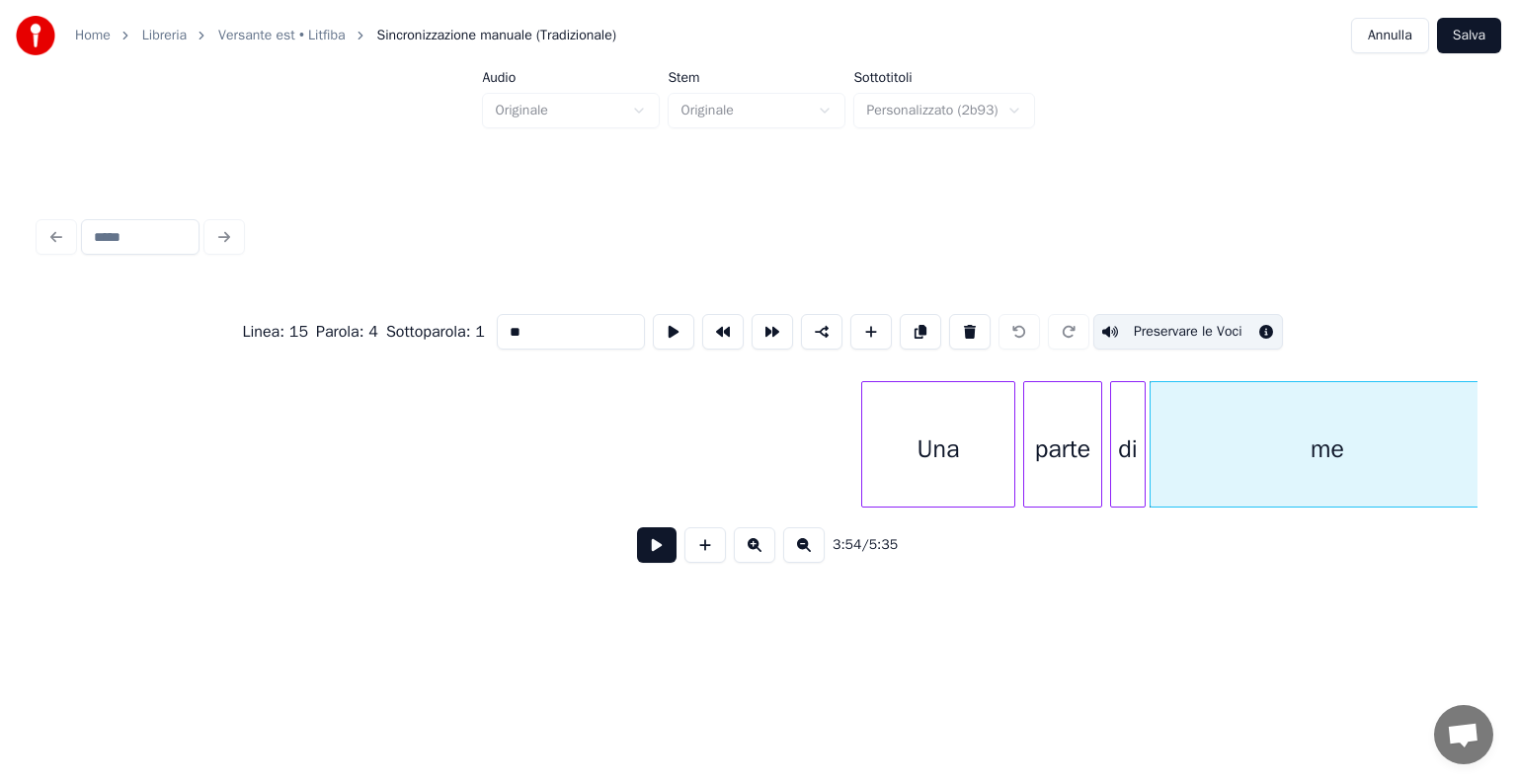 click on "Preservare le Voci" at bounding box center [1188, 332] 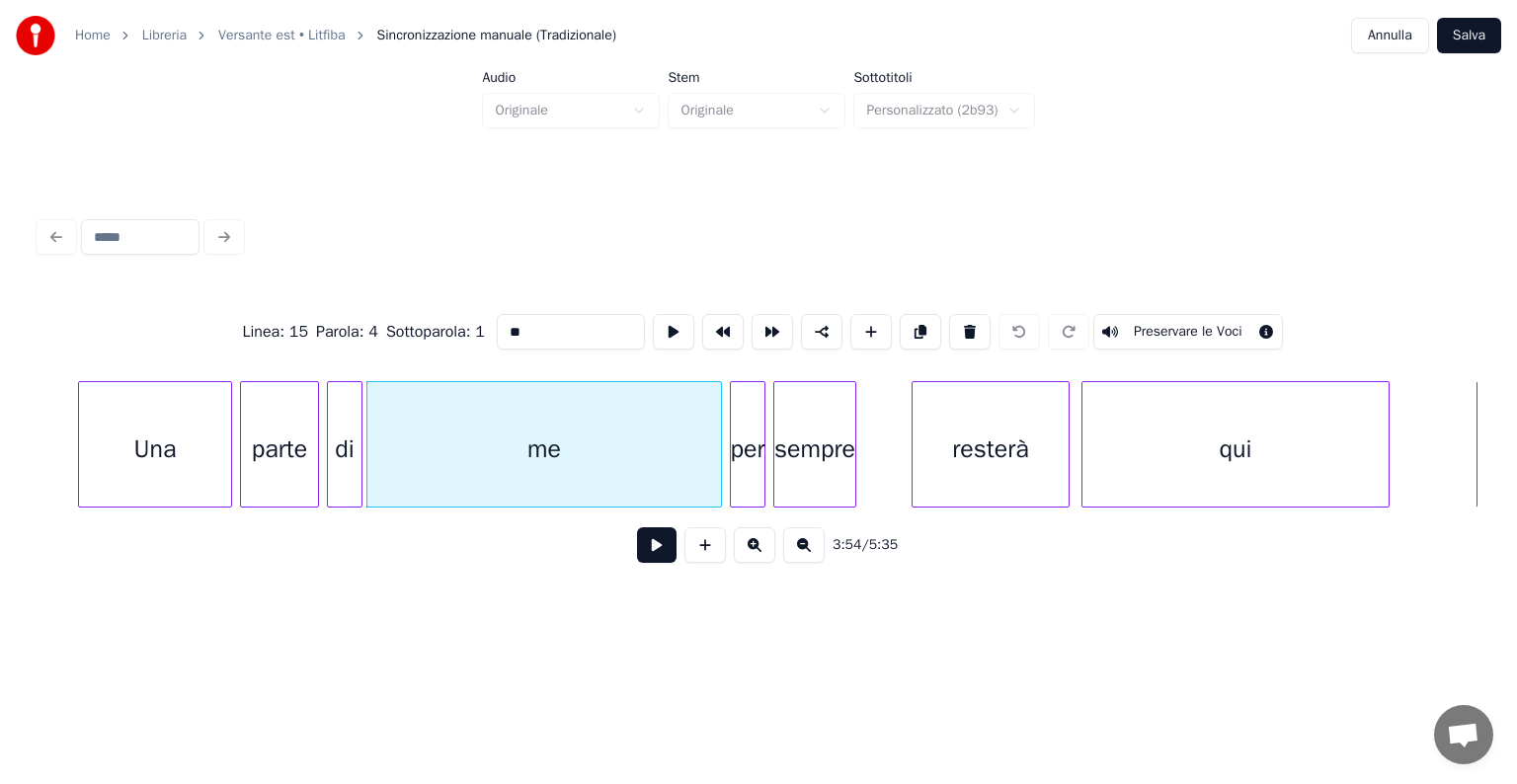 scroll, scrollTop: 0, scrollLeft: 46045, axis: horizontal 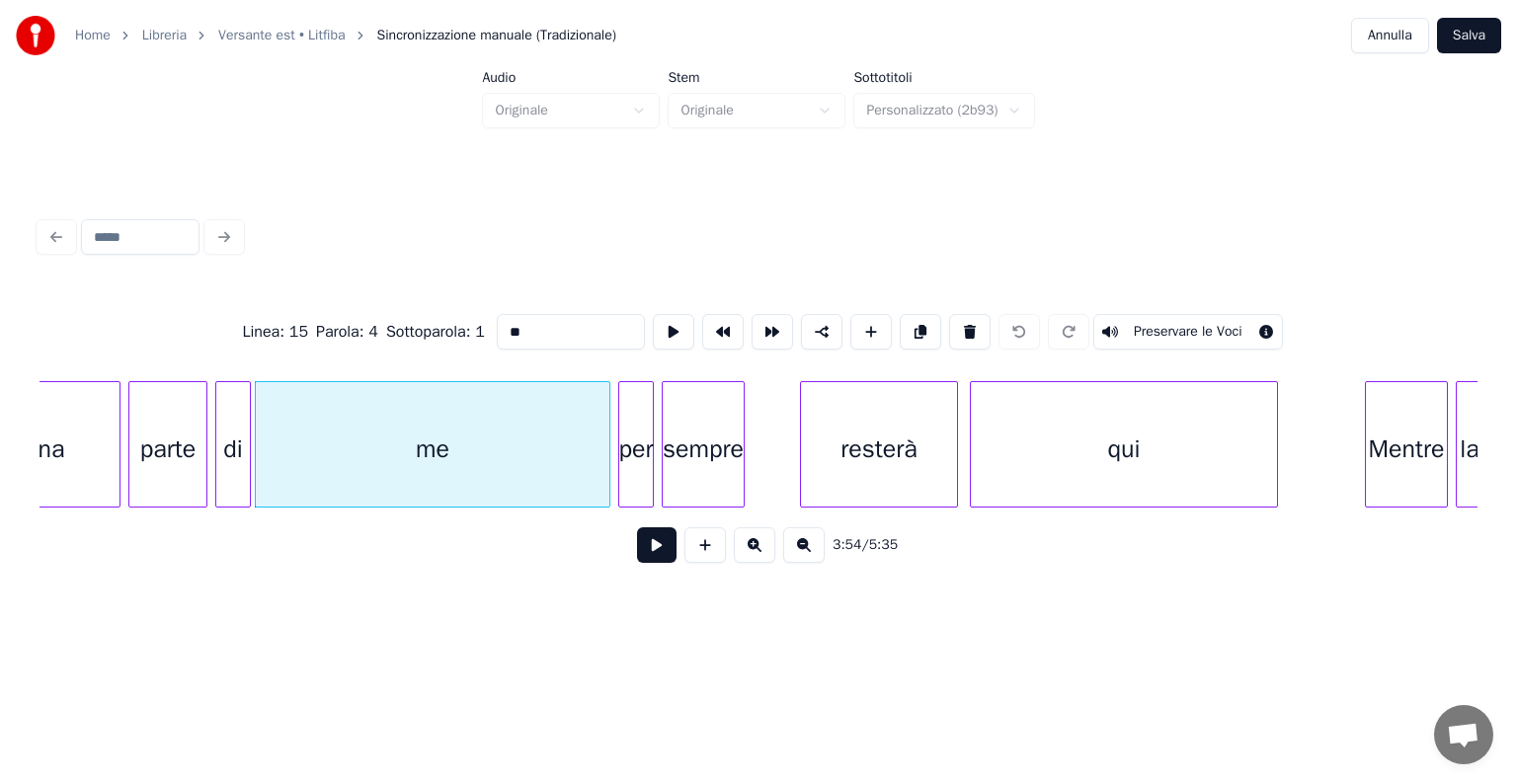 click at bounding box center (622, 444) 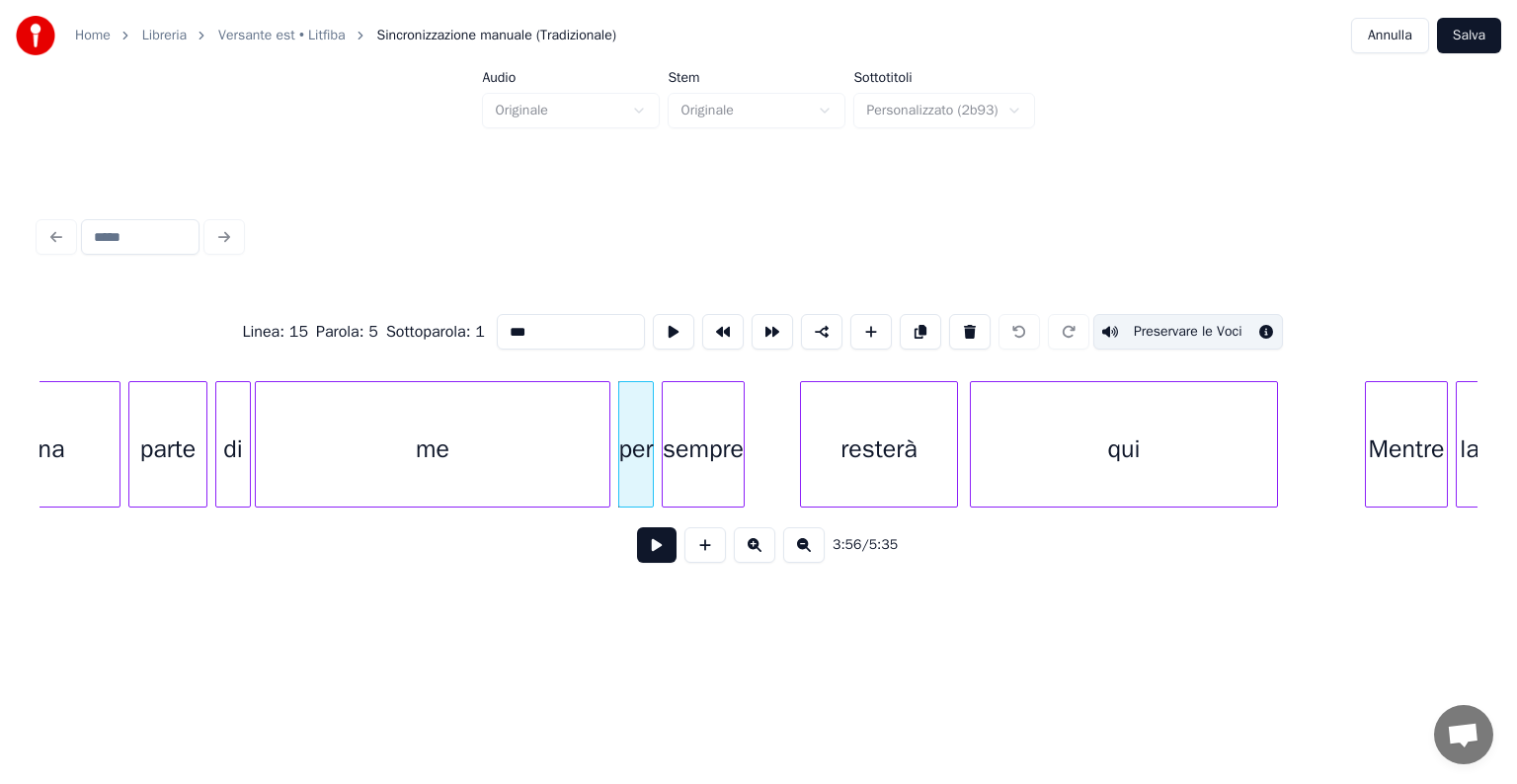 click on "Preservare le Voci" at bounding box center (1188, 332) 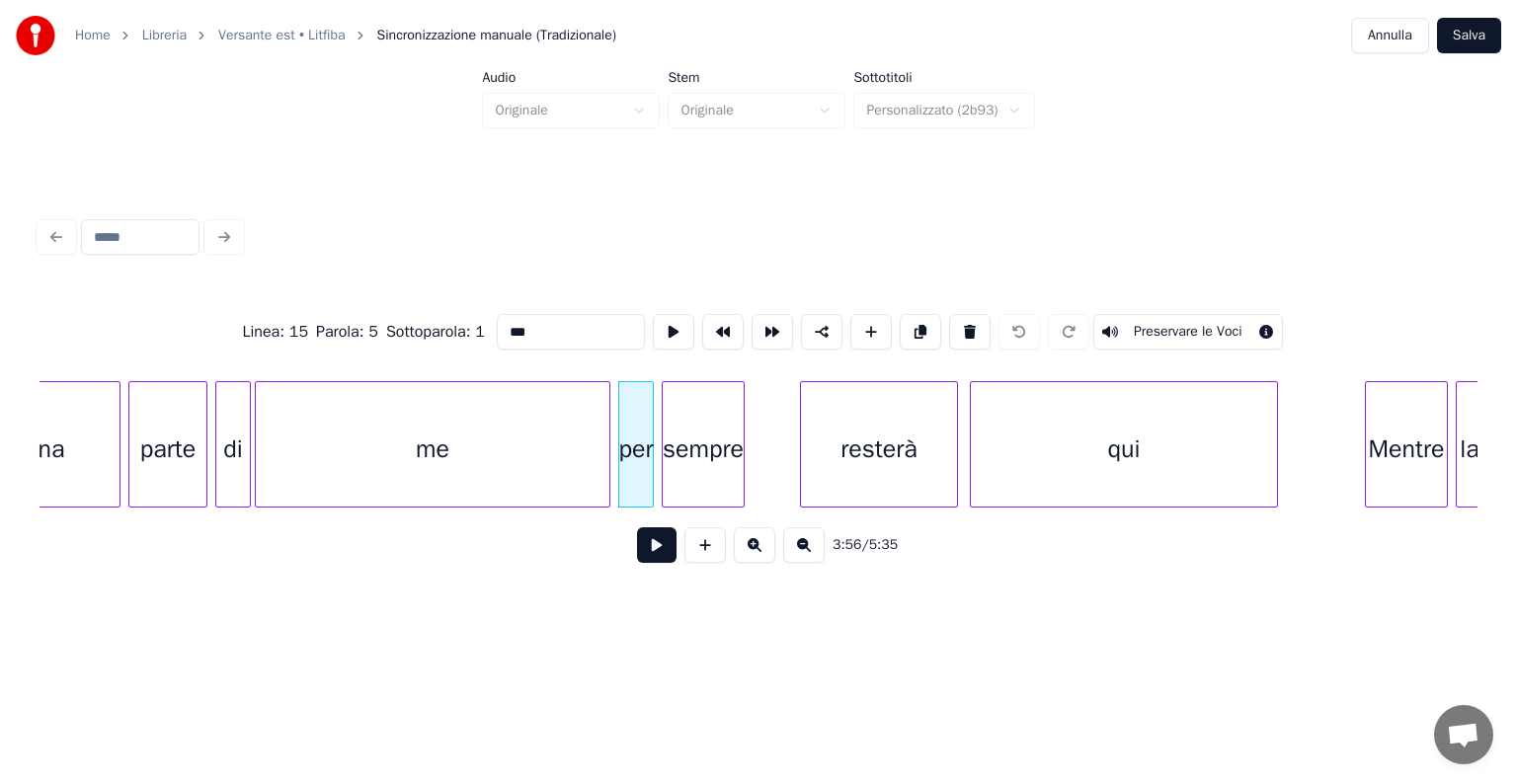 click on "sempre" at bounding box center (703, 449) 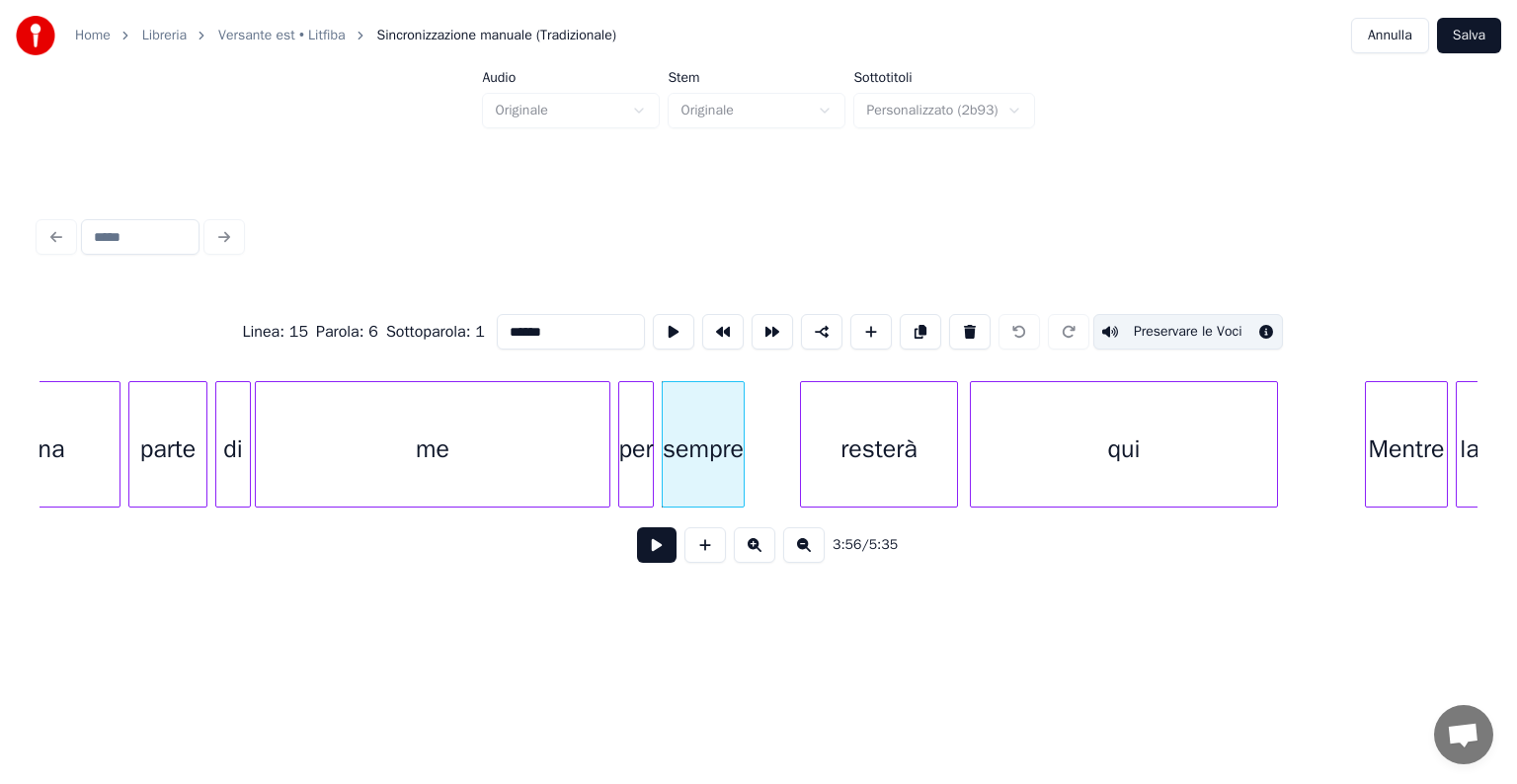 click on "Preservare le Voci" at bounding box center (1188, 332) 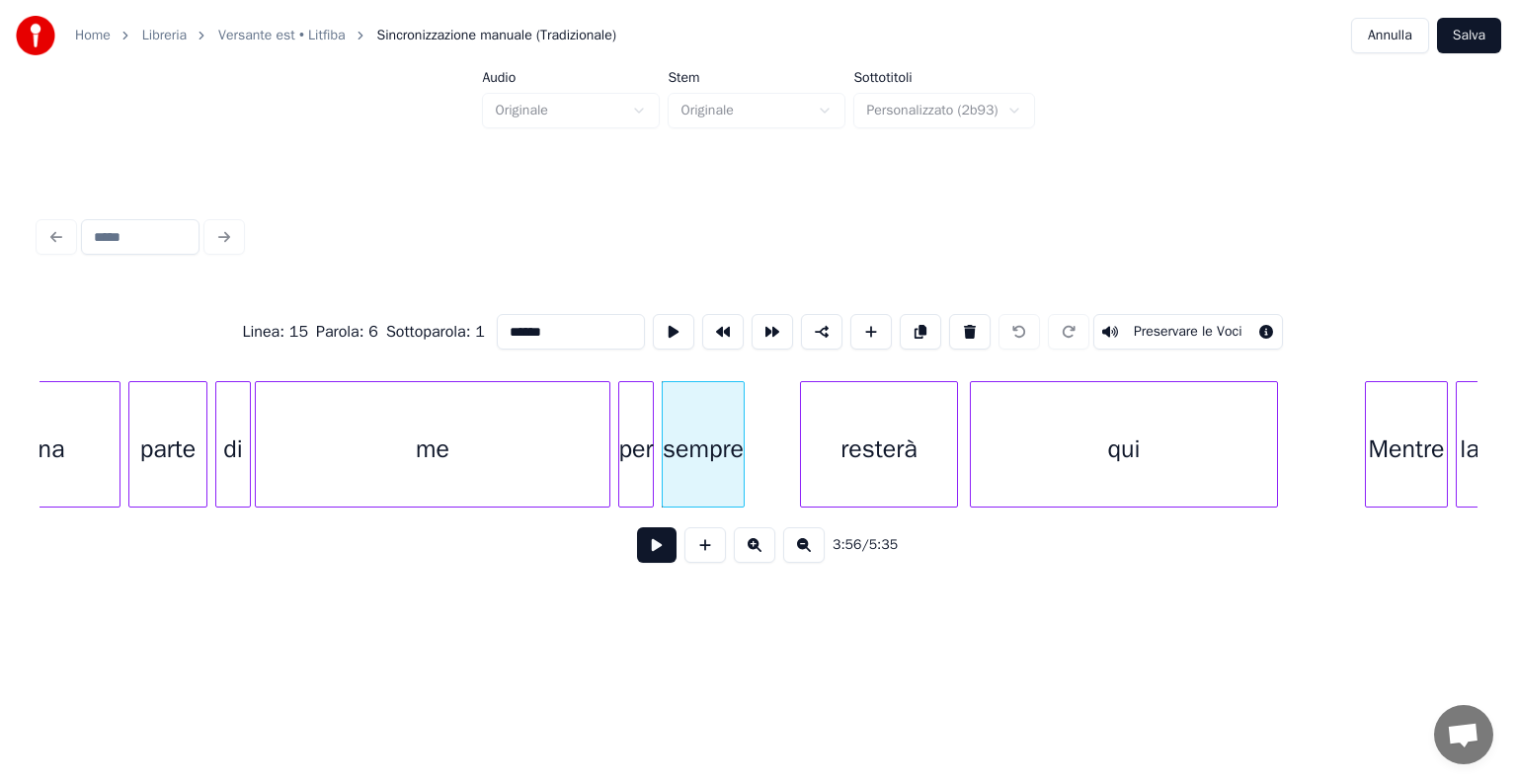 click on "resterà" at bounding box center [879, 449] 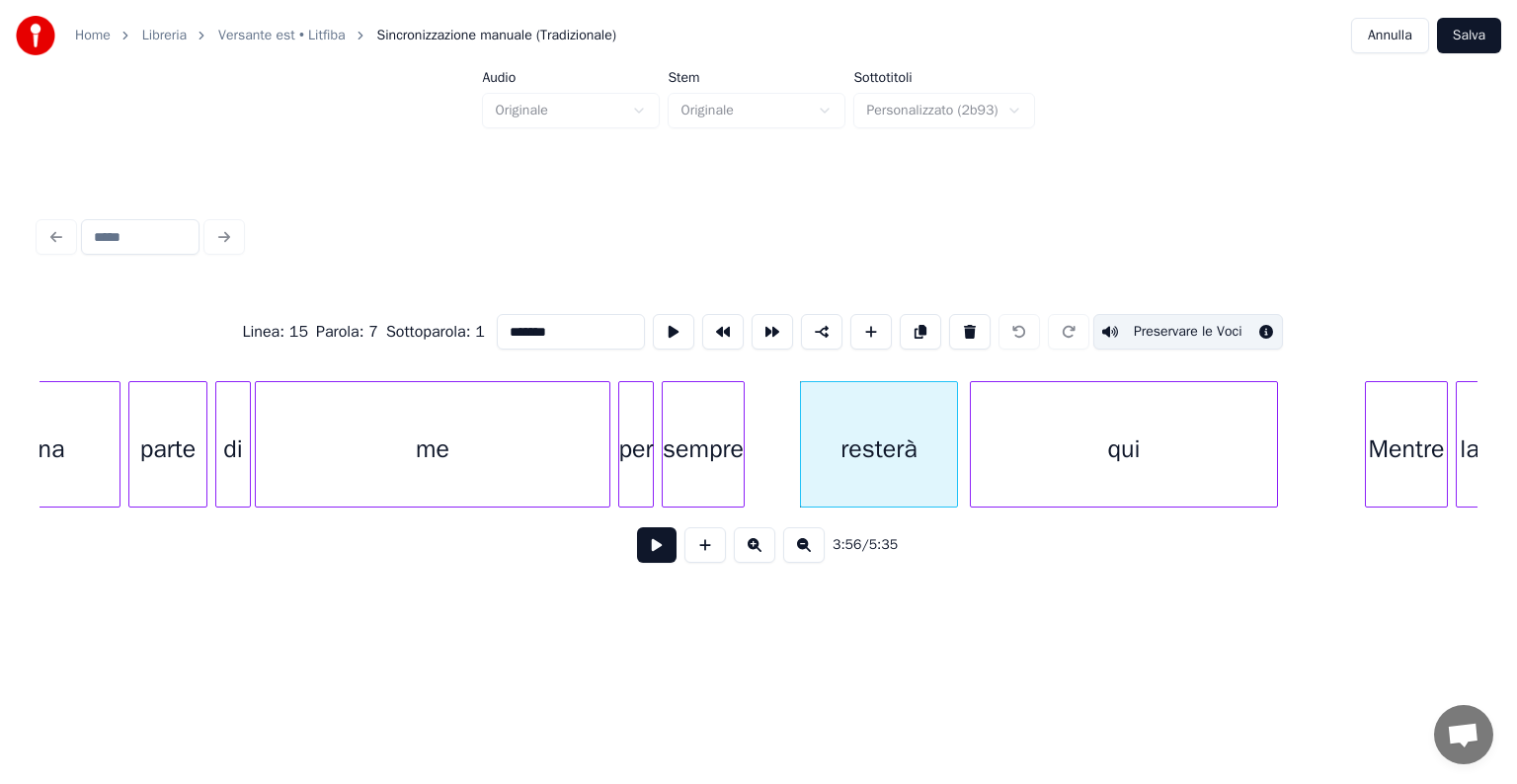 click on "Preservare le Voci" at bounding box center (1188, 332) 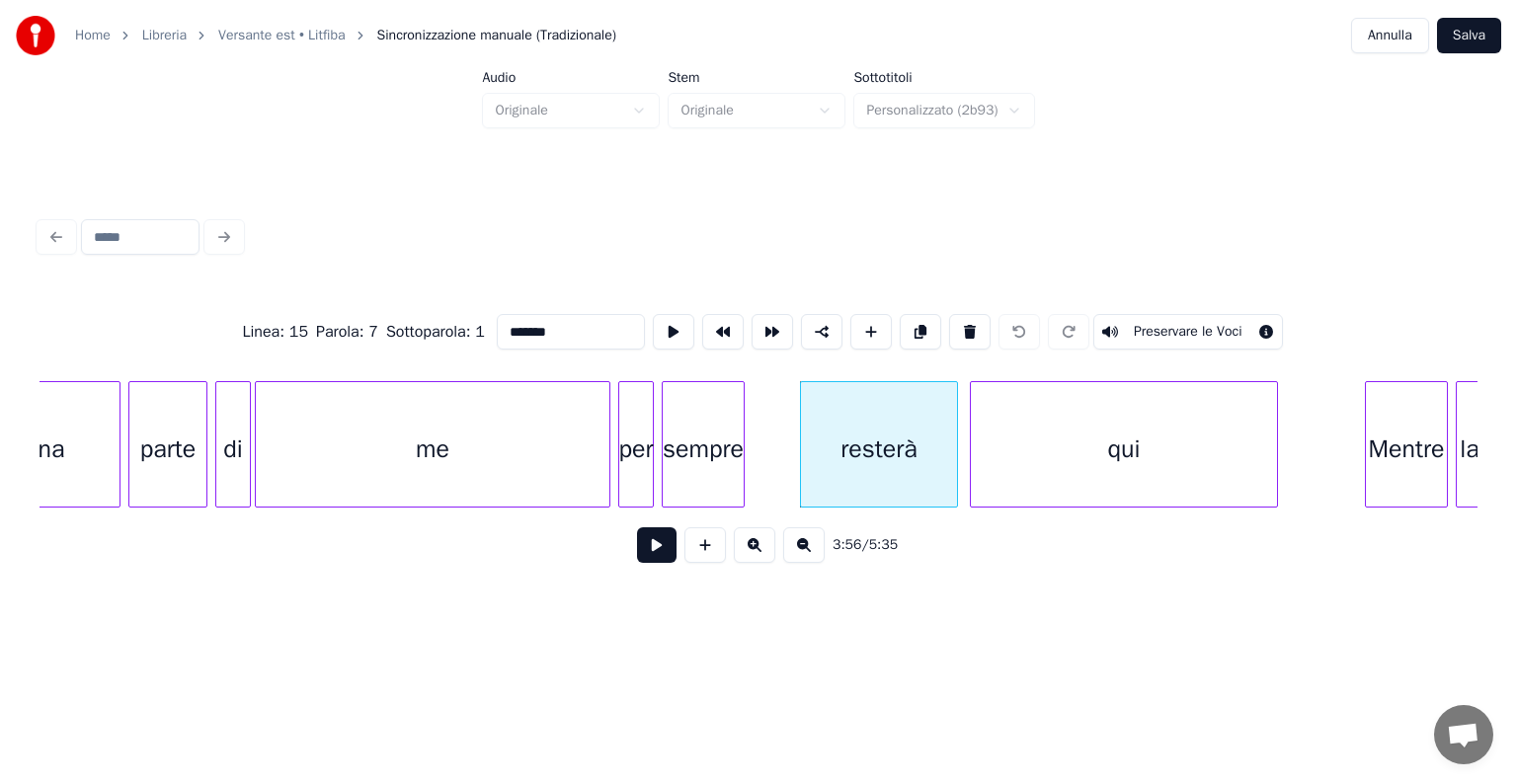 click on "qui" at bounding box center [1124, 449] 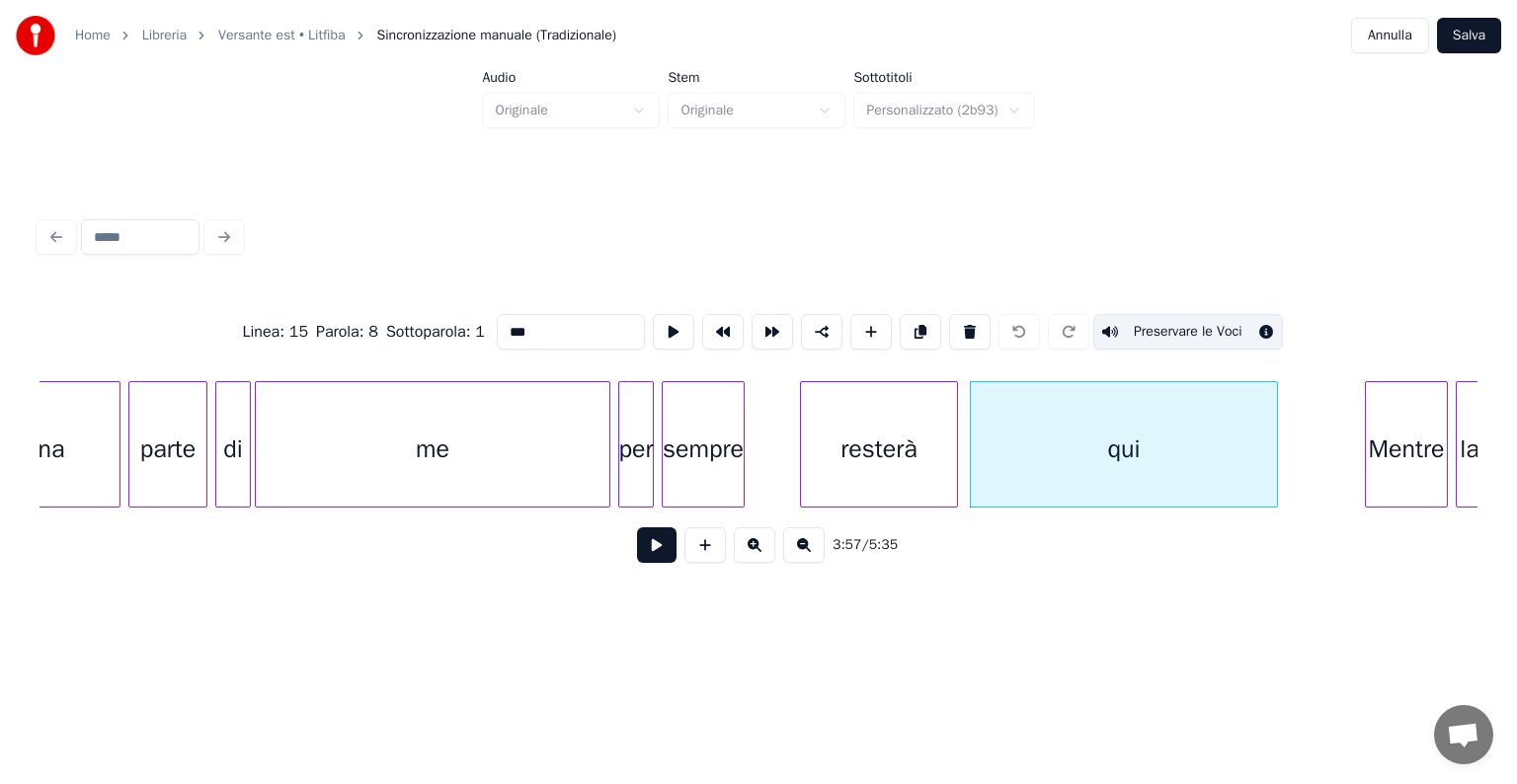 click on "Preservare le Voci" at bounding box center (1188, 332) 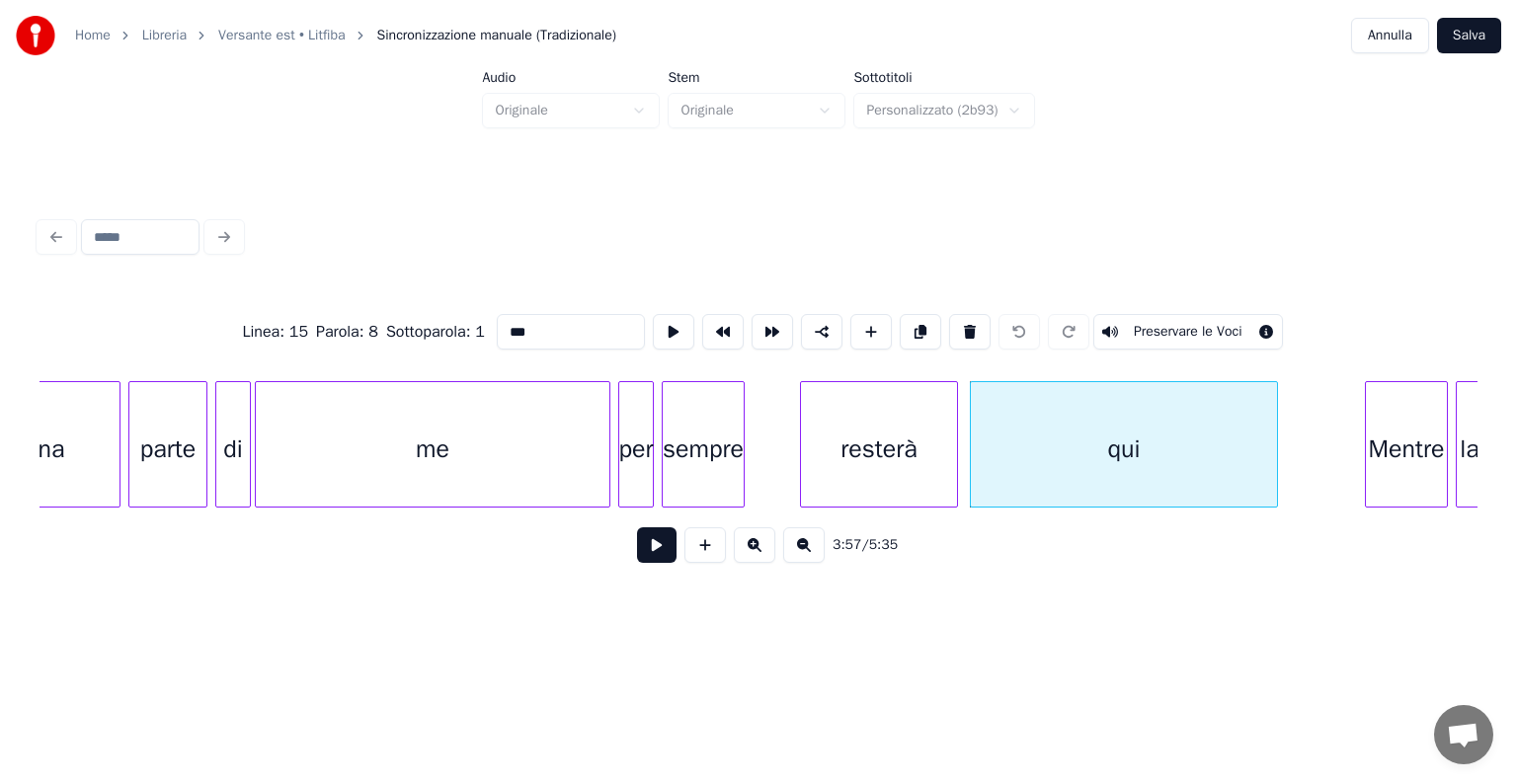 click on "Mentre" at bounding box center (1406, 449) 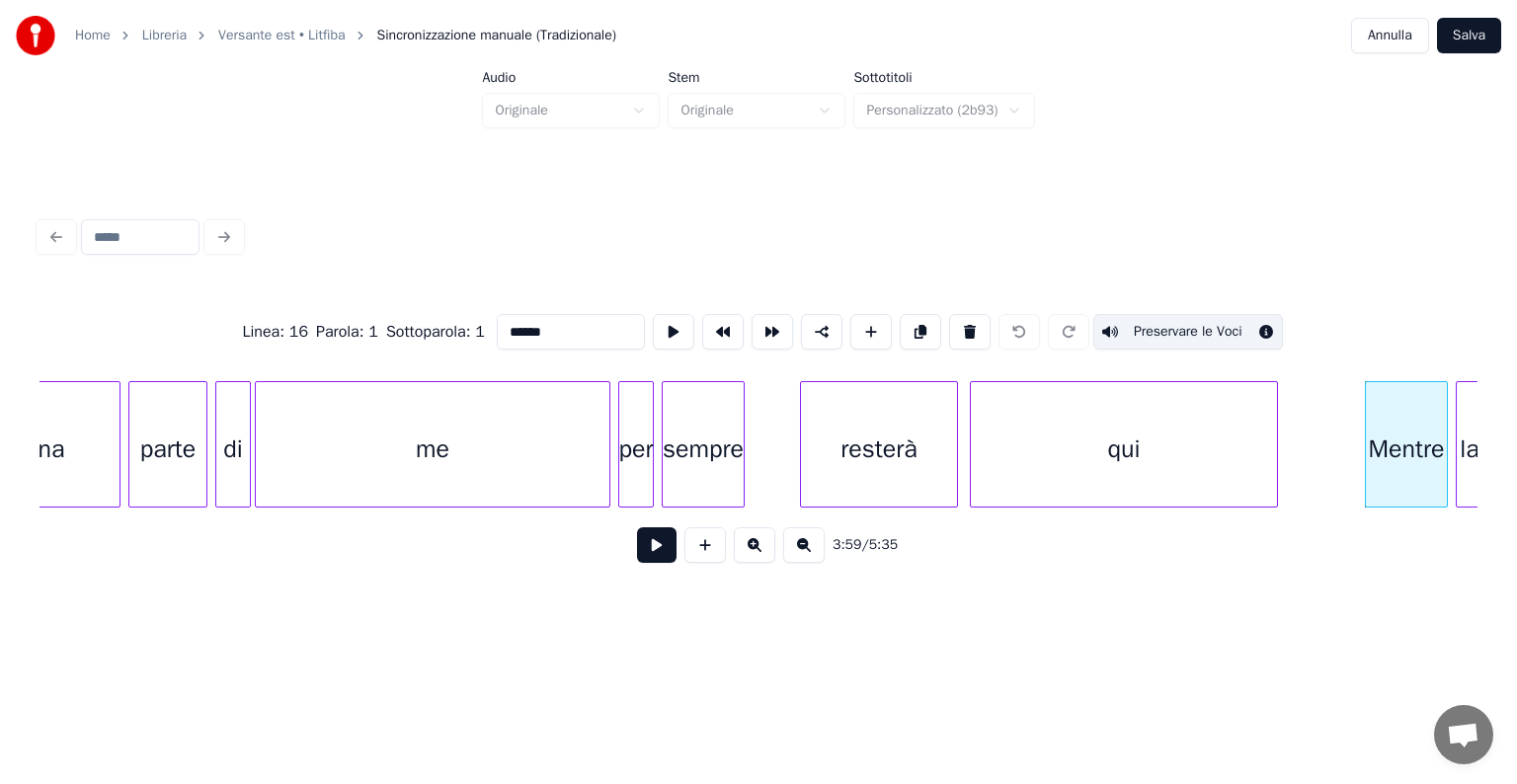 click on "Preservare le Voci" at bounding box center [1188, 332] 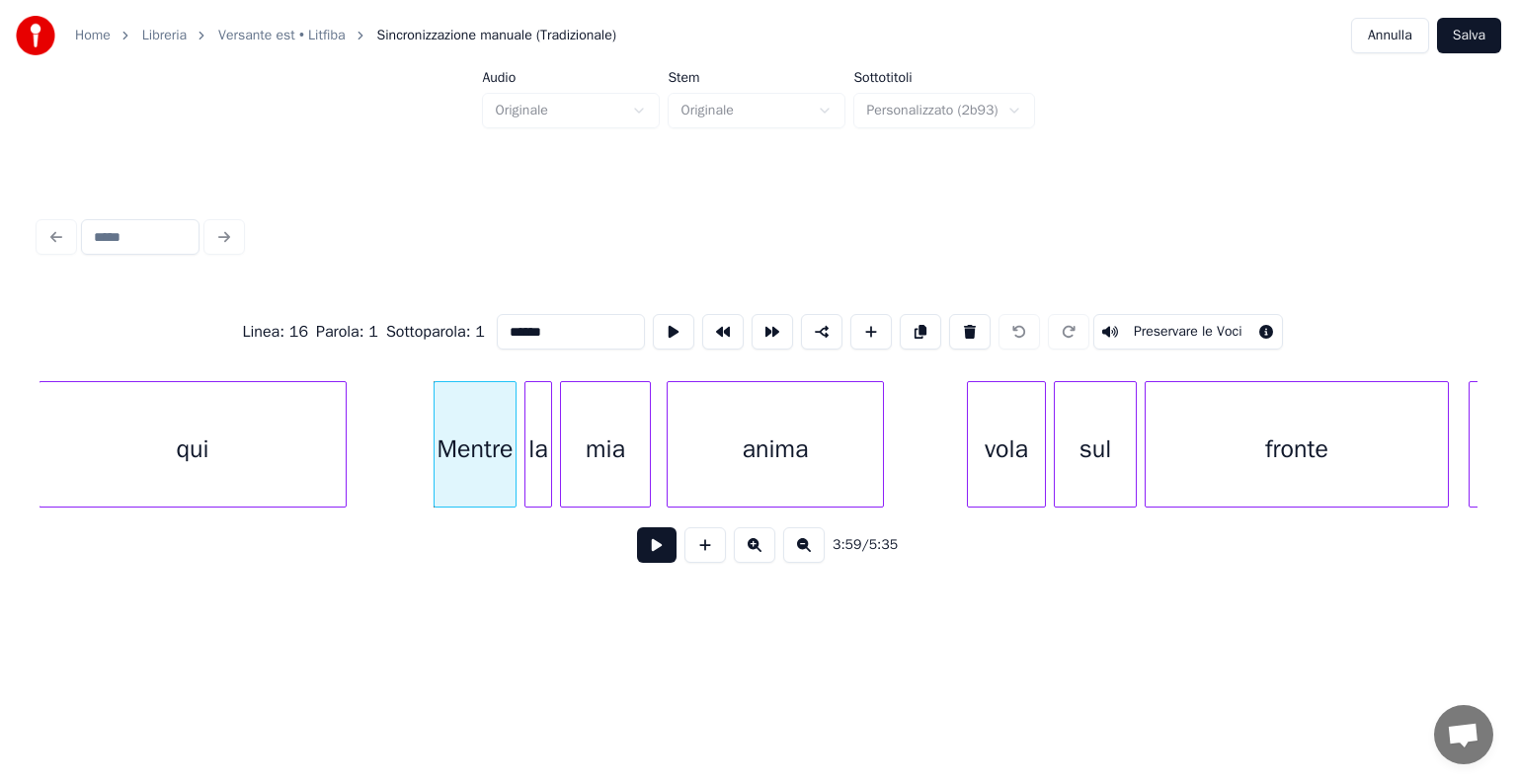 scroll, scrollTop: 0, scrollLeft: 47014, axis: horizontal 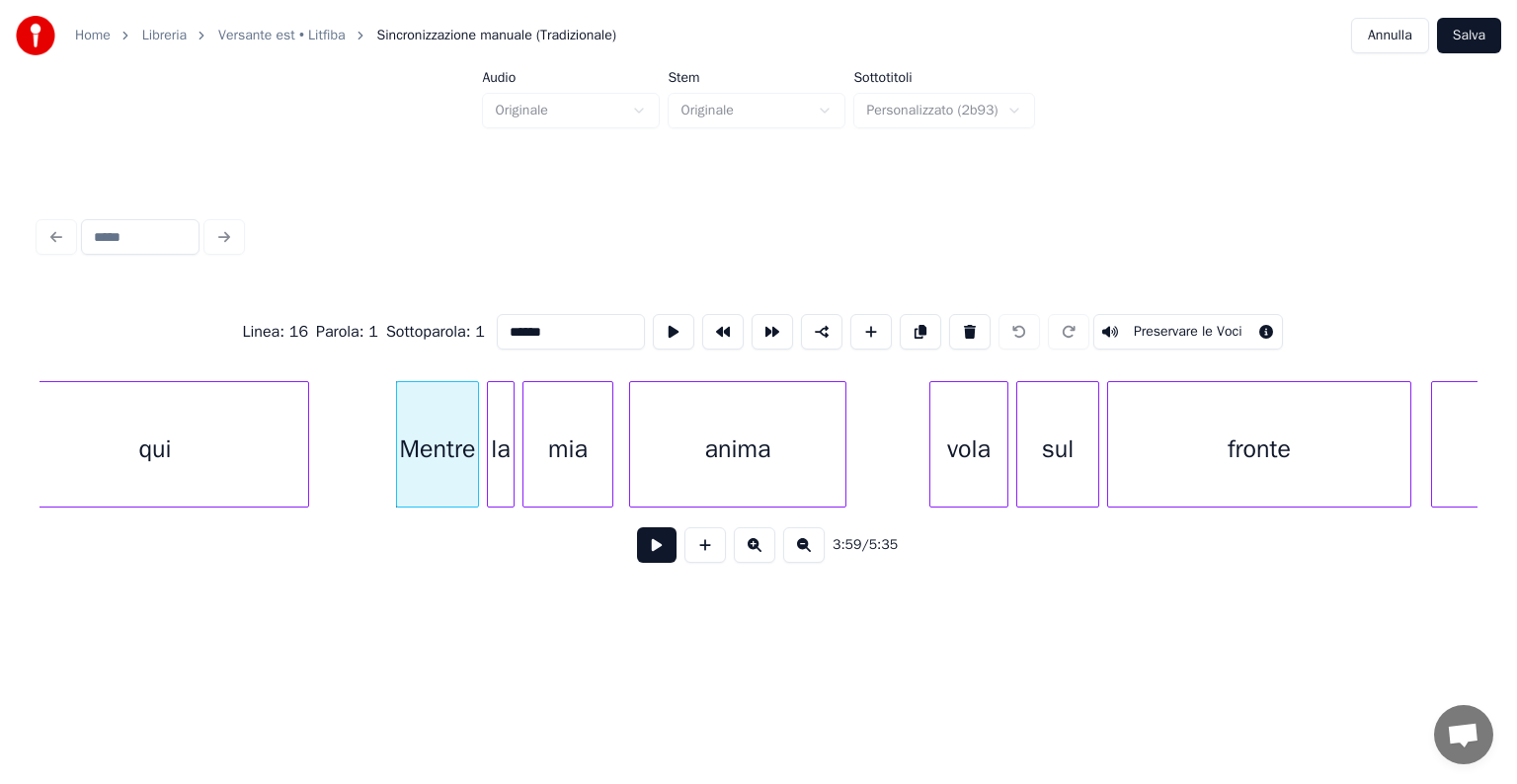 click on "la" at bounding box center [501, 449] 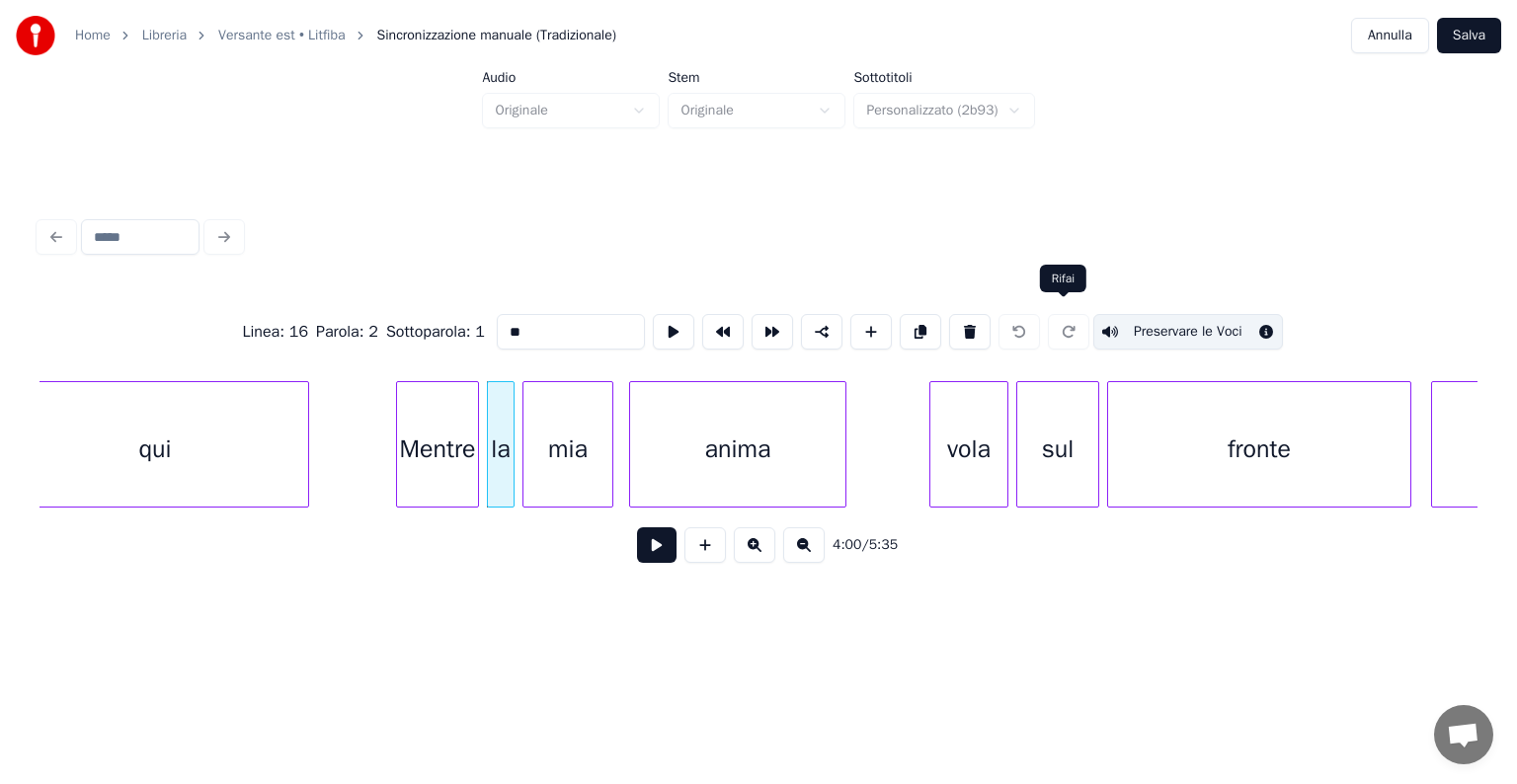 click on "Preservare le Voci" at bounding box center (1188, 332) 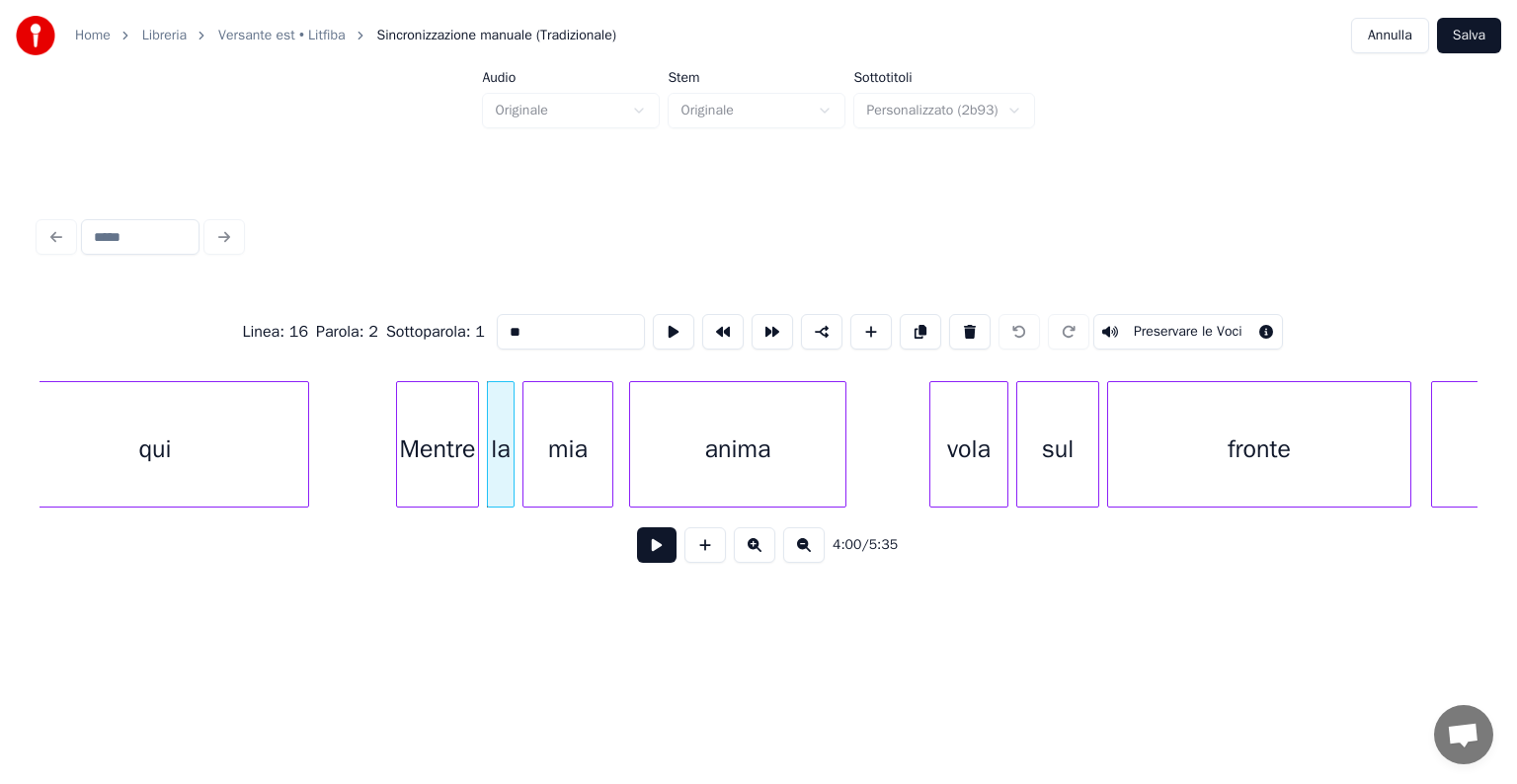 click on "mia" at bounding box center (568, 449) 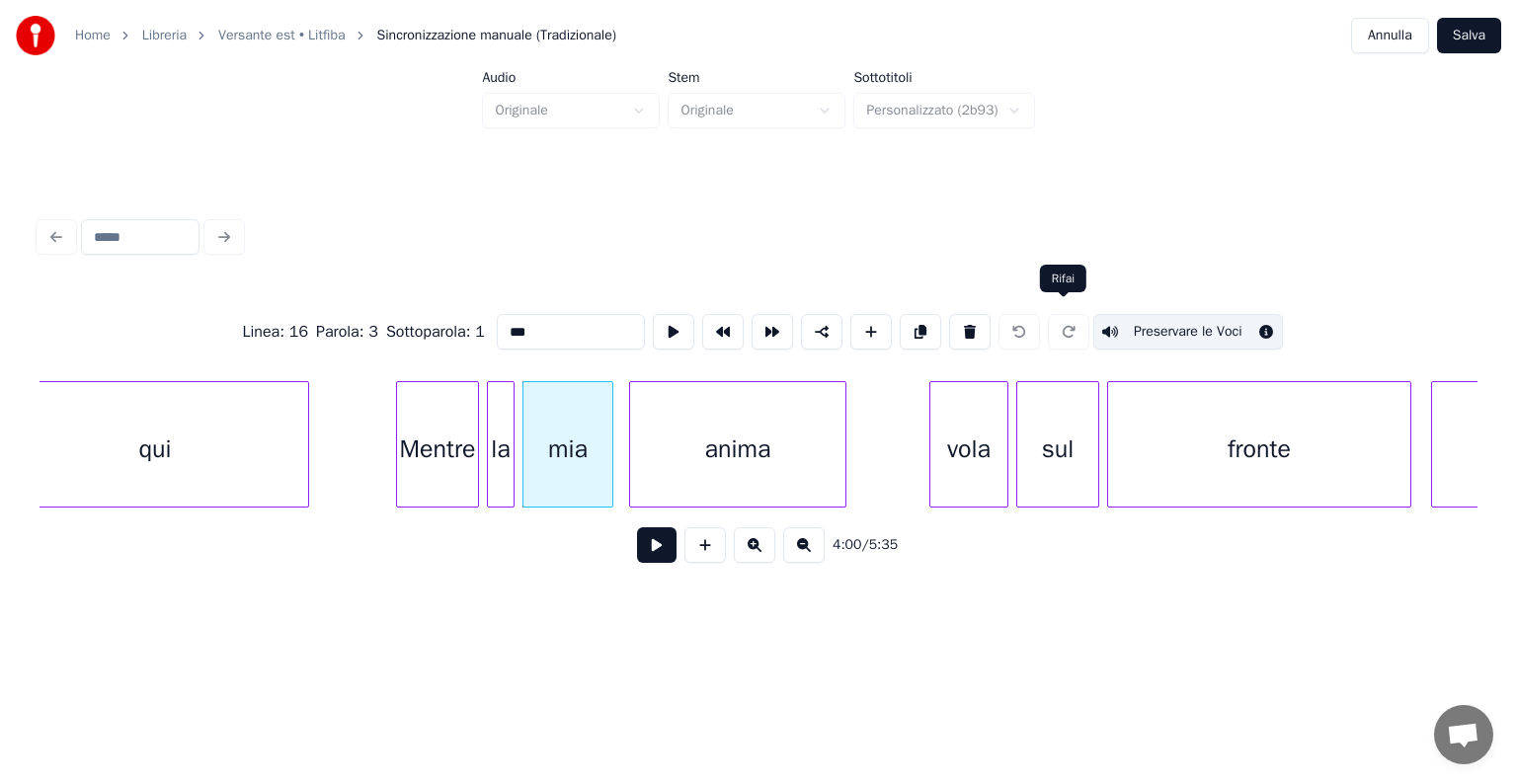 click on "Preservare le Voci" at bounding box center [1188, 332] 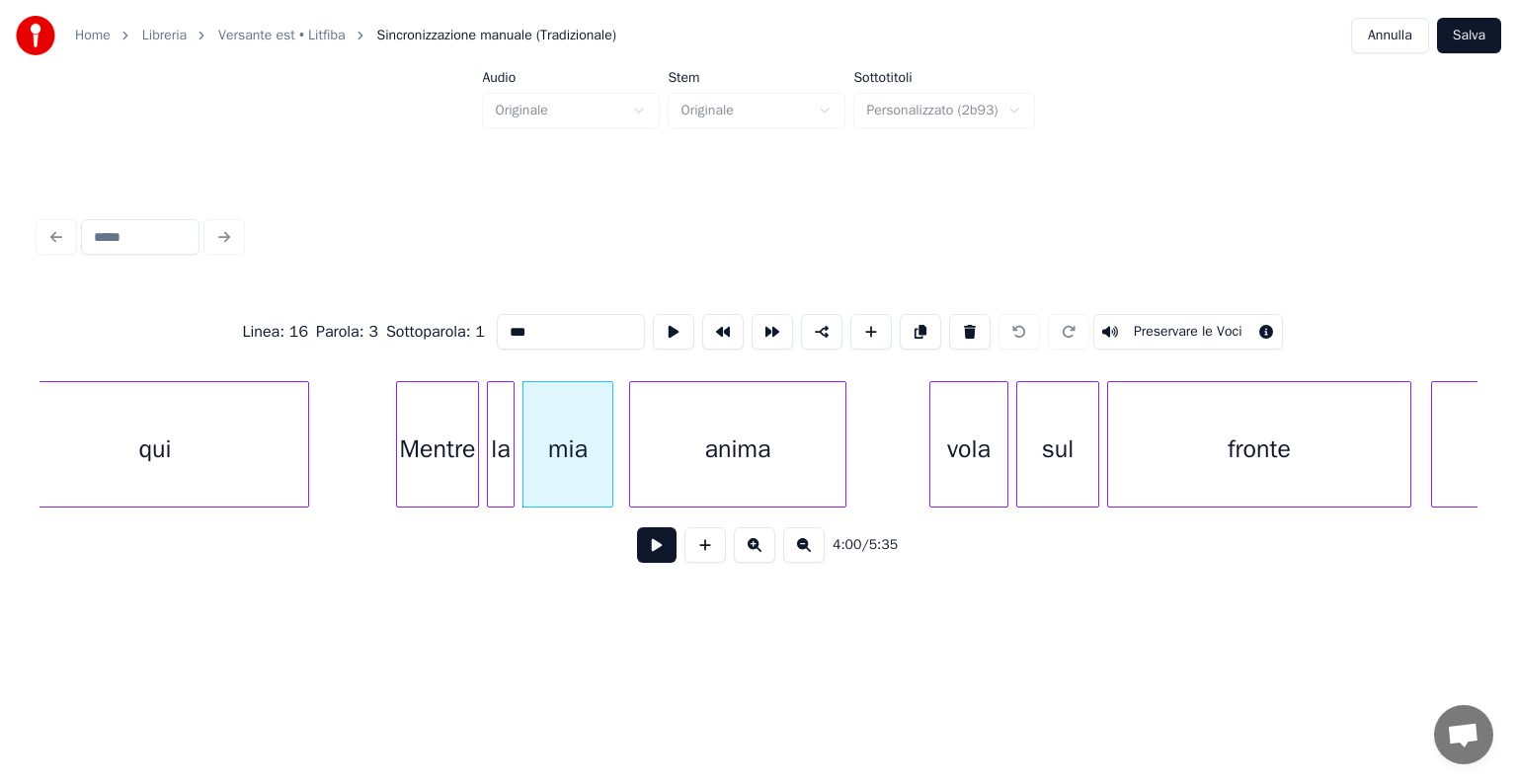 click on "anima" at bounding box center [738, 449] 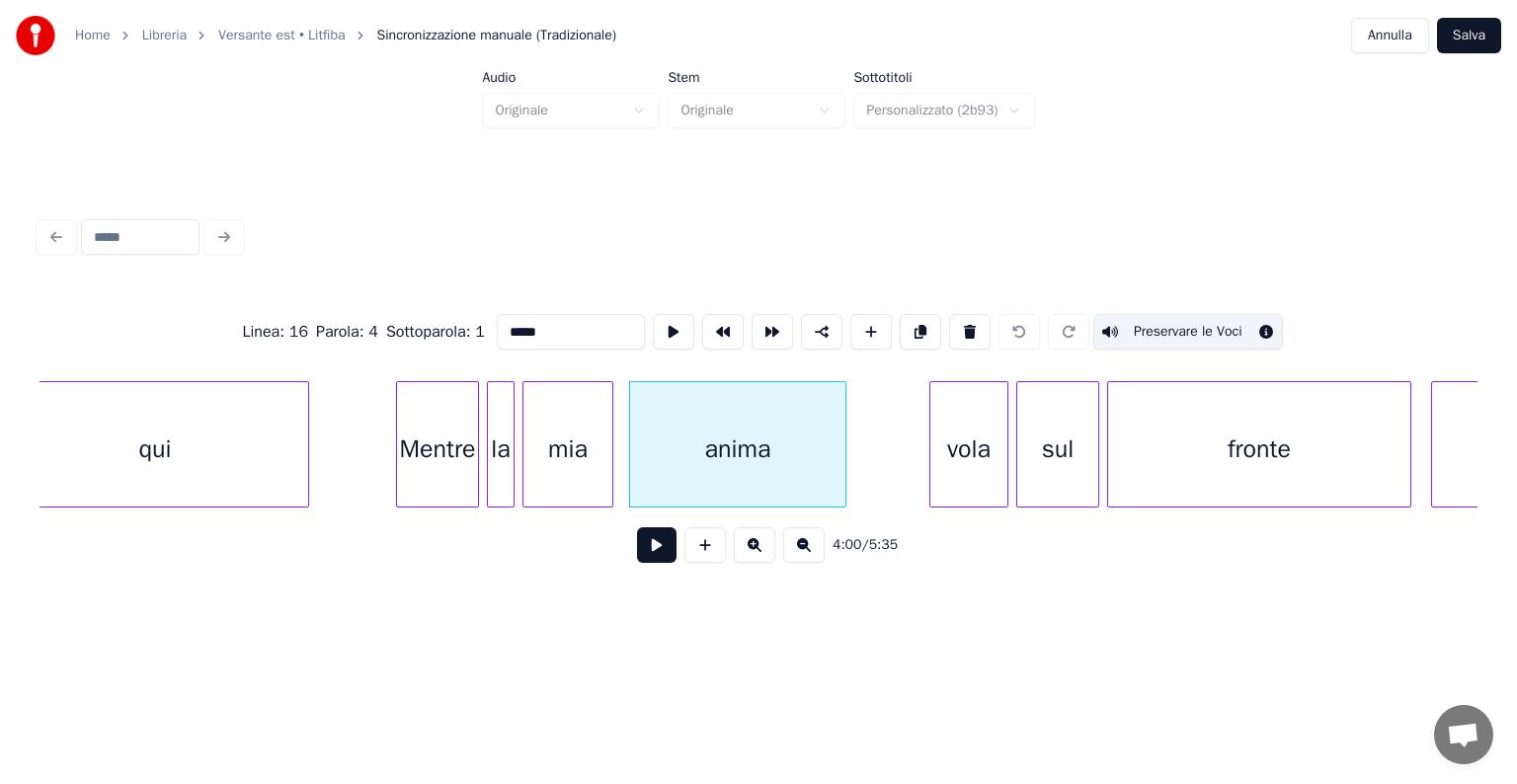 click on "Preservare le Voci" at bounding box center (1188, 332) 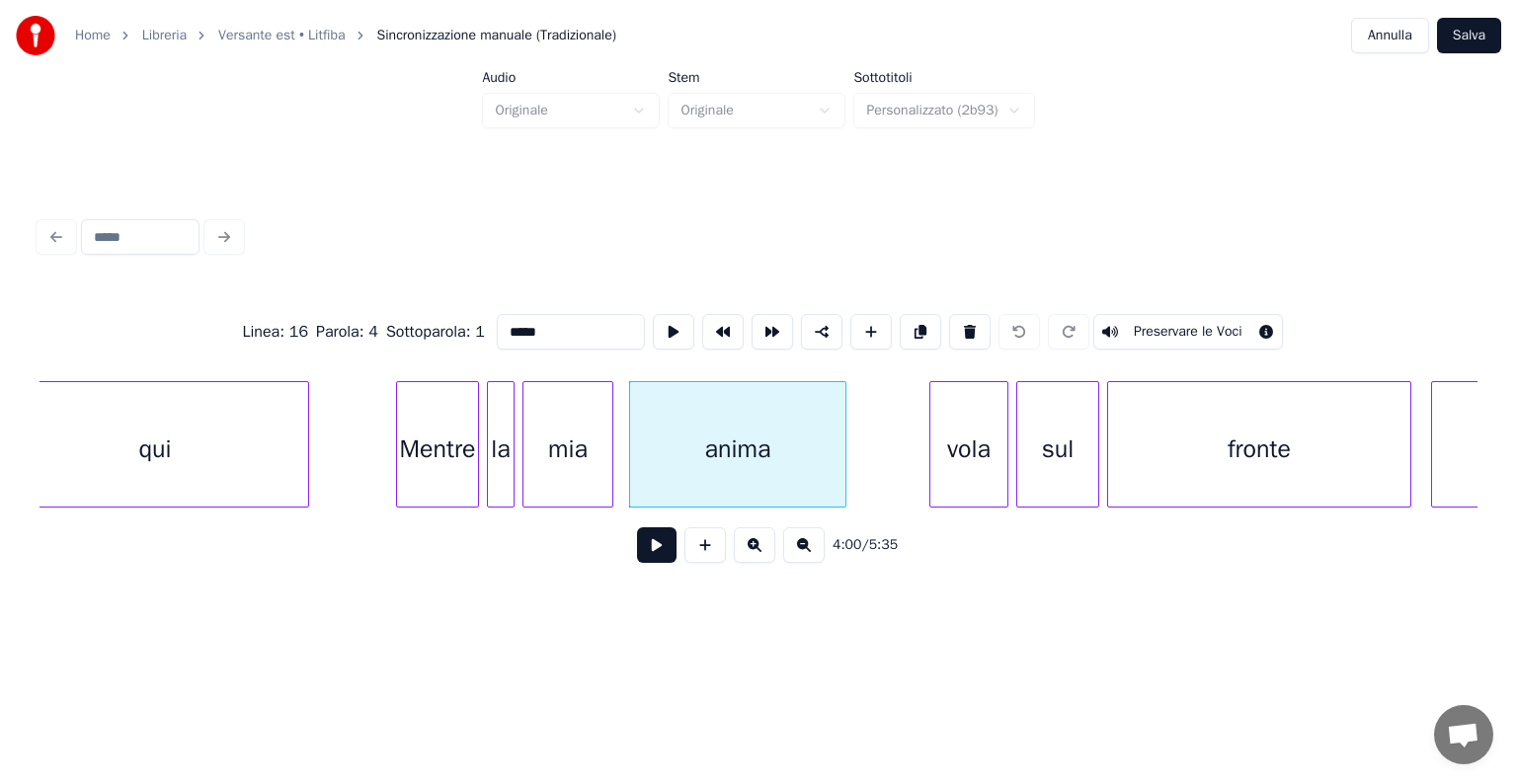 click on "vola" at bounding box center (969, 449) 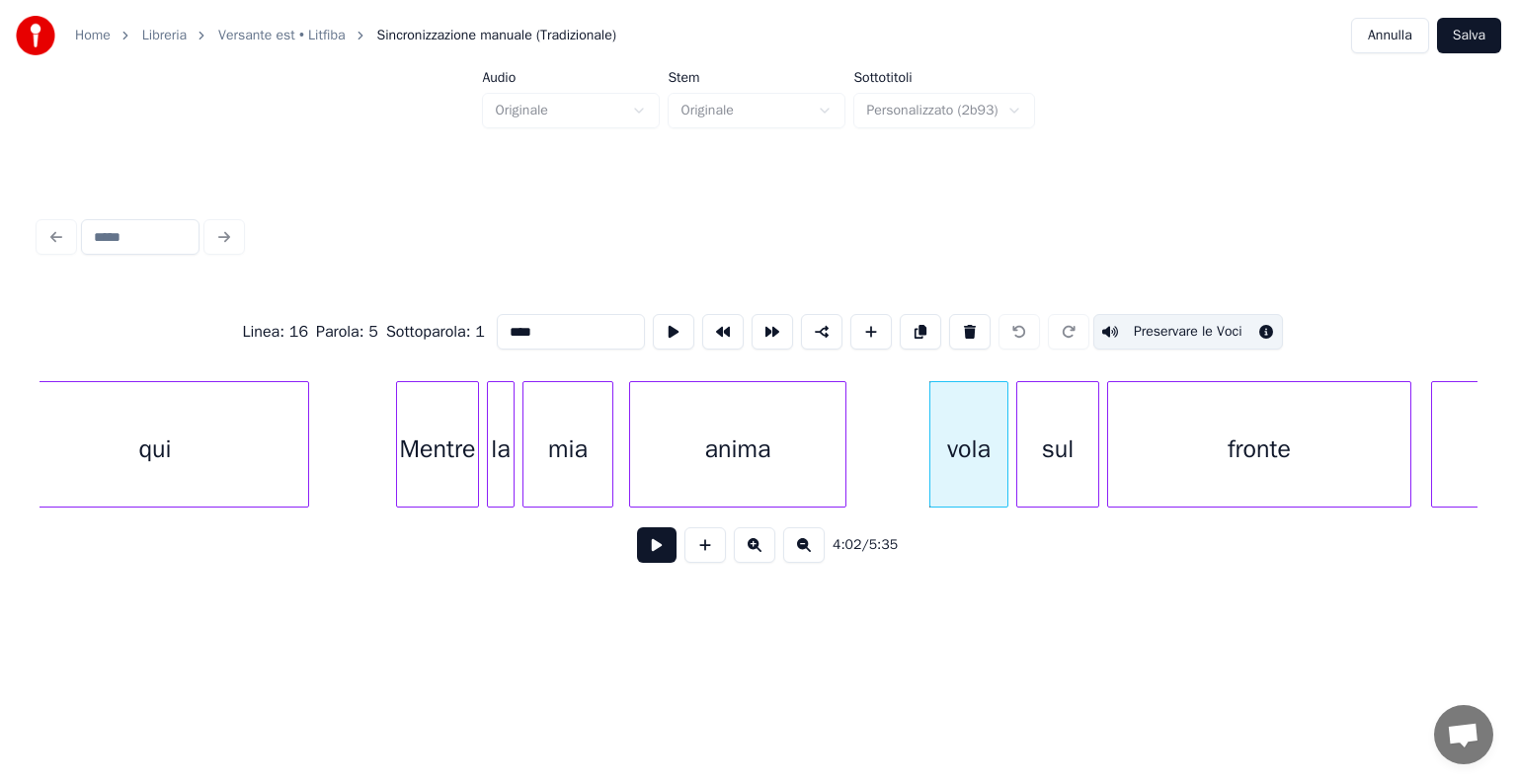 click on "Preservare le Voci" at bounding box center [1188, 332] 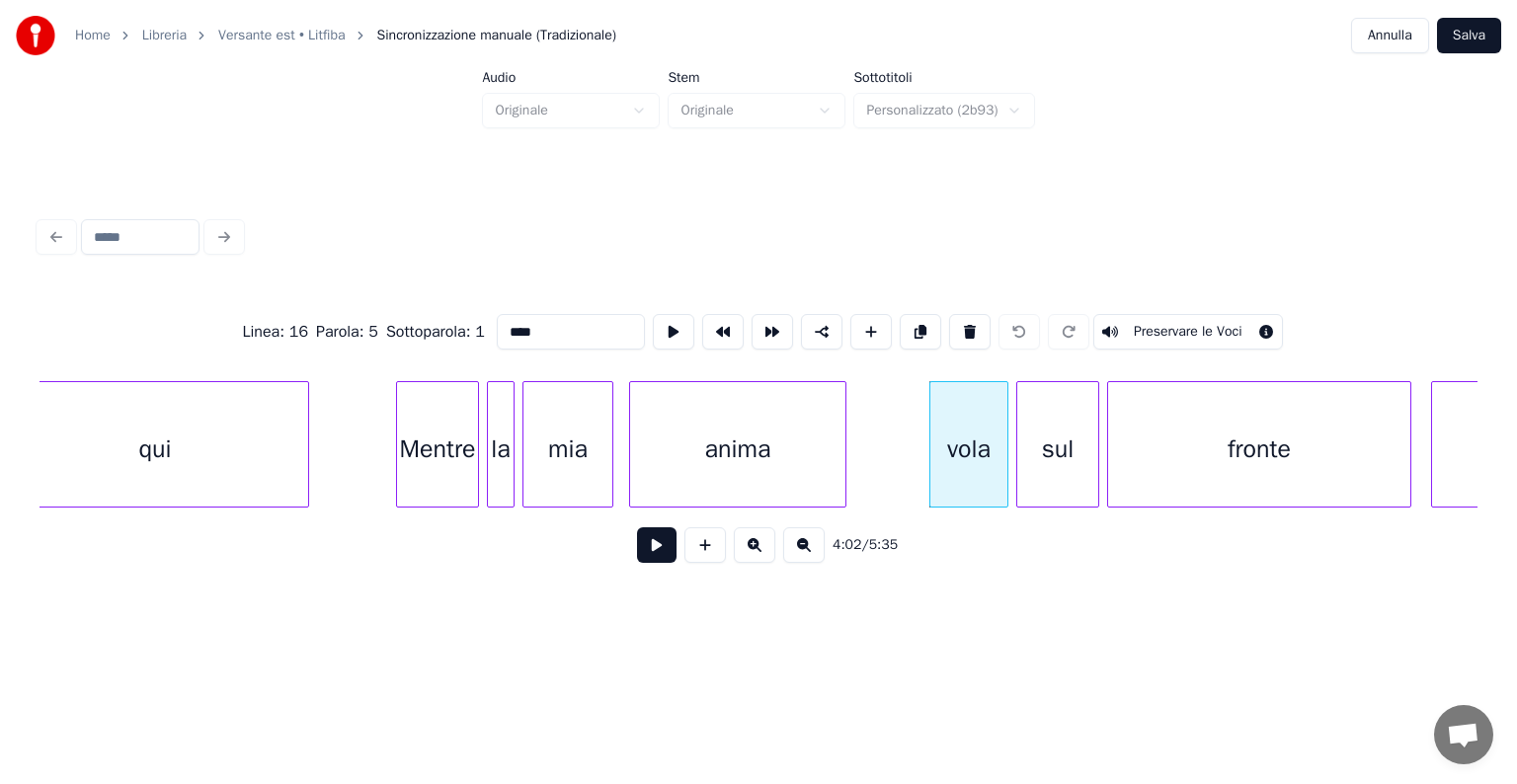 click on "sul" at bounding box center [1058, 449] 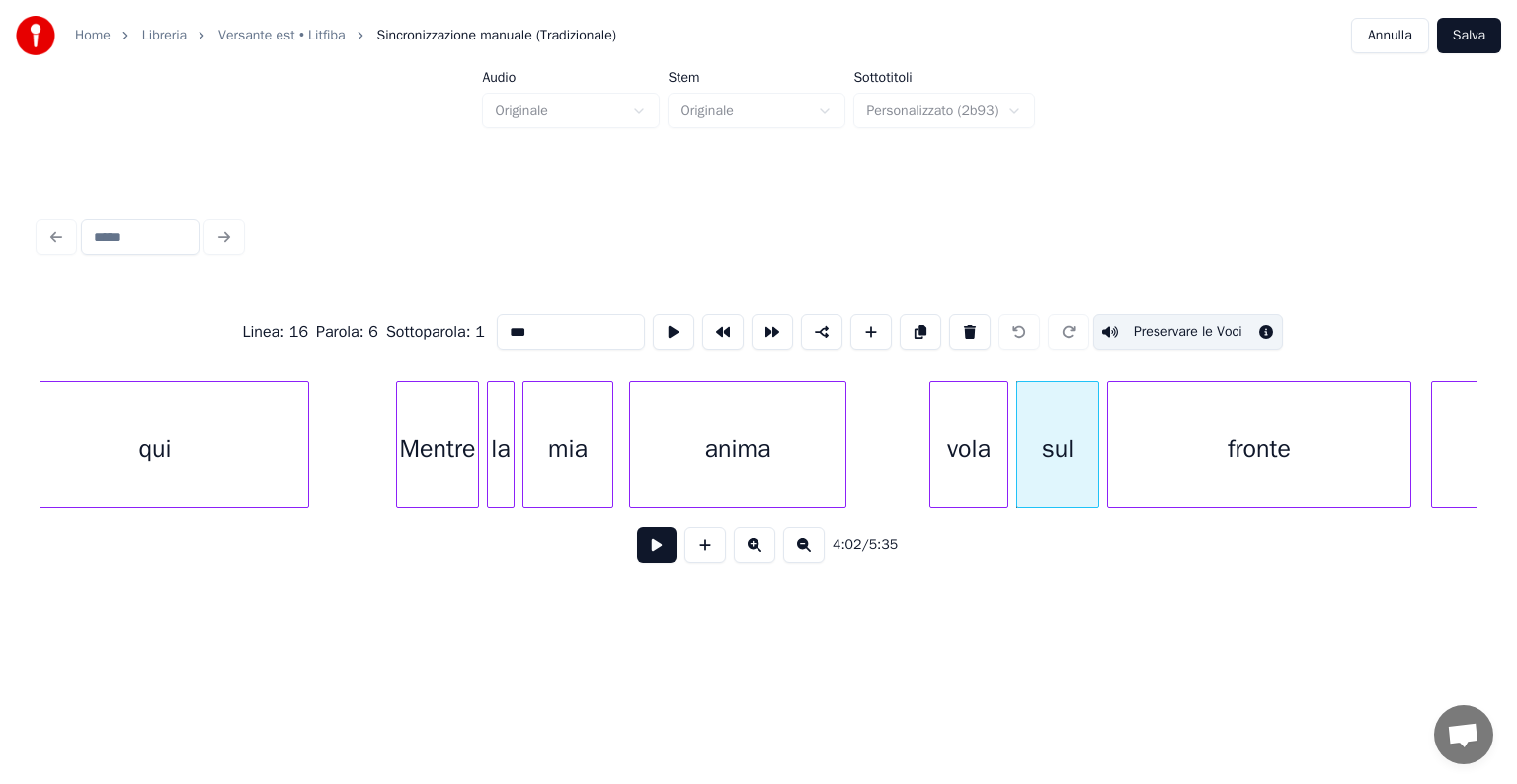 click on "Preservare le Voci" at bounding box center [1188, 332] 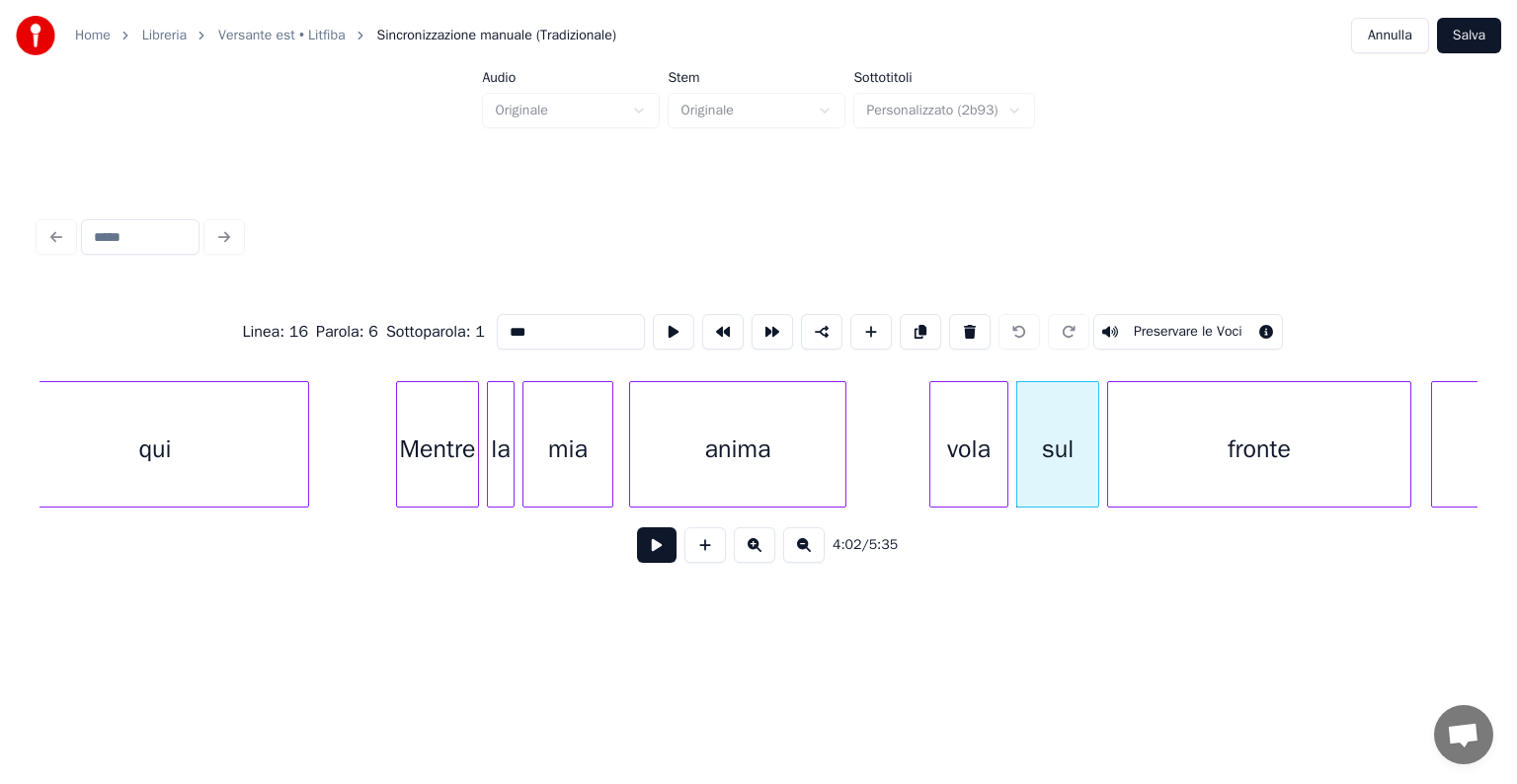 click on "fronte" at bounding box center [1259, 449] 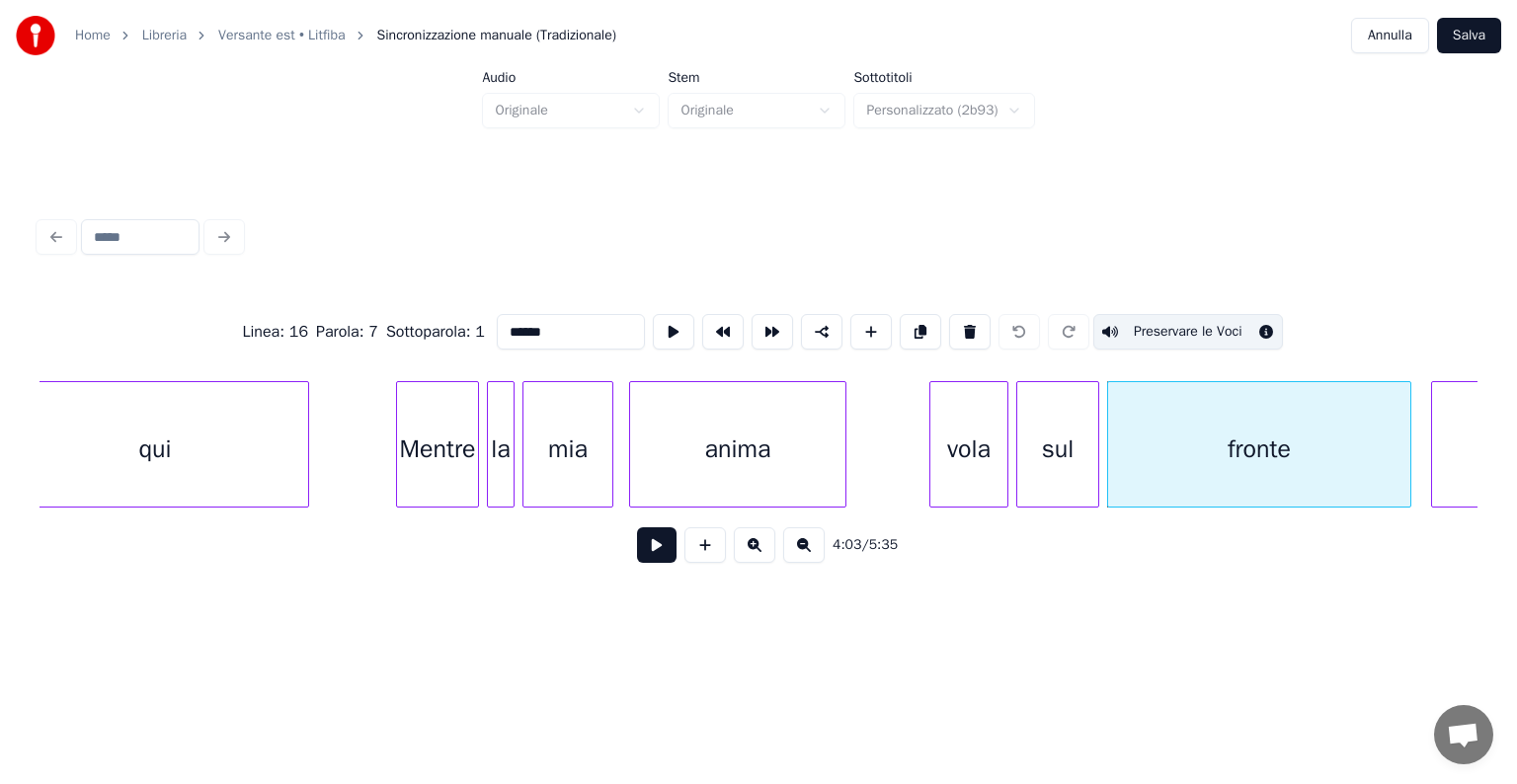 click on "Preservare le Voci" at bounding box center [1188, 332] 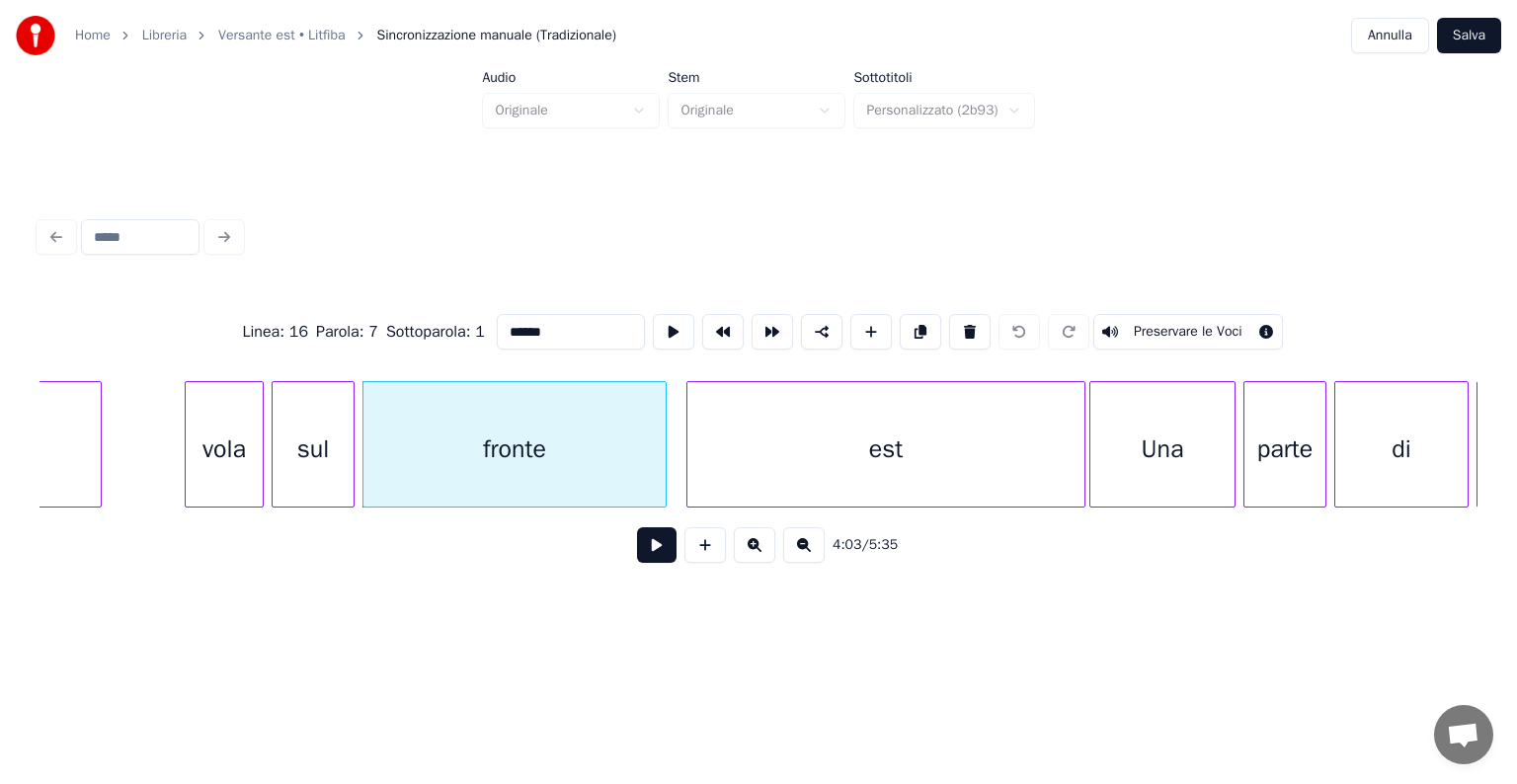 scroll, scrollTop: 0, scrollLeft: 47871, axis: horizontal 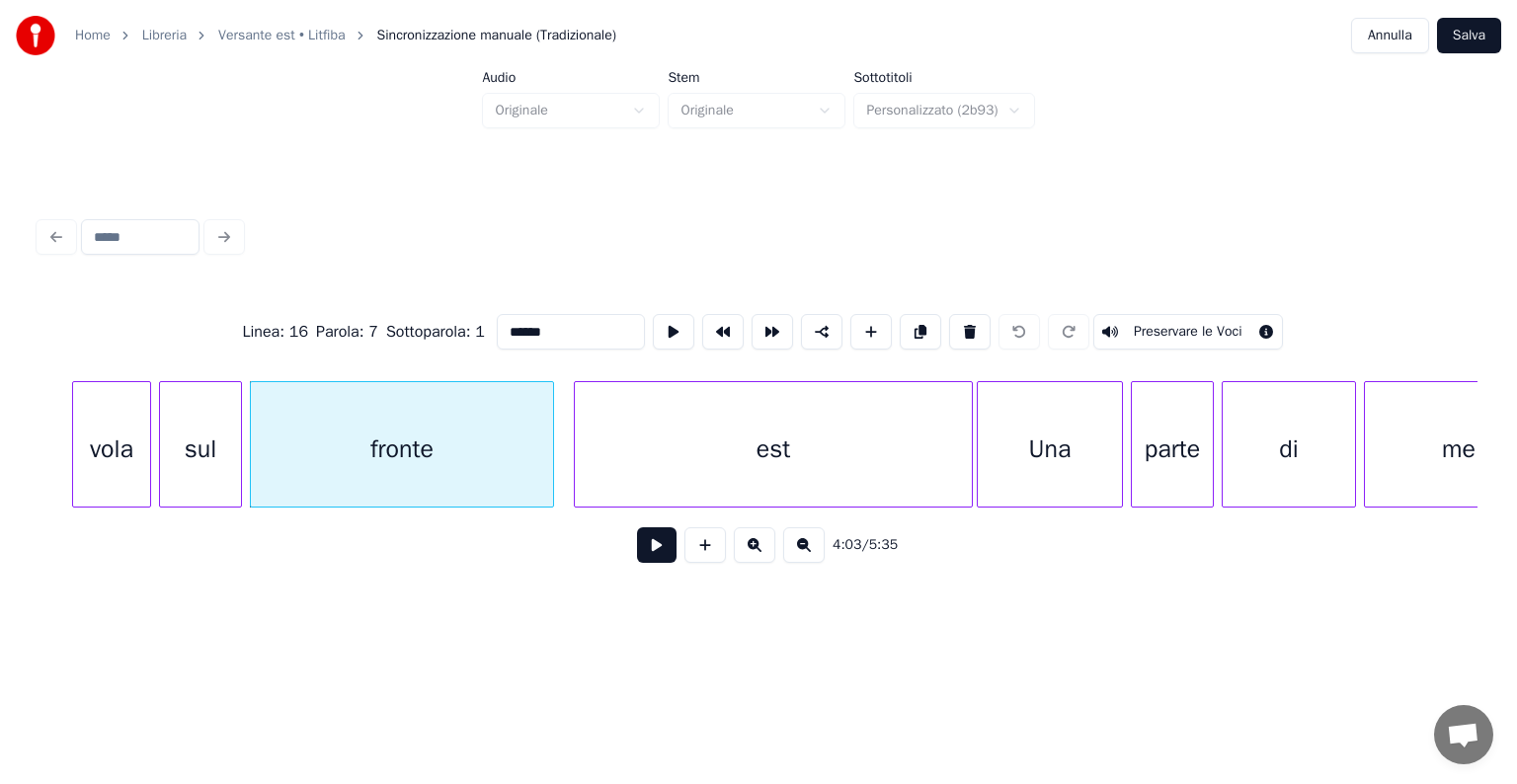 click on "est" at bounding box center (773, 449) 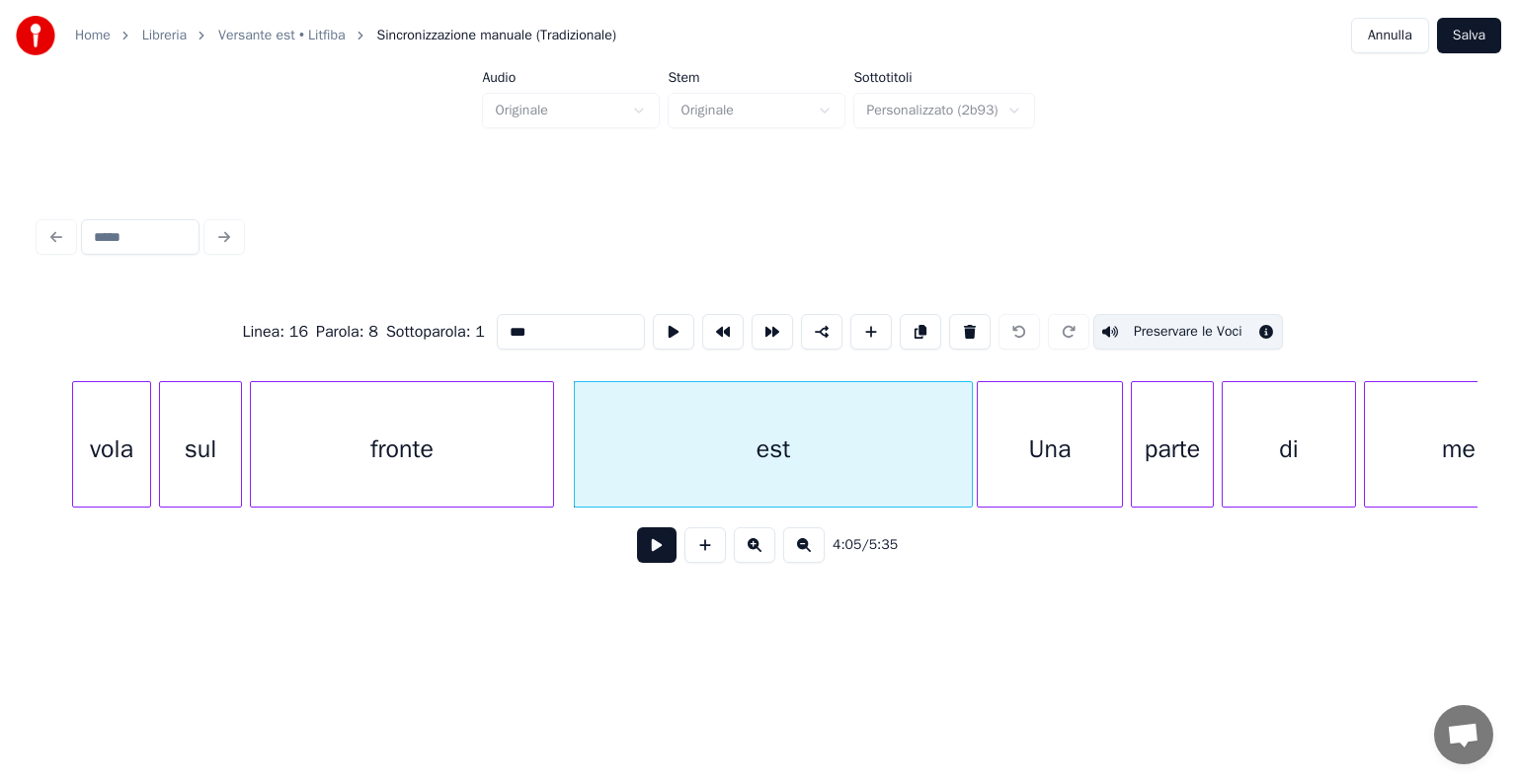 click on "Preservare le Voci" at bounding box center (1188, 332) 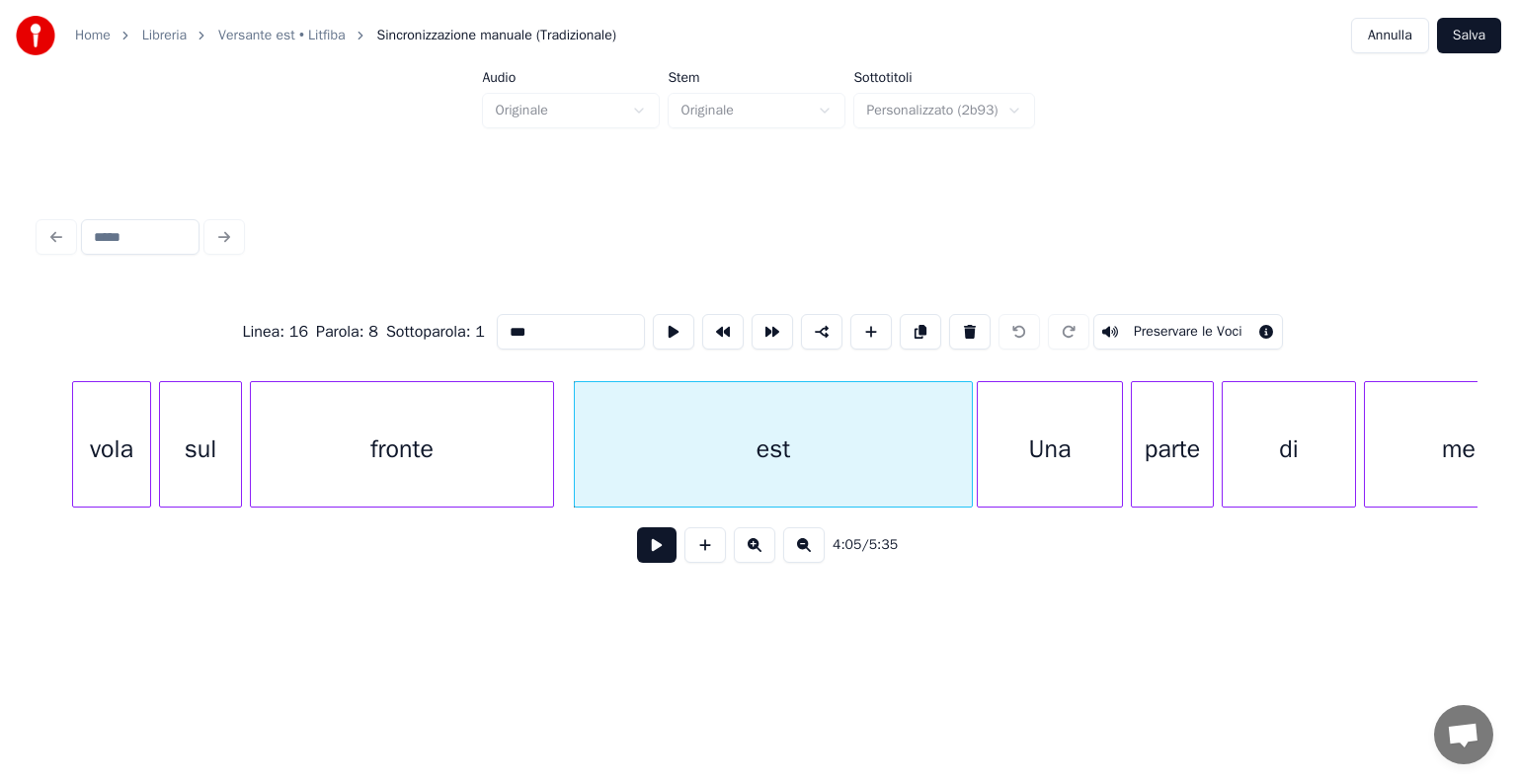 click on "Una" at bounding box center [1050, 449] 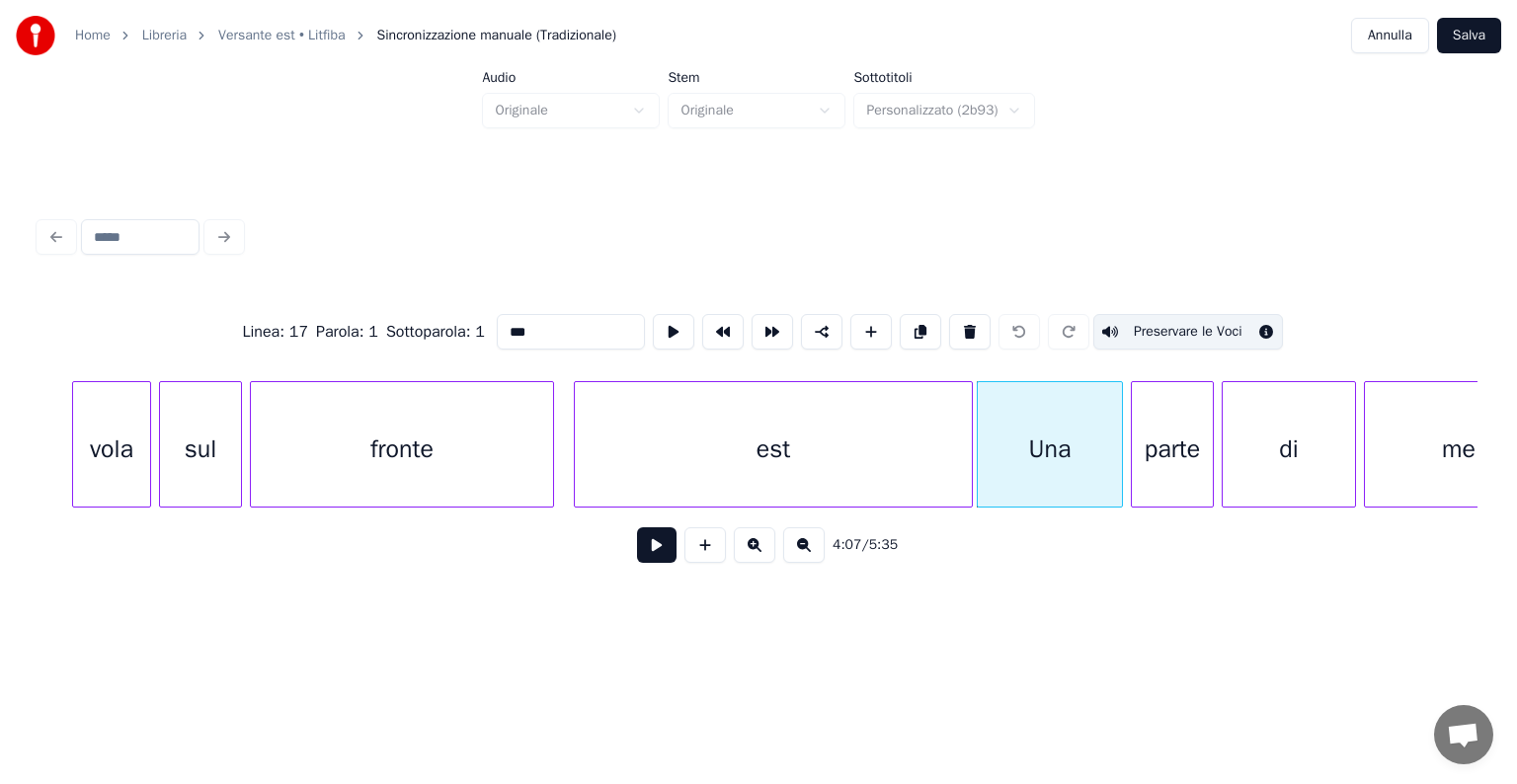 click on "Preservare le Voci" at bounding box center [1188, 332] 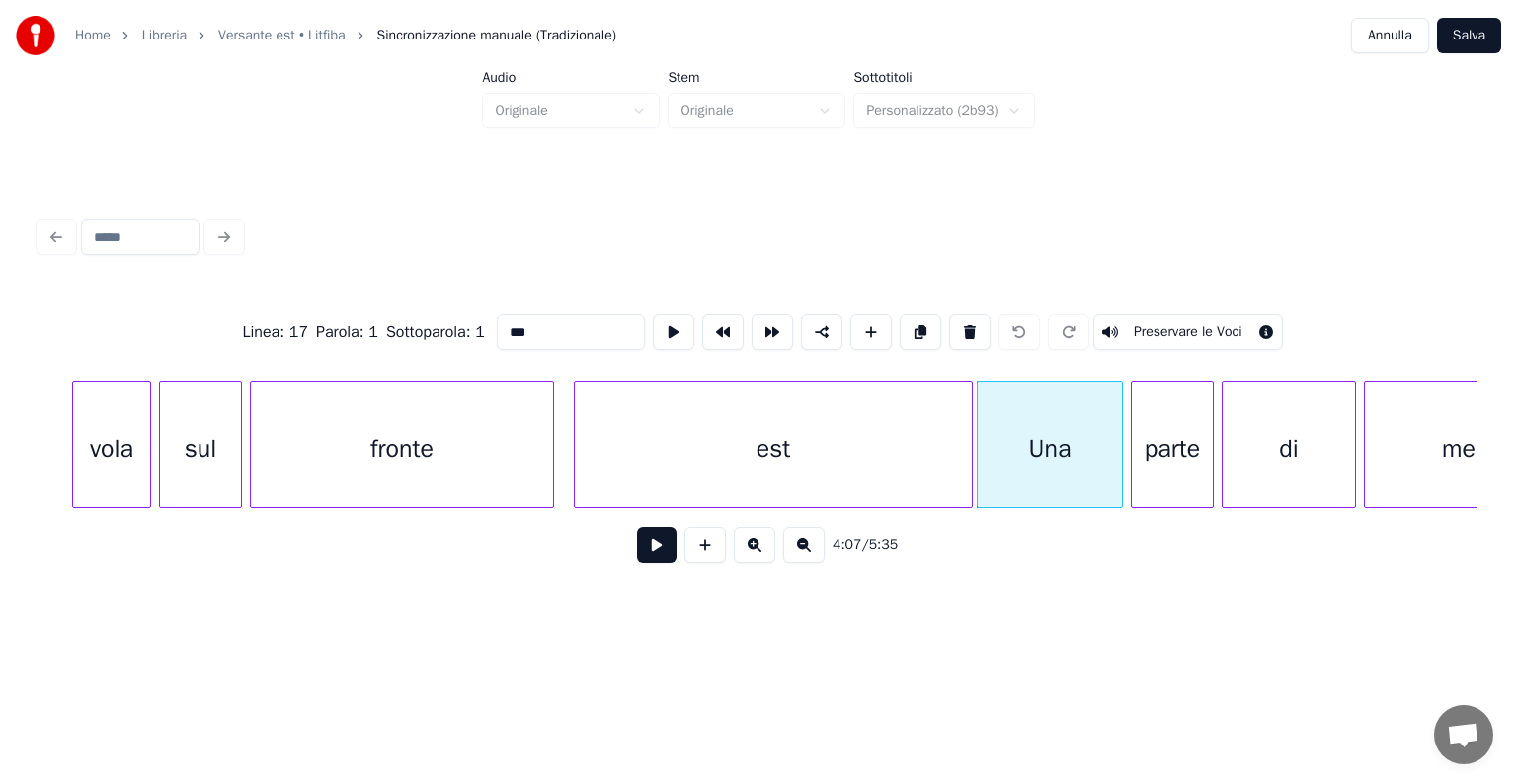 click on "parte" at bounding box center [1172, 449] 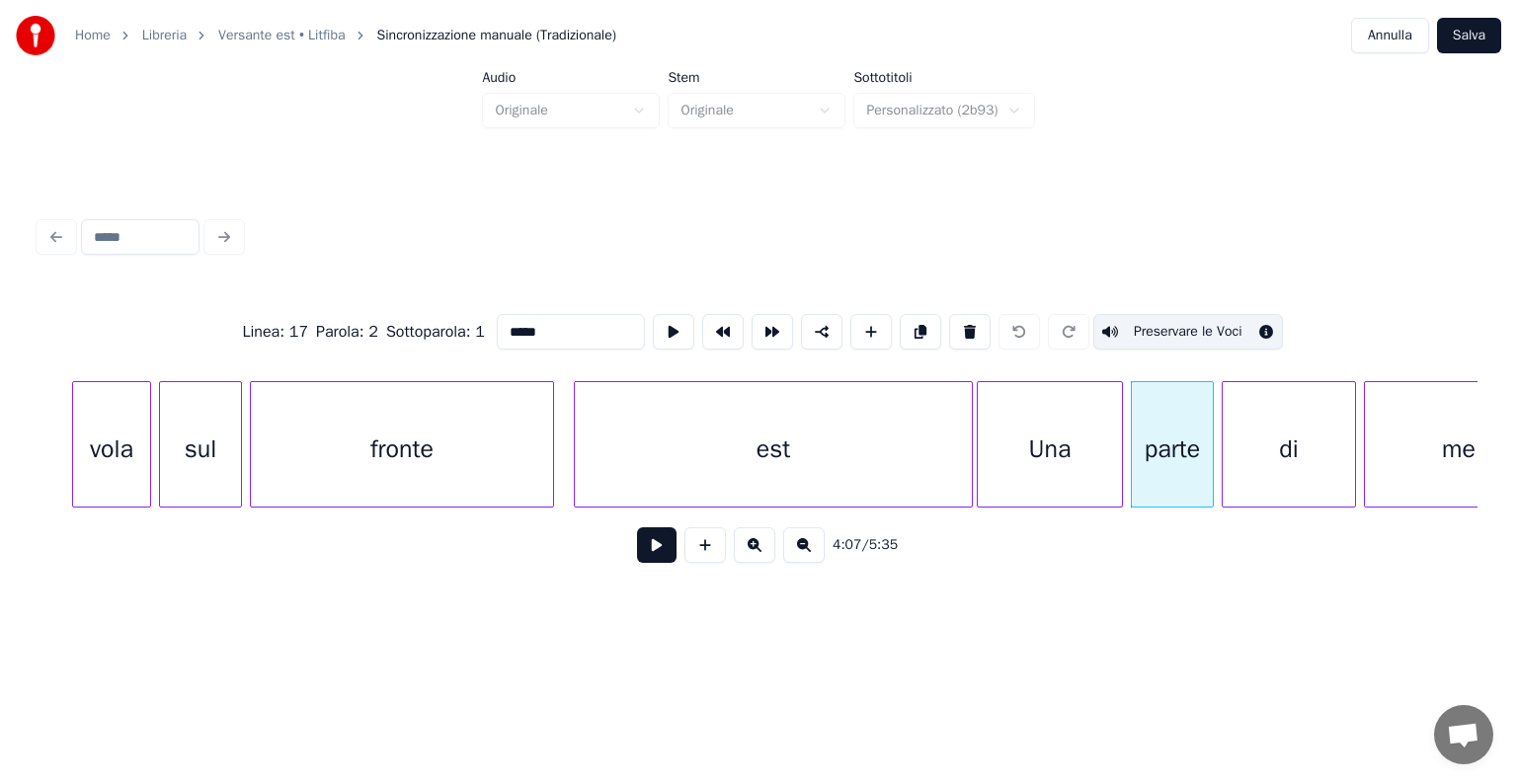 click on "Preservare le Voci" at bounding box center [1188, 332] 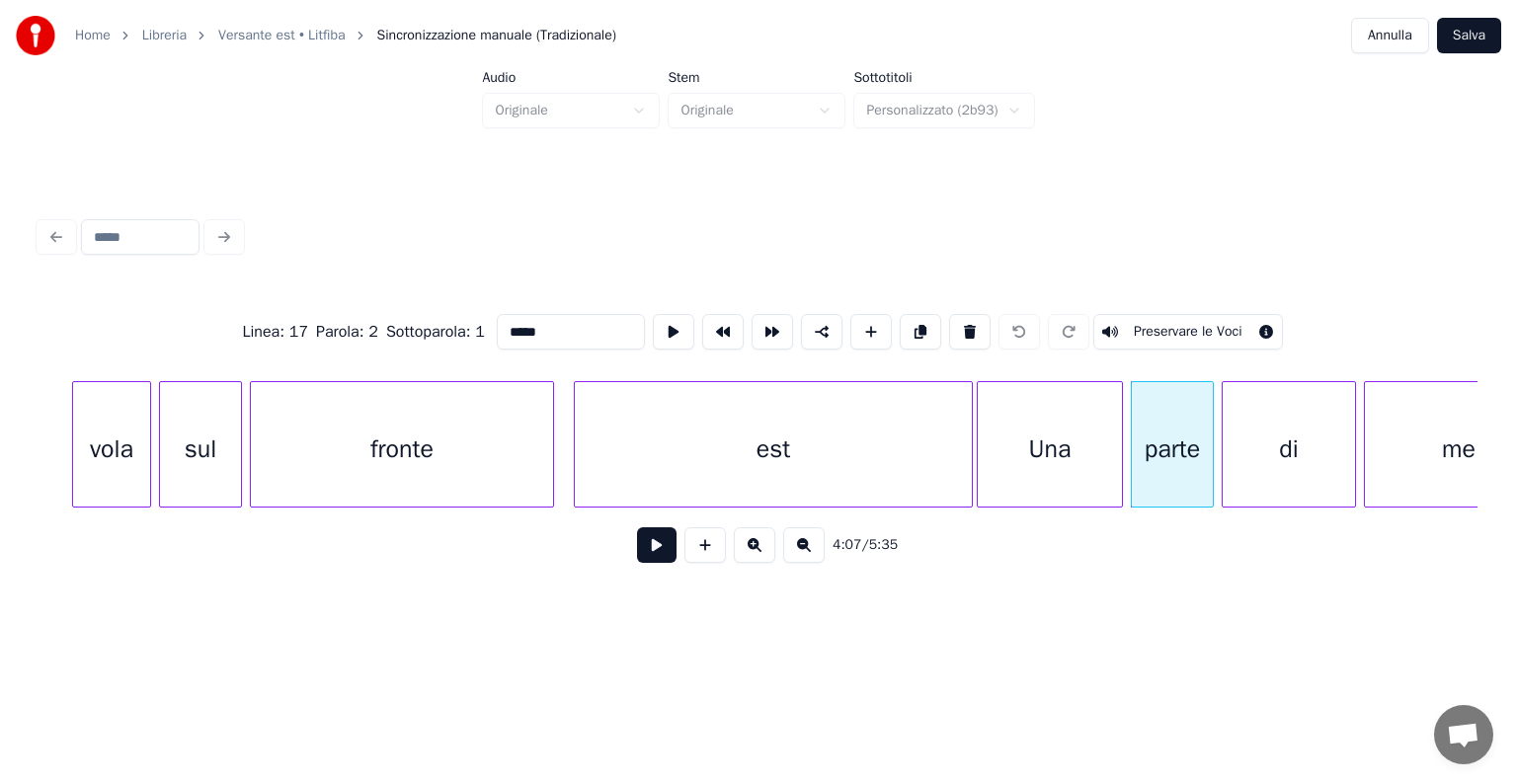 click on "di" at bounding box center [1289, 449] 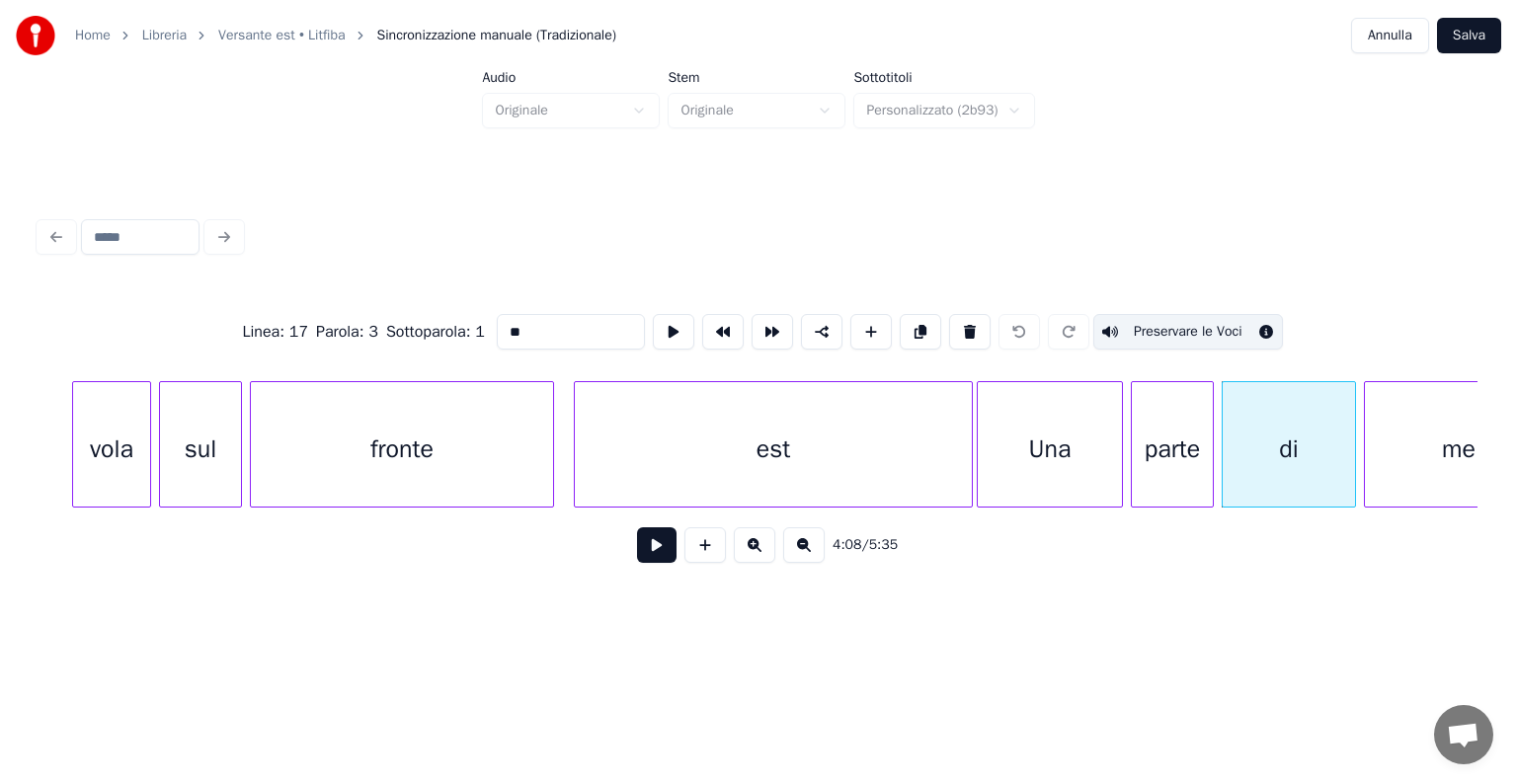 click on "Preservare le Voci" at bounding box center [1188, 332] 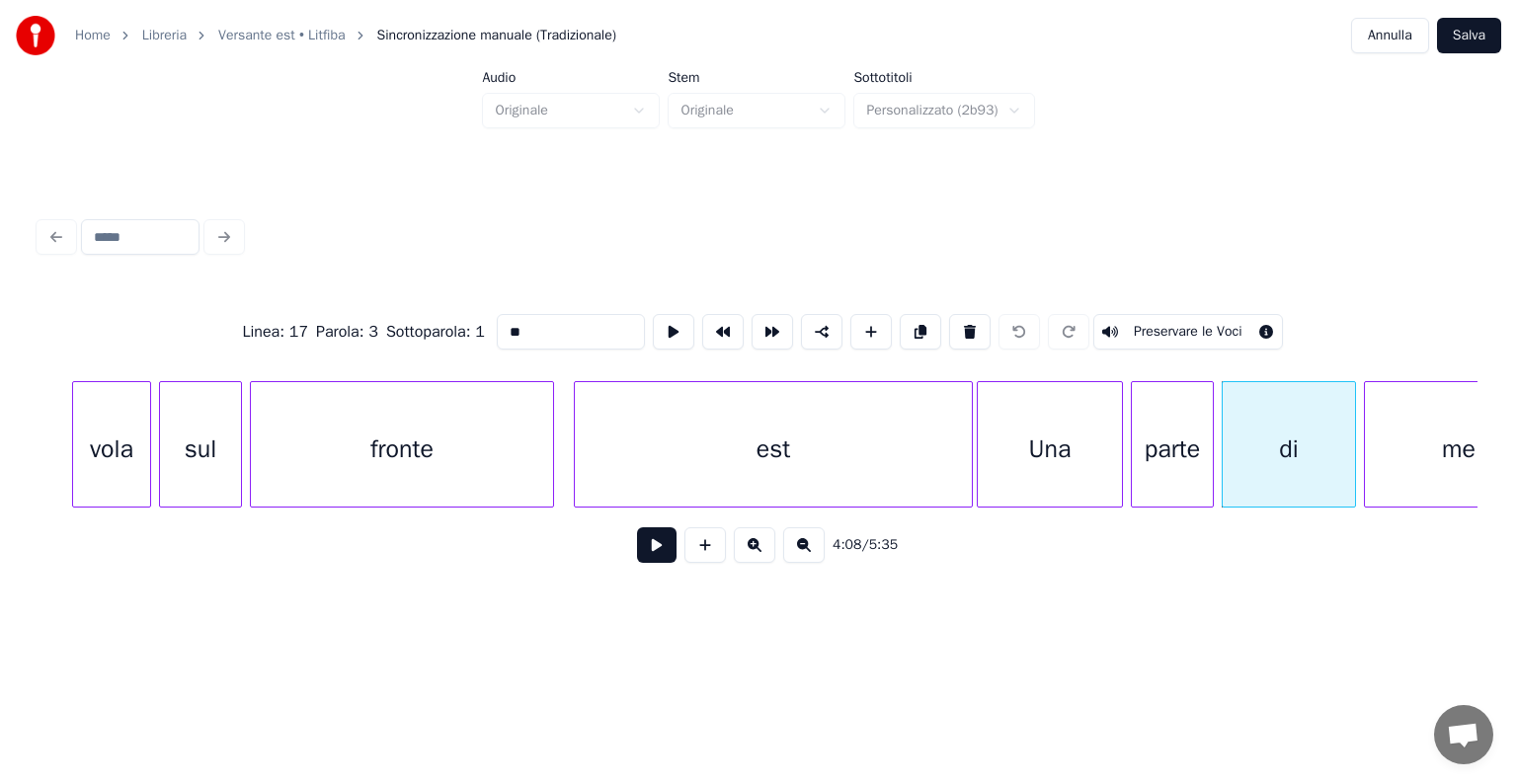 click on "me" at bounding box center [1459, 449] 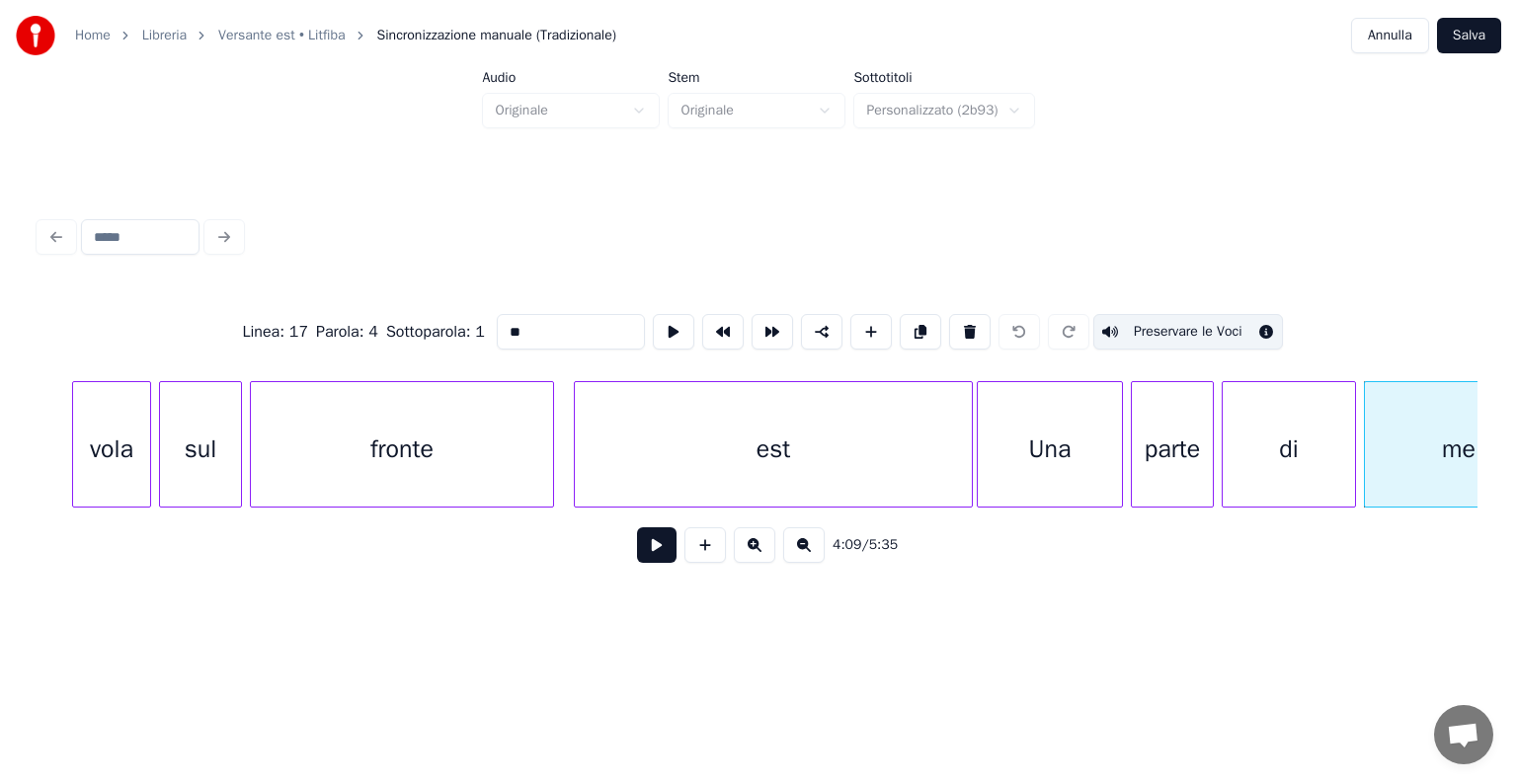 click on "Preservare le Voci" at bounding box center (1188, 332) 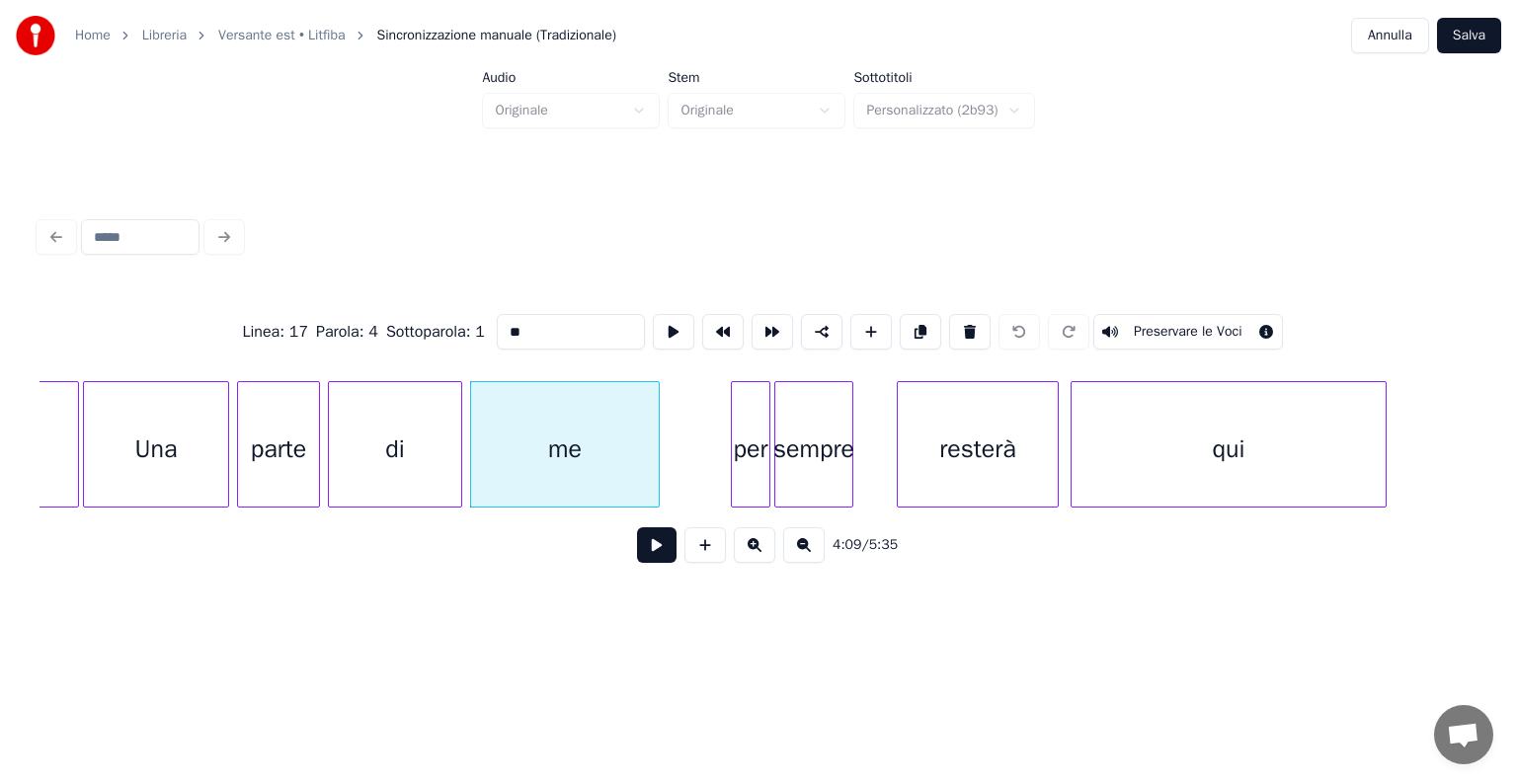 scroll, scrollTop: 0, scrollLeft: 48914, axis: horizontal 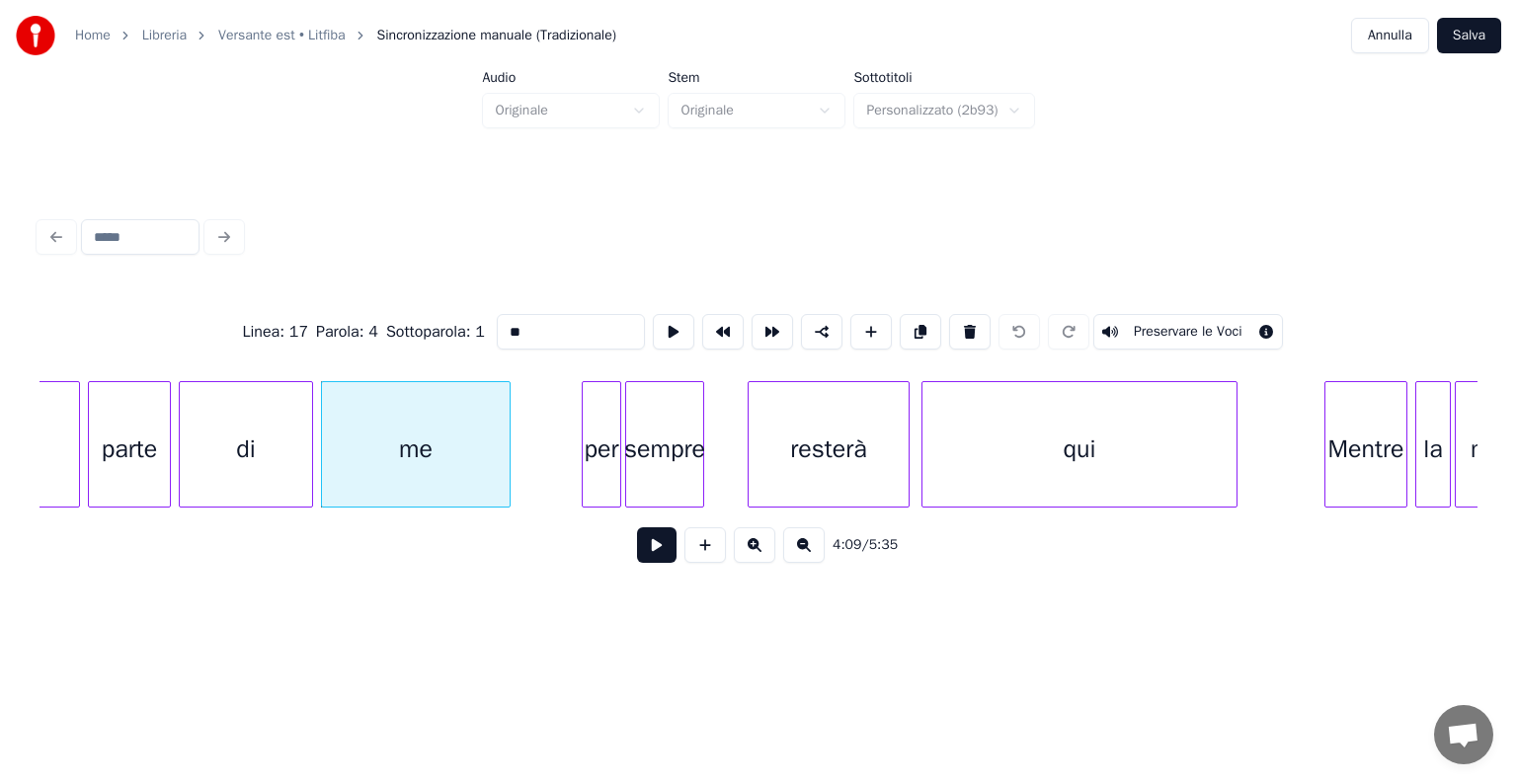 click on "per" at bounding box center (601, 449) 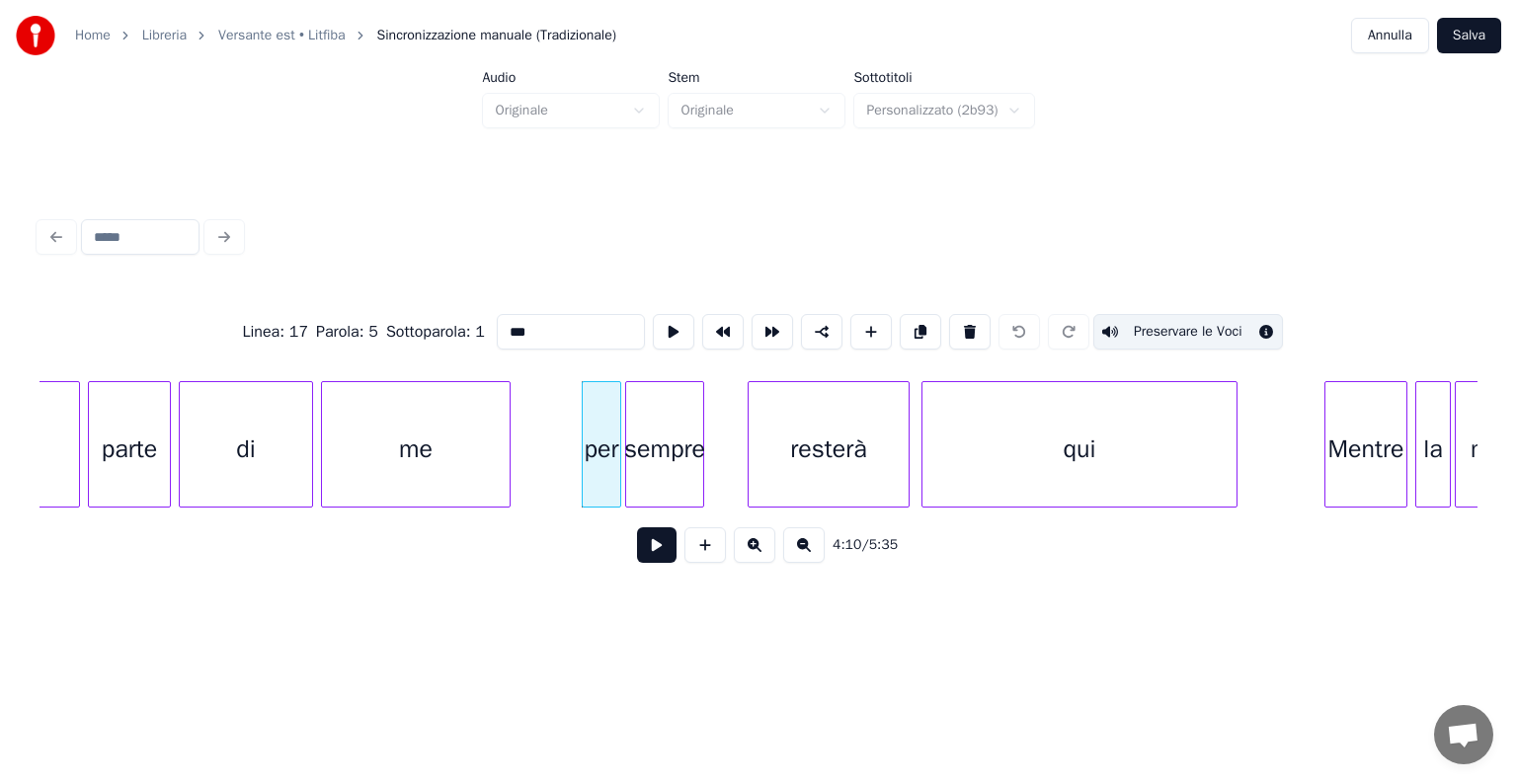 click on "Preservare le Voci" at bounding box center [1188, 332] 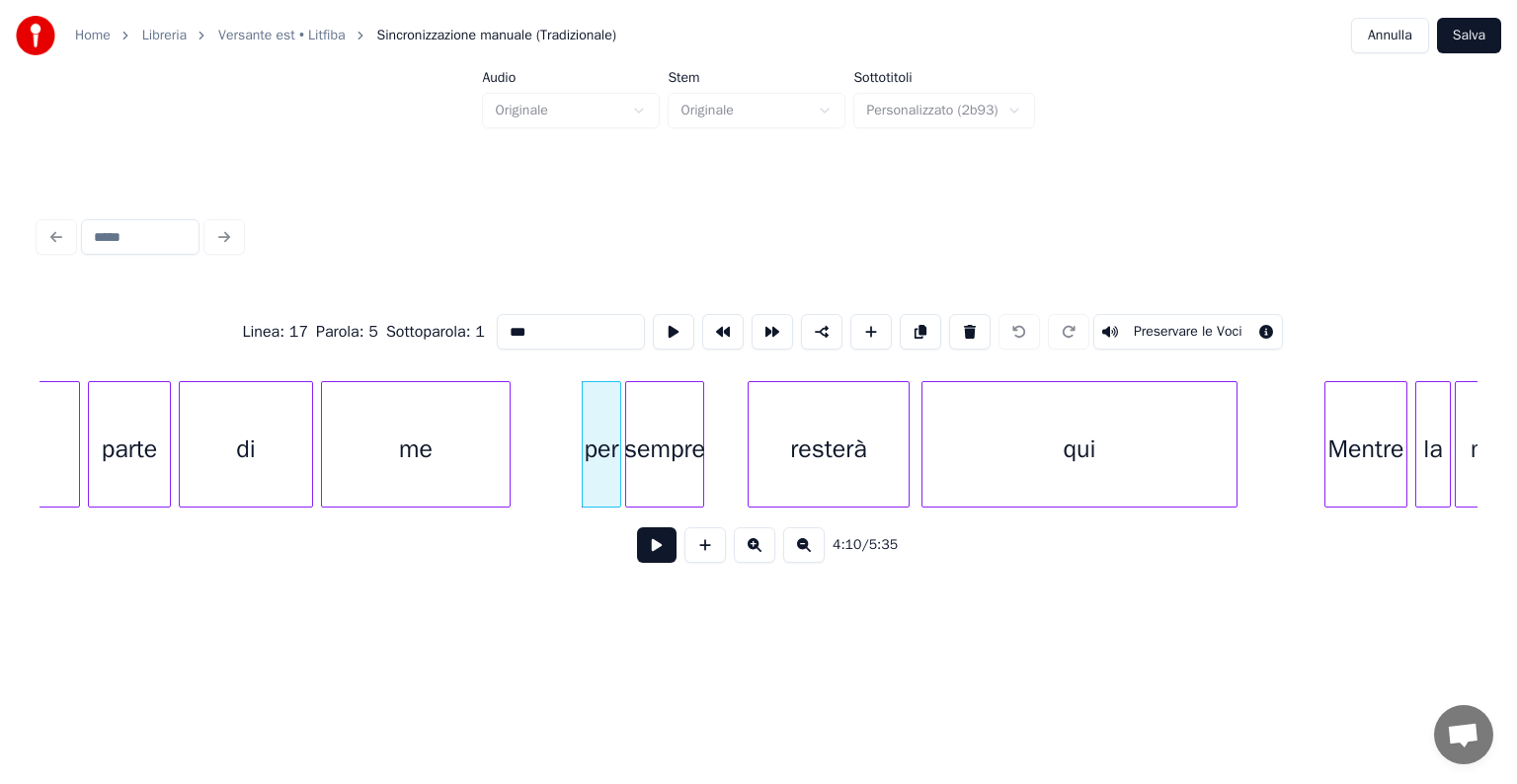 click on "sempre" at bounding box center (665, 449) 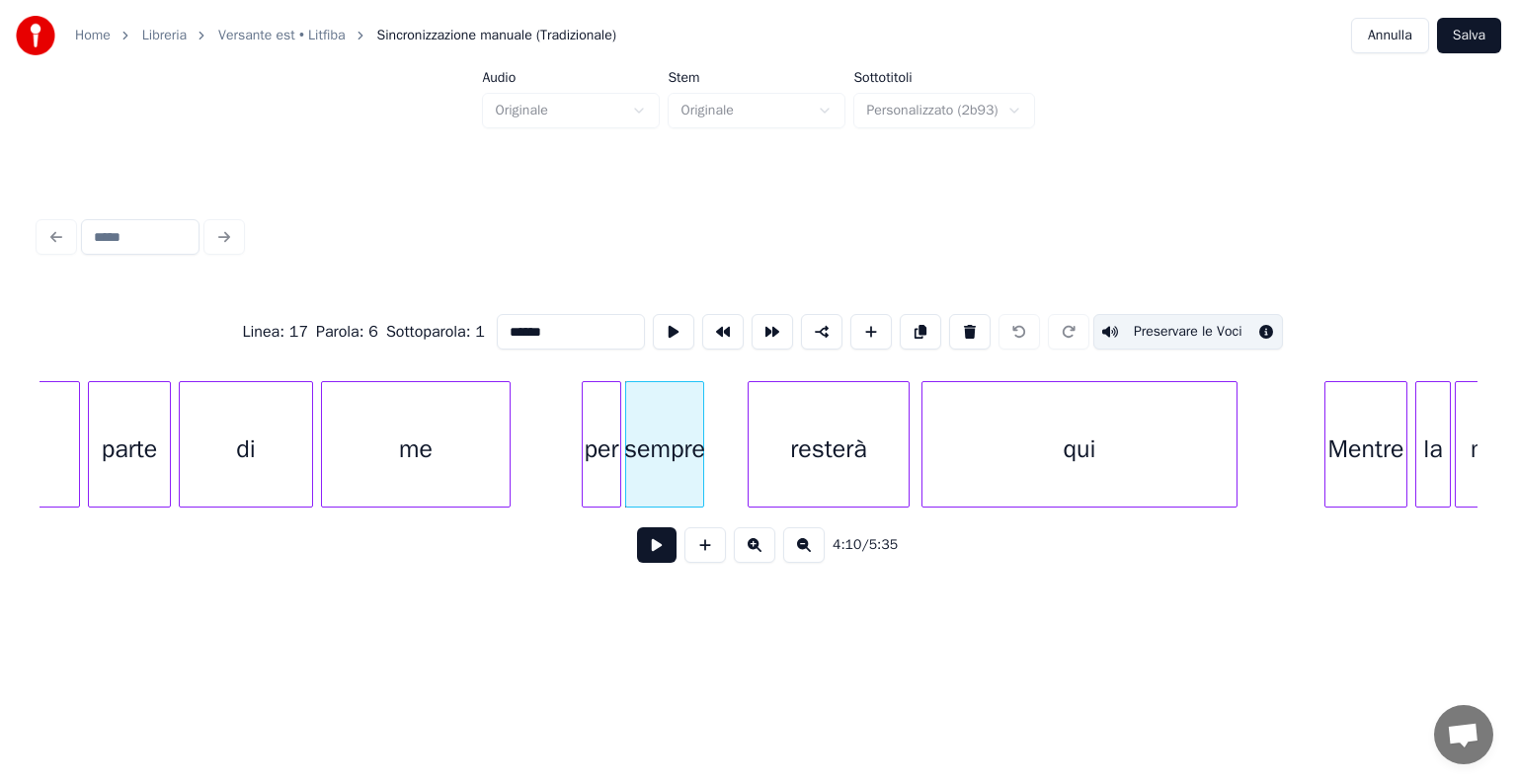 click on "Preservare le Voci" at bounding box center (1188, 332) 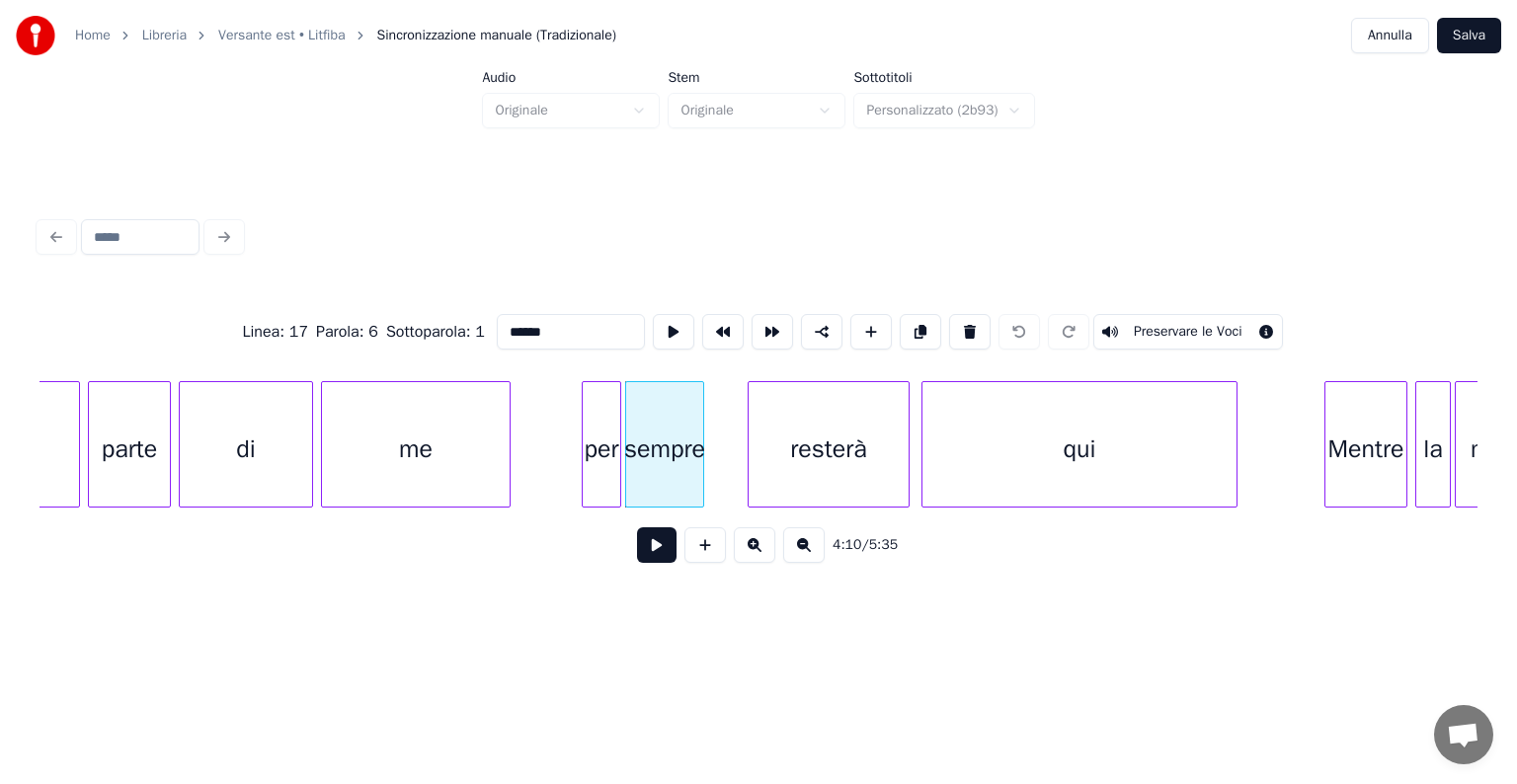 click on "resterà" at bounding box center (829, 449) 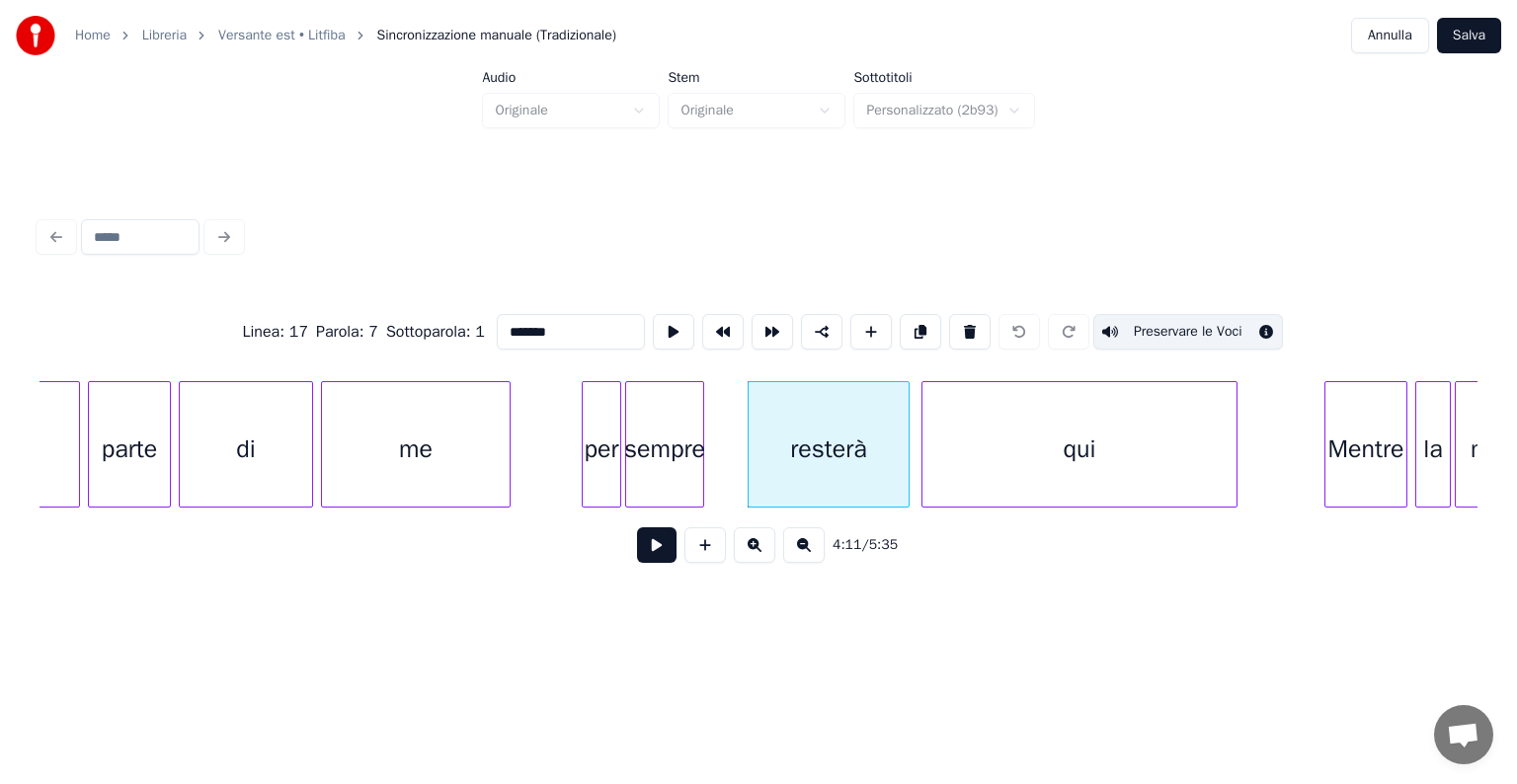 click on "Preservare le Voci" at bounding box center [1188, 332] 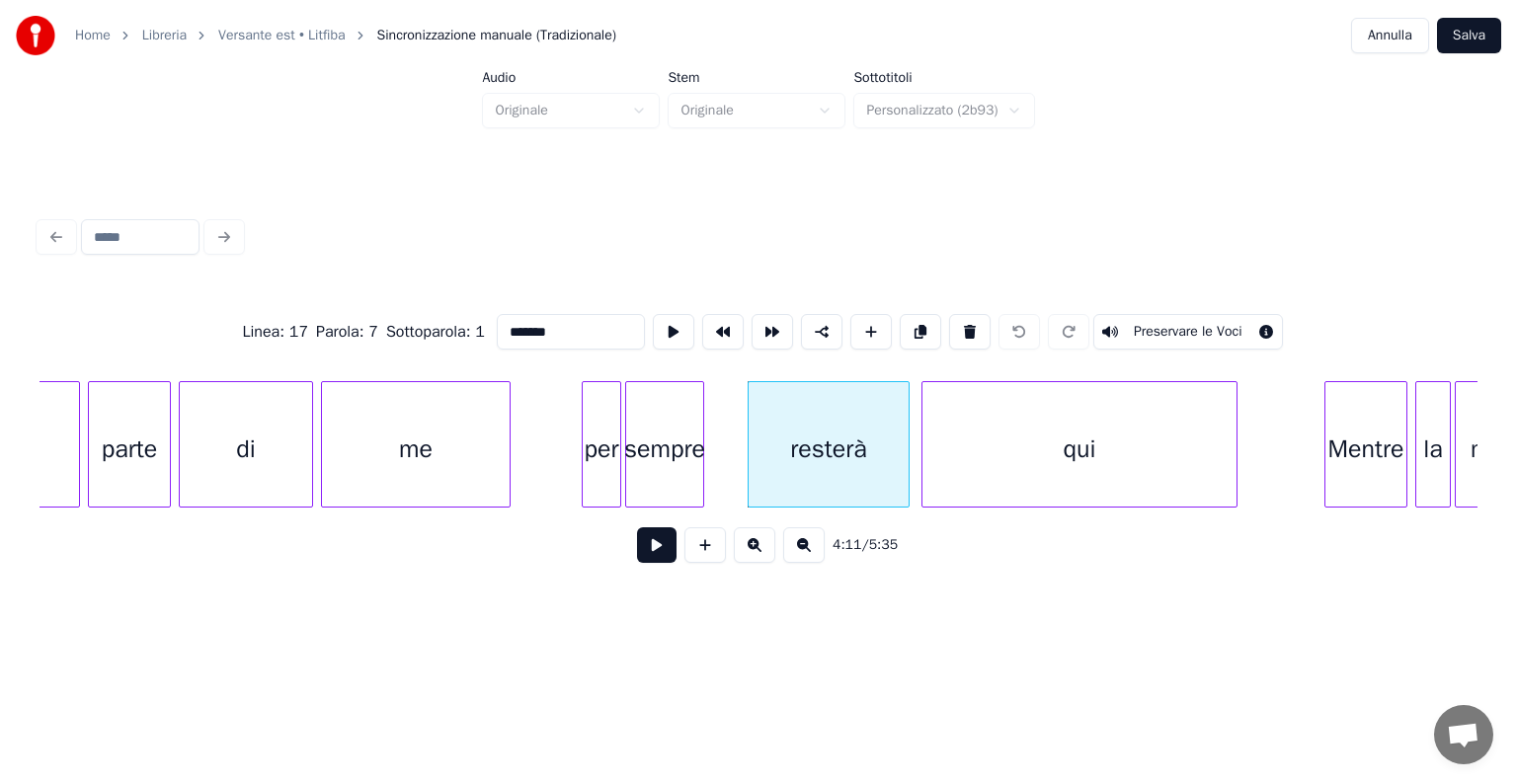 click on "qui" at bounding box center [1079, 449] 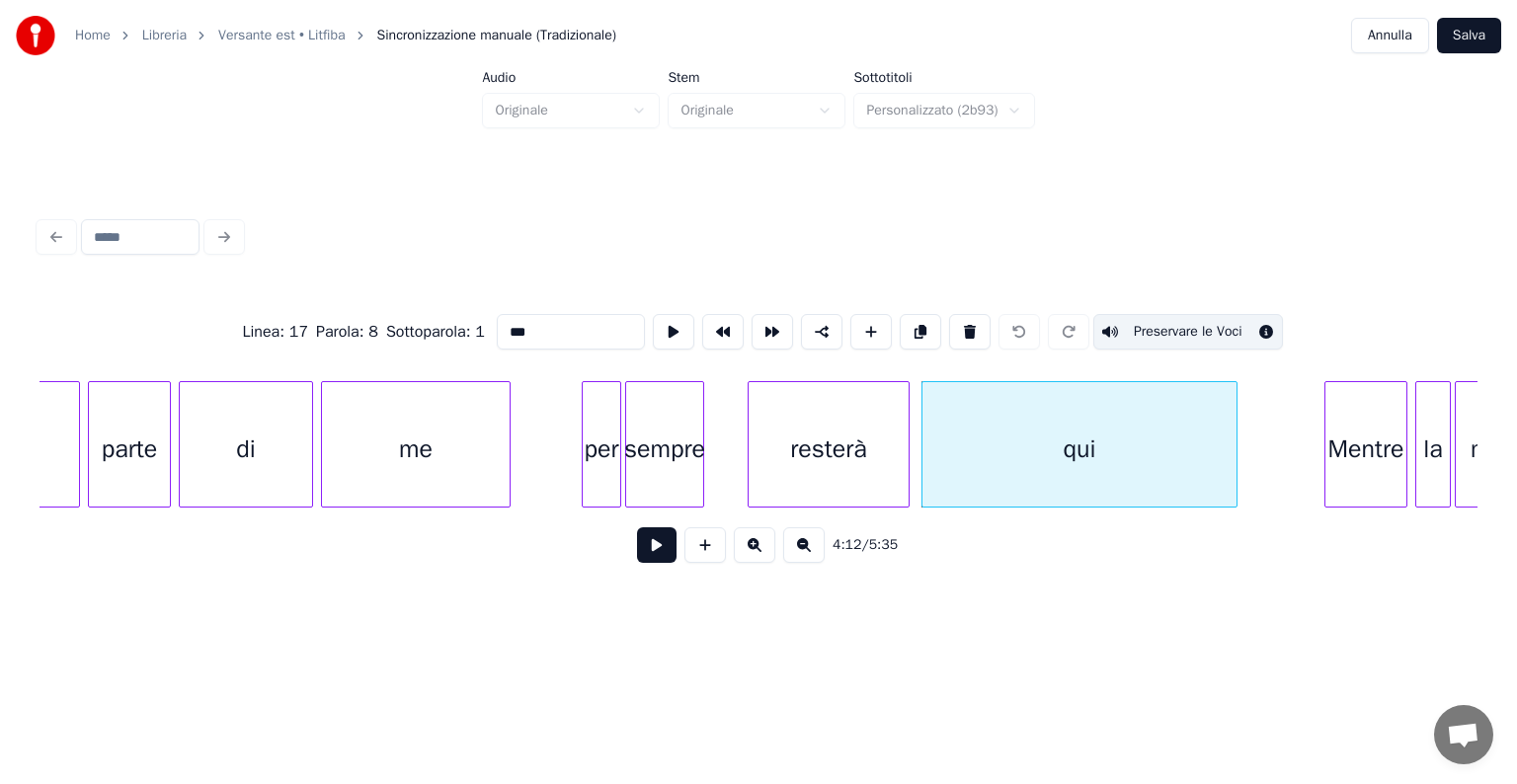 click on "Preservare le Voci" at bounding box center [1188, 332] 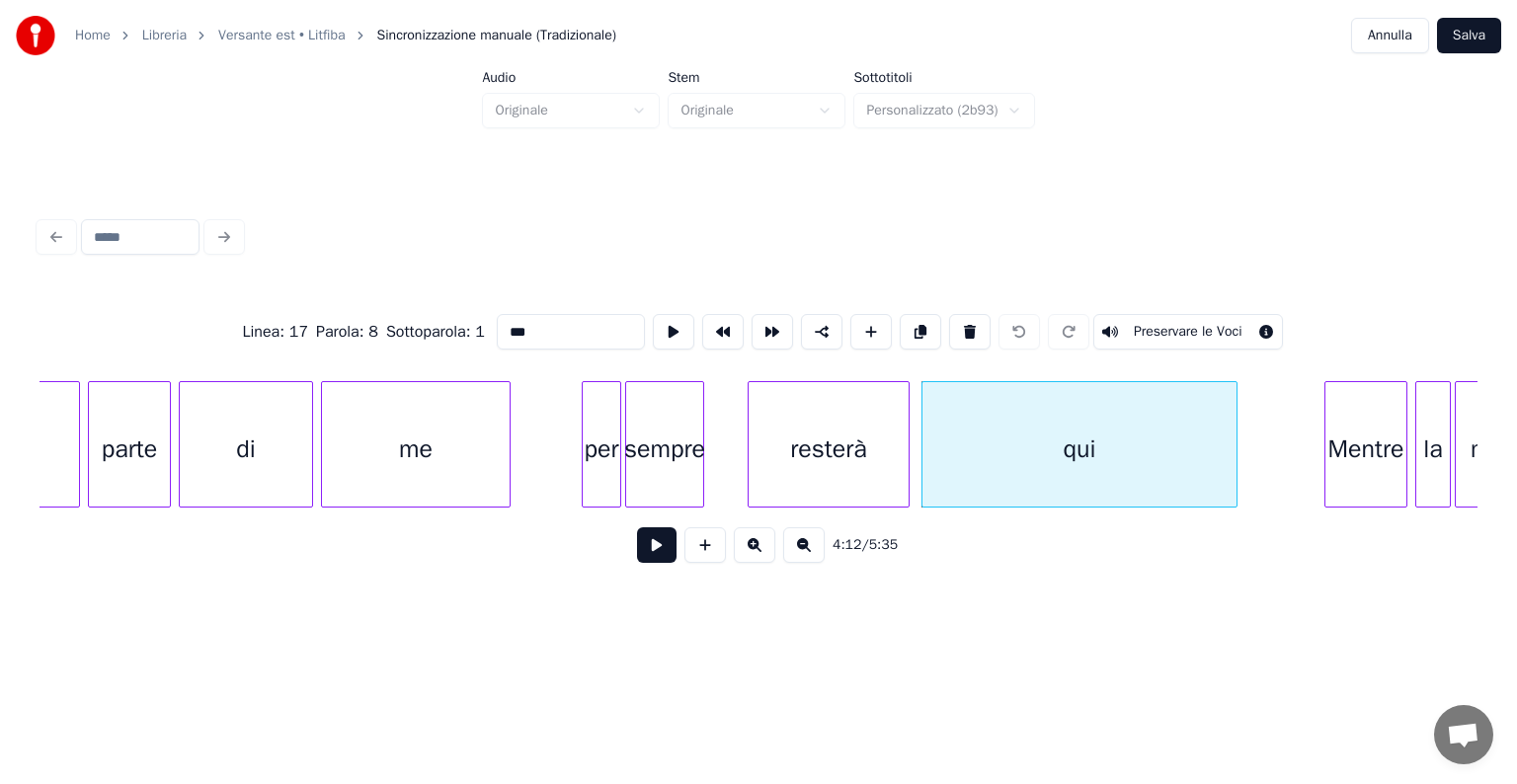 click on "Mentre" at bounding box center (1366, 449) 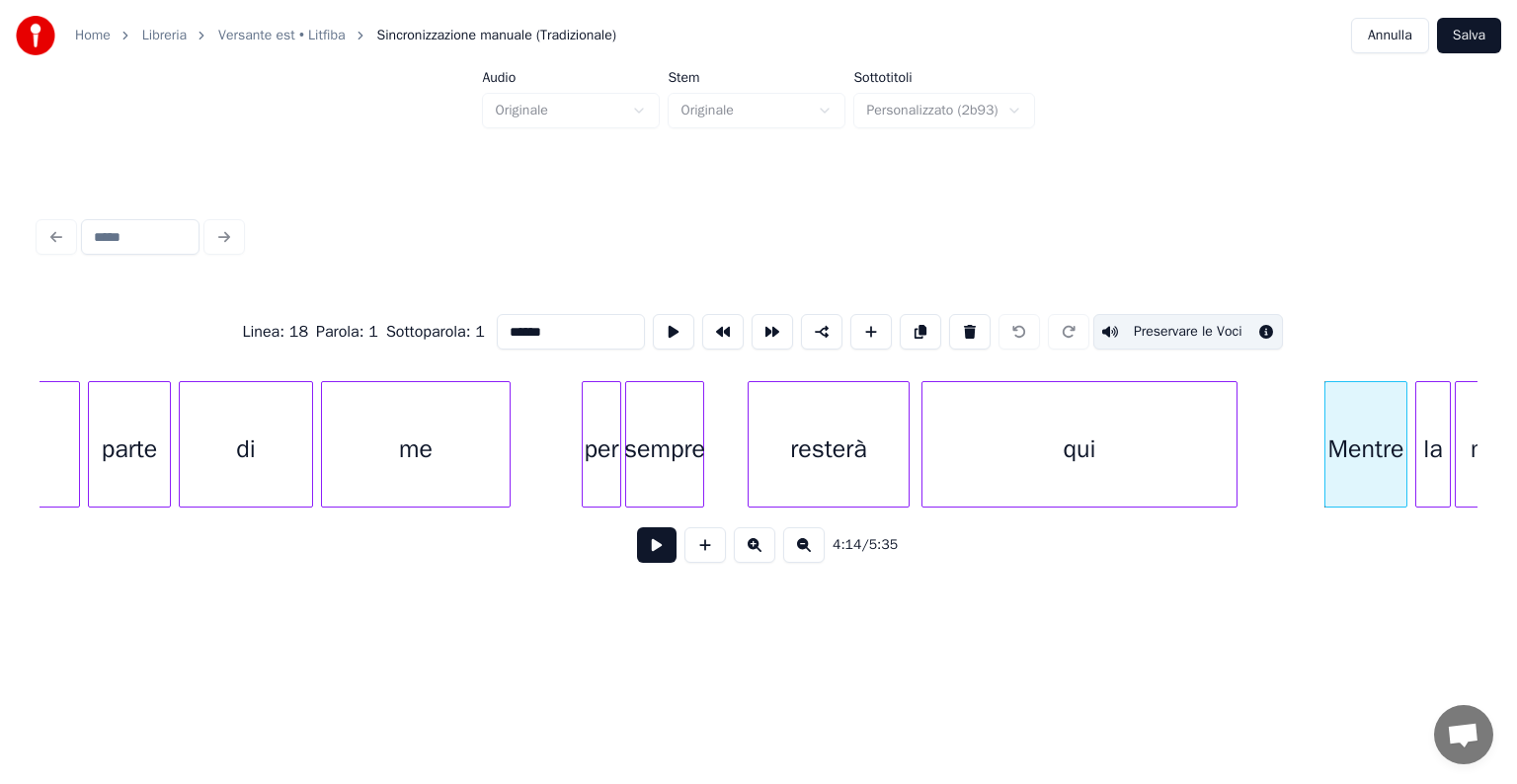 click on "Preservare le Voci" at bounding box center [1188, 332] 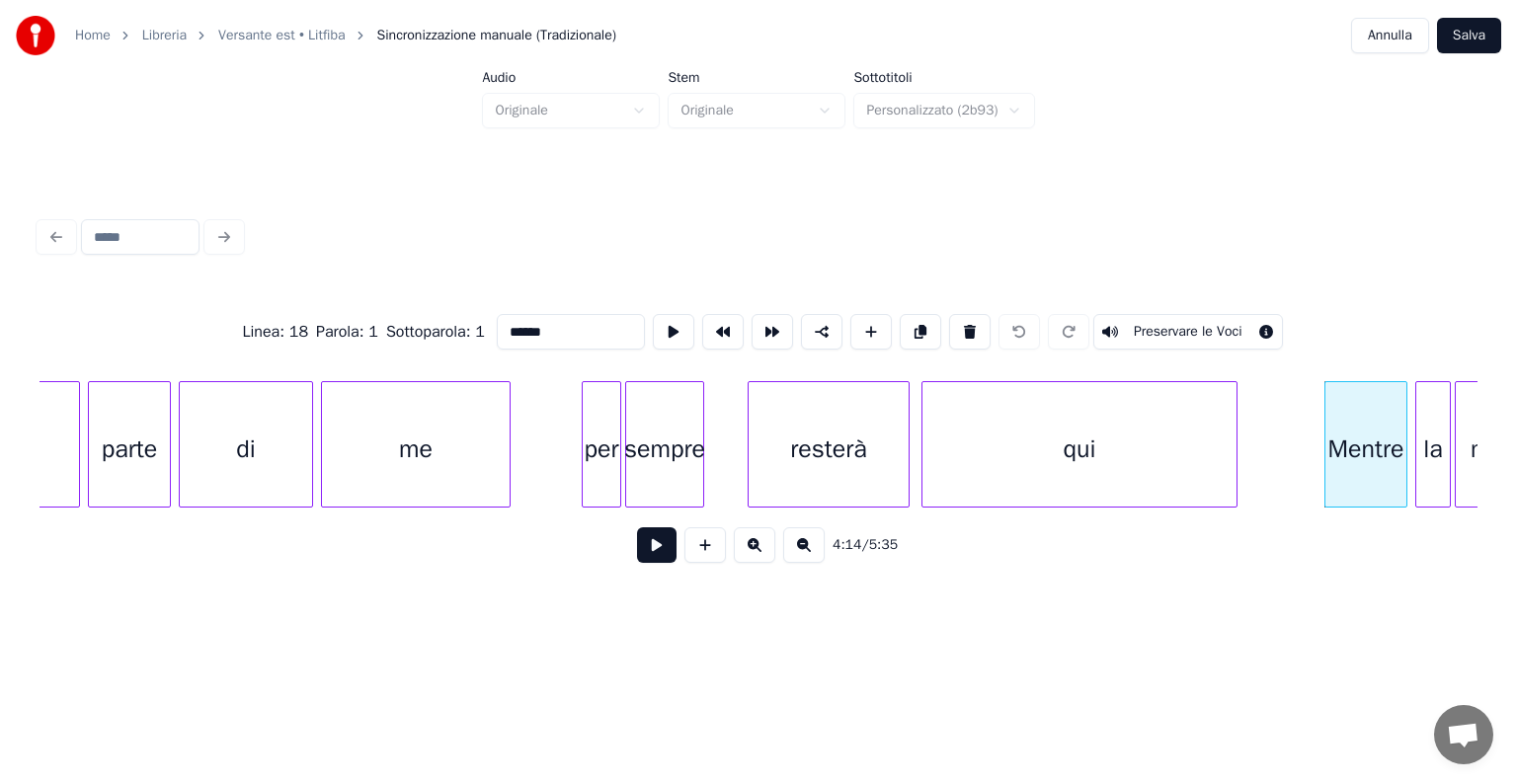 click on "qui" at bounding box center [1079, 449] 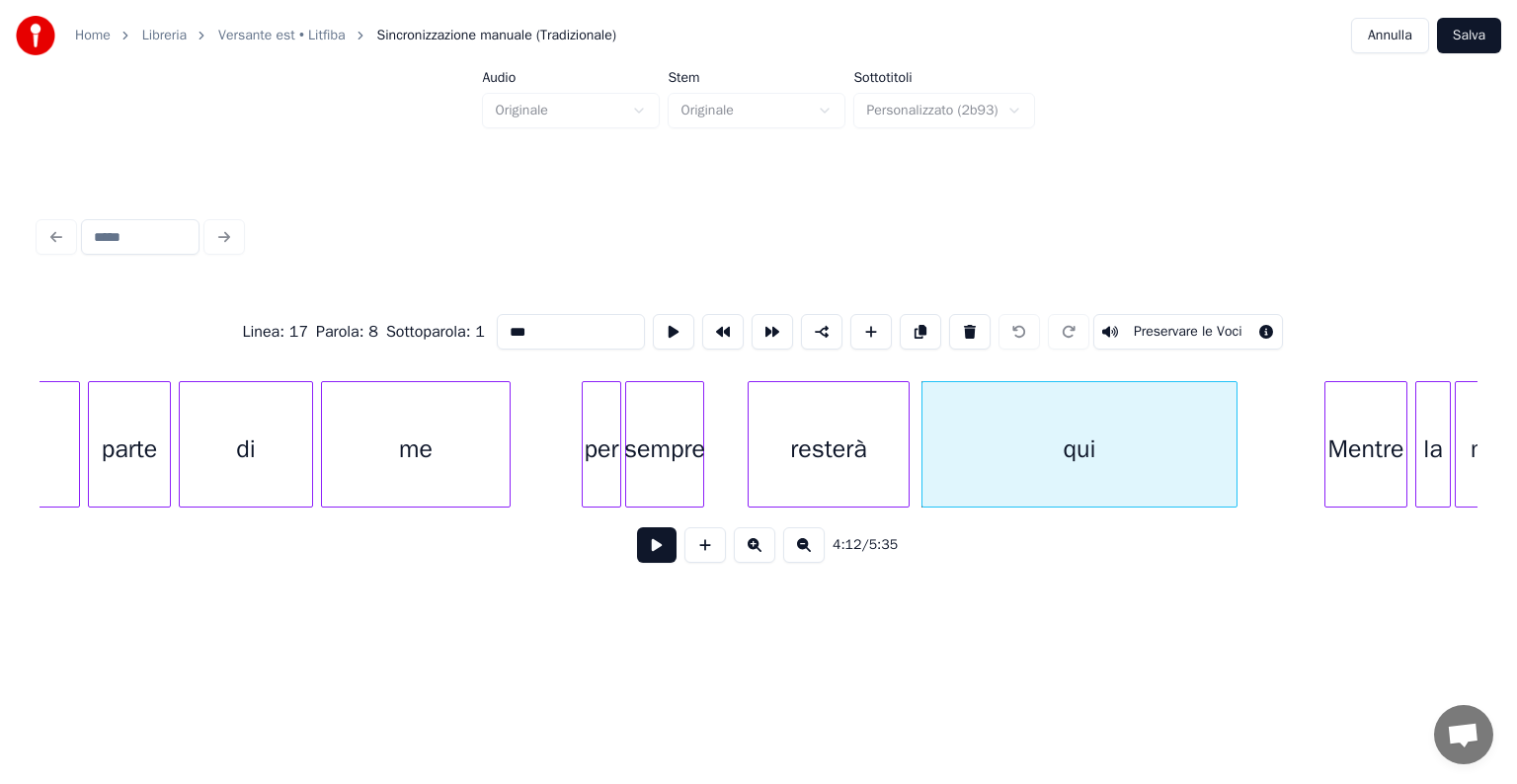 click on "la" at bounding box center (1433, 449) 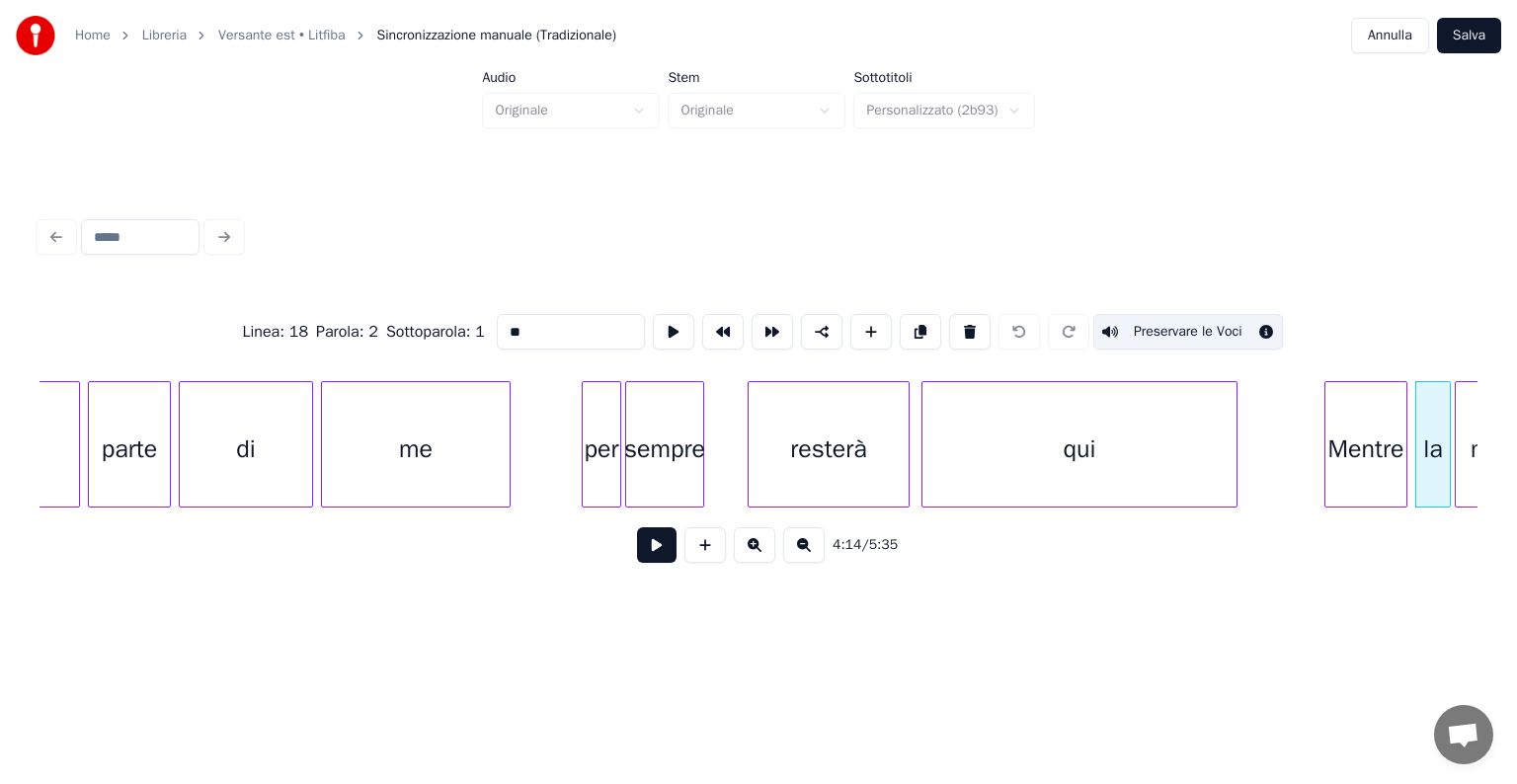 click on "Preservare le Voci" at bounding box center [1188, 332] 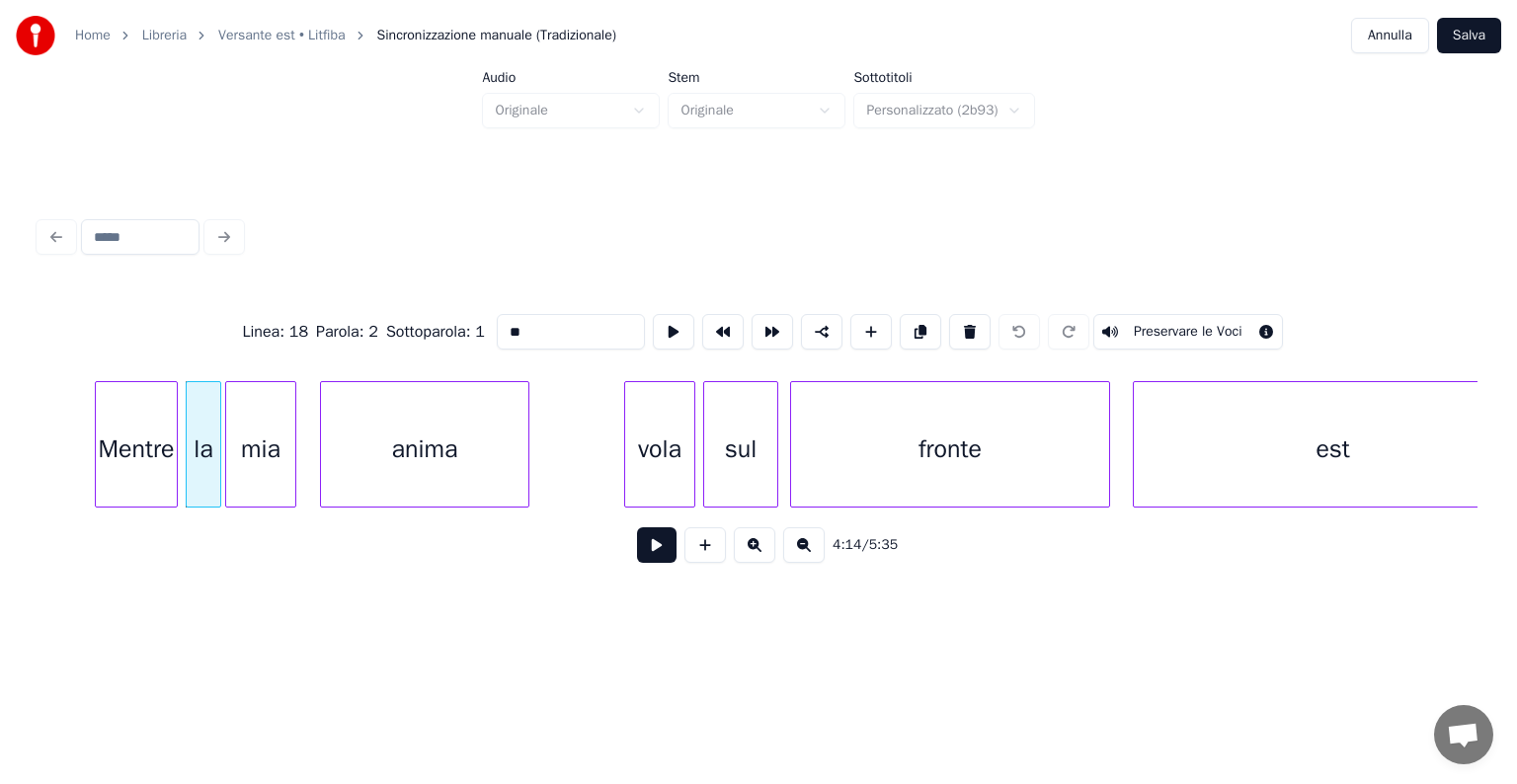 scroll, scrollTop: 0, scrollLeft: 50330, axis: horizontal 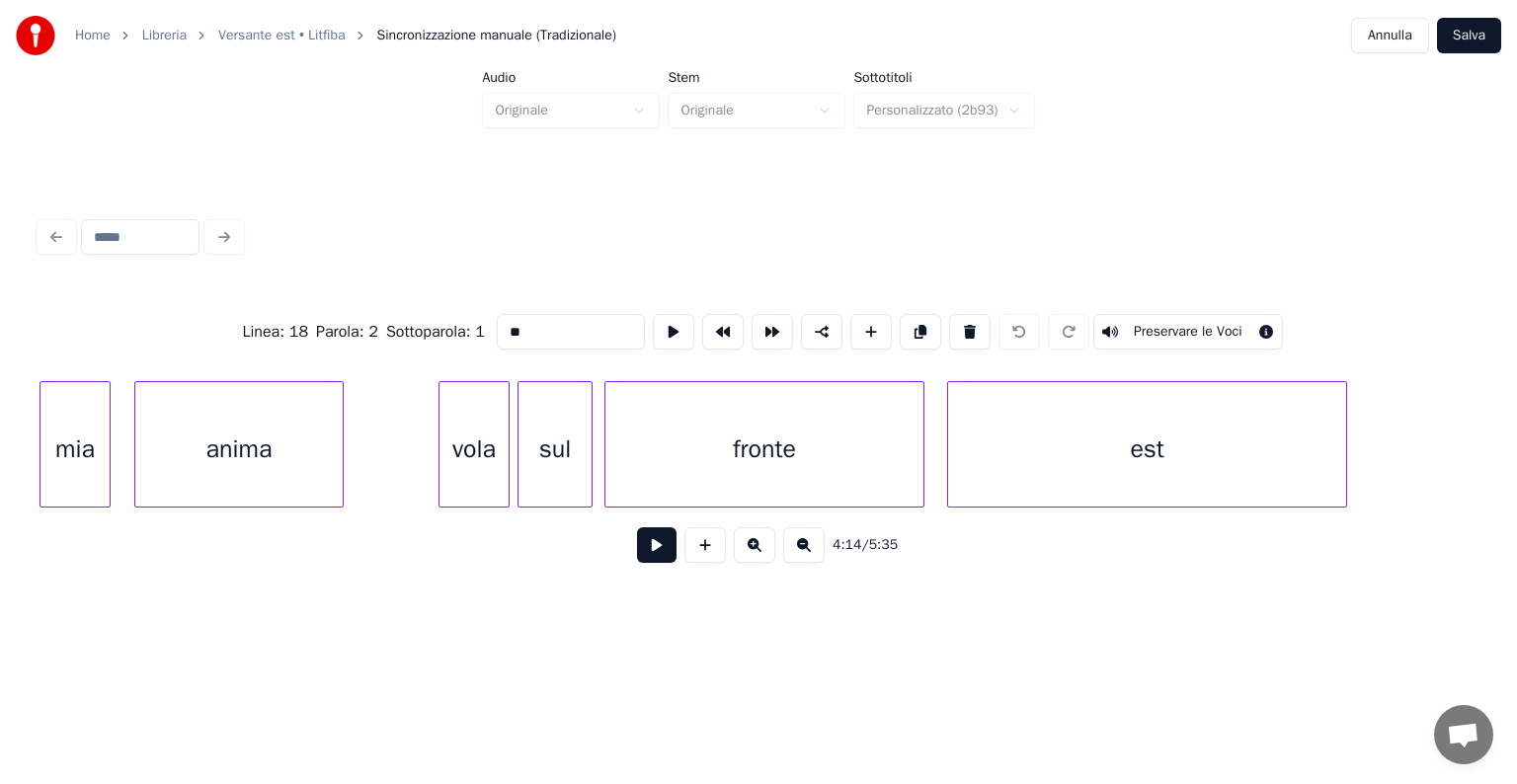 click on "mia" at bounding box center (75, 449) 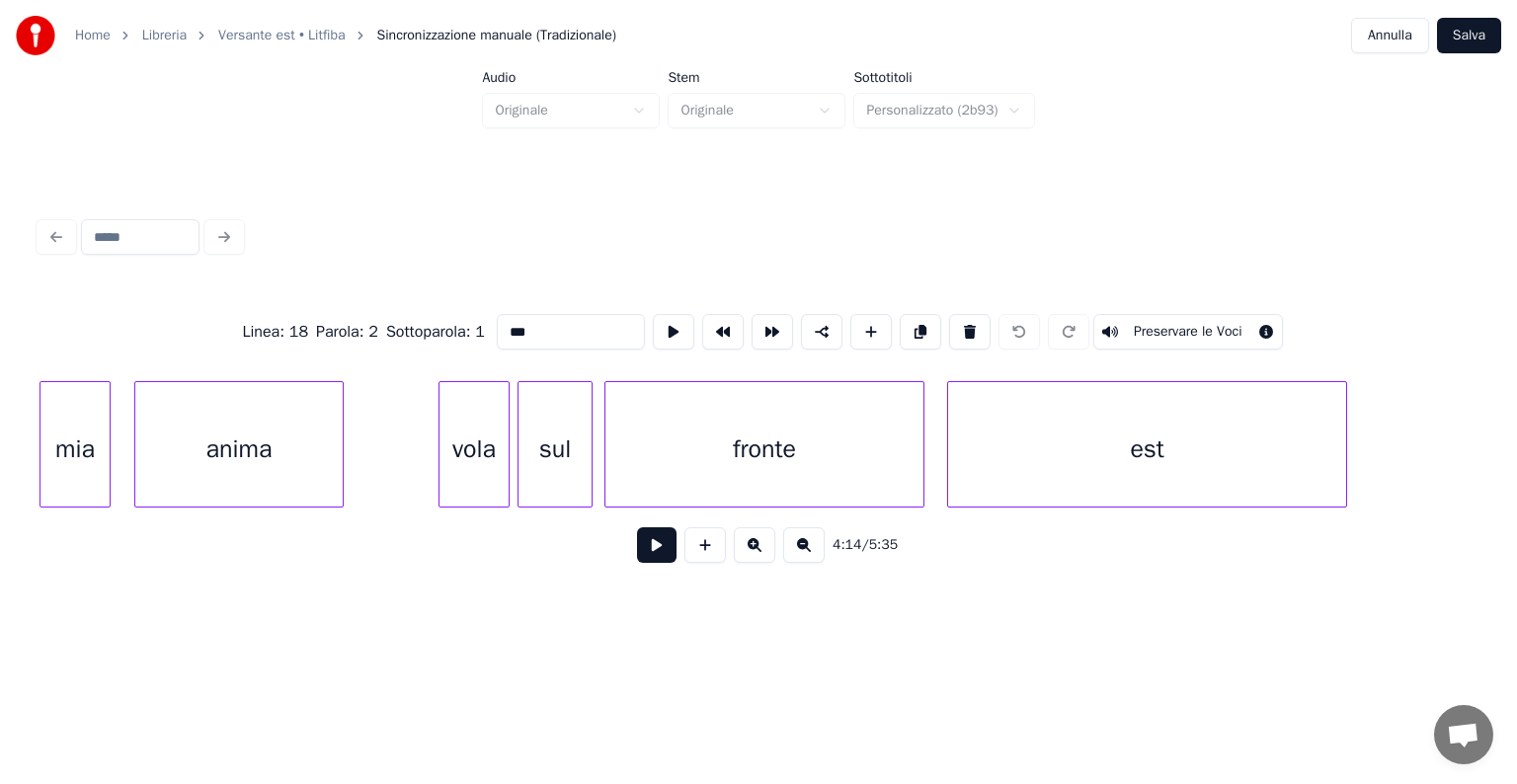 scroll, scrollTop: 0, scrollLeft: 50330, axis: horizontal 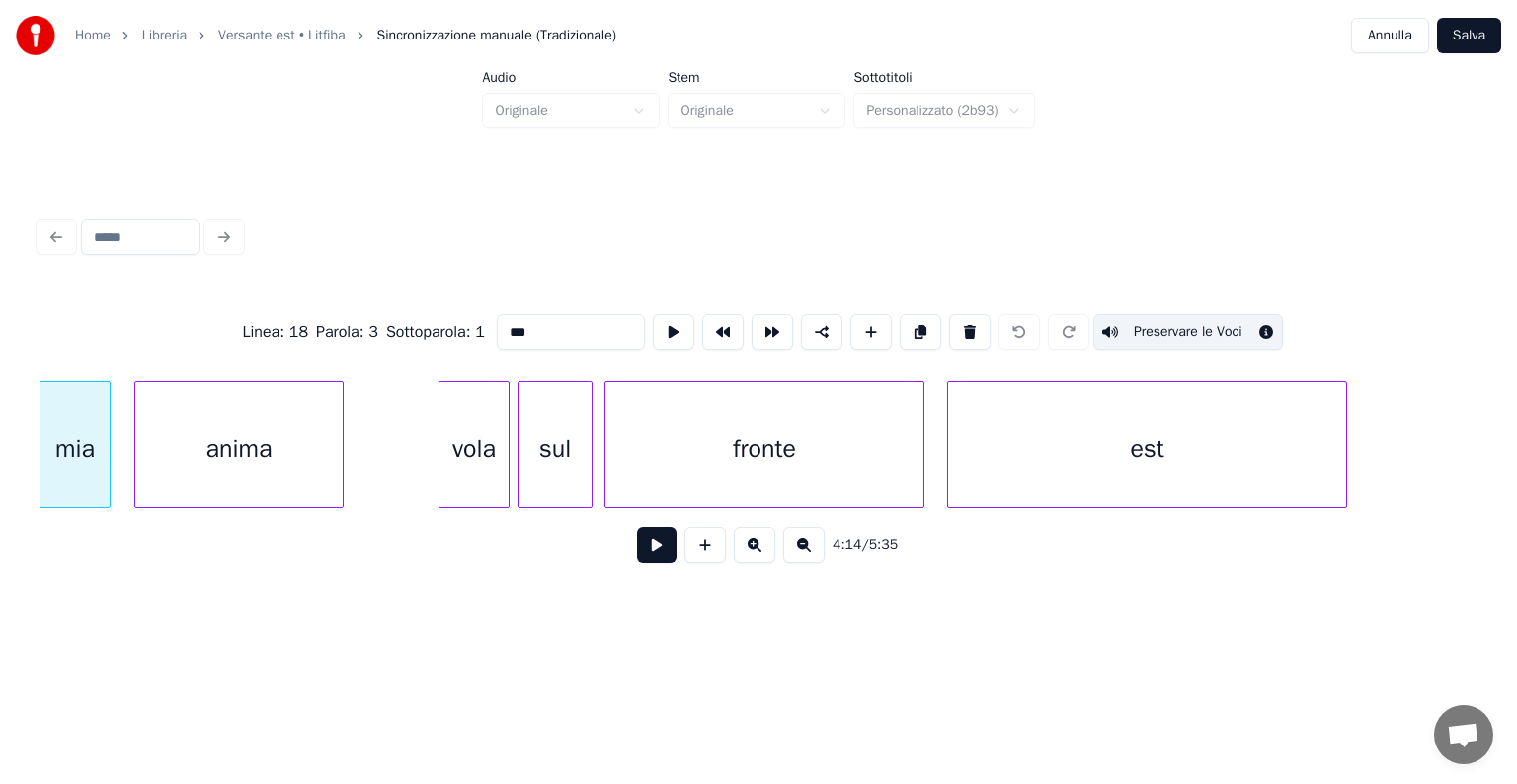 click on "Preservare le Voci" at bounding box center [1188, 332] 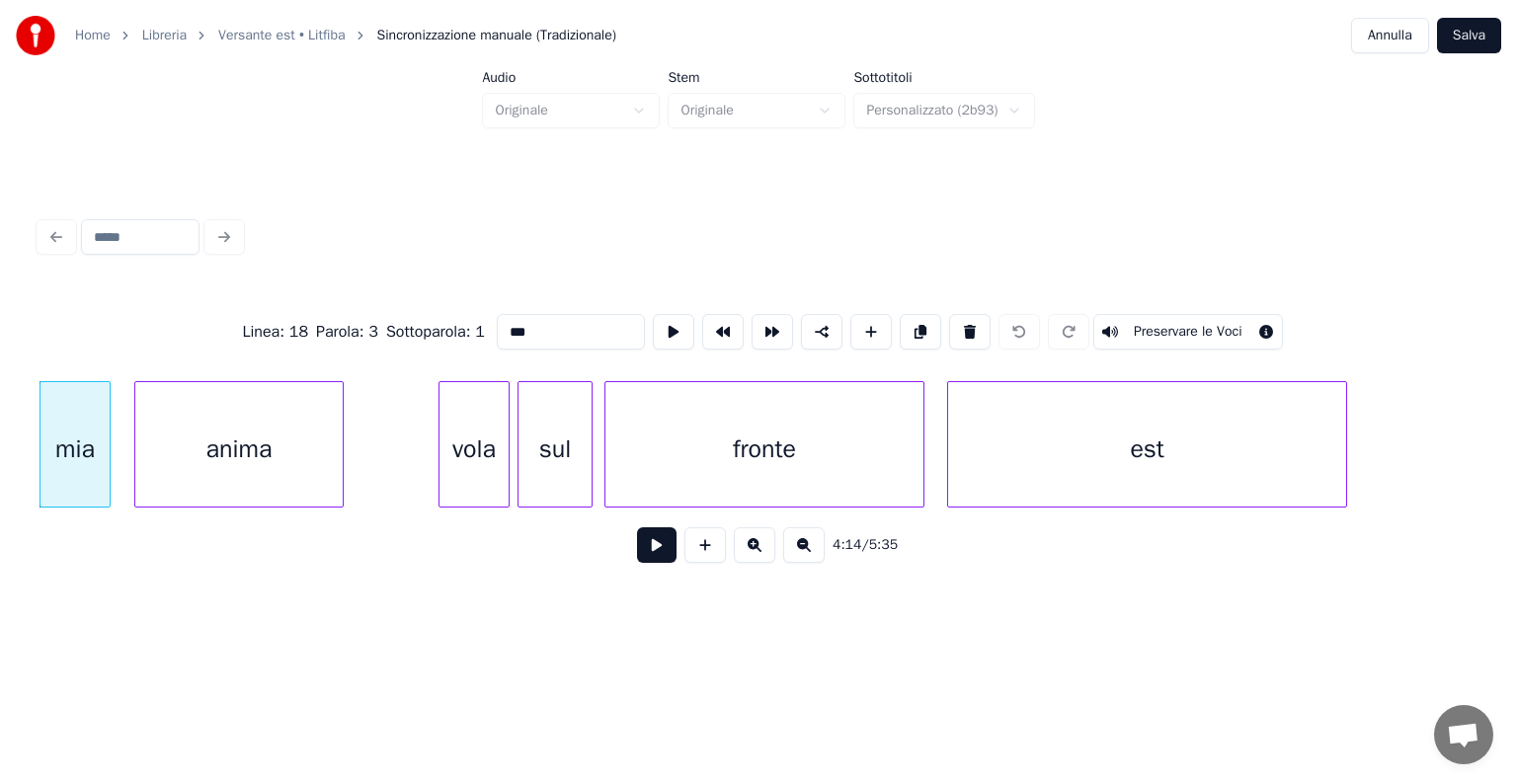 click on "anima" at bounding box center (239, 449) 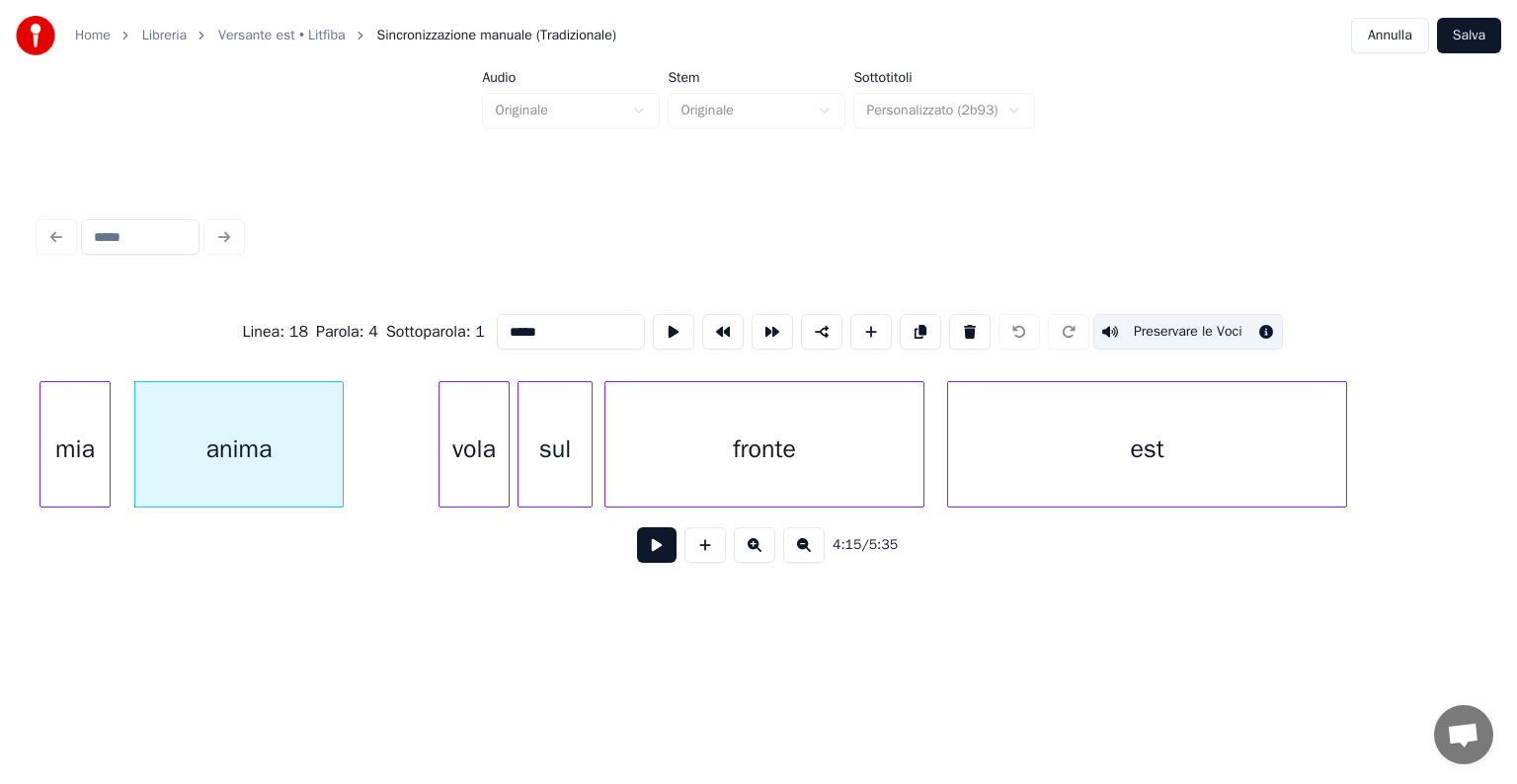 click on "Preservare le Voci" at bounding box center [1188, 332] 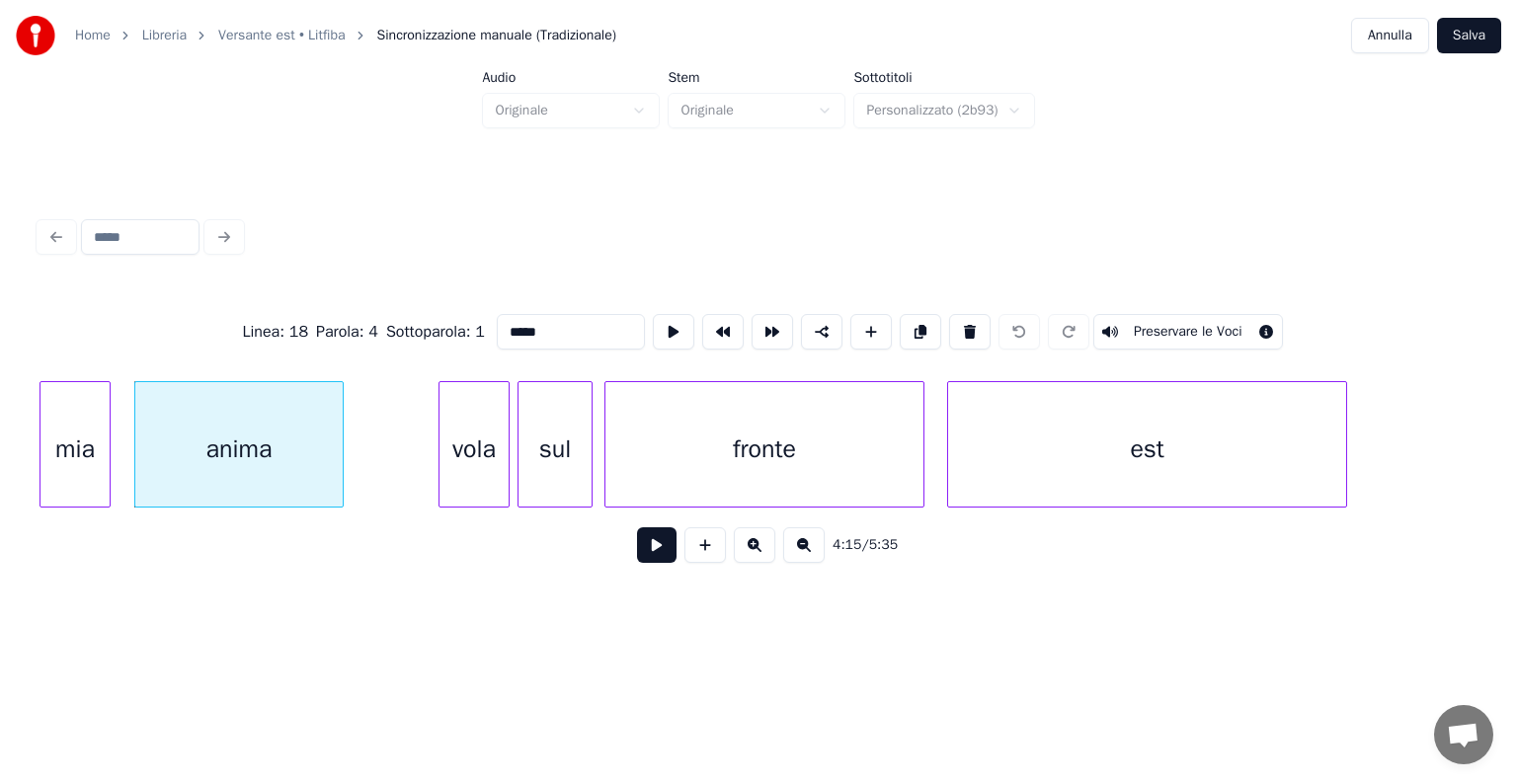 click on "vola" at bounding box center (474, 449) 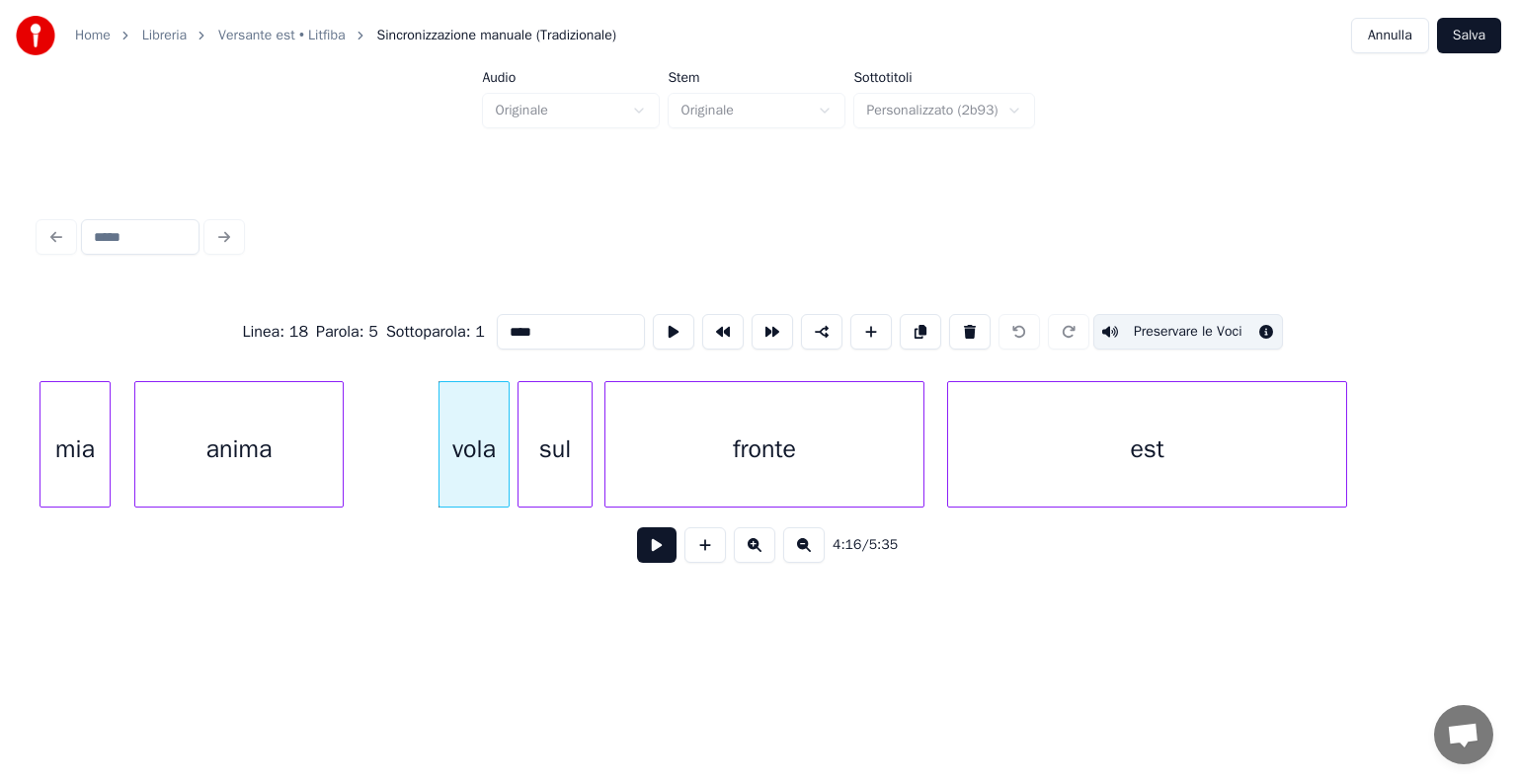 click on "Preservare le Voci" at bounding box center (1188, 332) 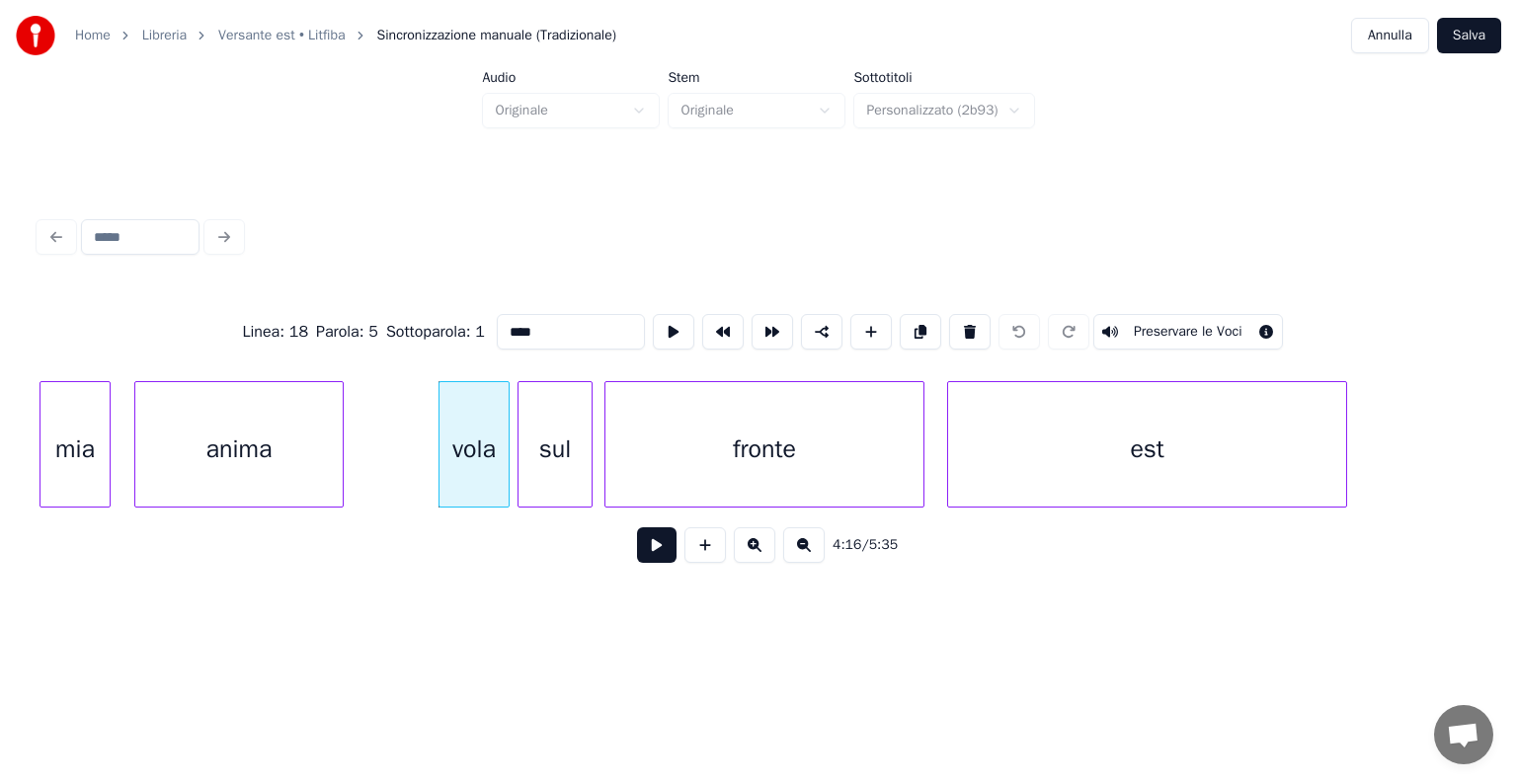 click on "sul" at bounding box center (555, 449) 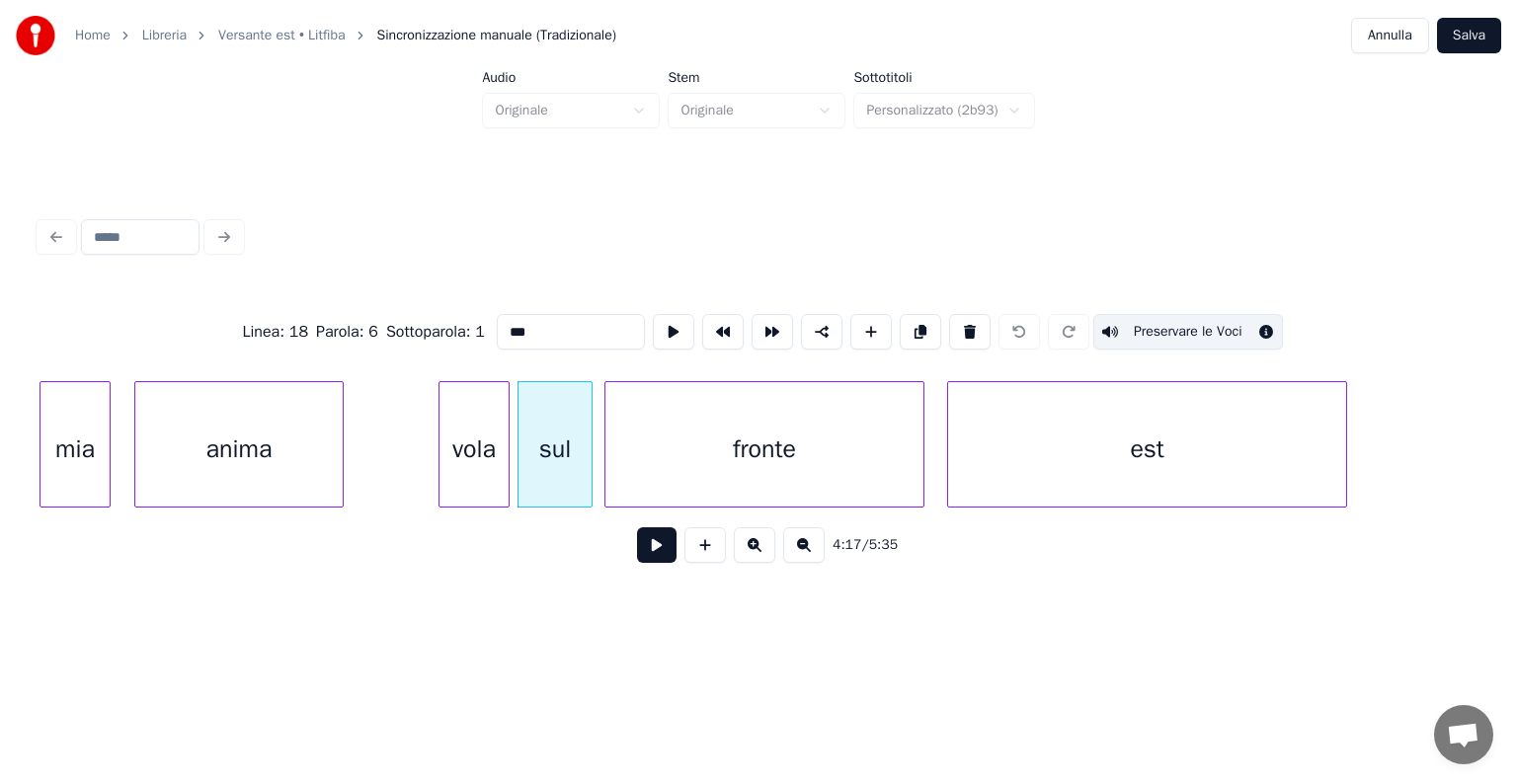 click on "Preservare le Voci" at bounding box center (1188, 332) 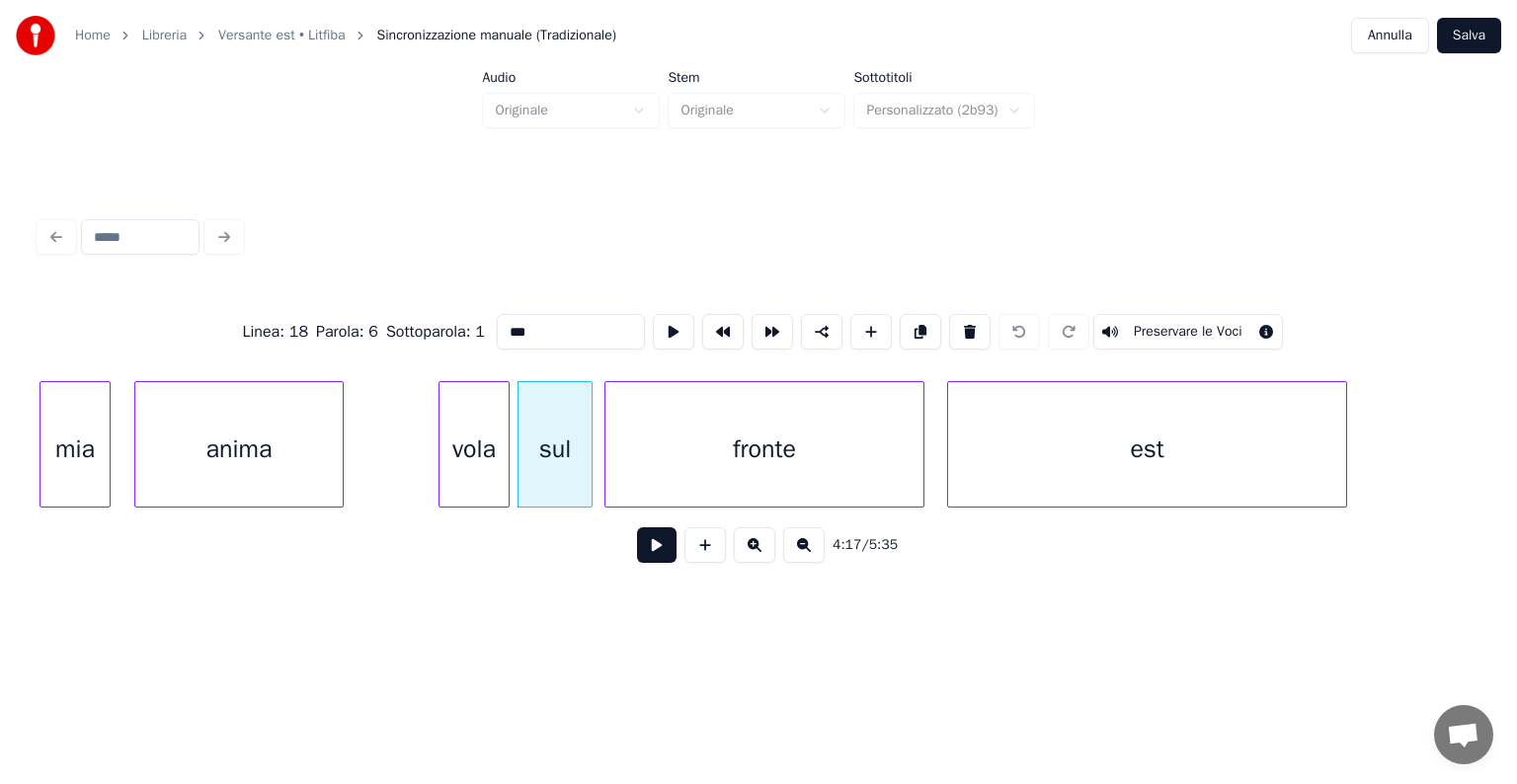 click on "fronte" at bounding box center [764, 449] 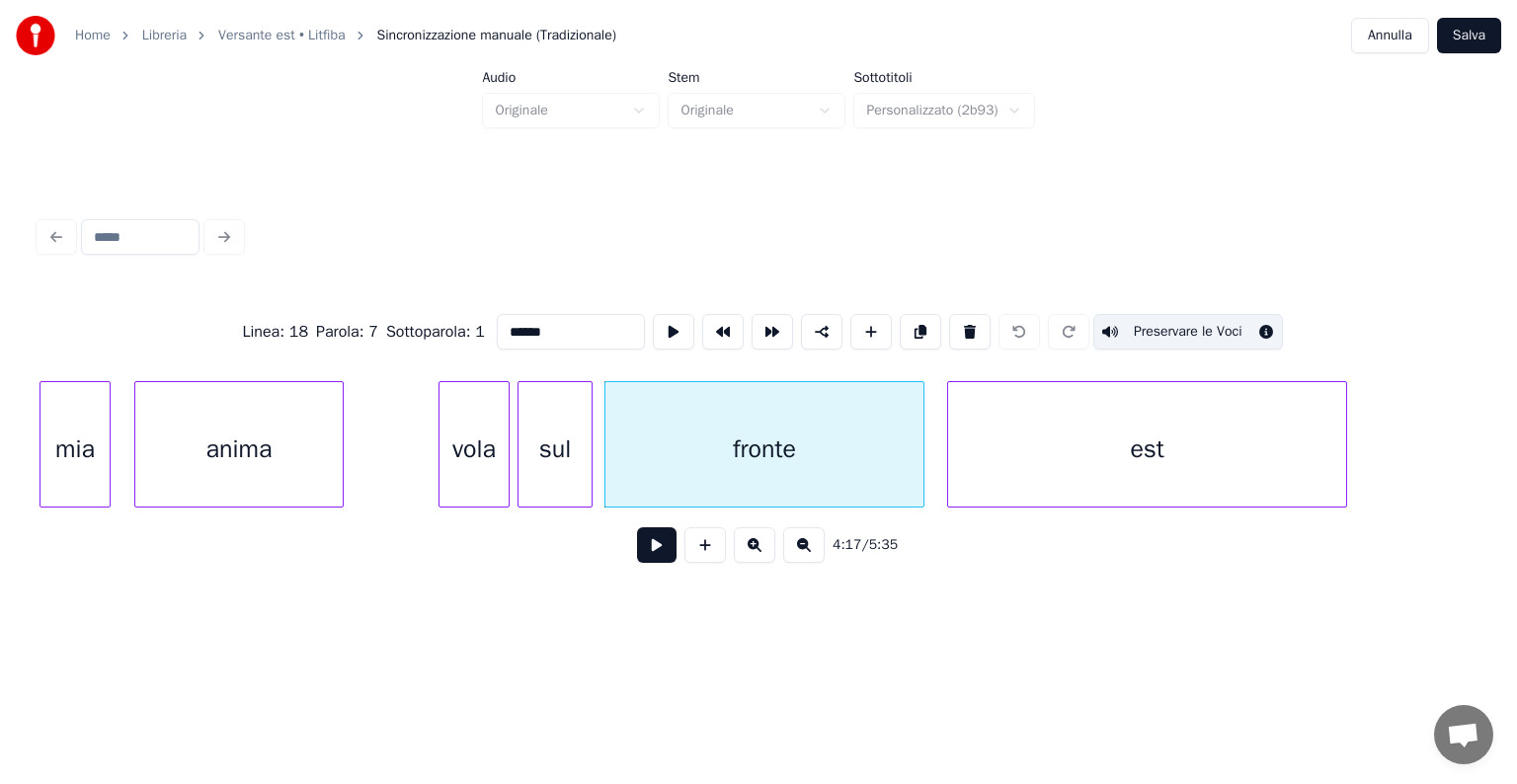 click on "Preservare le Voci" at bounding box center (1188, 332) 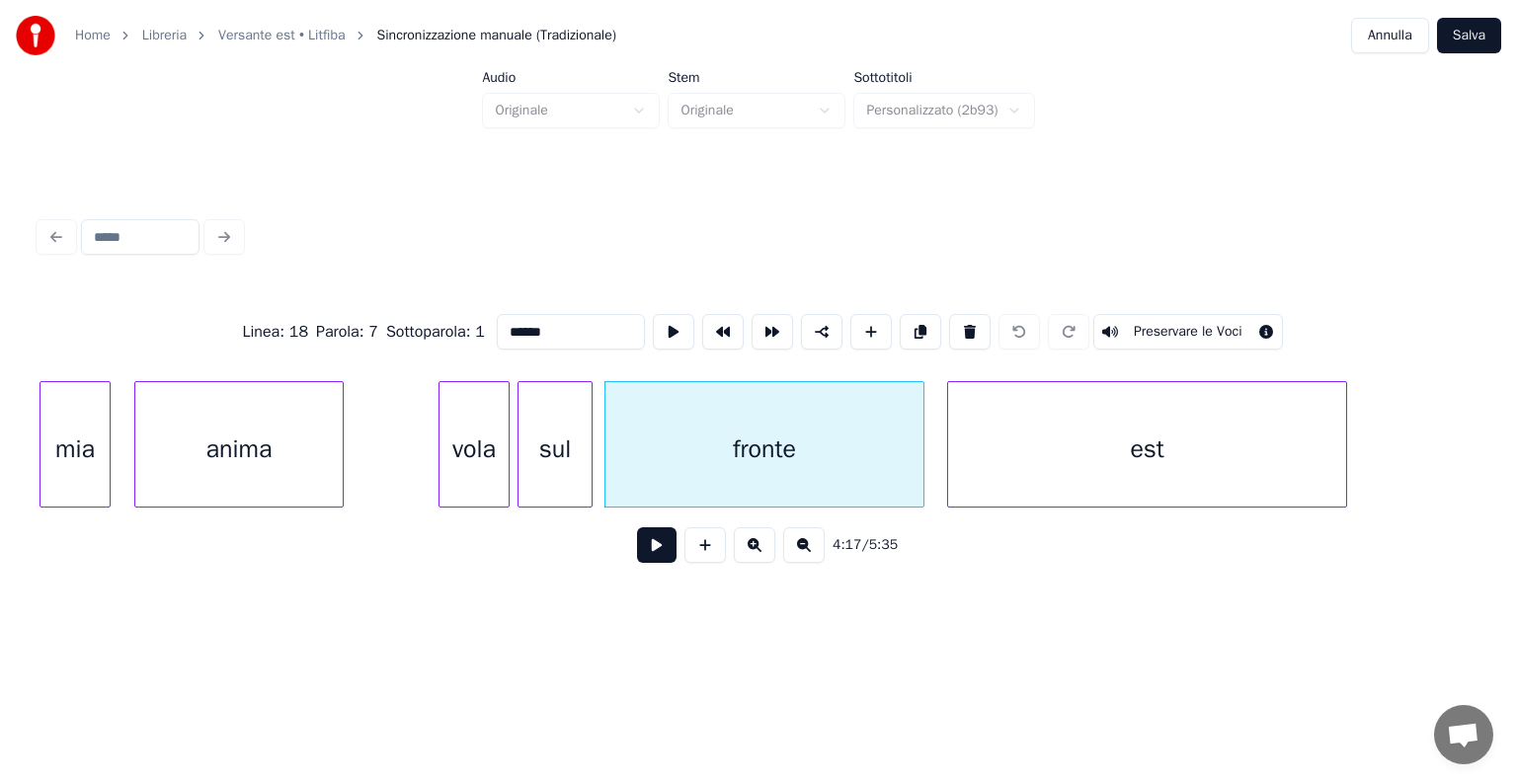 click on "est" at bounding box center (1147, 449) 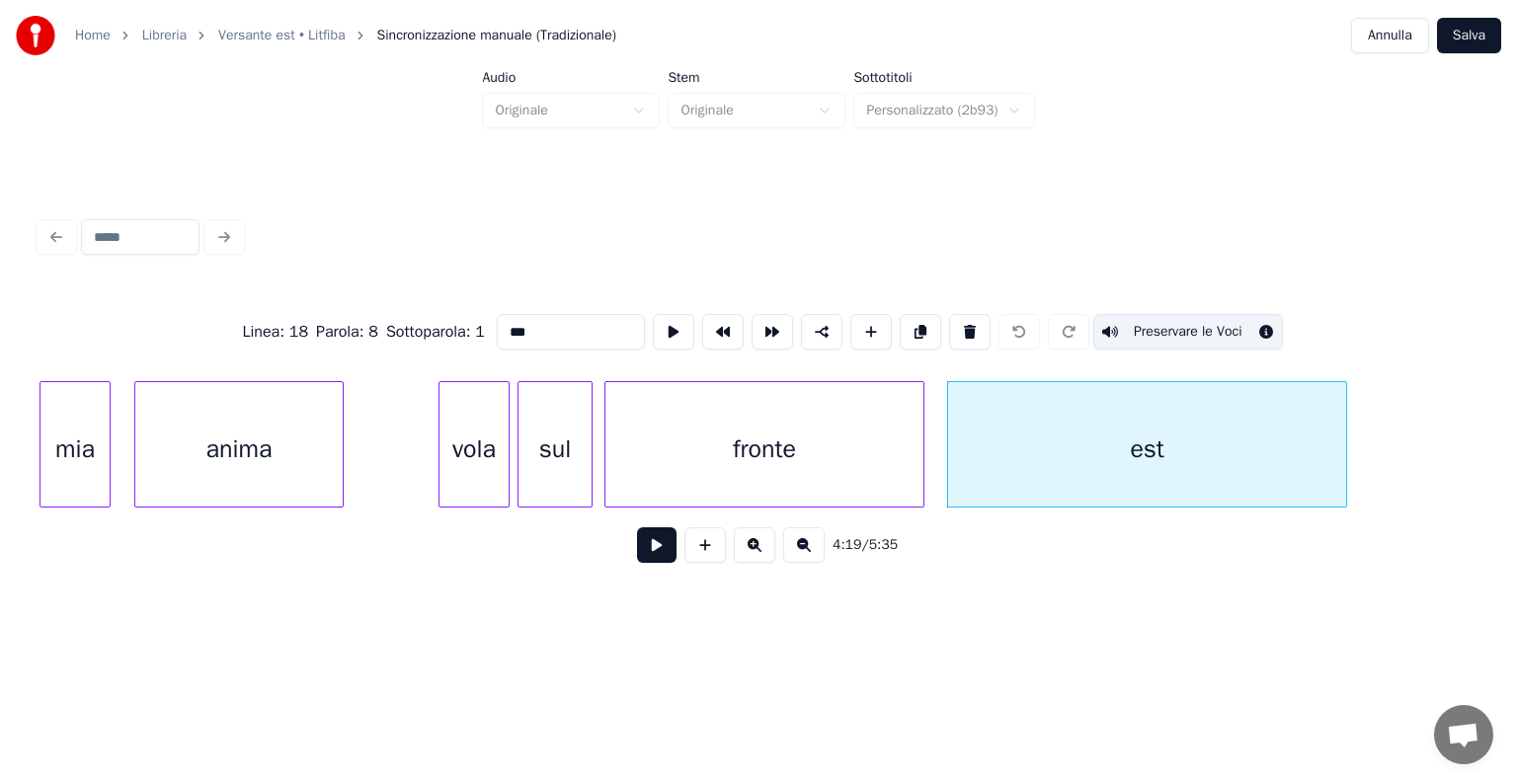 click on "Preservare le Voci" at bounding box center [1188, 332] 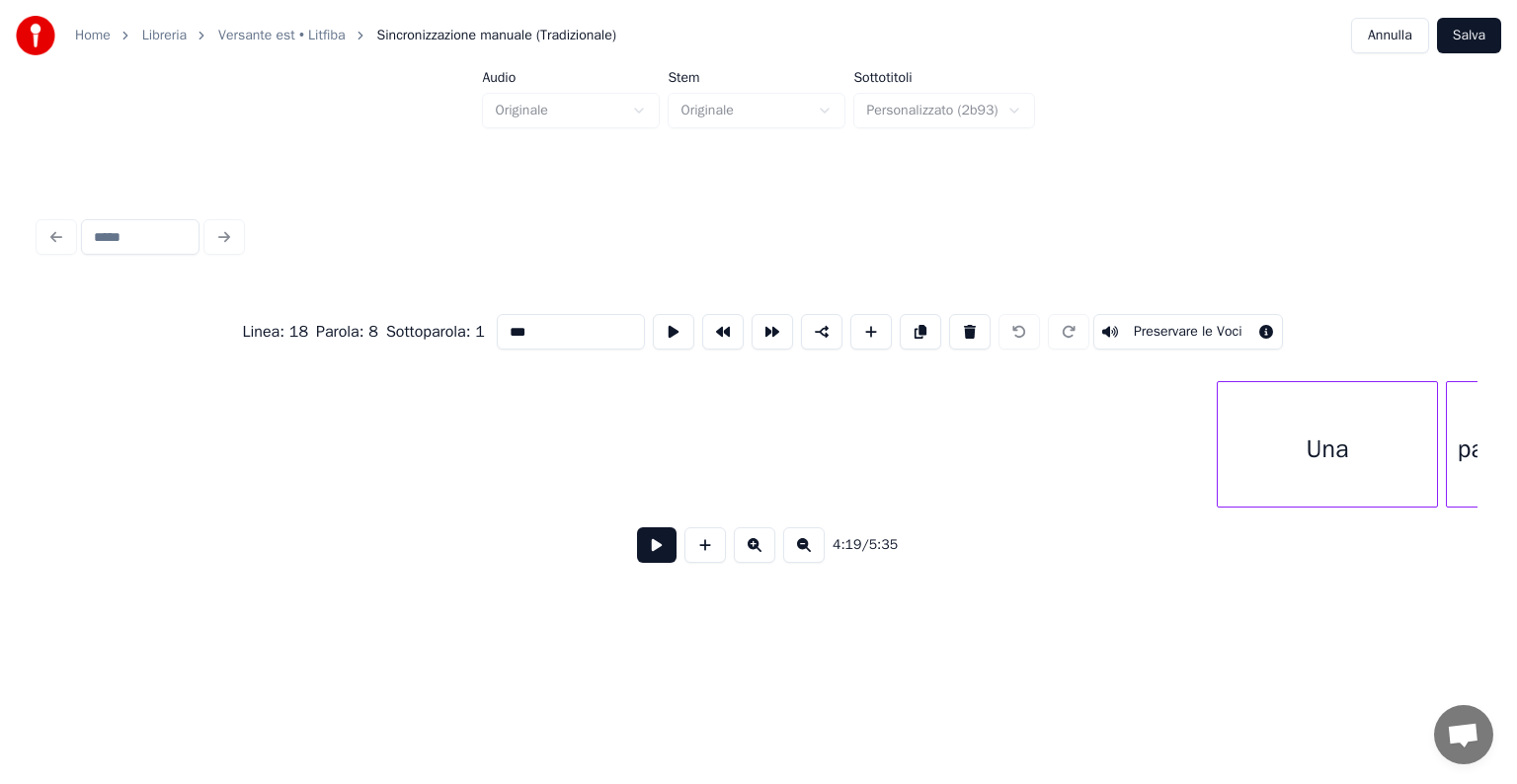 scroll, scrollTop: 0, scrollLeft: 53459, axis: horizontal 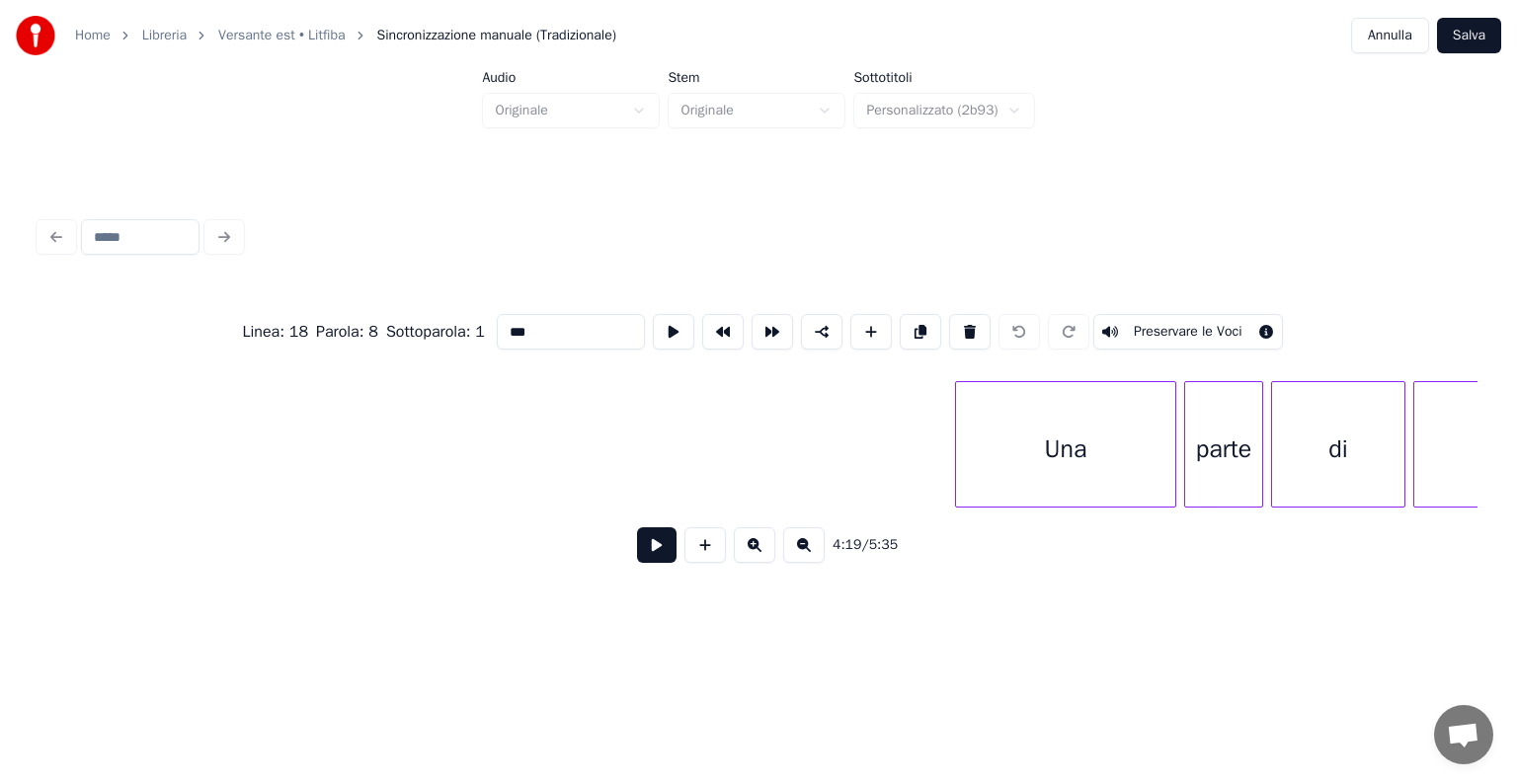 click on "Una" at bounding box center (1066, 449) 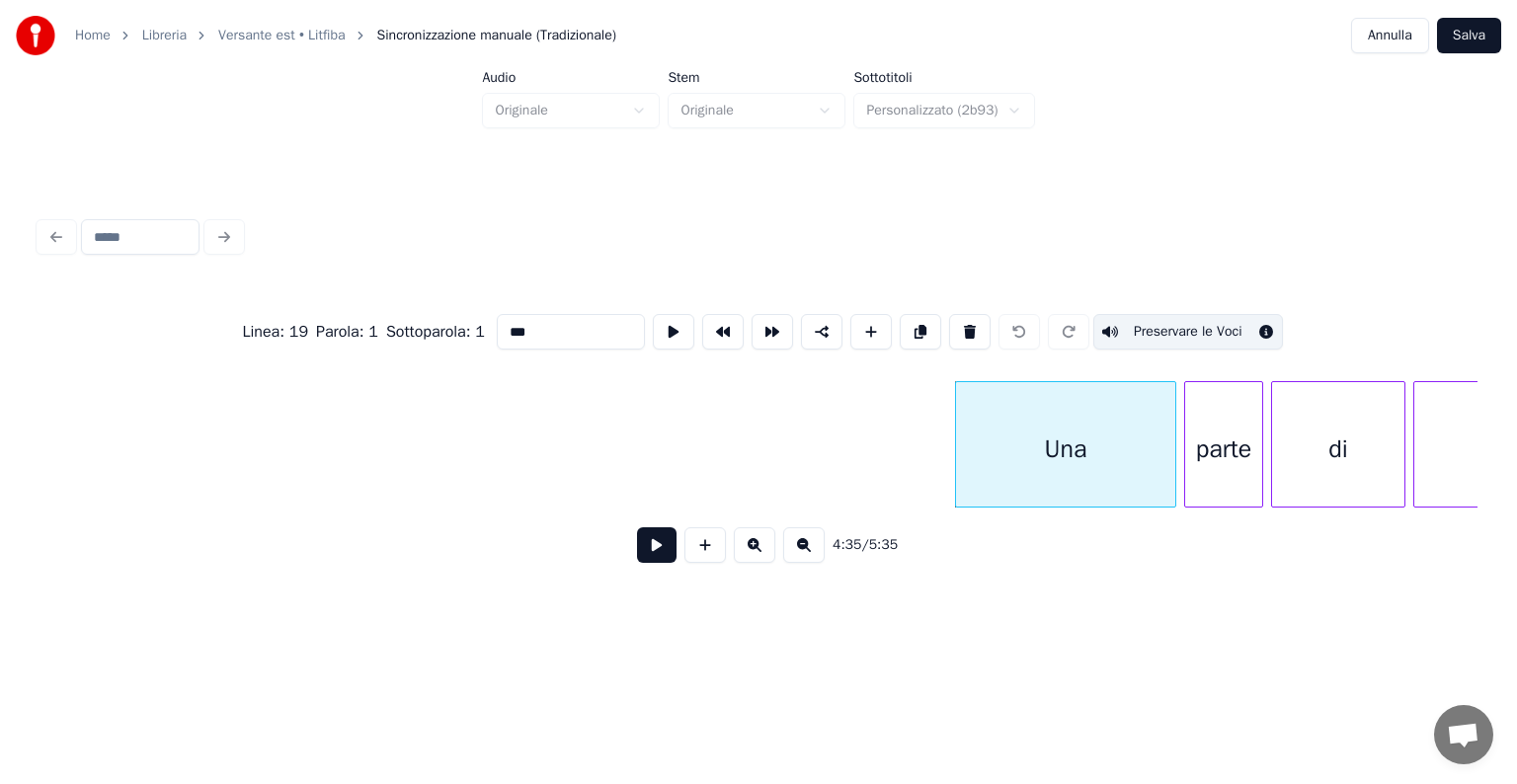 click at bounding box center [657, 545] 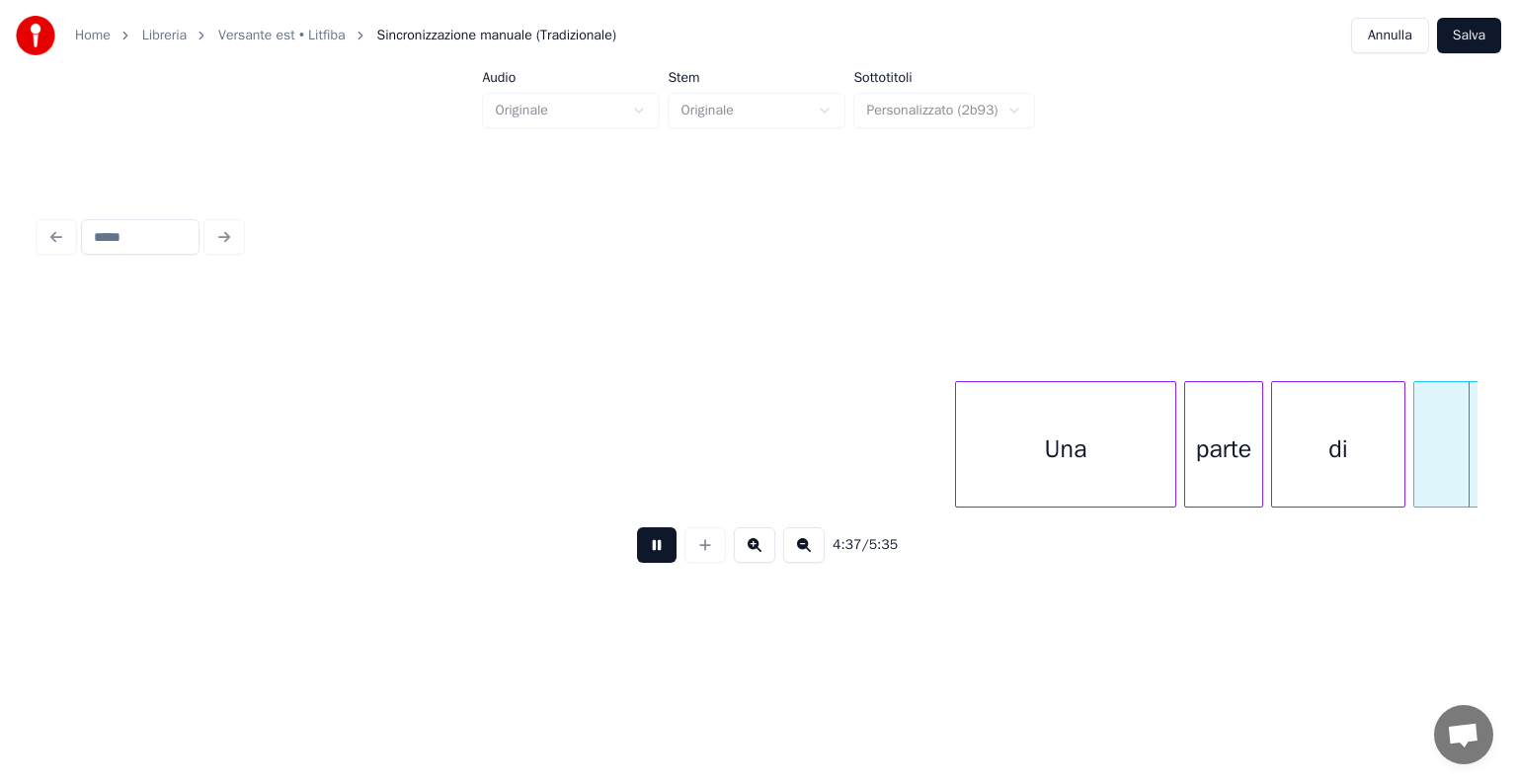 click at bounding box center (657, 545) 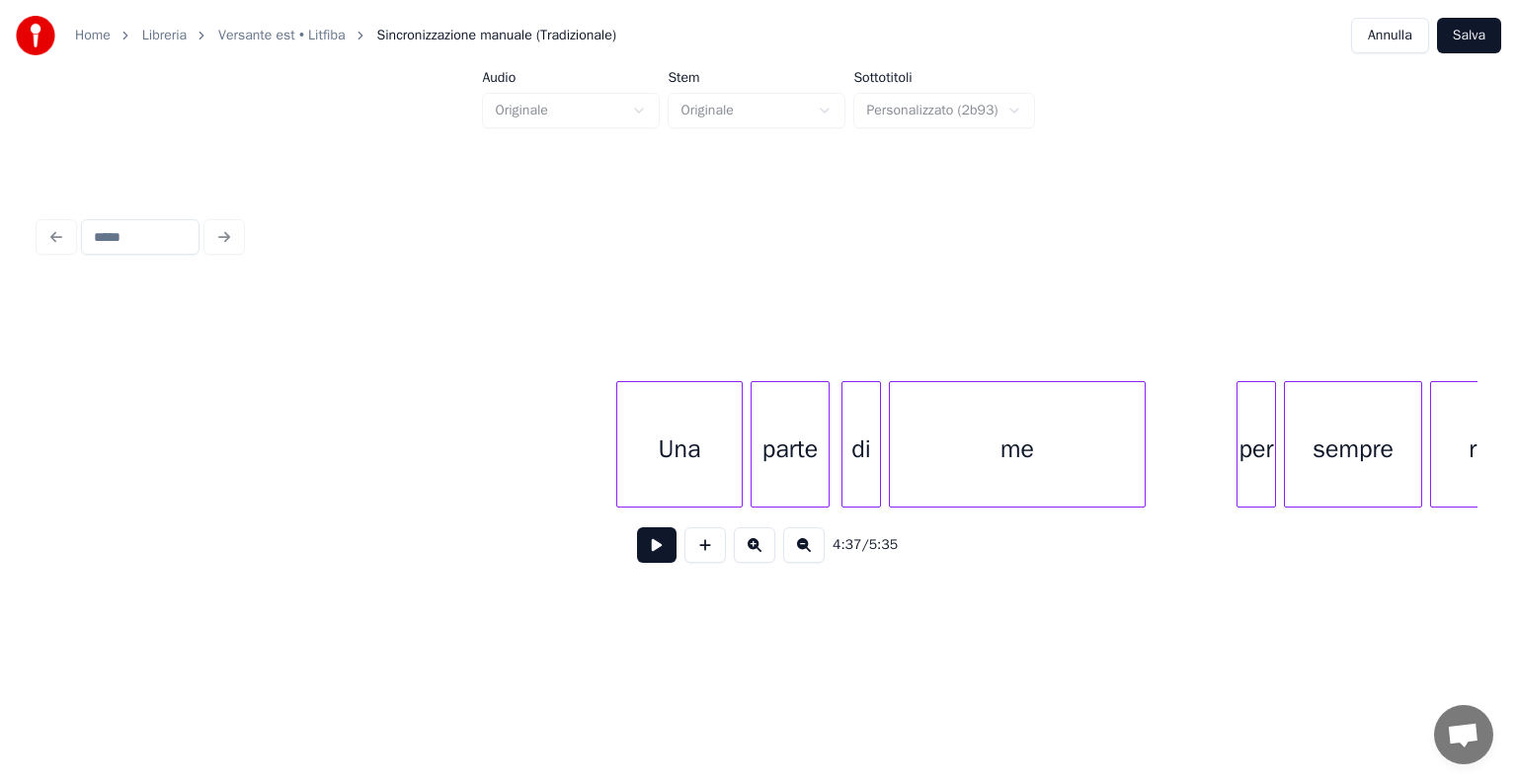 scroll, scrollTop: 0, scrollLeft: 25370, axis: horizontal 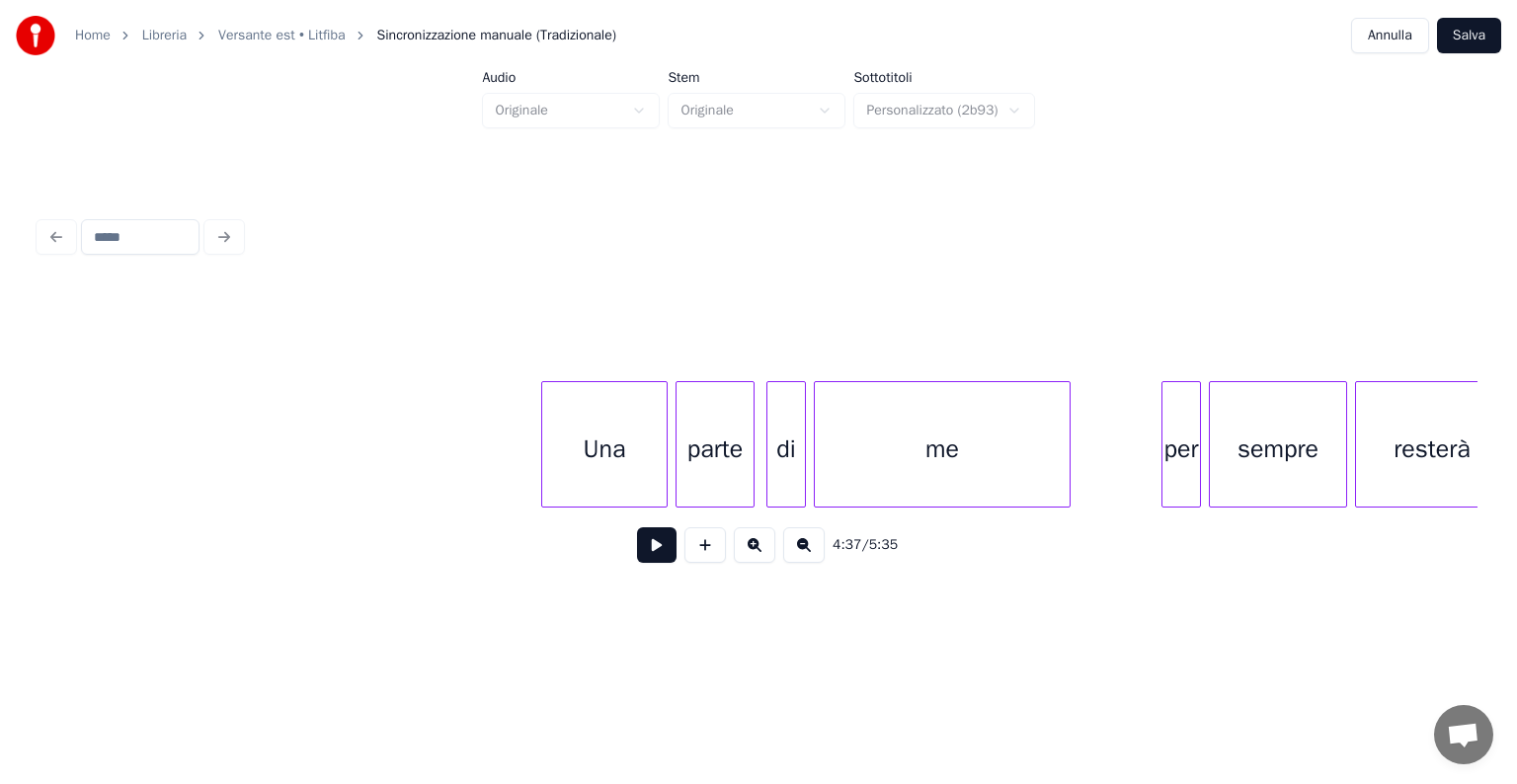 click on "Una" at bounding box center [604, 449] 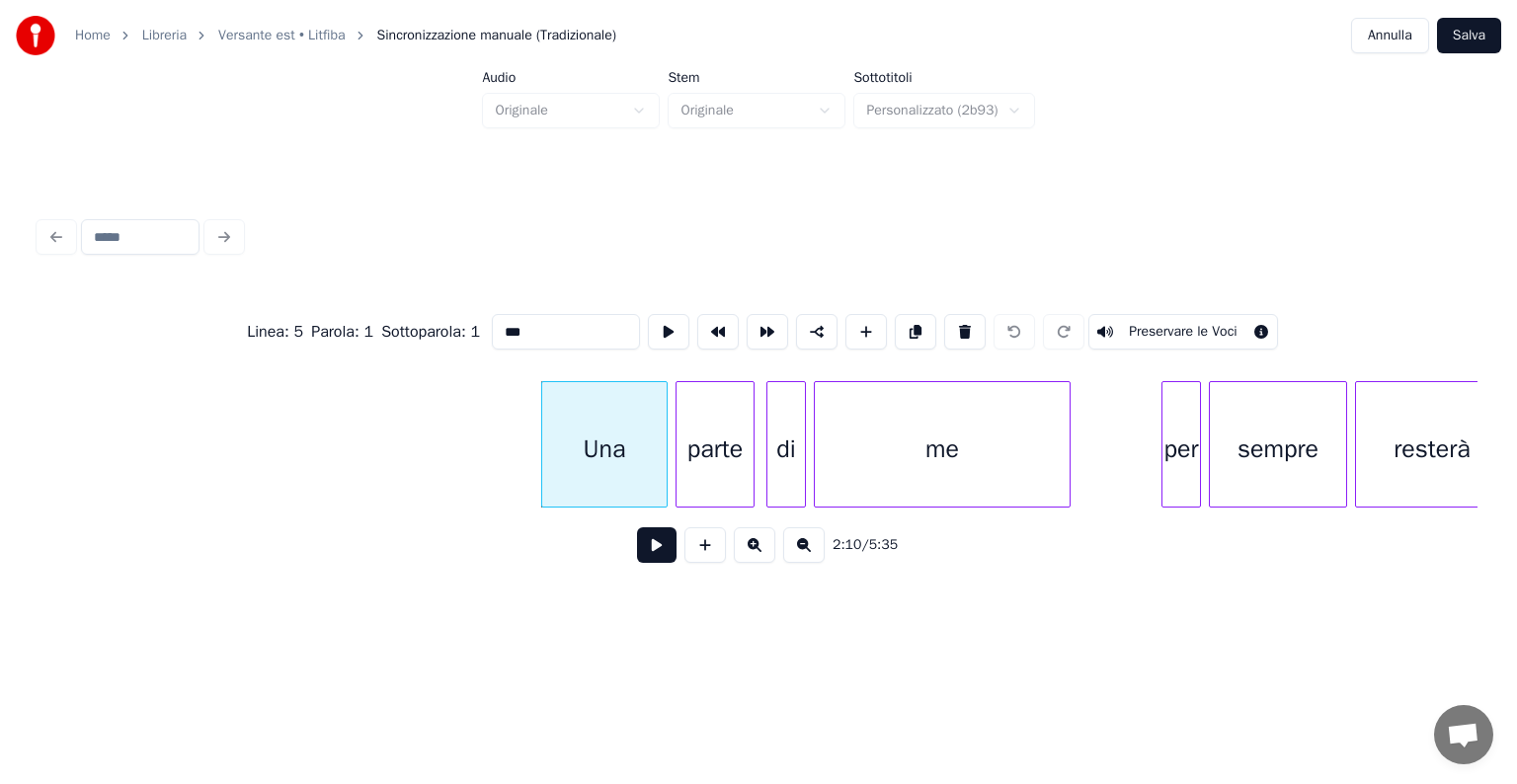 click on "me" at bounding box center (942, 449) 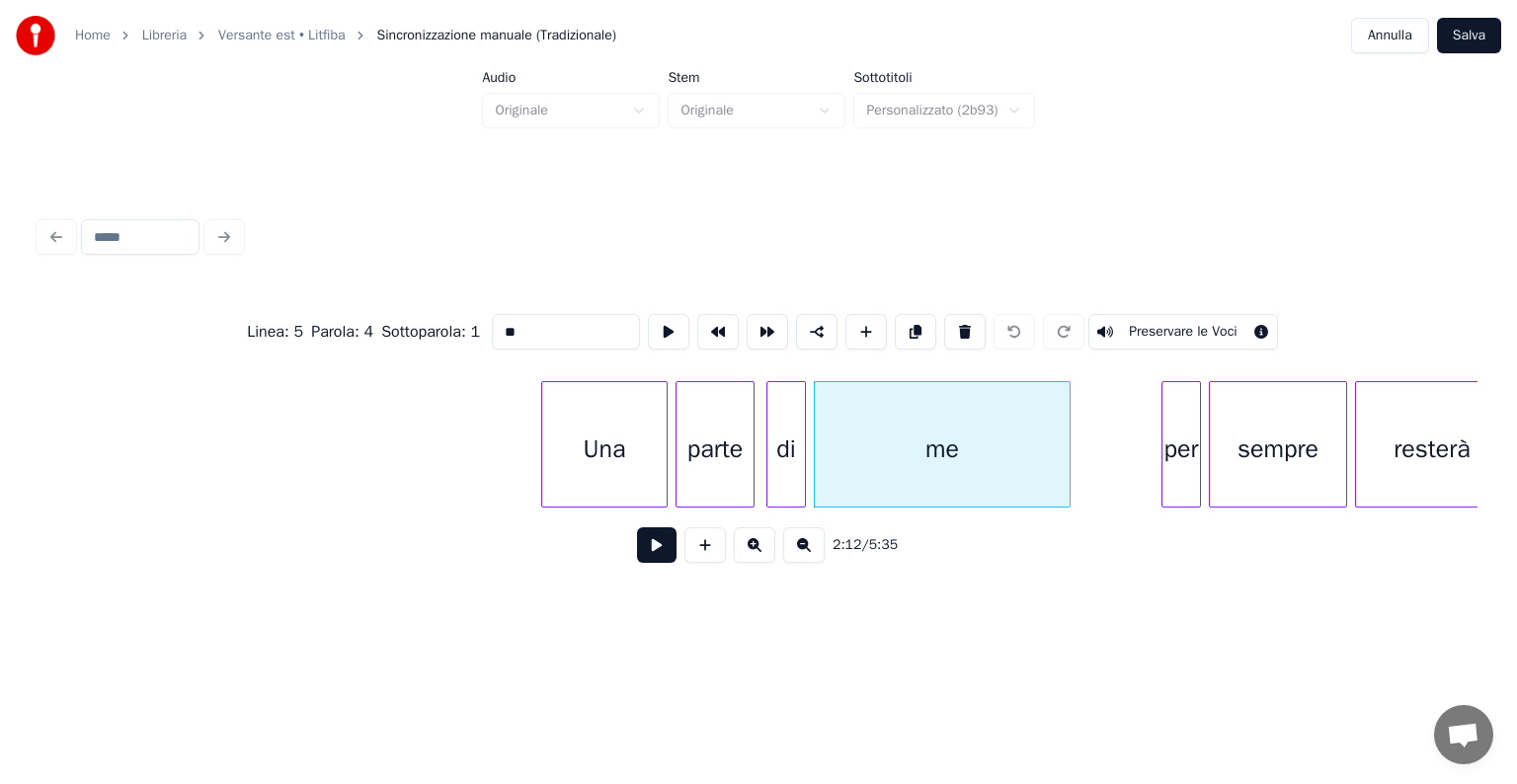 click on "sempre" at bounding box center [1278, 449] 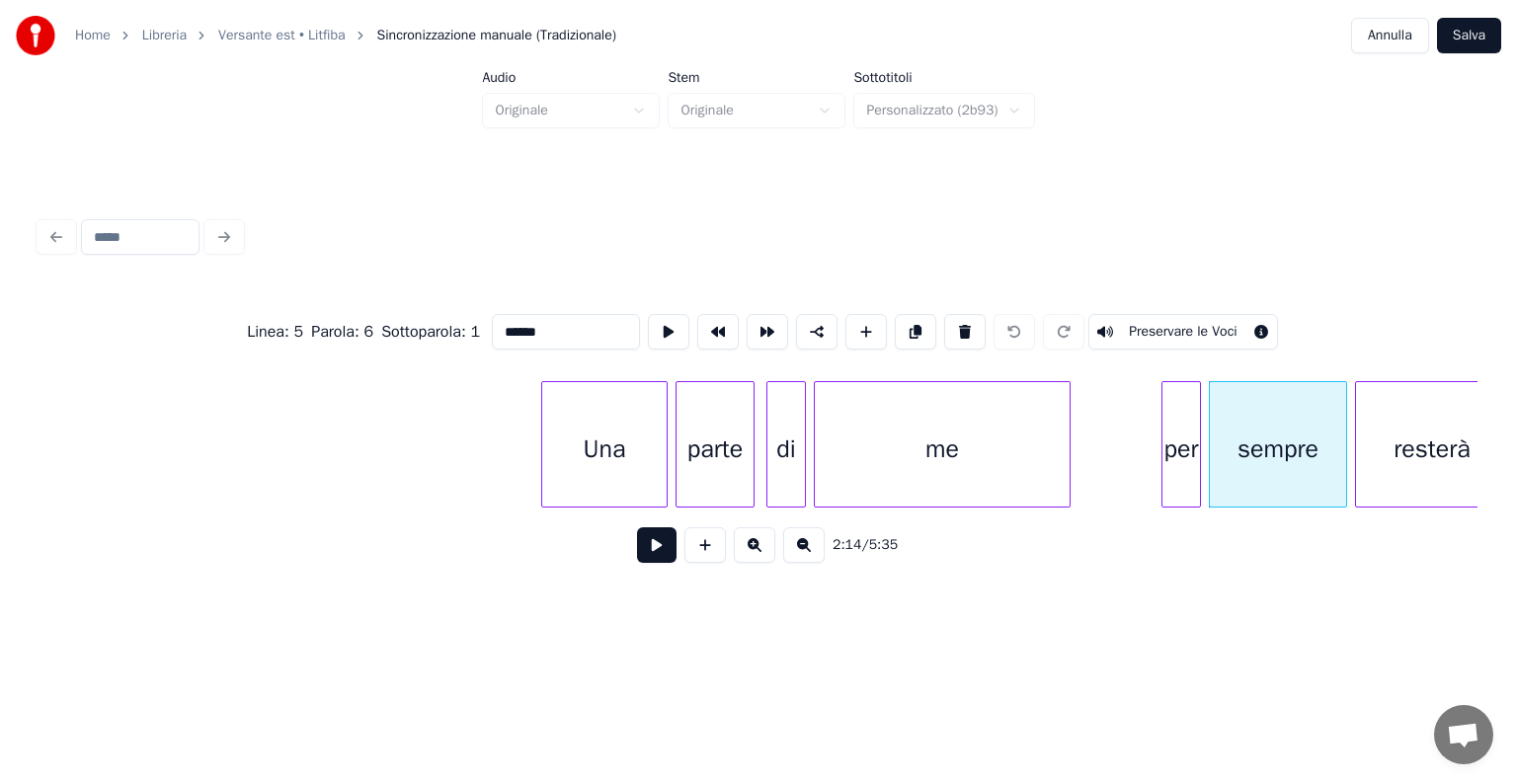 click on "Salva" at bounding box center [1469, 36] 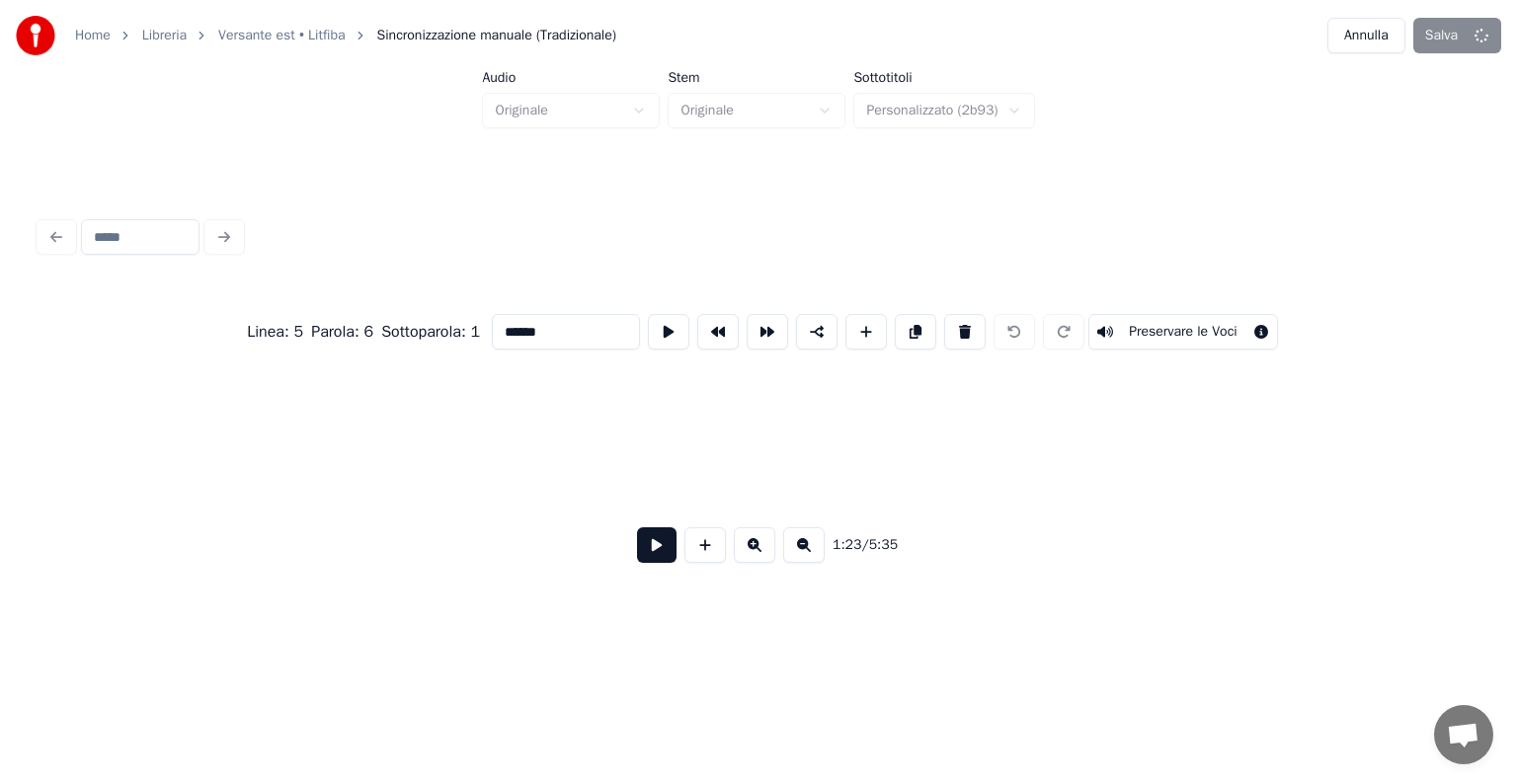scroll, scrollTop: 0, scrollLeft: 16466, axis: horizontal 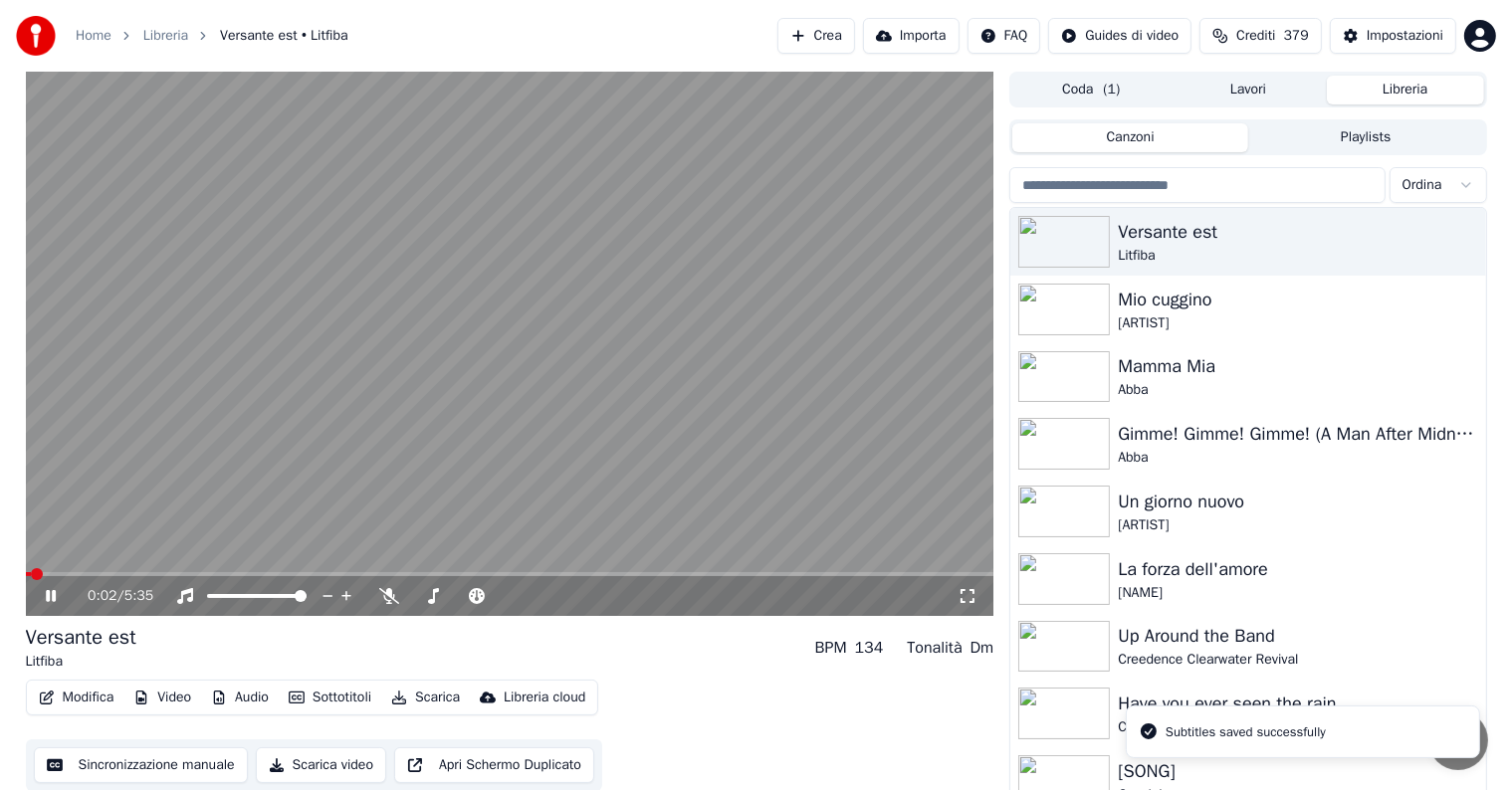 click at bounding box center [510, 343] 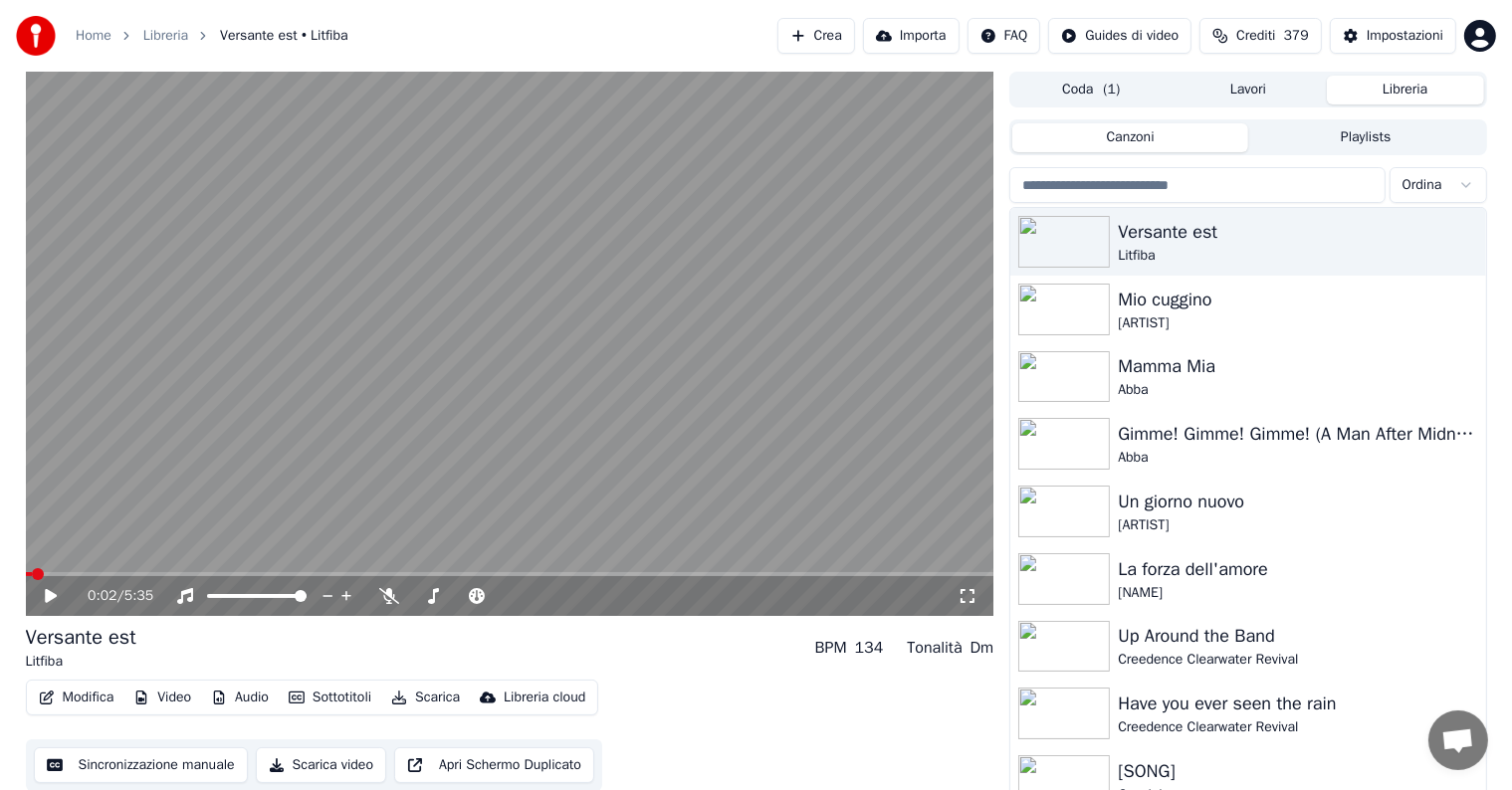 click at bounding box center (510, 574) 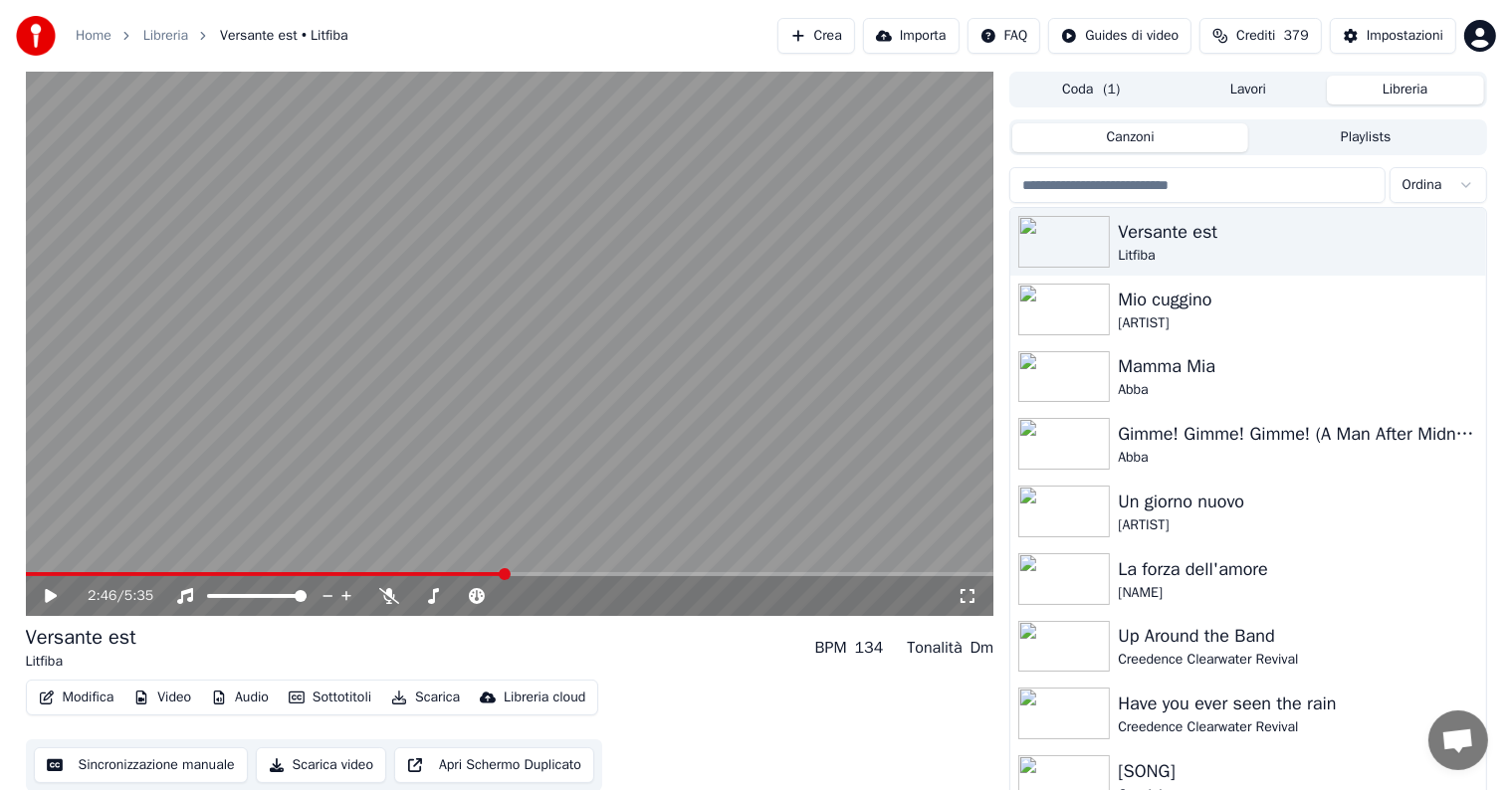 click 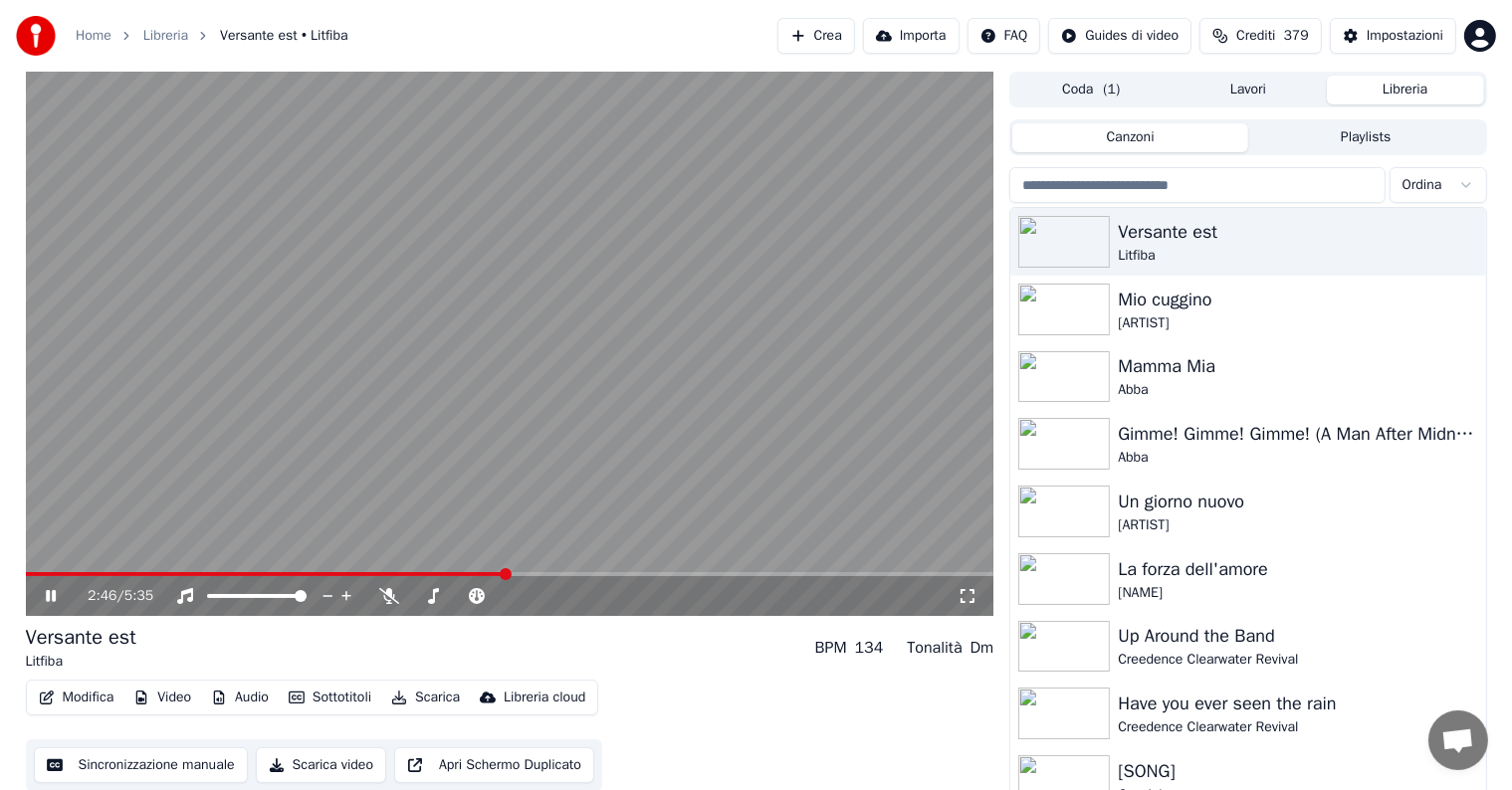 click at bounding box center (510, 574) 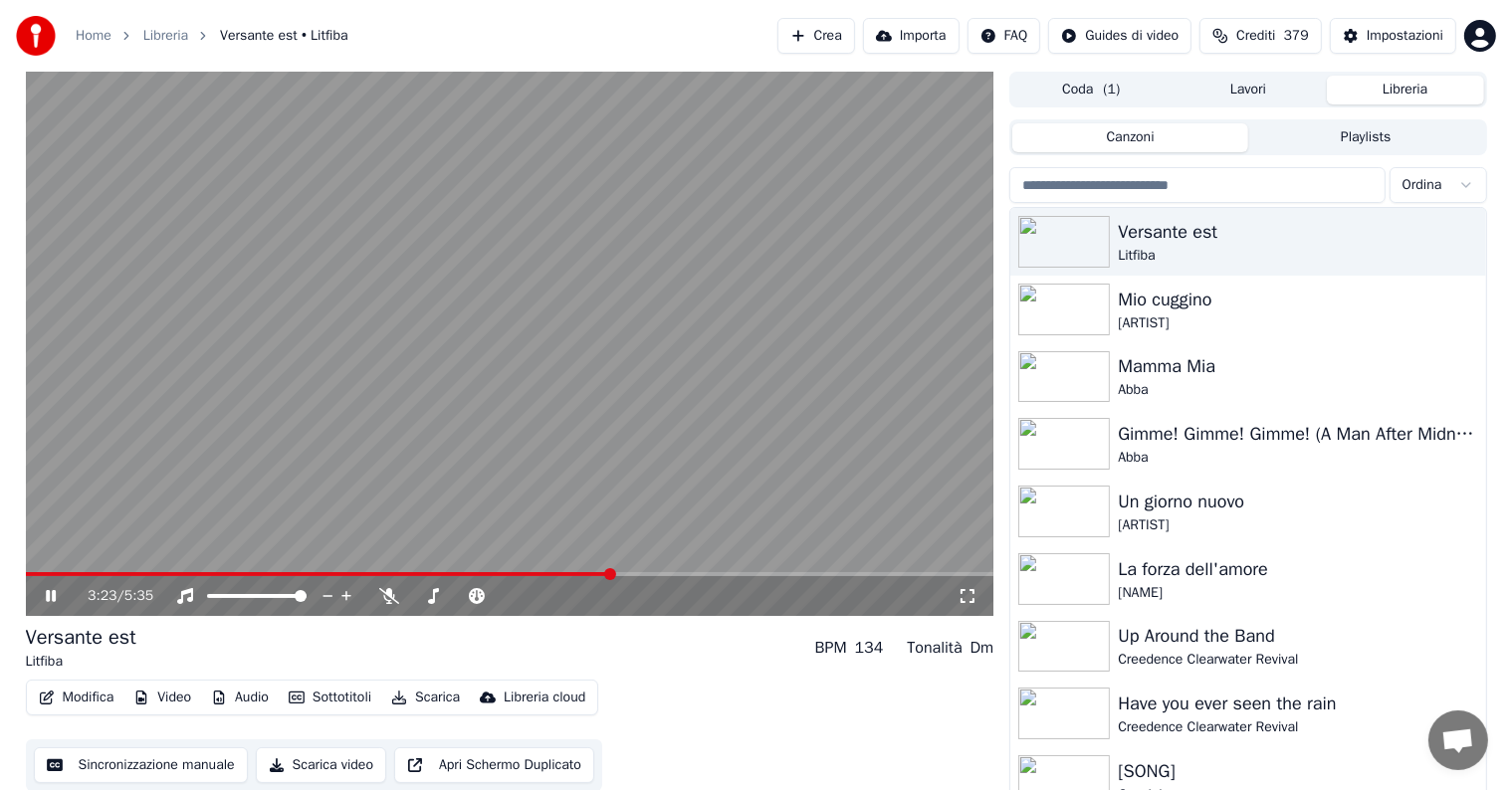 click at bounding box center (510, 574) 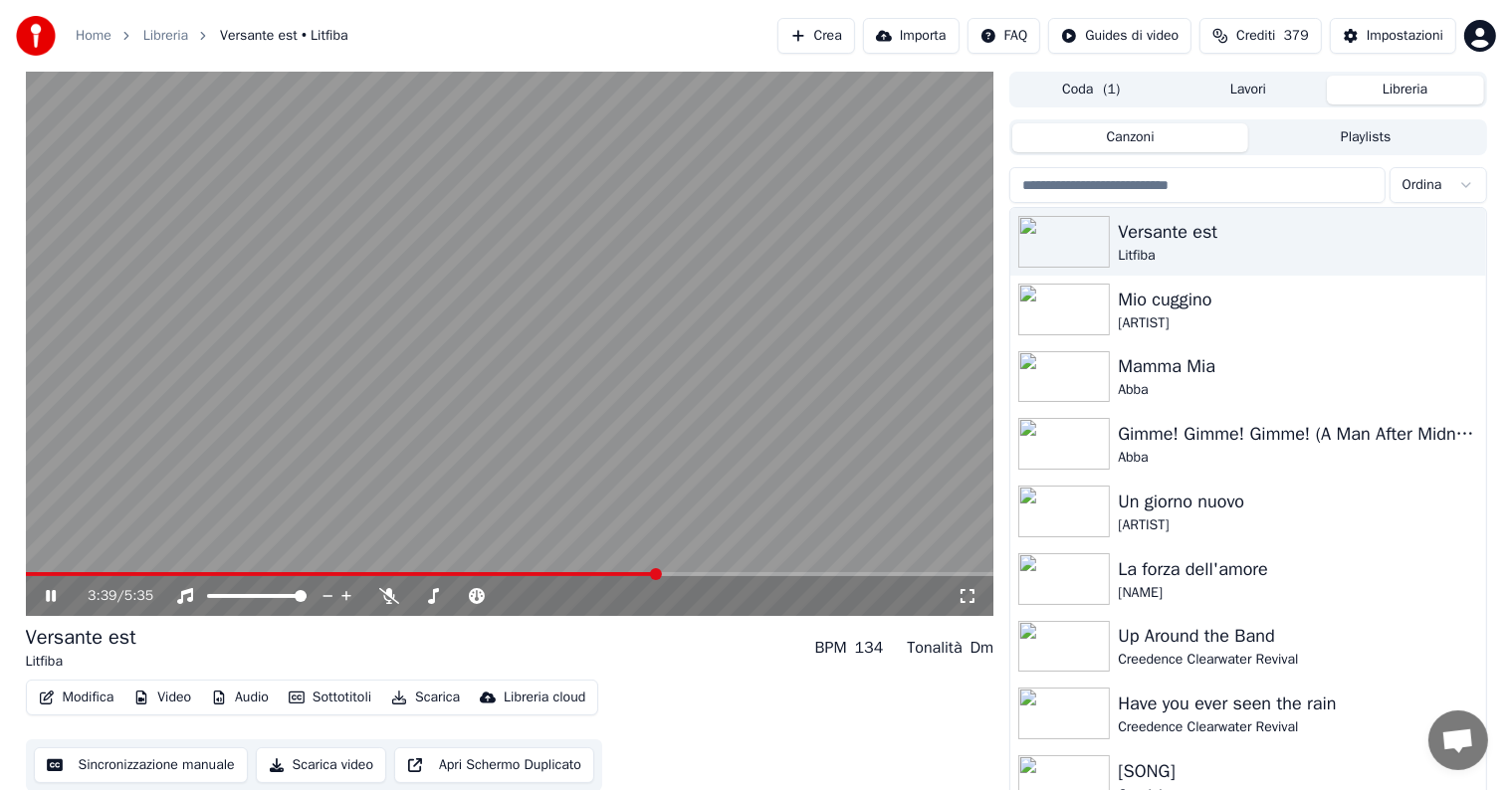 click at bounding box center [510, 574] 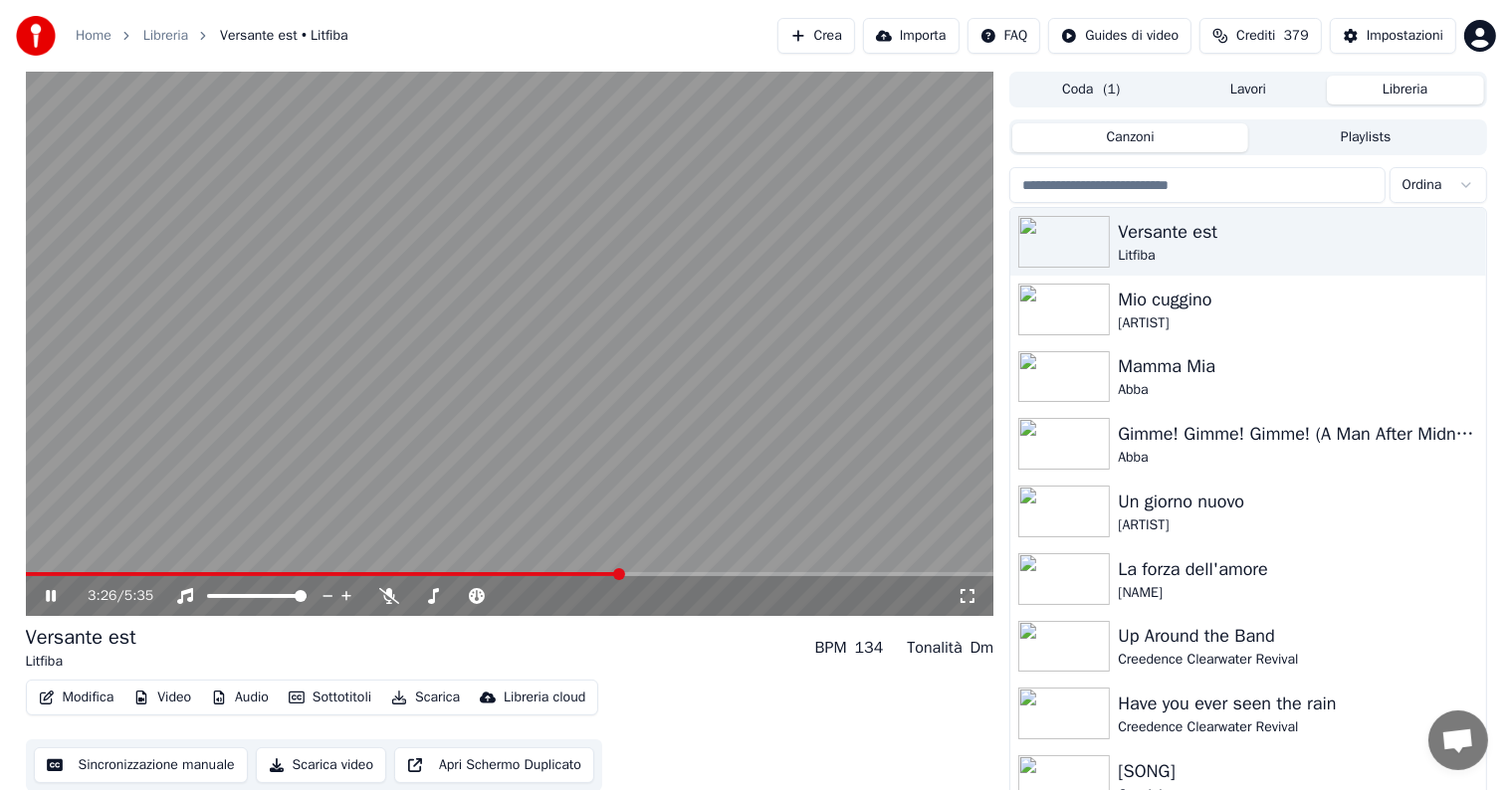click at bounding box center (324, 574) 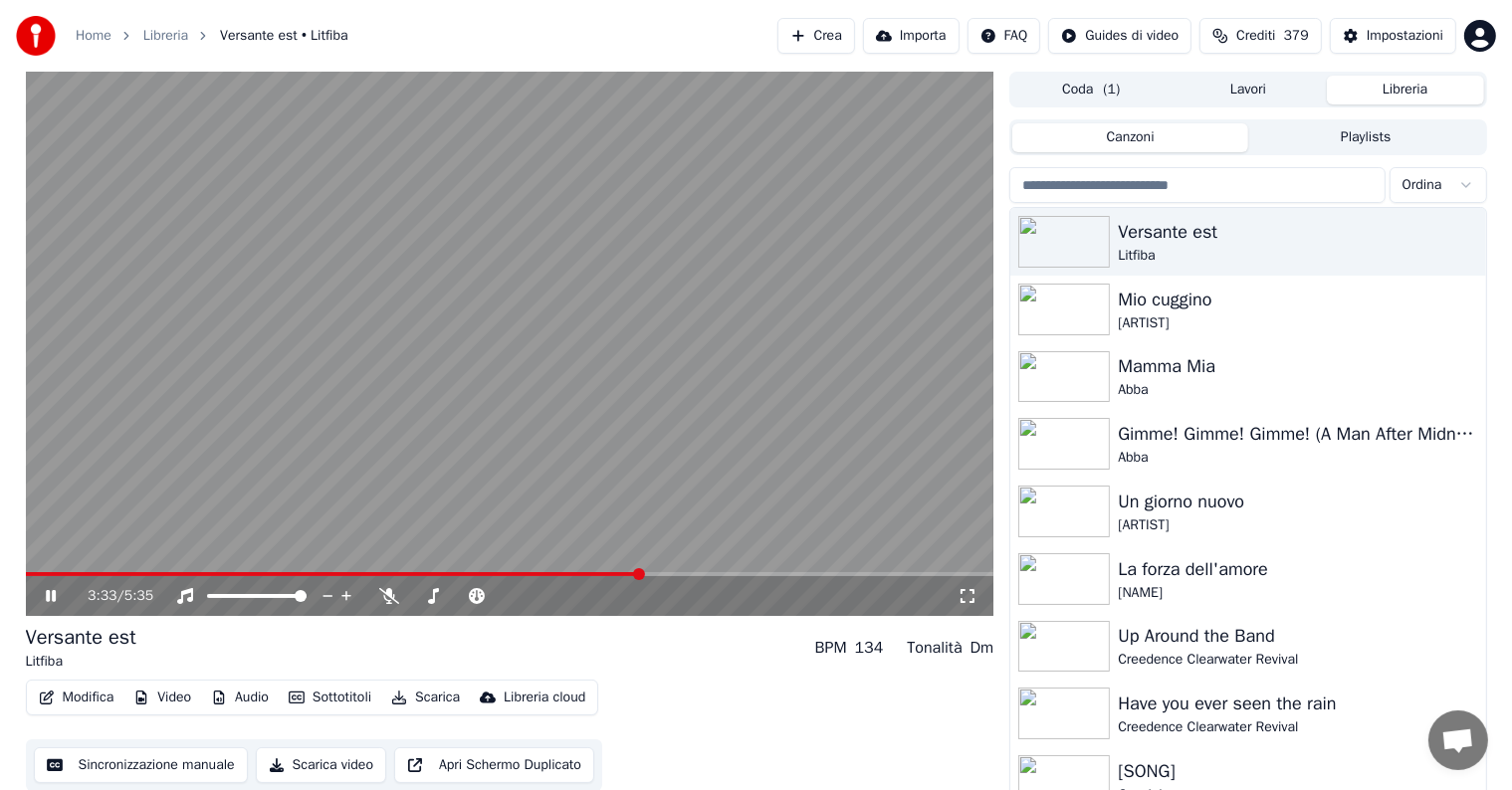 click at bounding box center (510, 574) 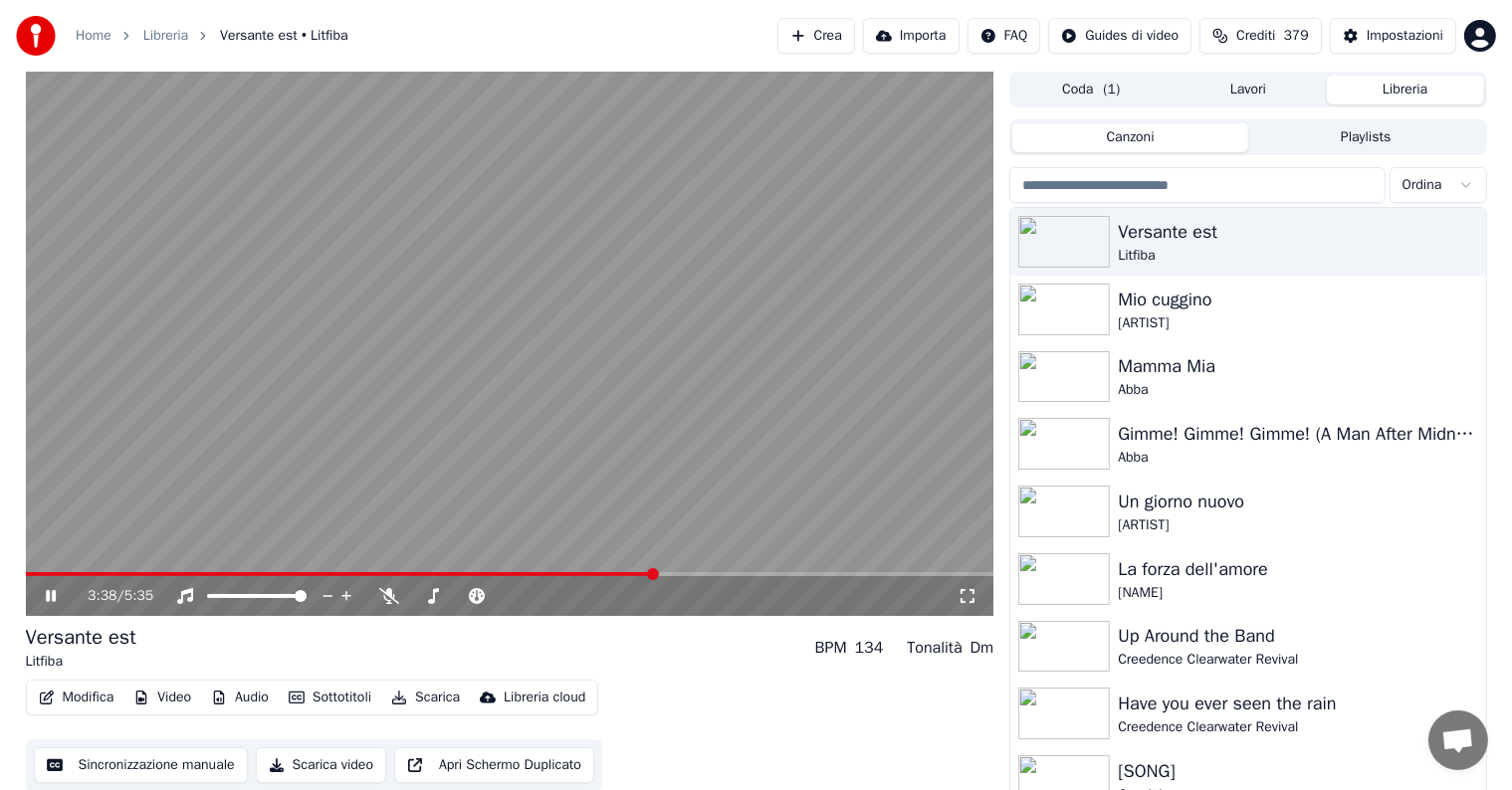 click at bounding box center (510, 574) 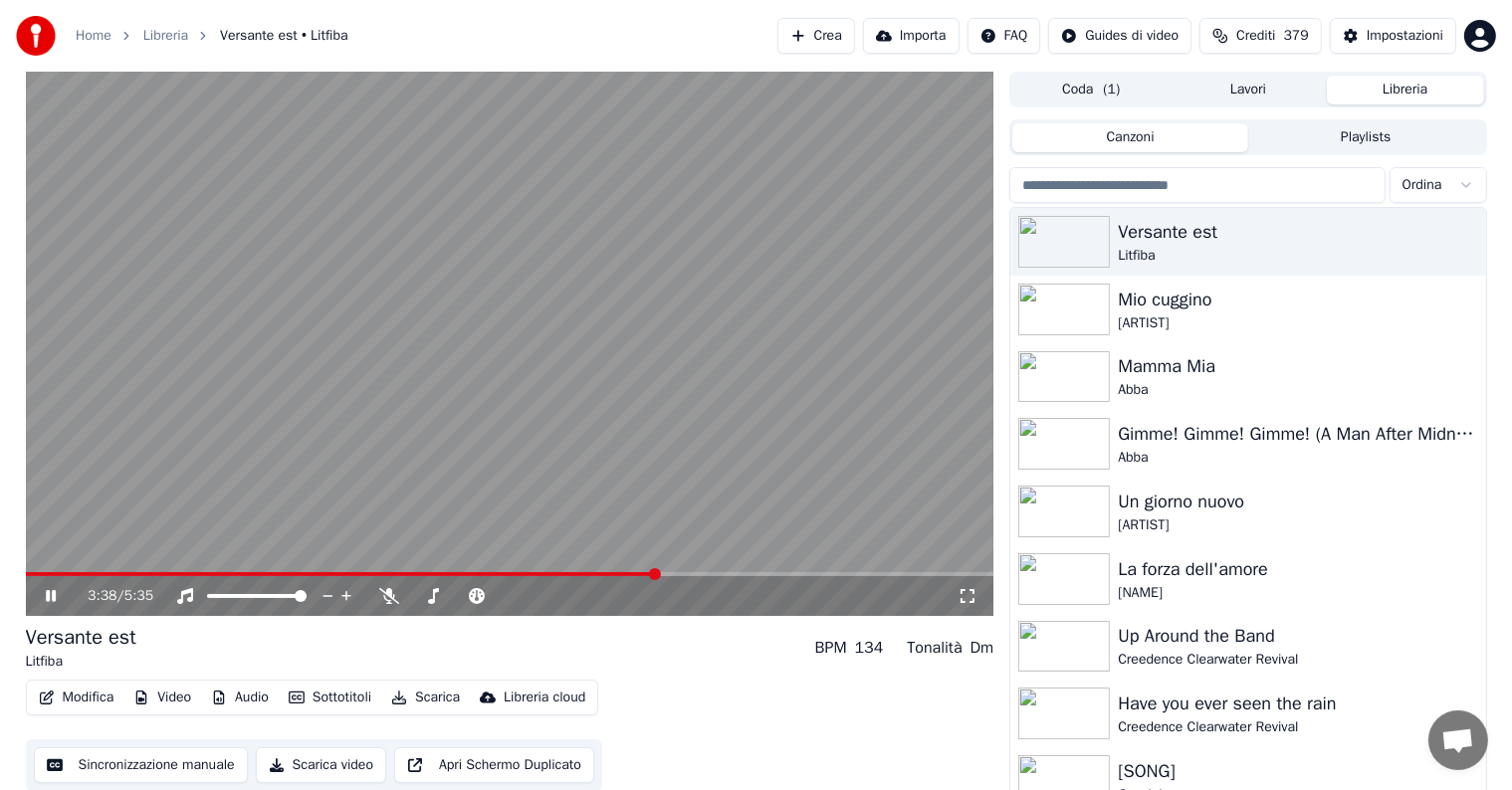 click at bounding box center [510, 574] 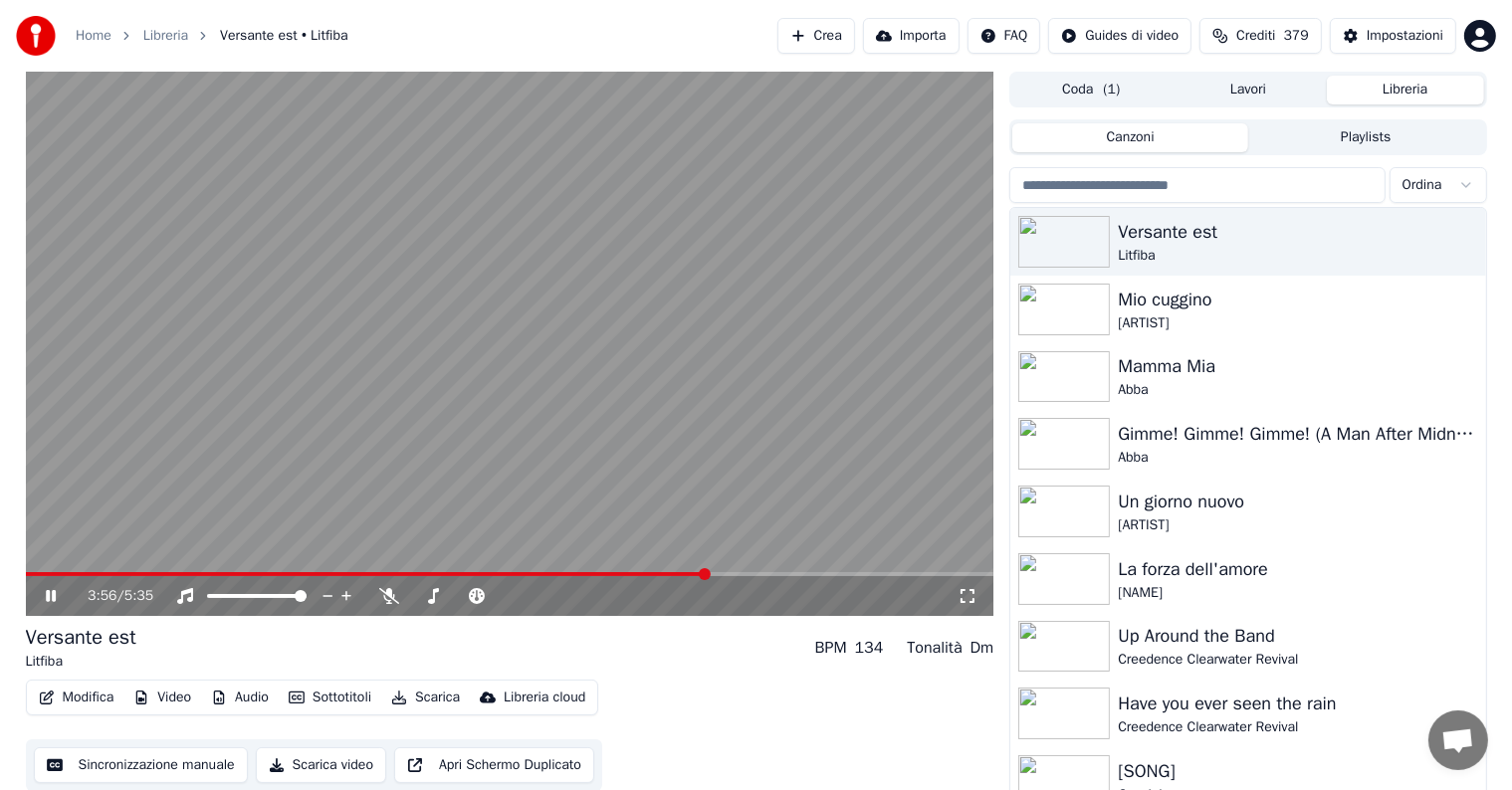 click at bounding box center (705, 574) 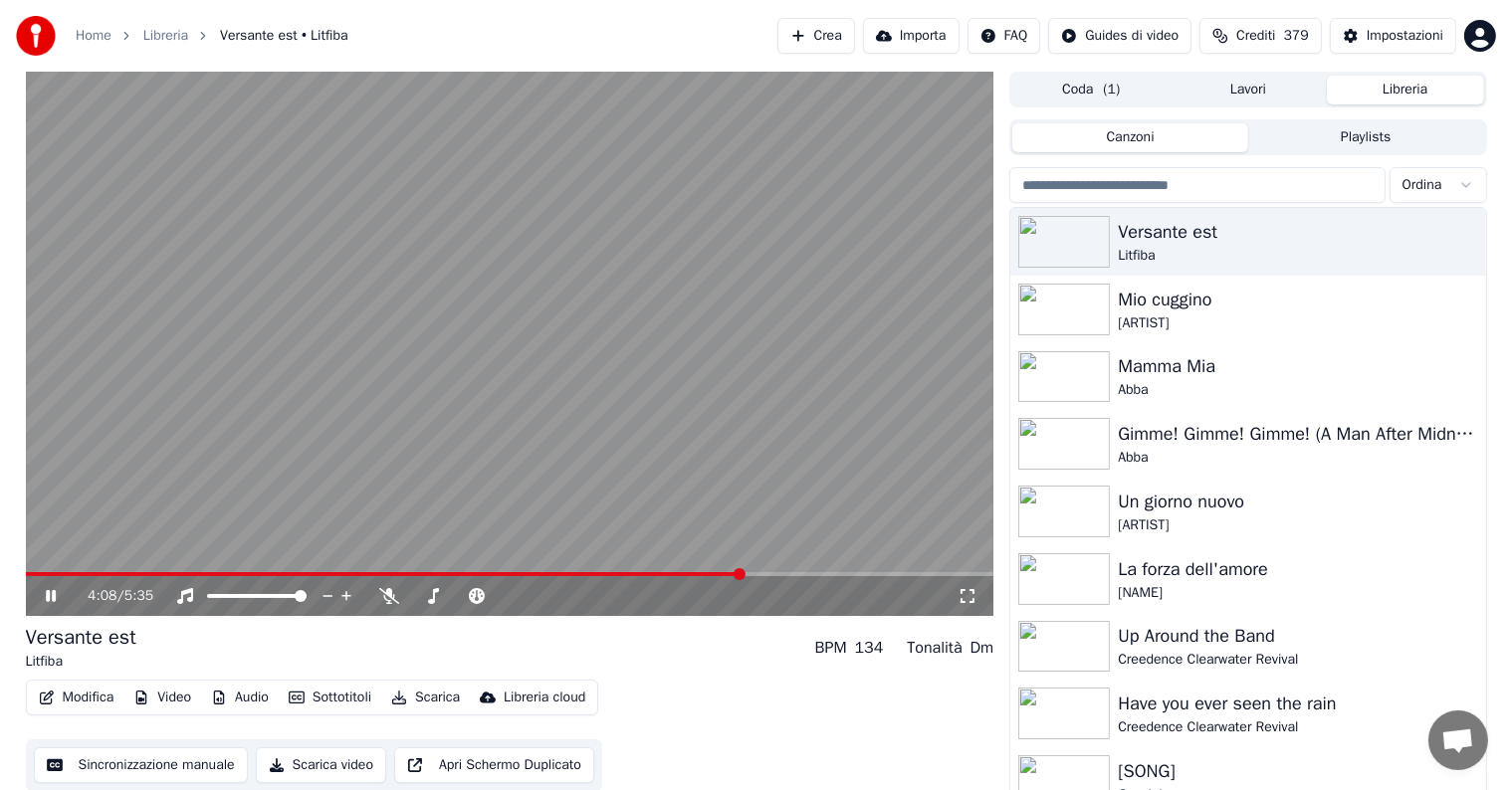 click 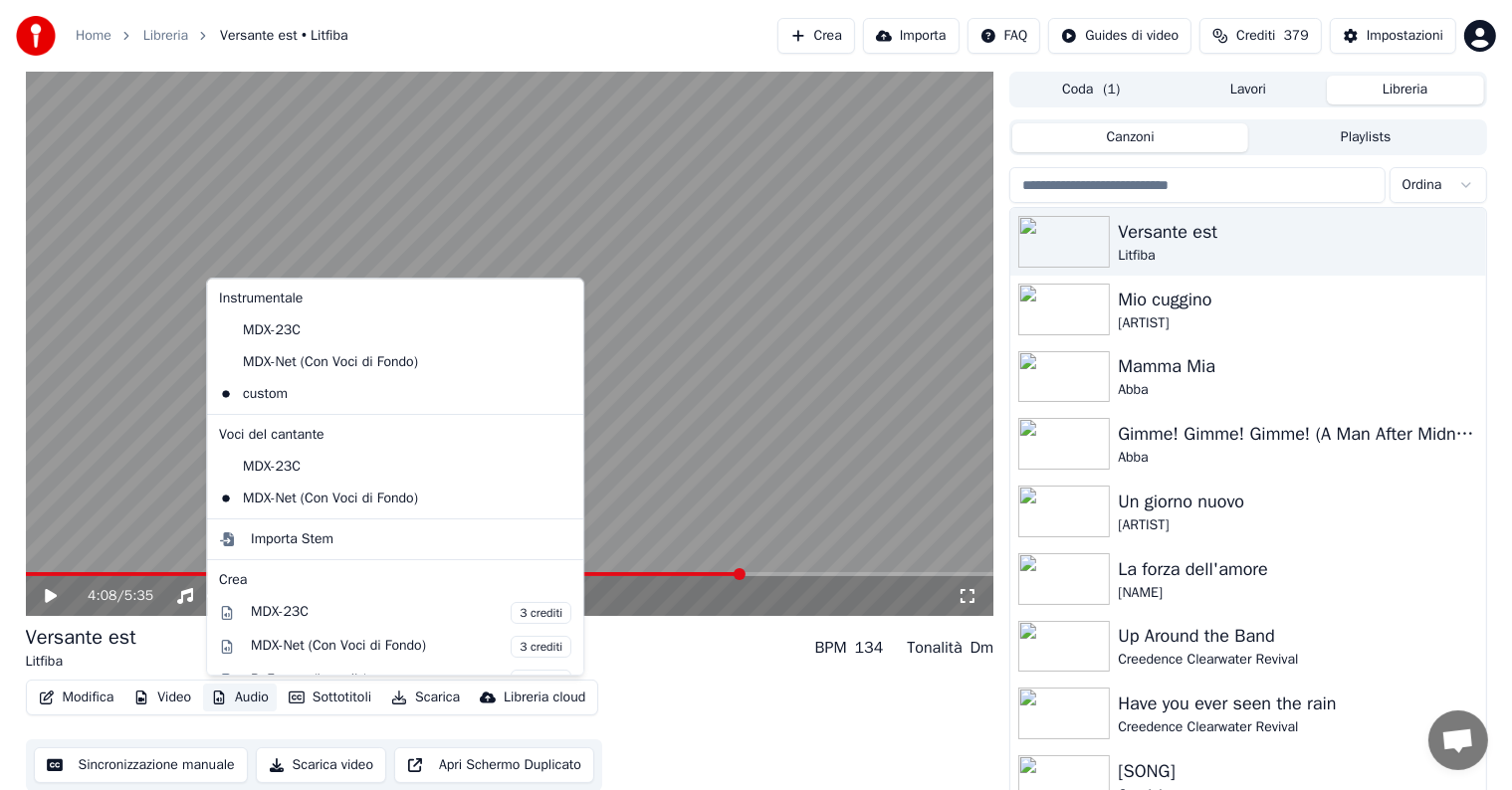 click on "Audio" at bounding box center (240, 697) 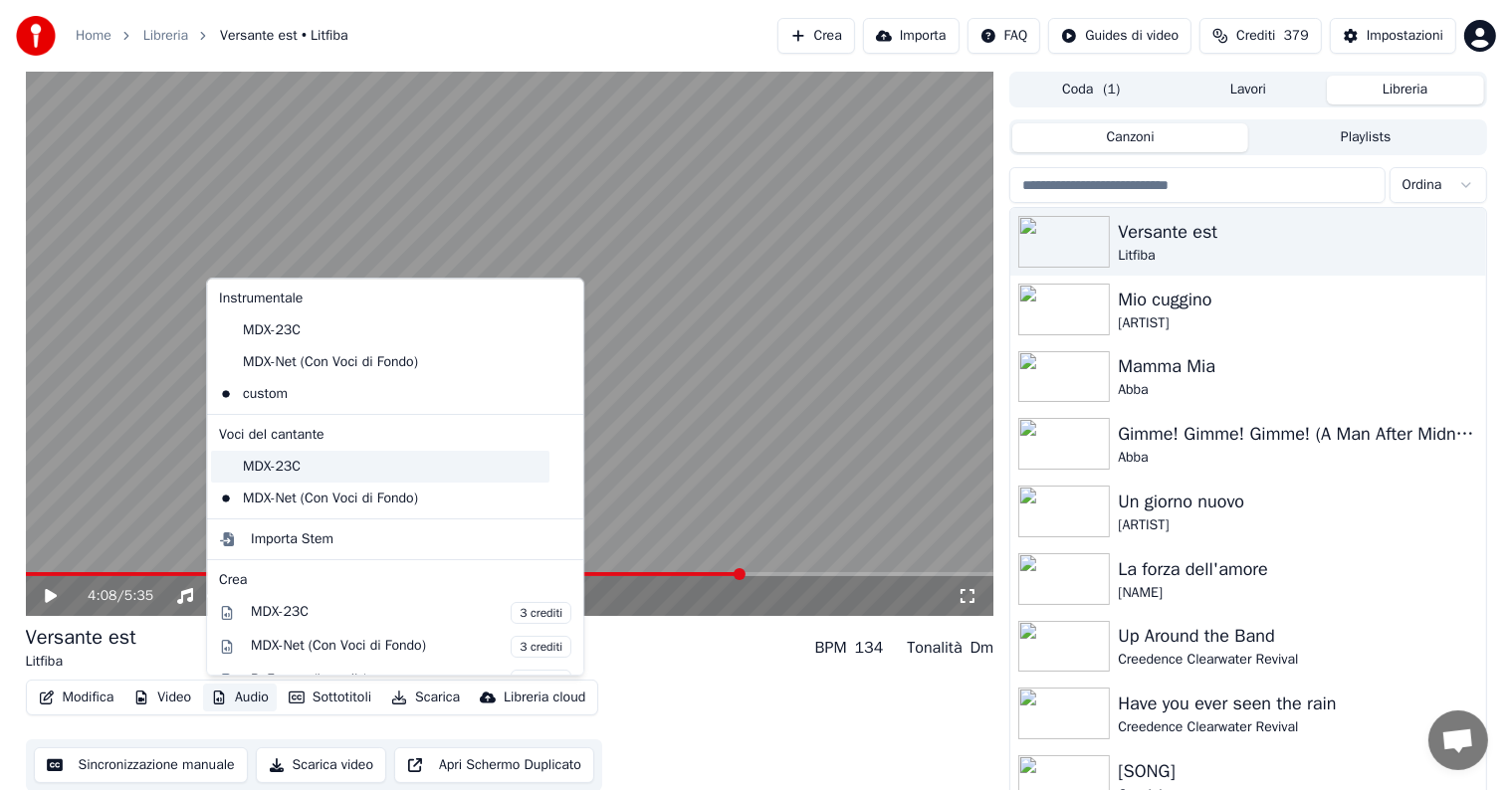 click on "MDX-23C" at bounding box center [380, 467] 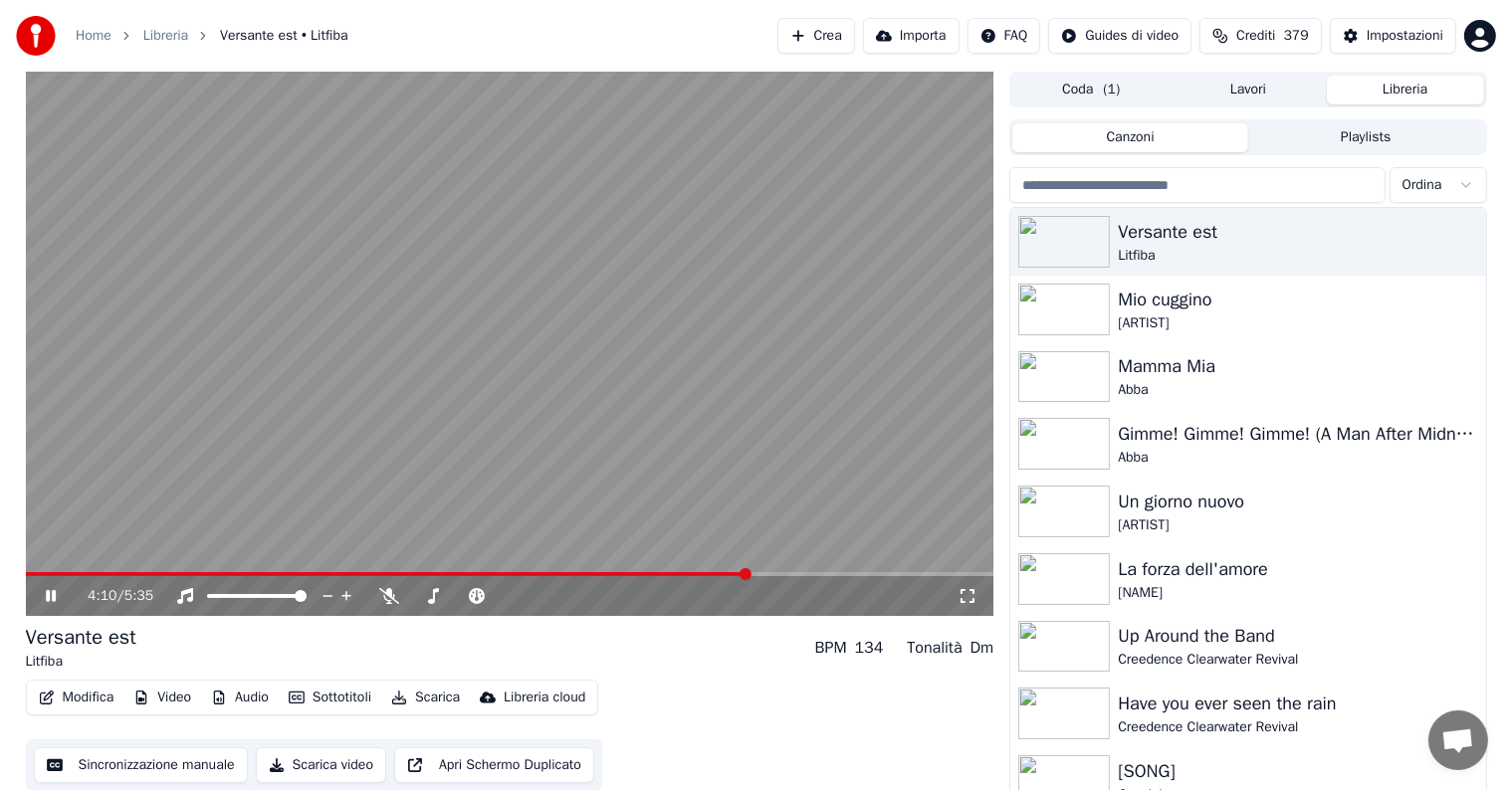 click 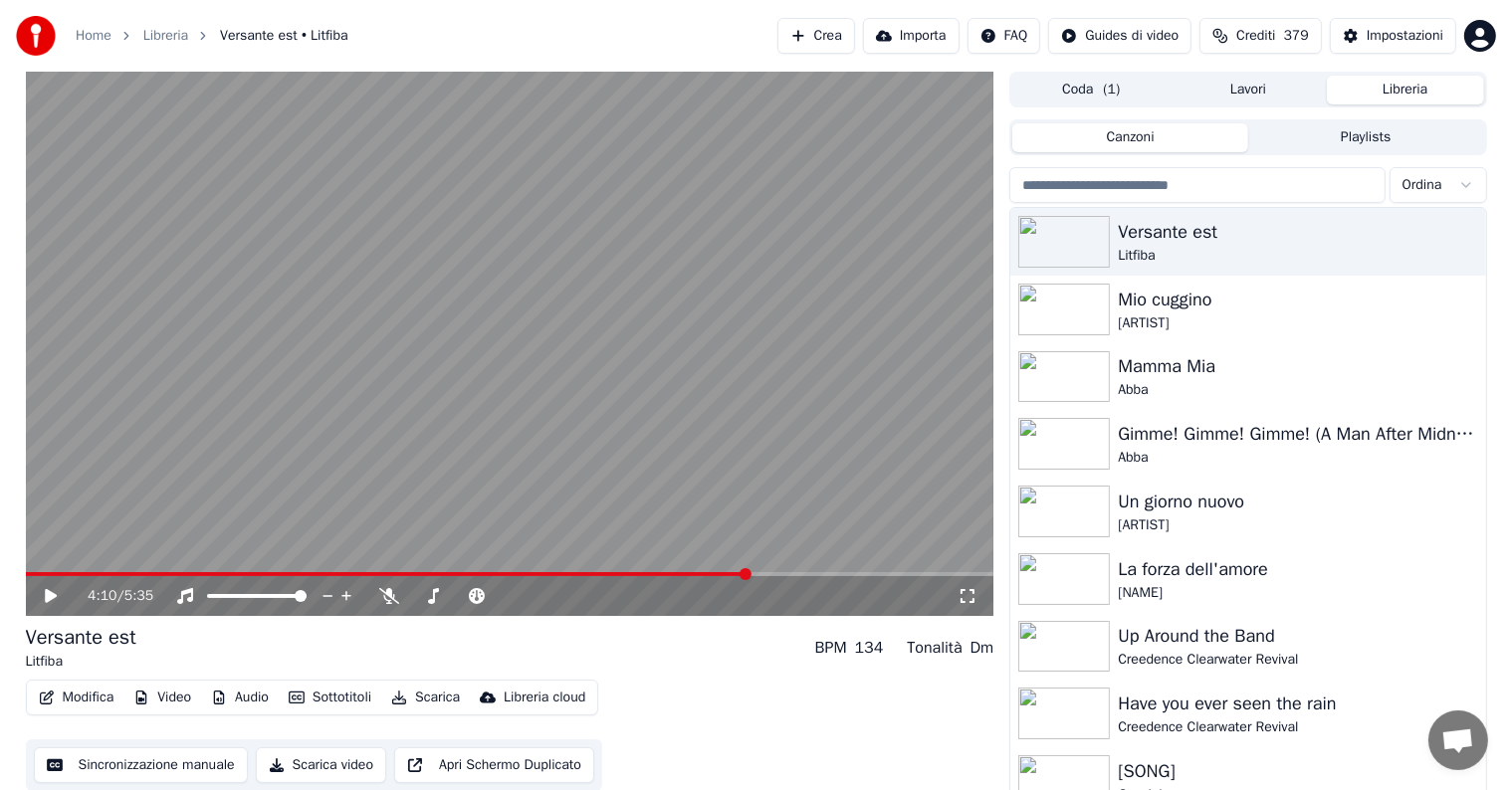 click at bounding box center (510, 574) 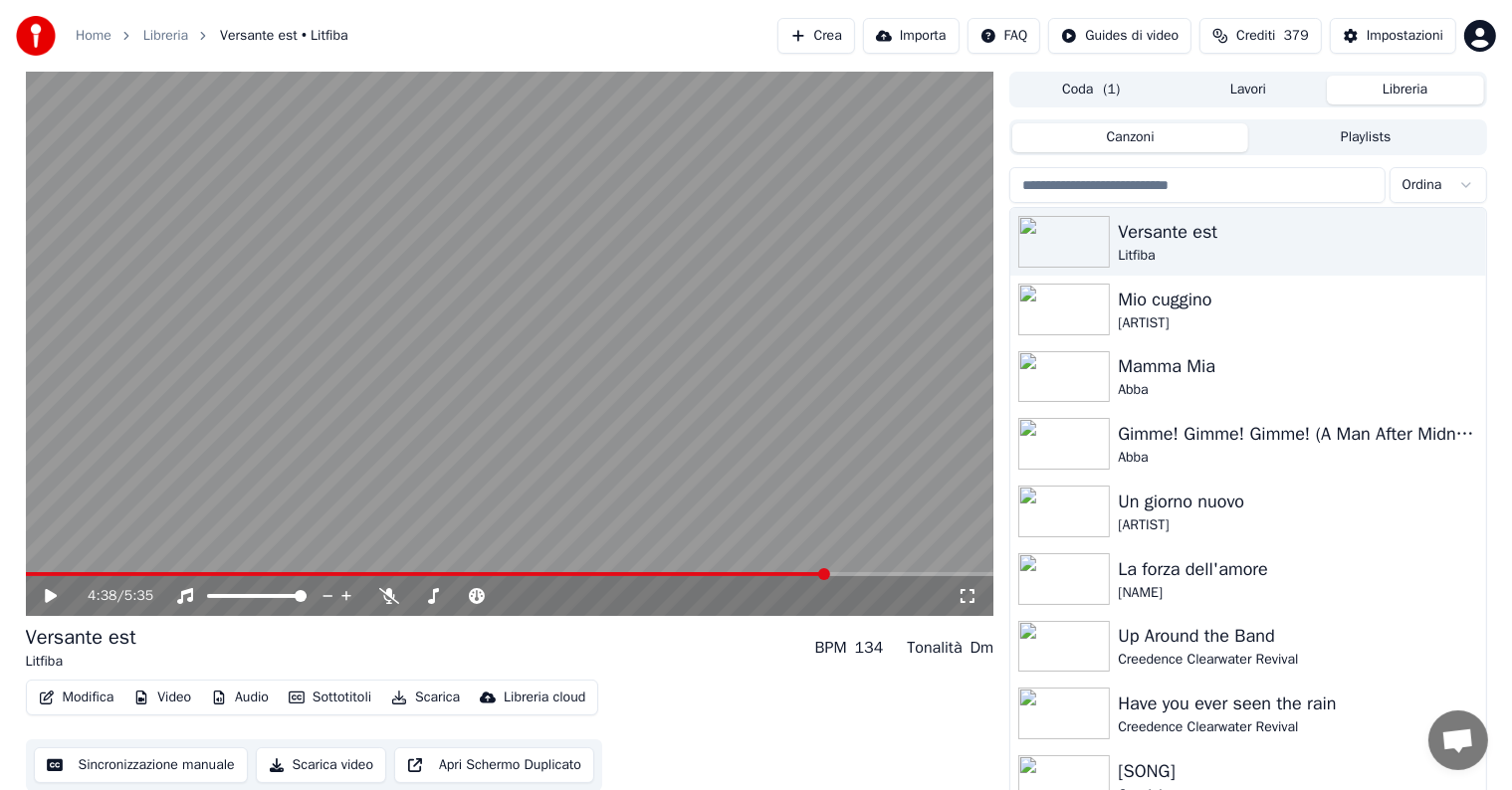 click 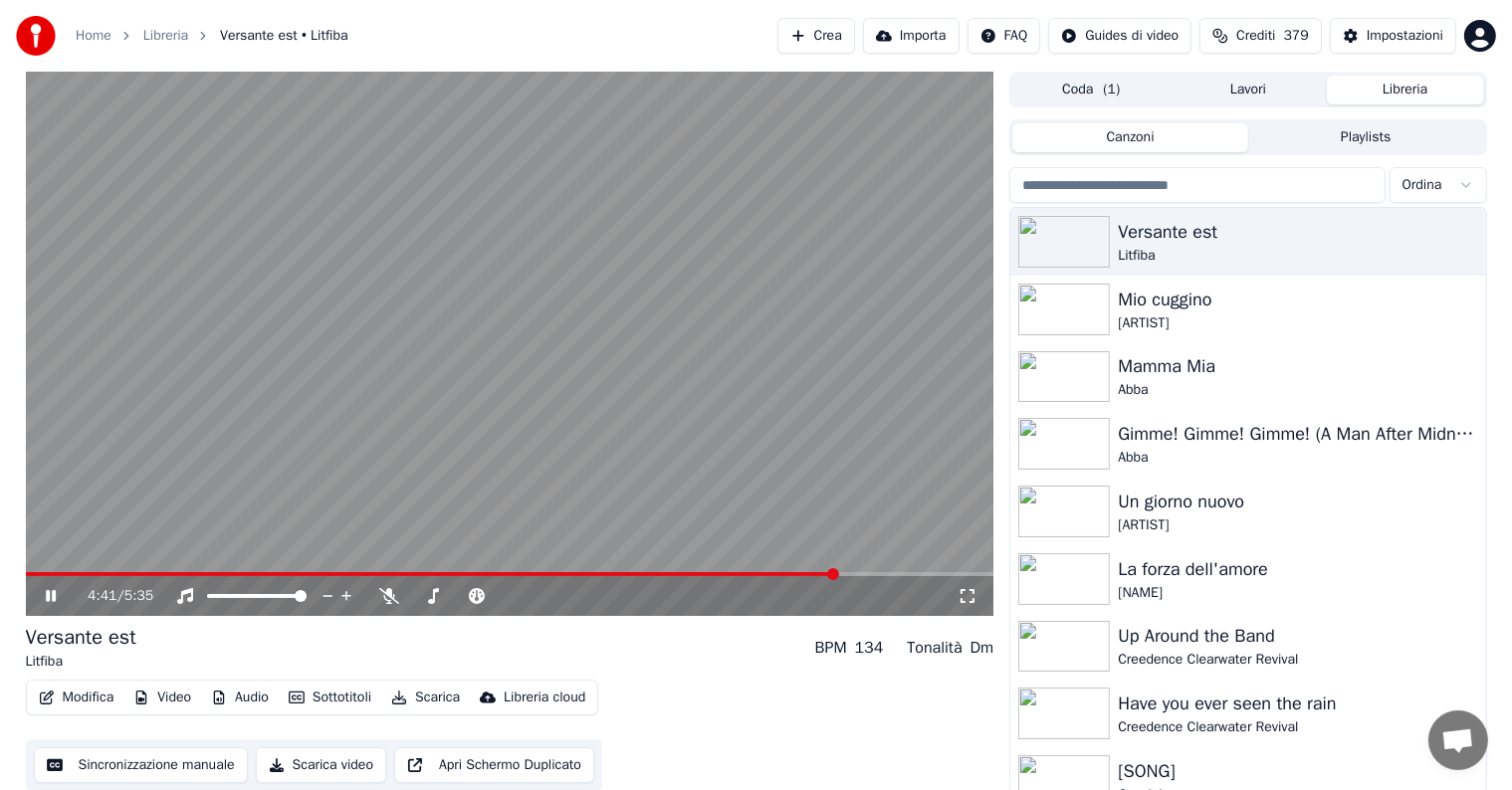 click 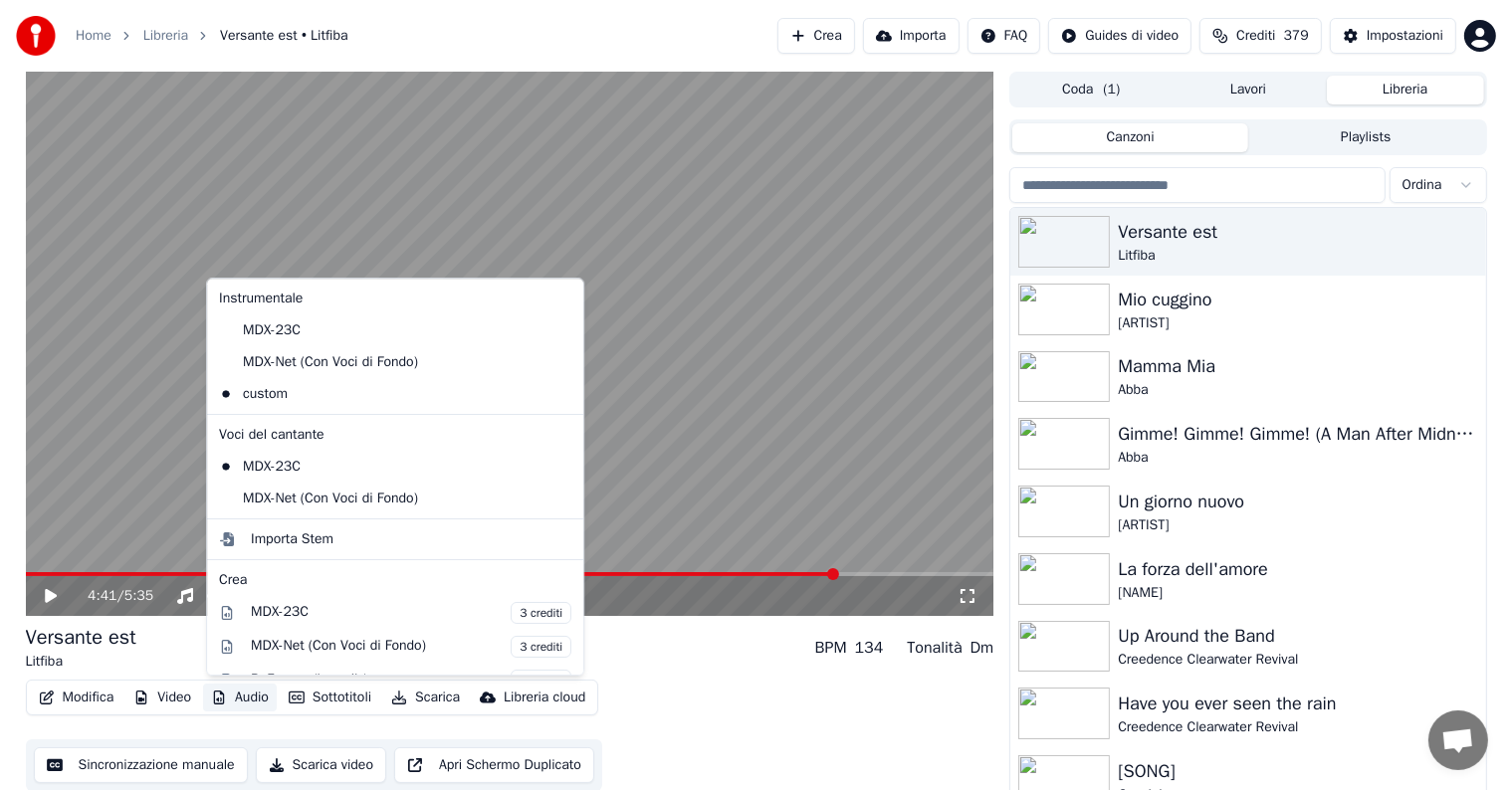 click on "Audio" at bounding box center (240, 697) 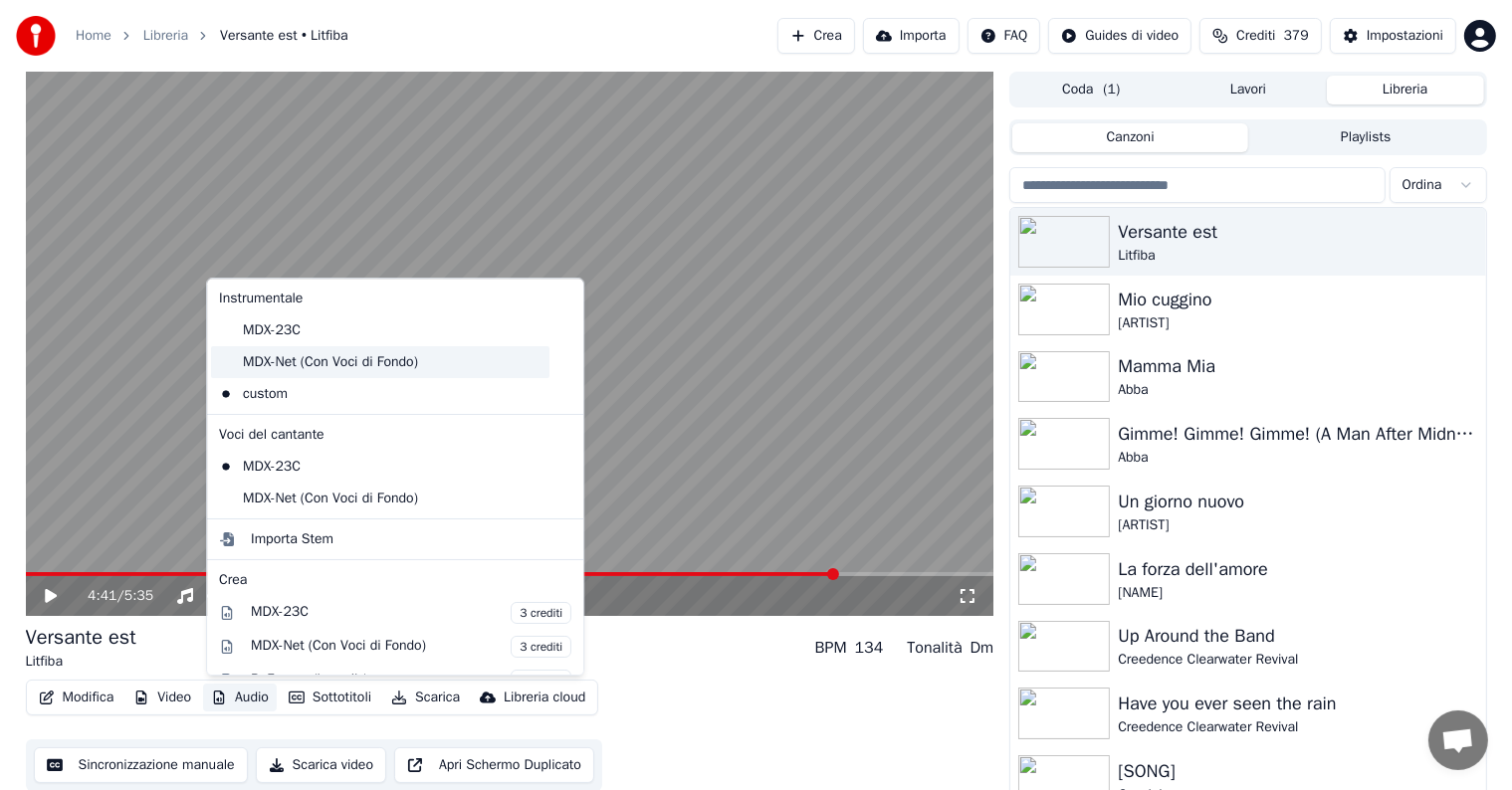 click on "MDX-Net (Con Voci di Fondo)" at bounding box center [380, 362] 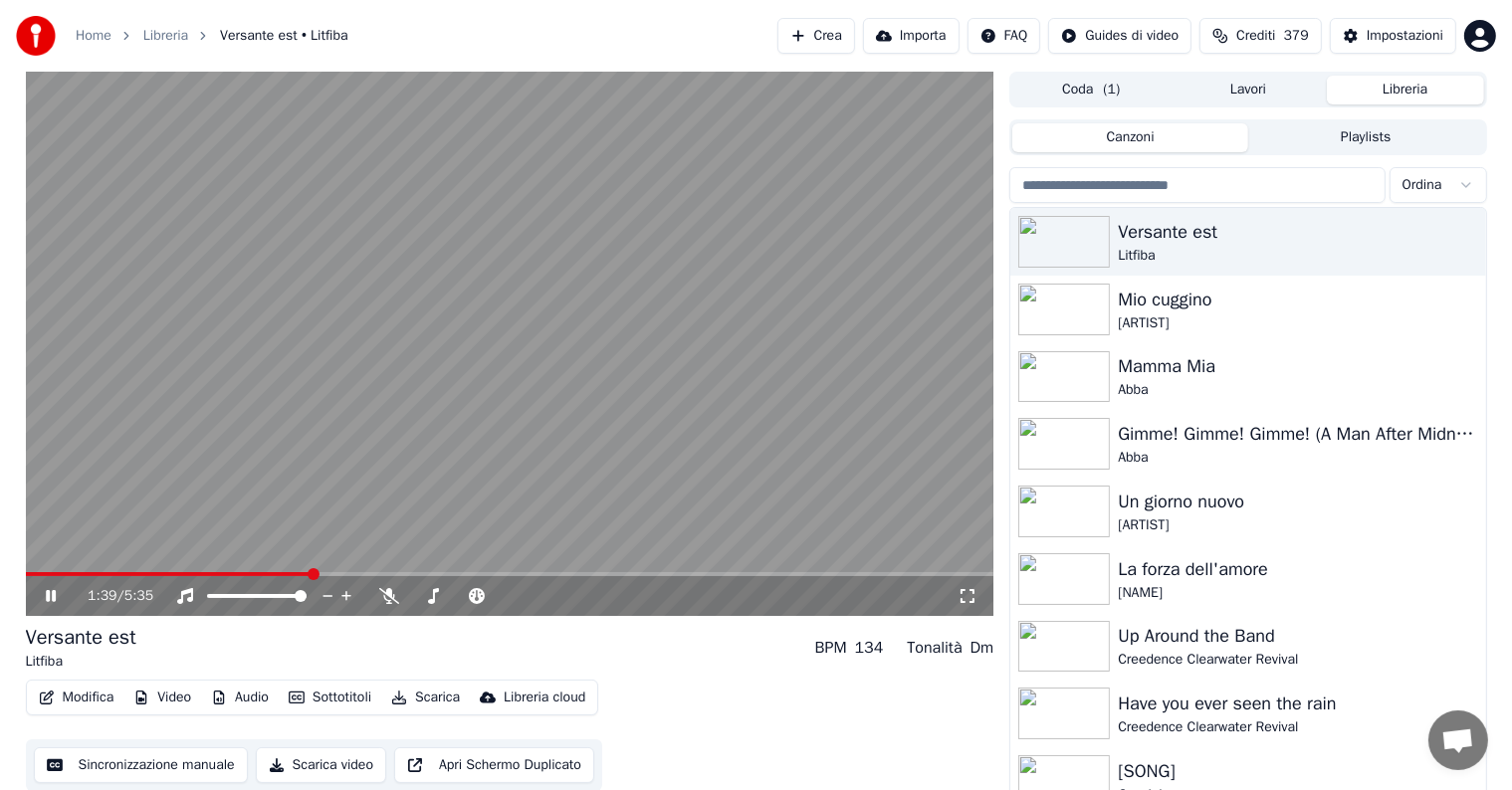 click at bounding box center [168, 574] 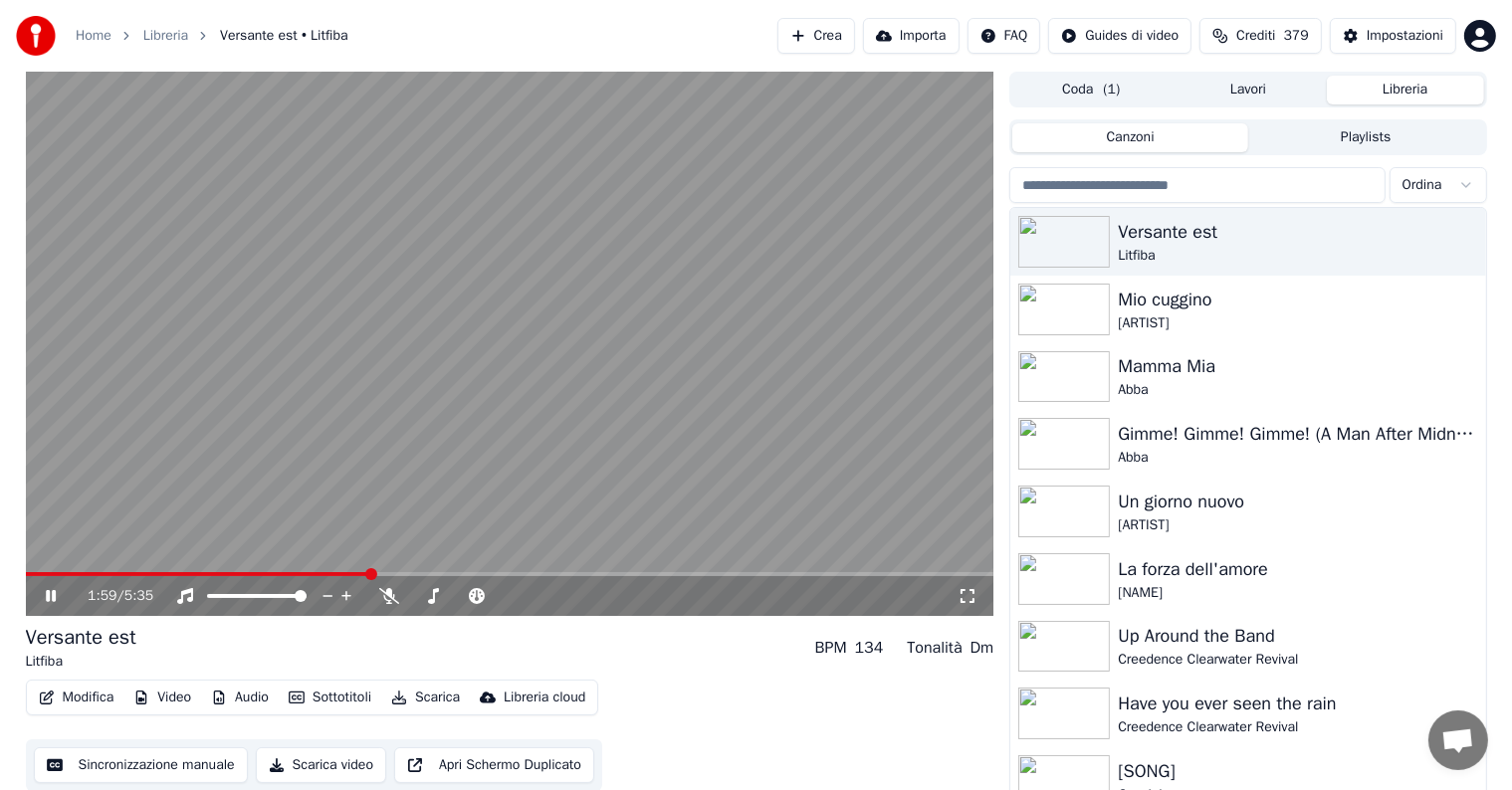click on "Audio" at bounding box center [240, 697] 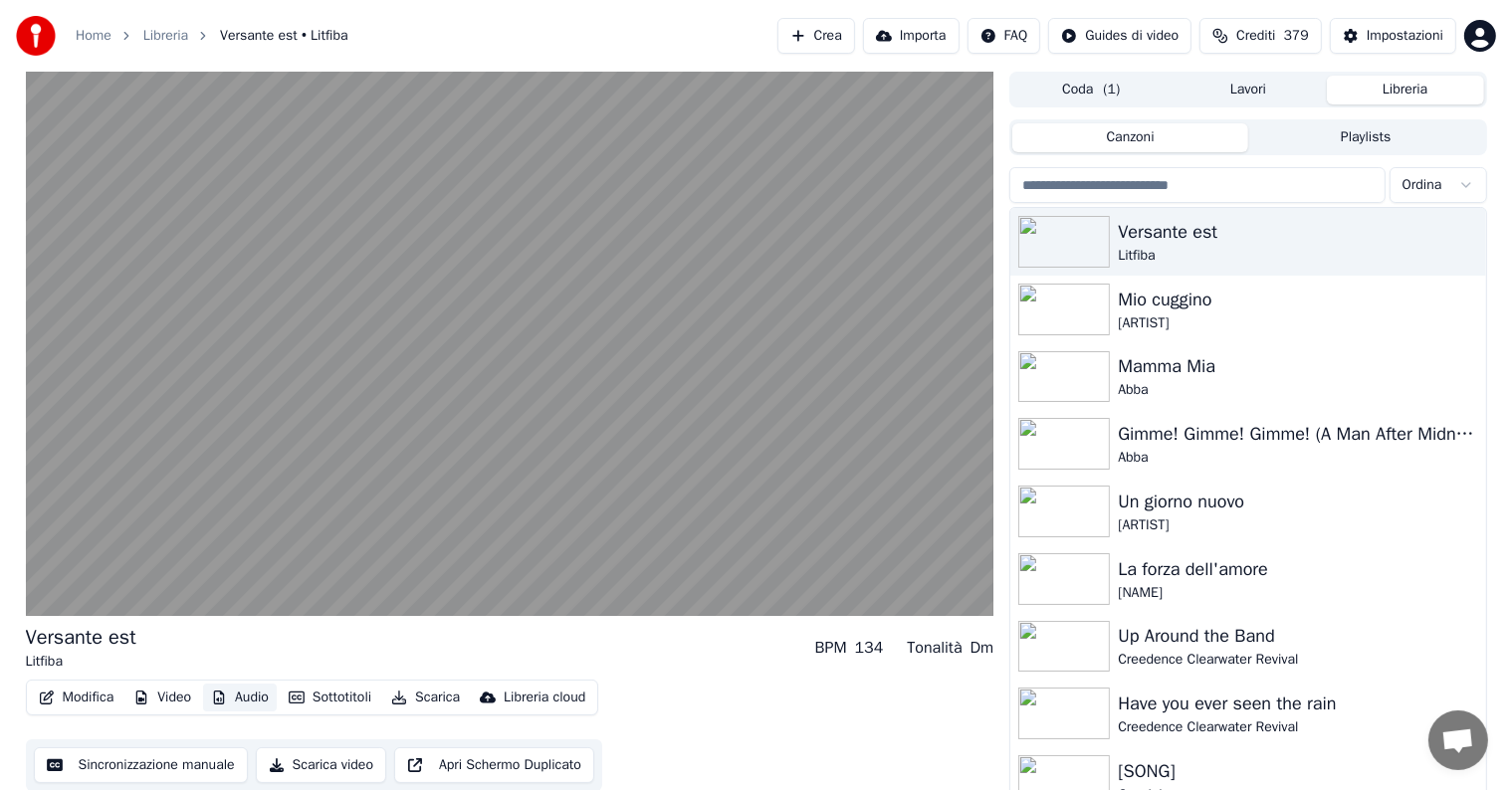 click on "Audio" at bounding box center [240, 697] 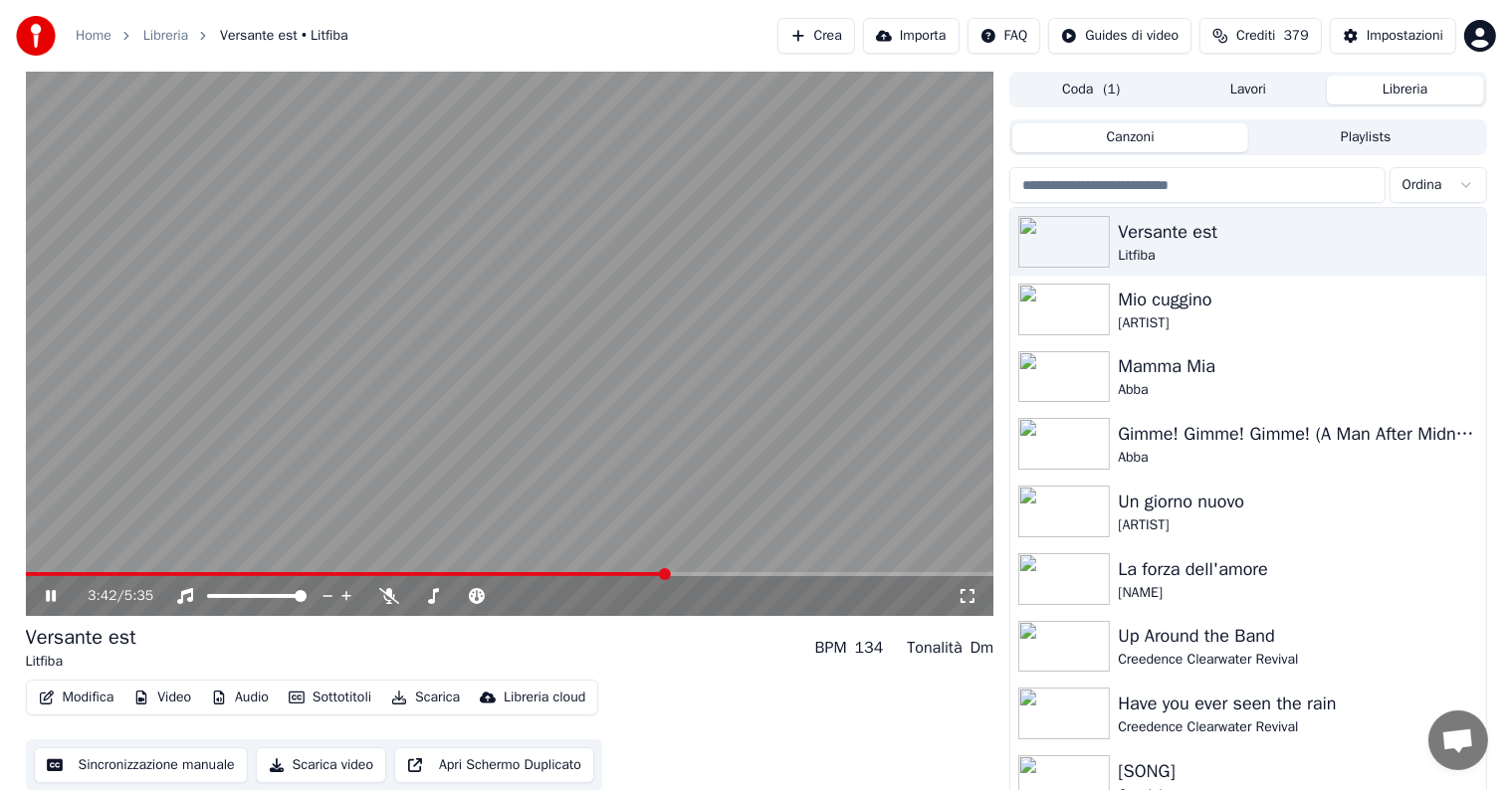 click at bounding box center [510, 574] 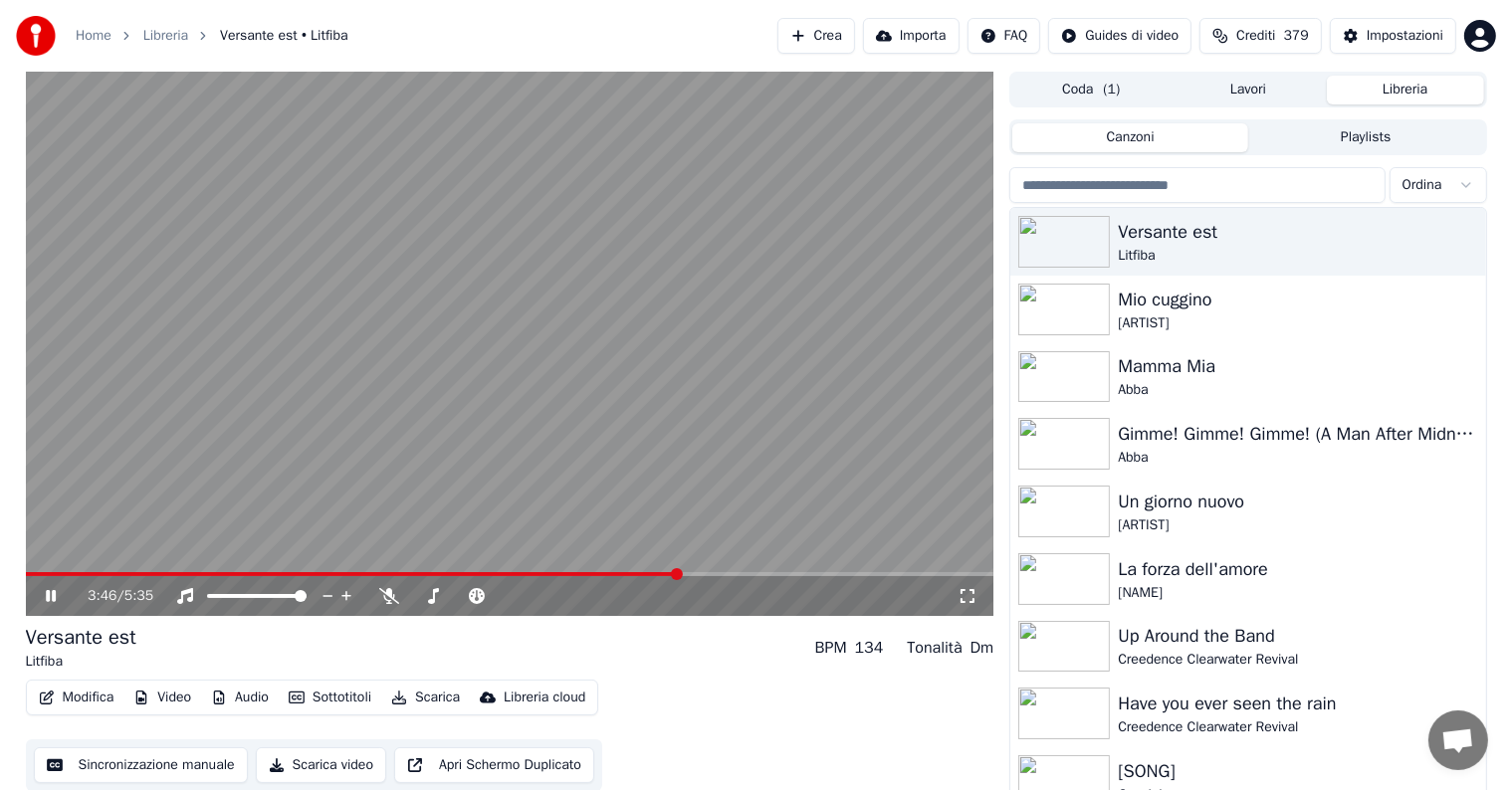 click at bounding box center (510, 574) 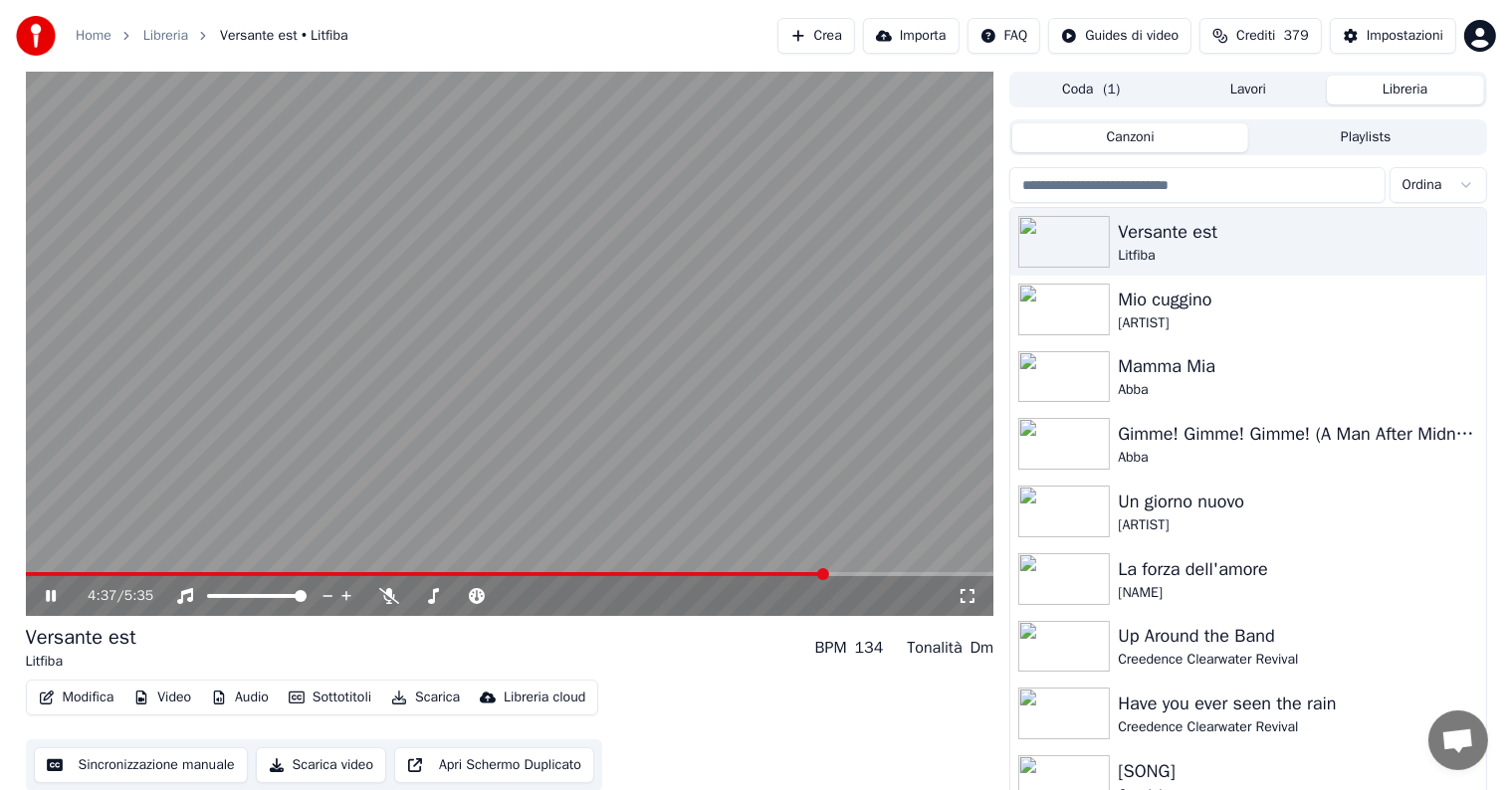 click 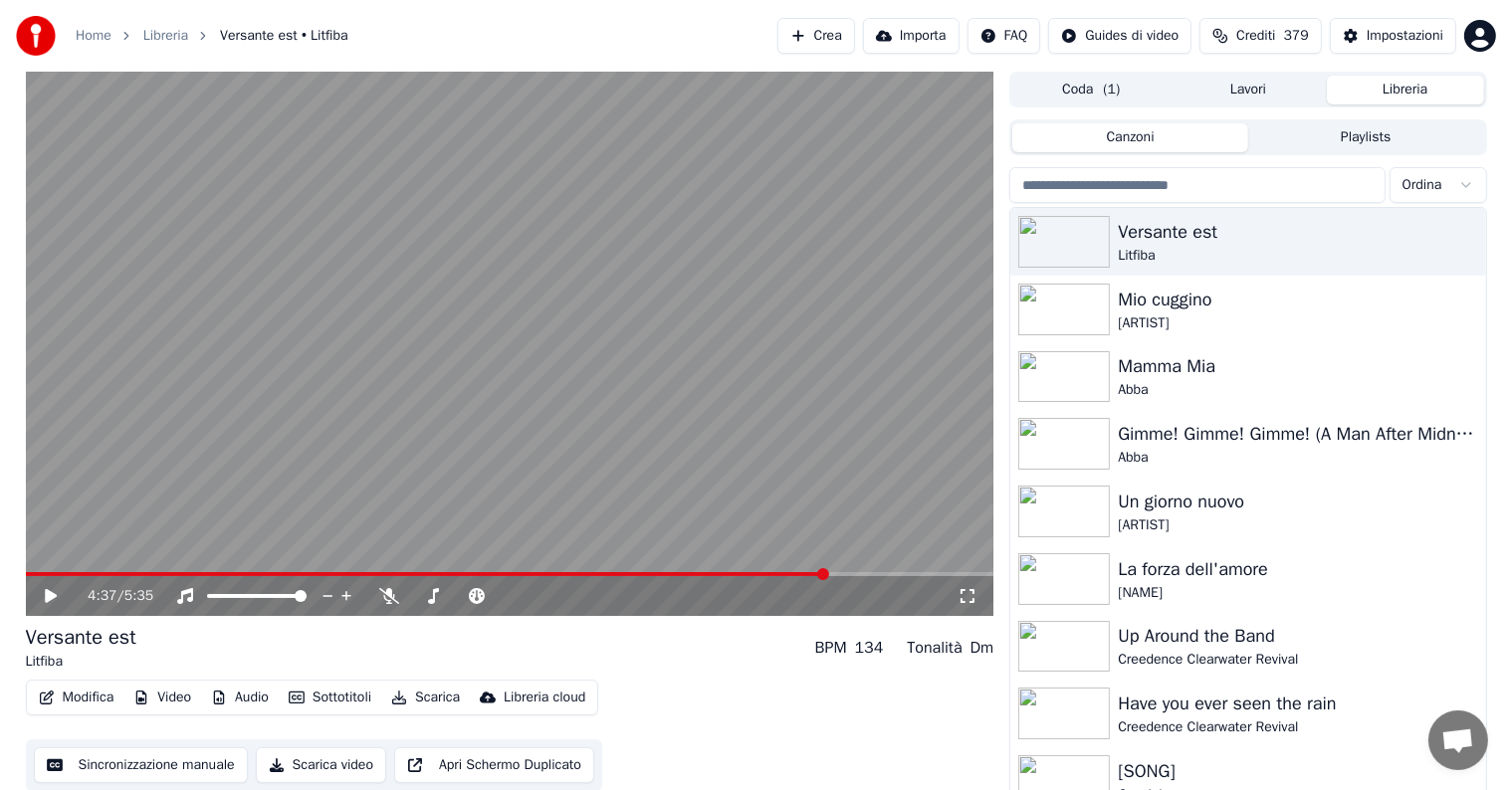 click 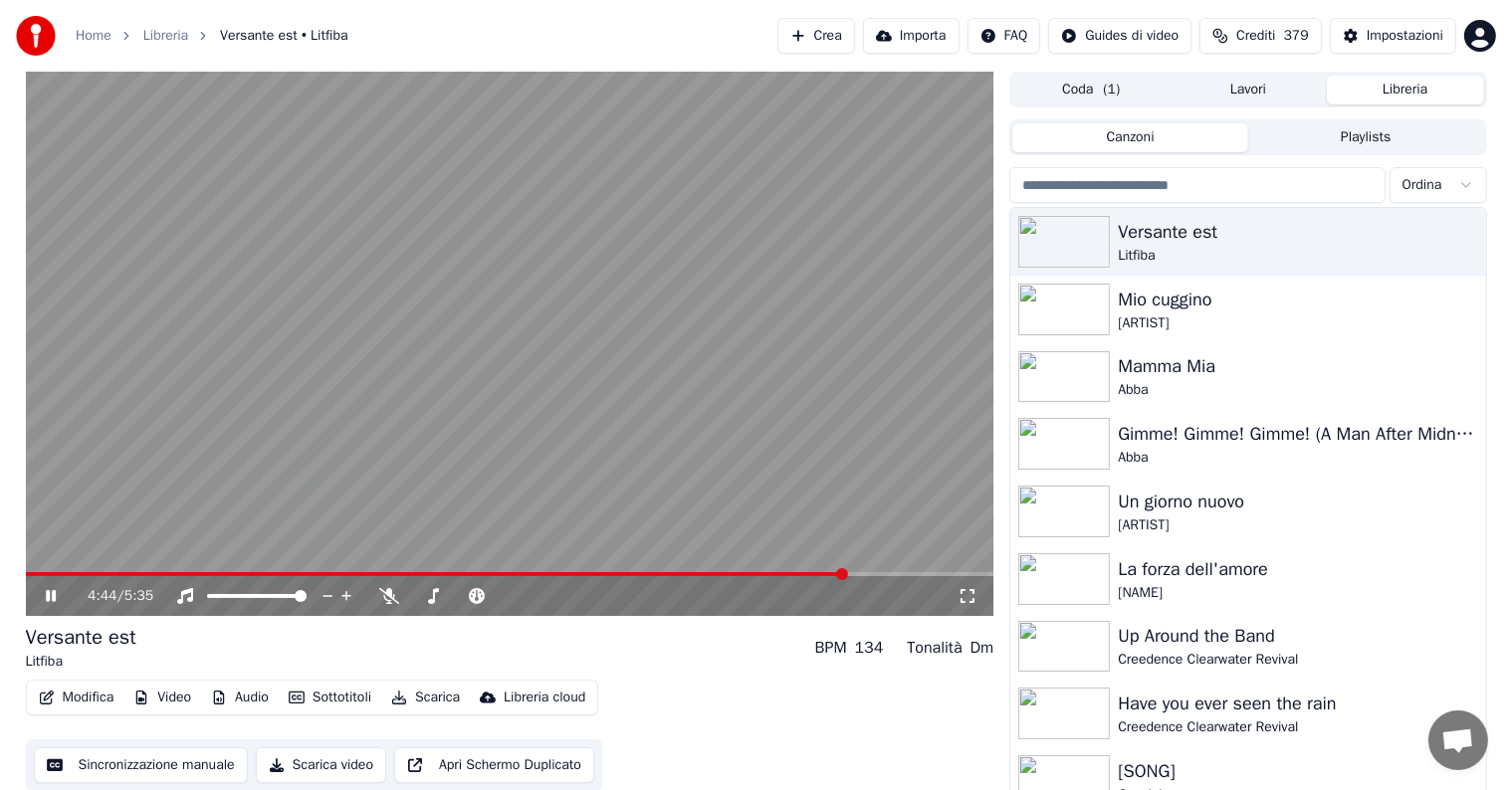 click 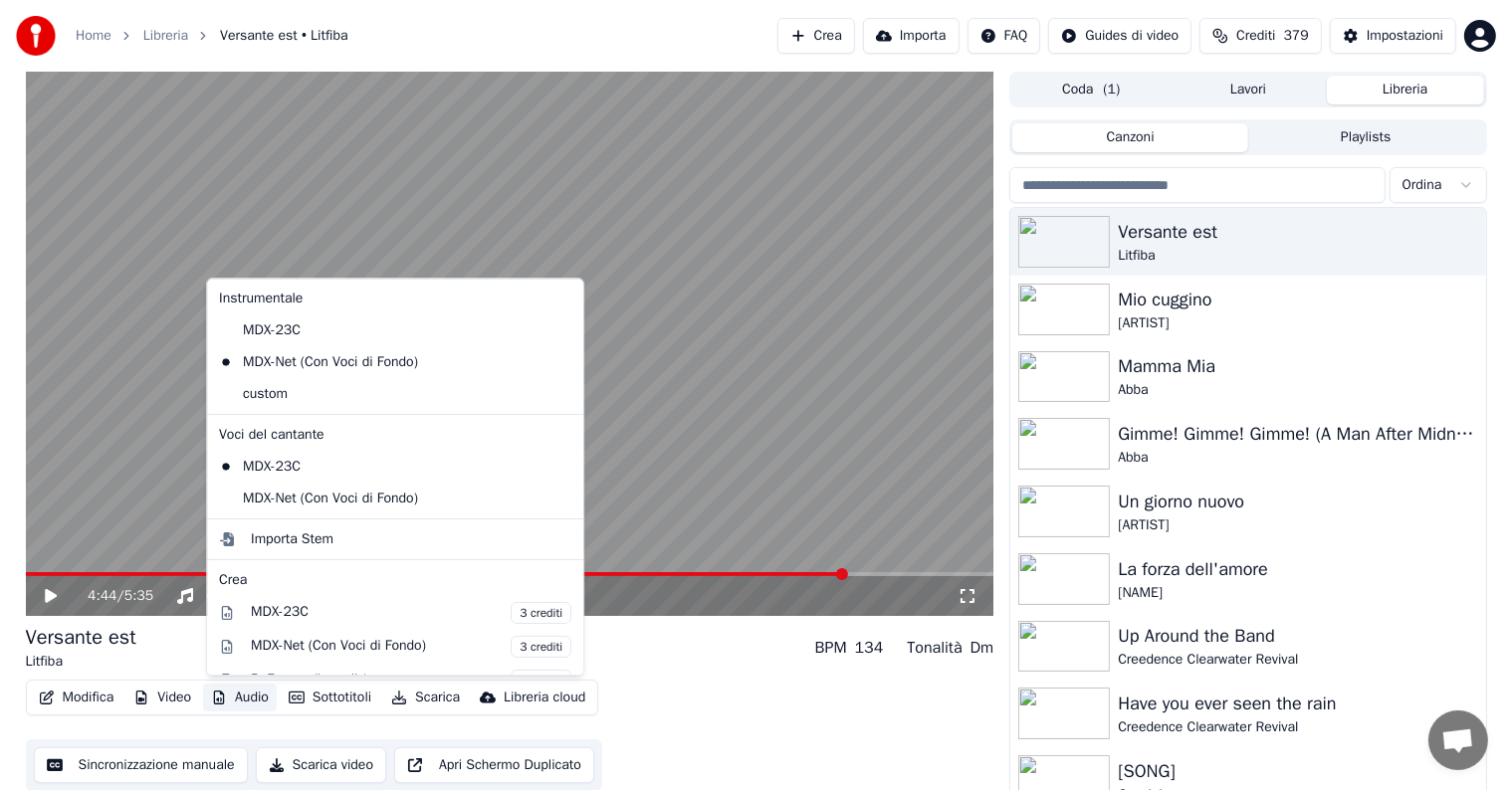 click on "Audio" at bounding box center [240, 697] 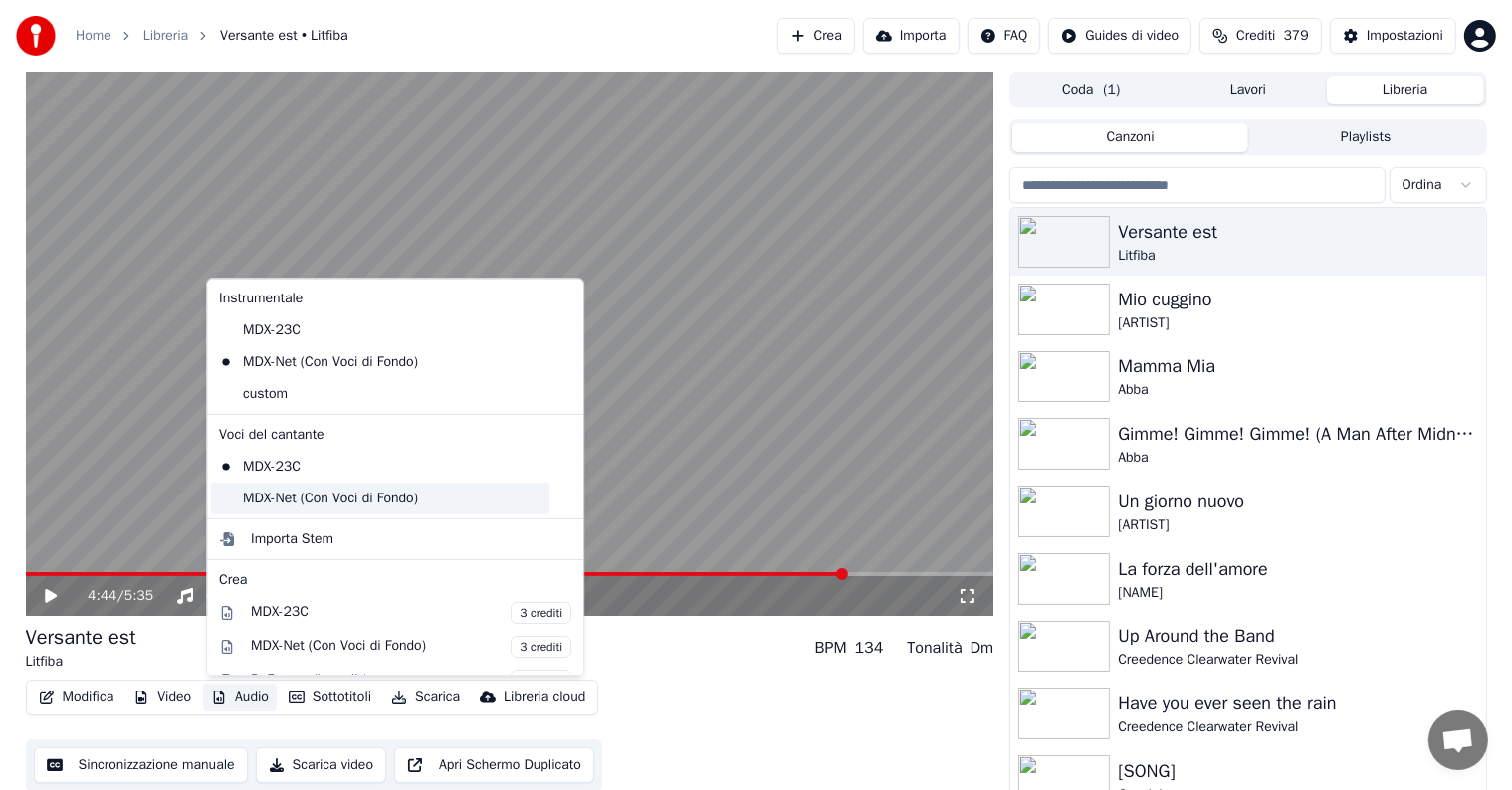 click on "MDX-Net (Con Voci di Fondo)" at bounding box center [380, 498] 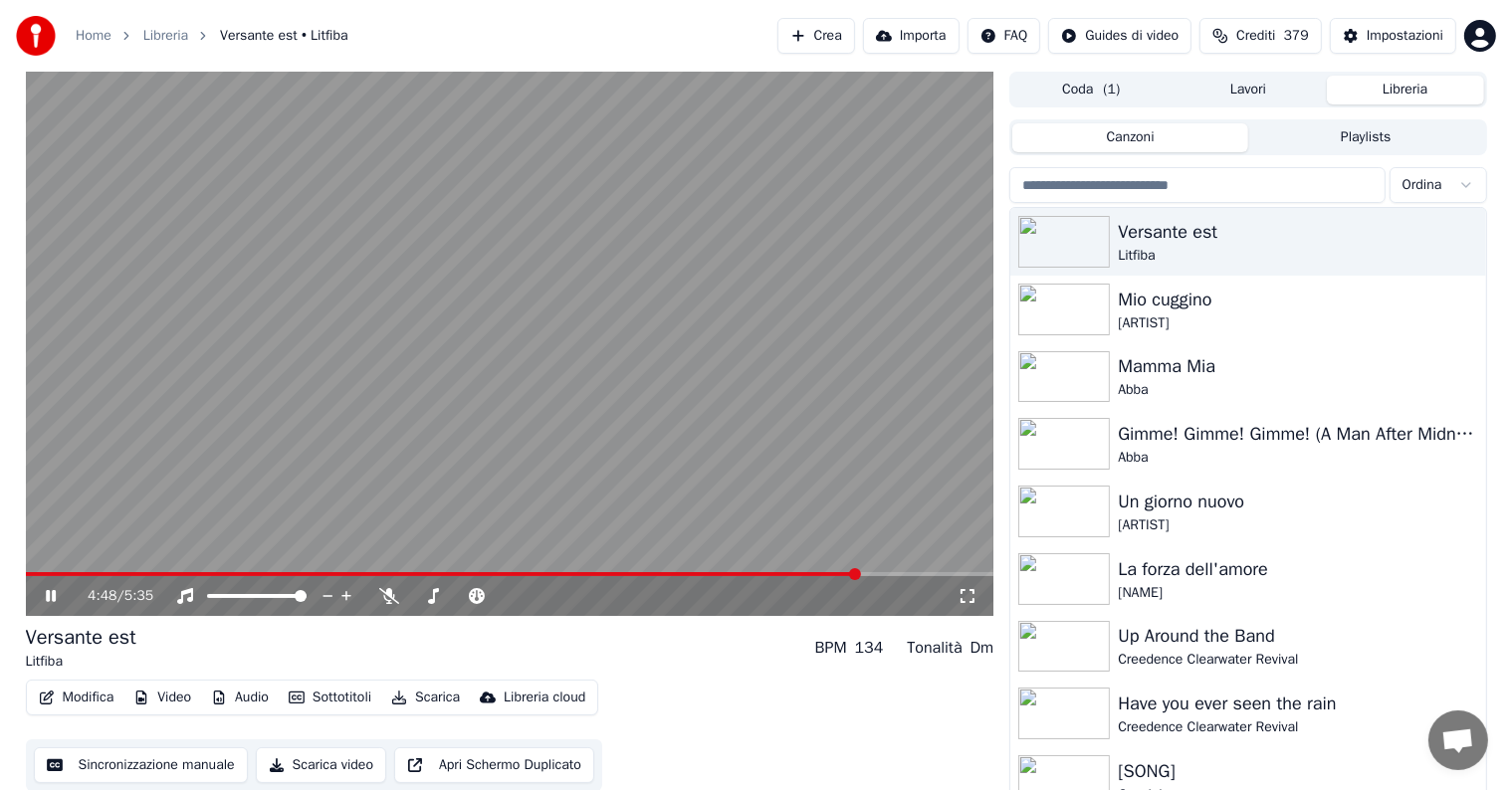 click at bounding box center [443, 574] 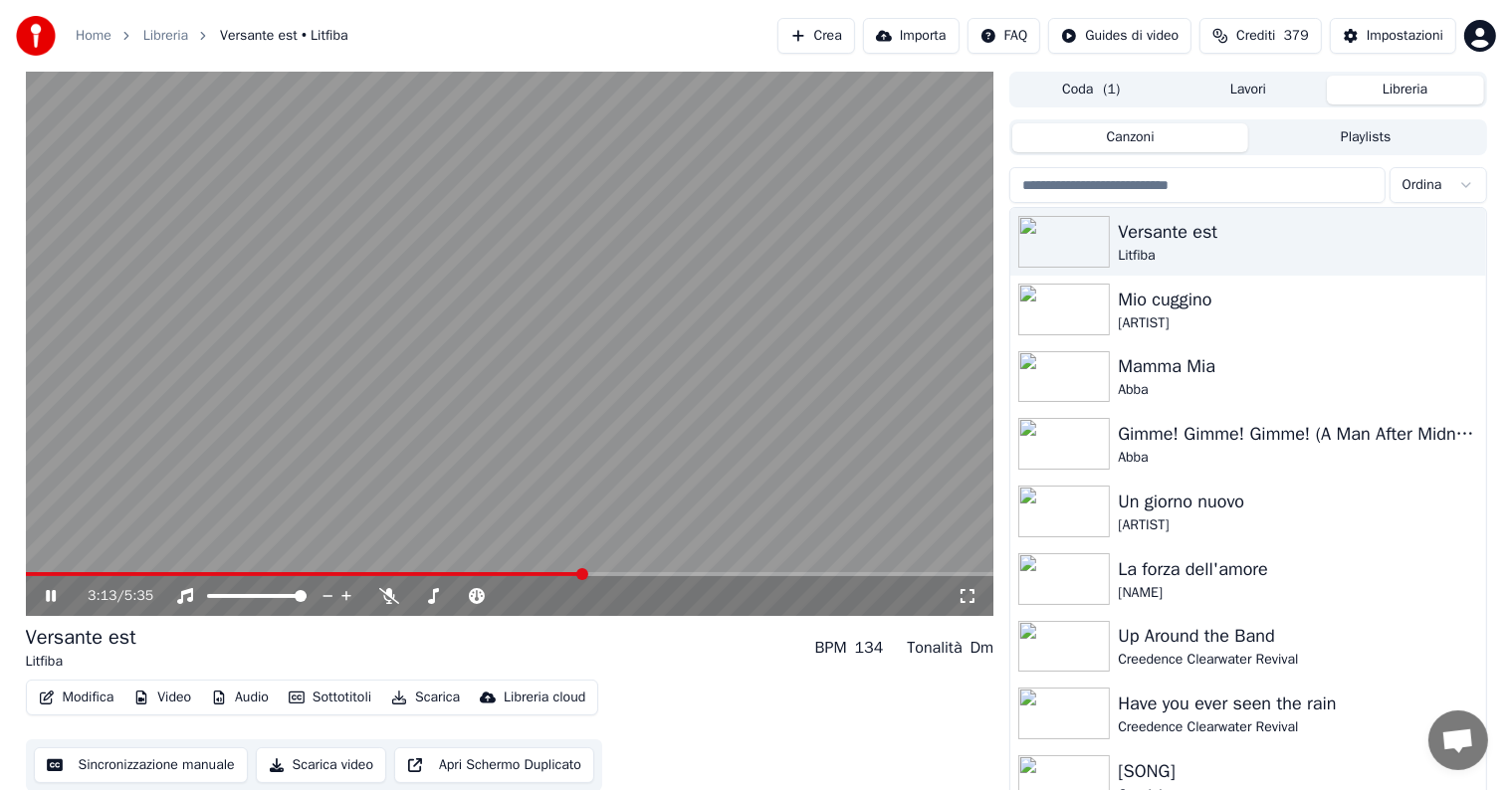 click at bounding box center [582, 574] 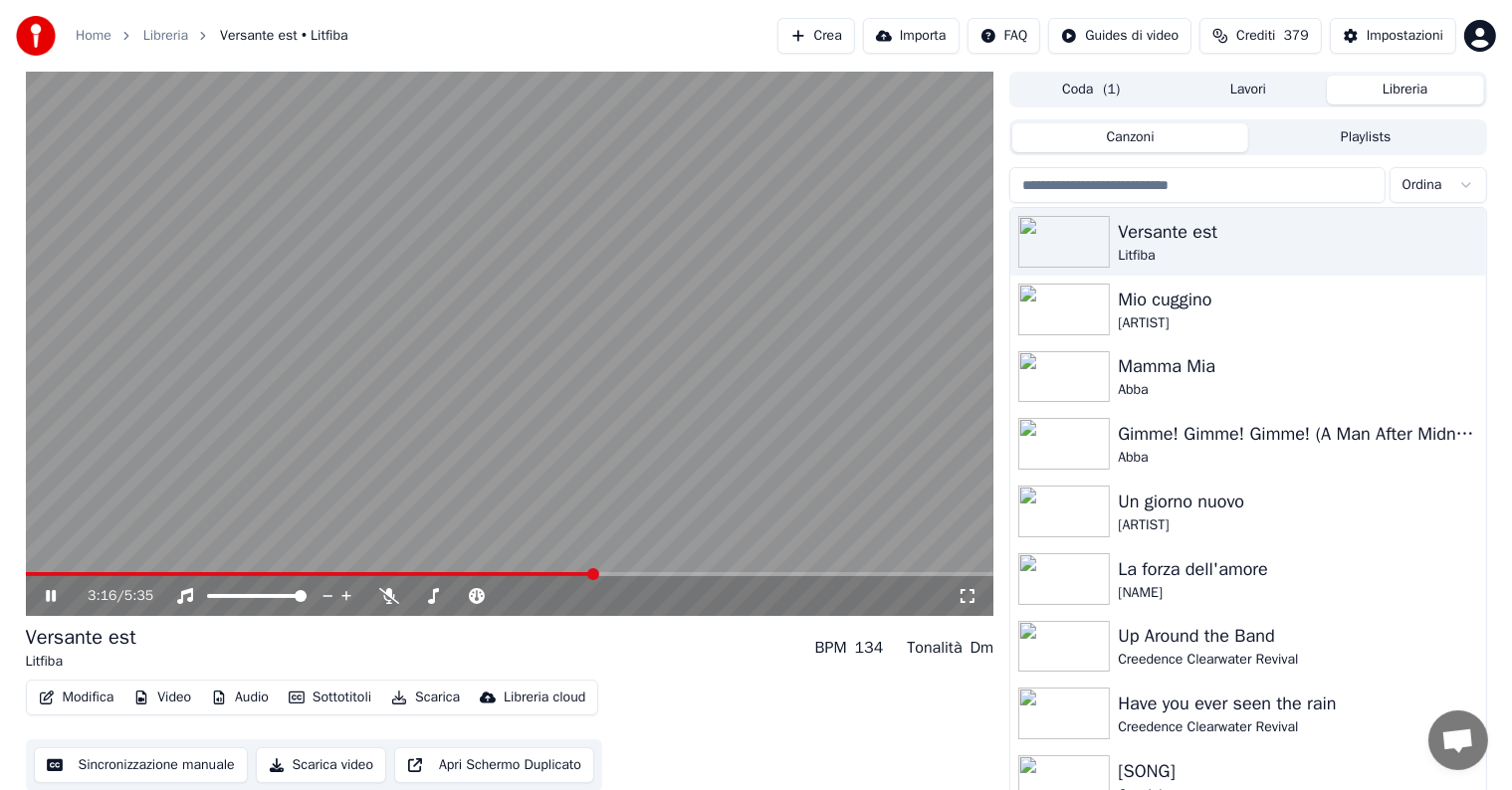 click at bounding box center [510, 574] 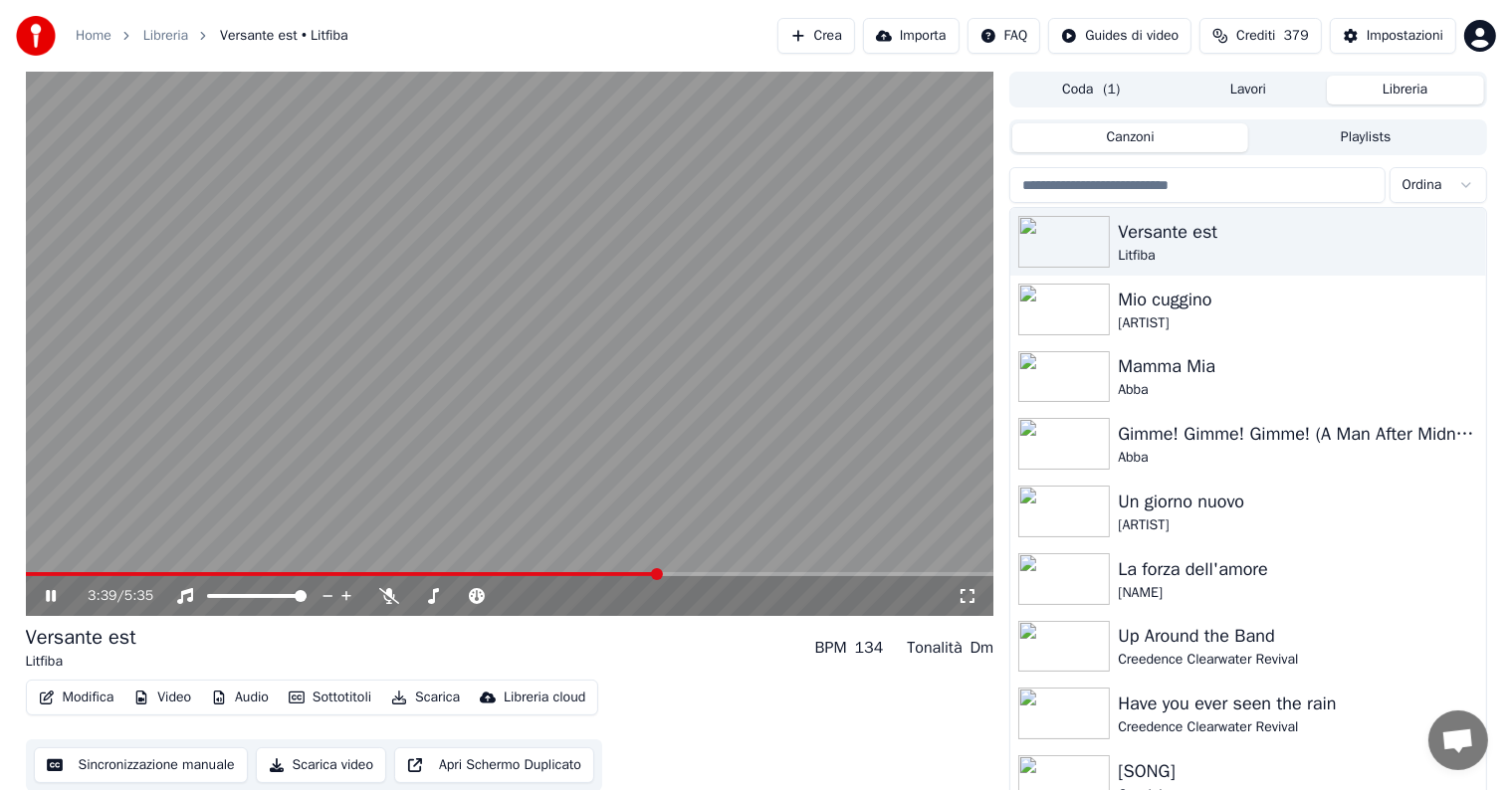 drag, startPoint x: 56, startPoint y: 599, endPoint x: 90, endPoint y: 607, distance: 34.928498 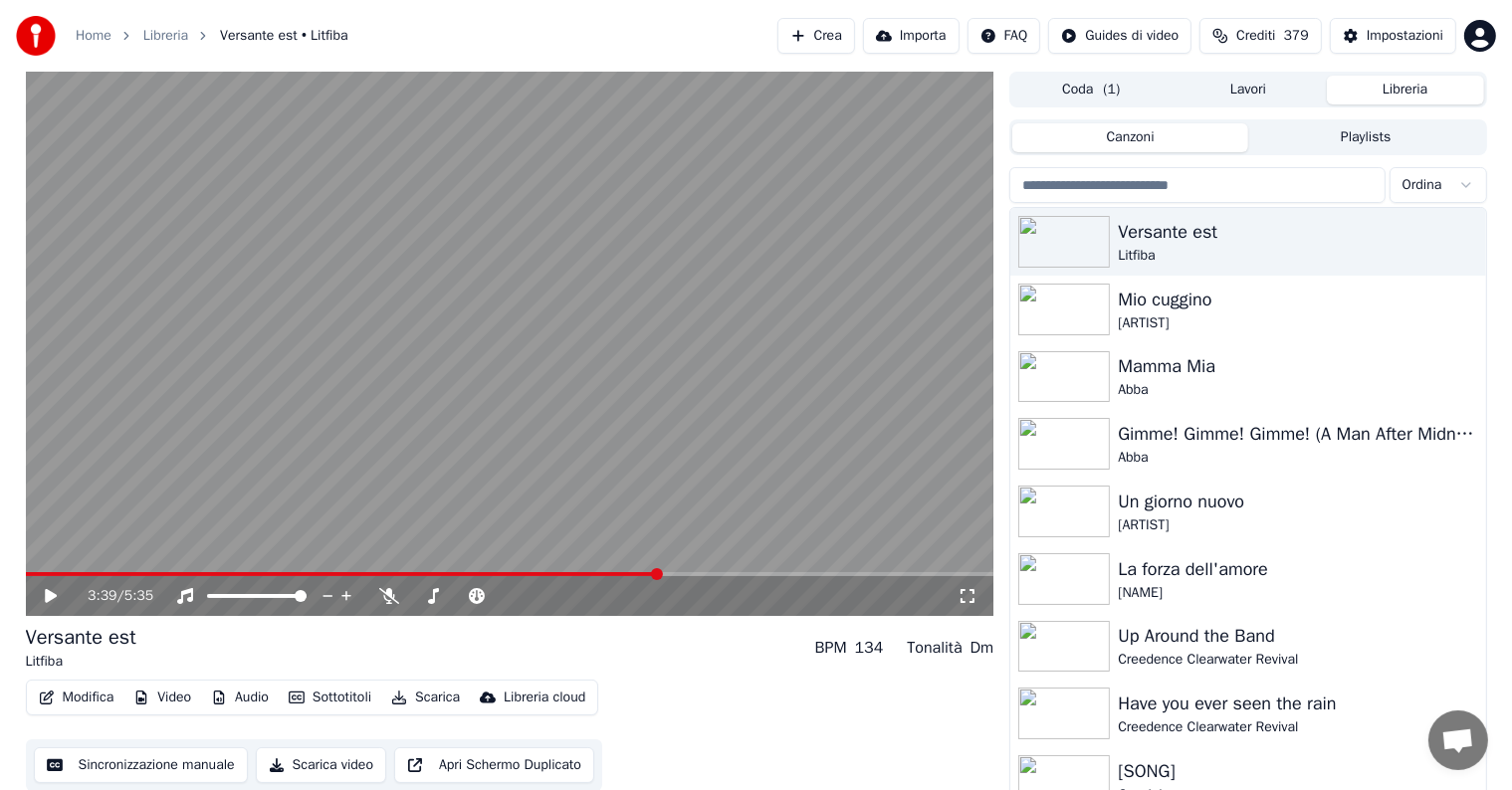 click on "Modifica" at bounding box center (77, 697) 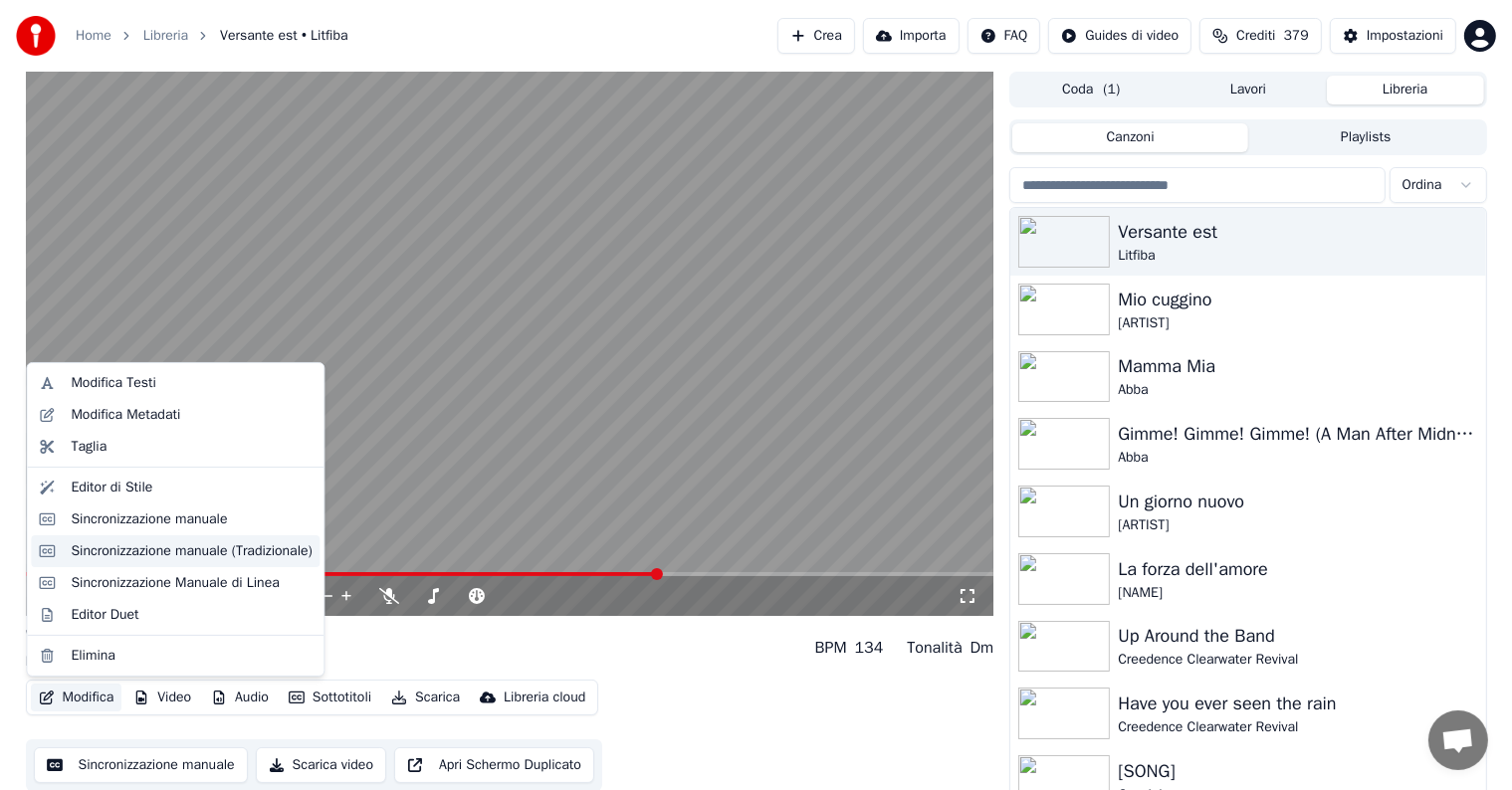 click on "Sincronizzazione manuale (Tradizionale)" at bounding box center [191, 551] 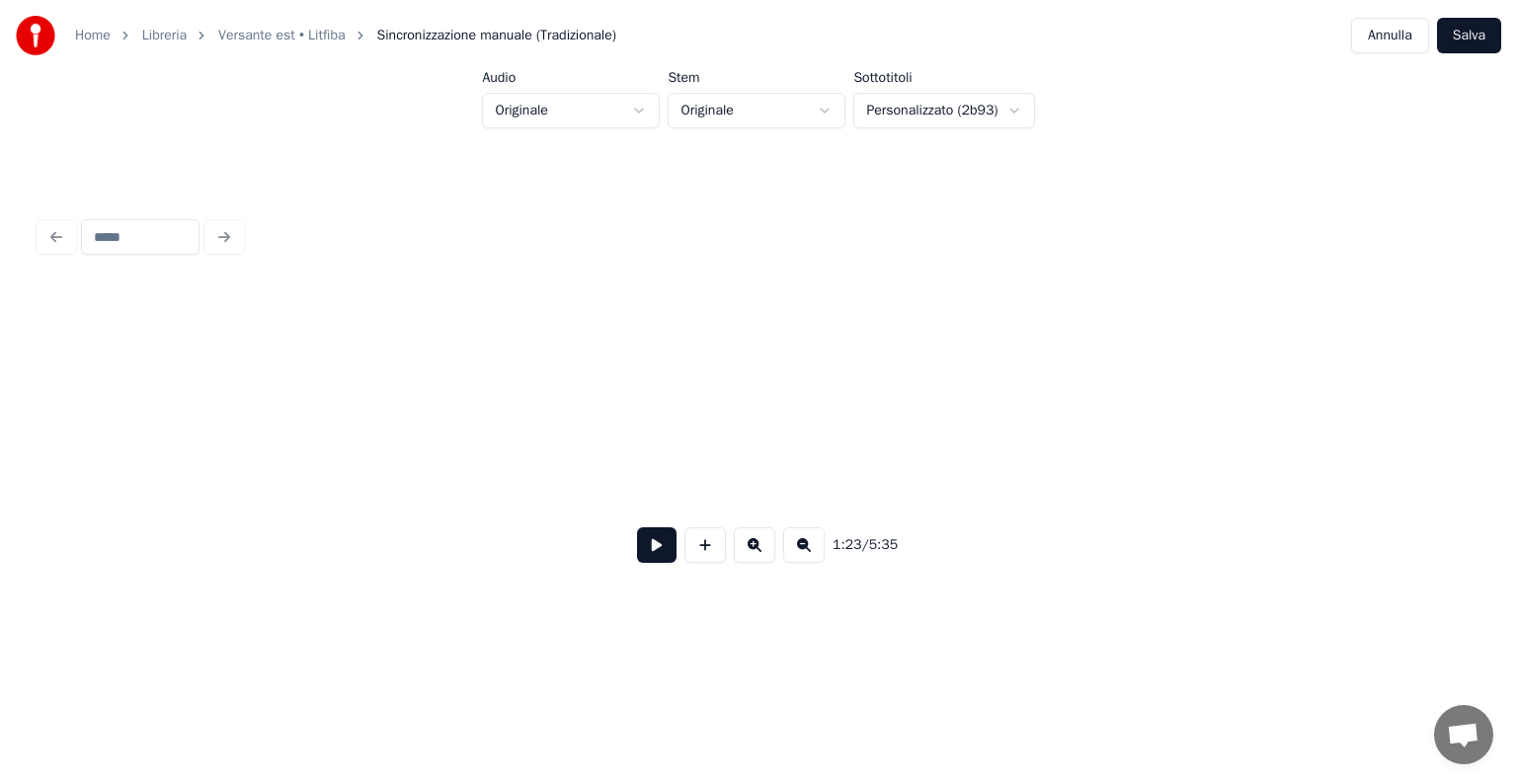 scroll, scrollTop: 0, scrollLeft: 16466, axis: horizontal 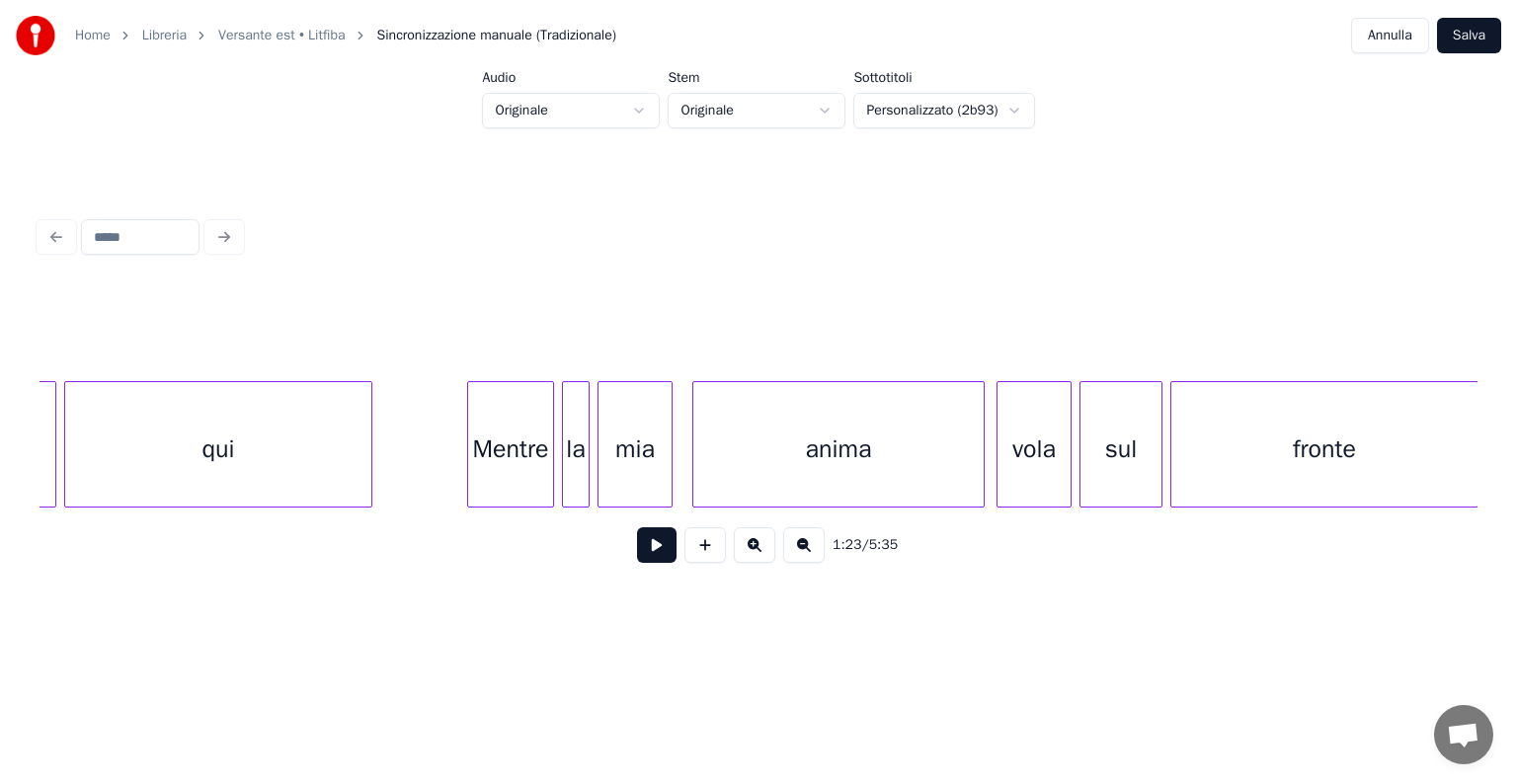 click on "Mentre" at bounding box center [511, 449] 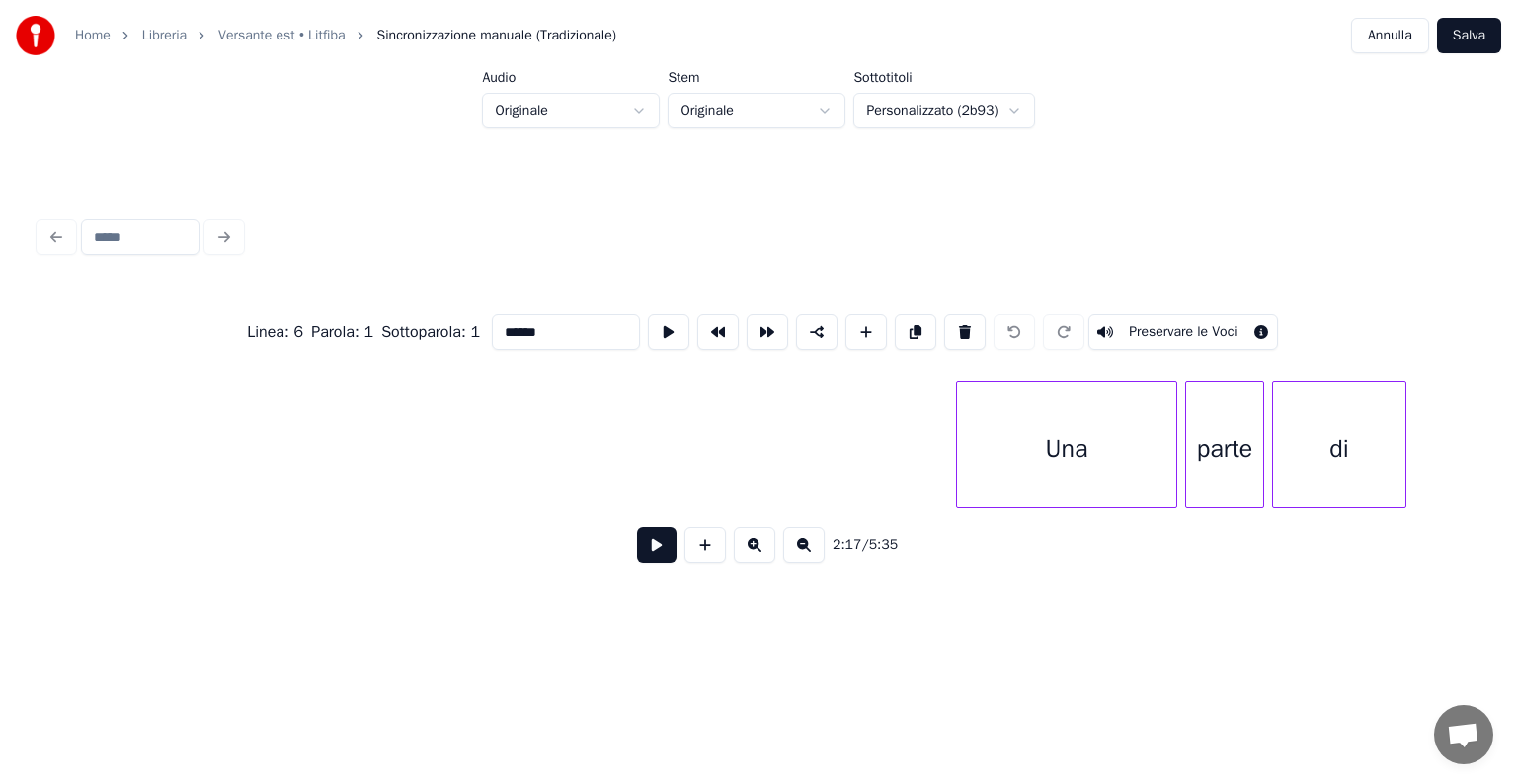 scroll, scrollTop: 0, scrollLeft: 53497, axis: horizontal 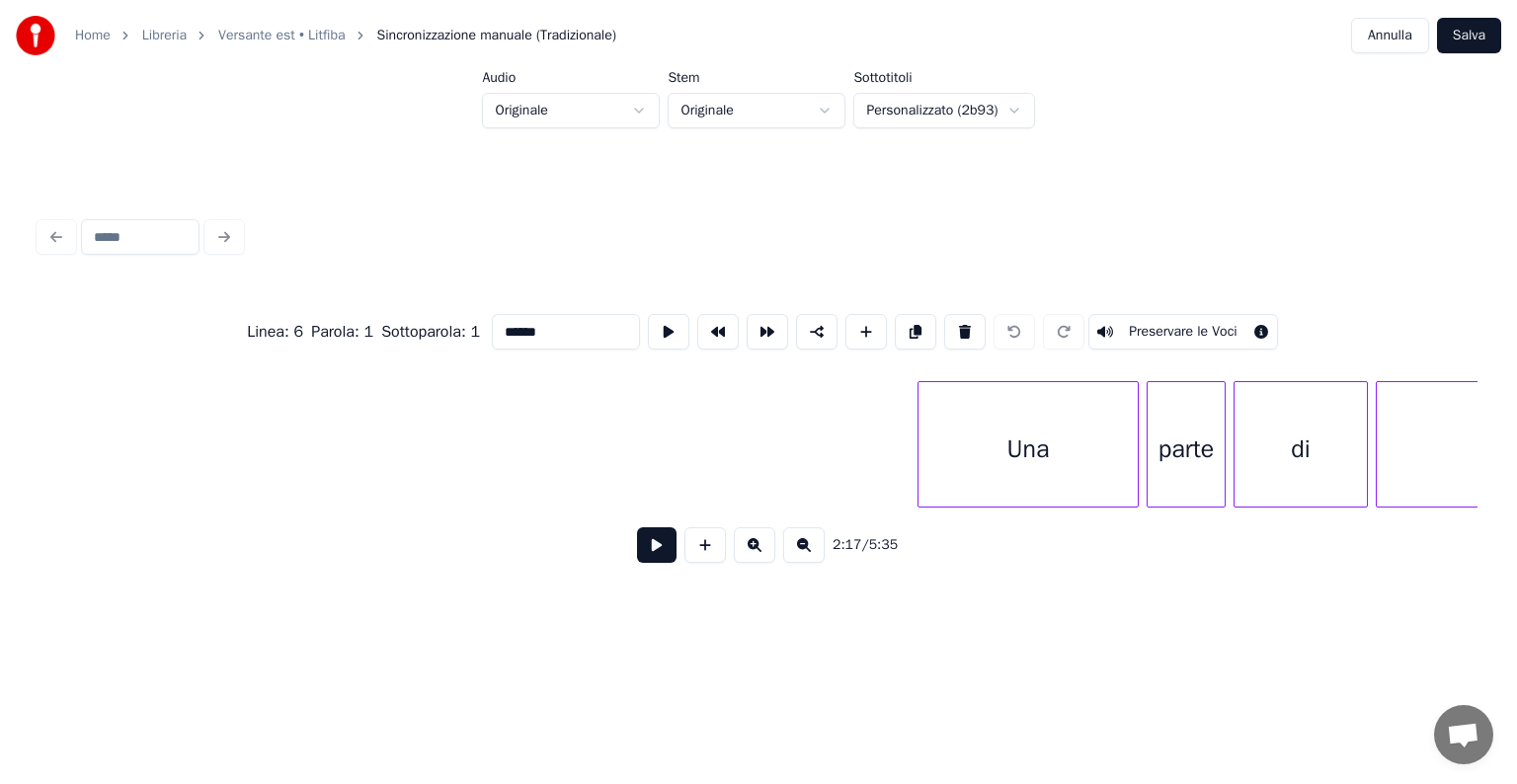 click on "Una" at bounding box center (1028, 449) 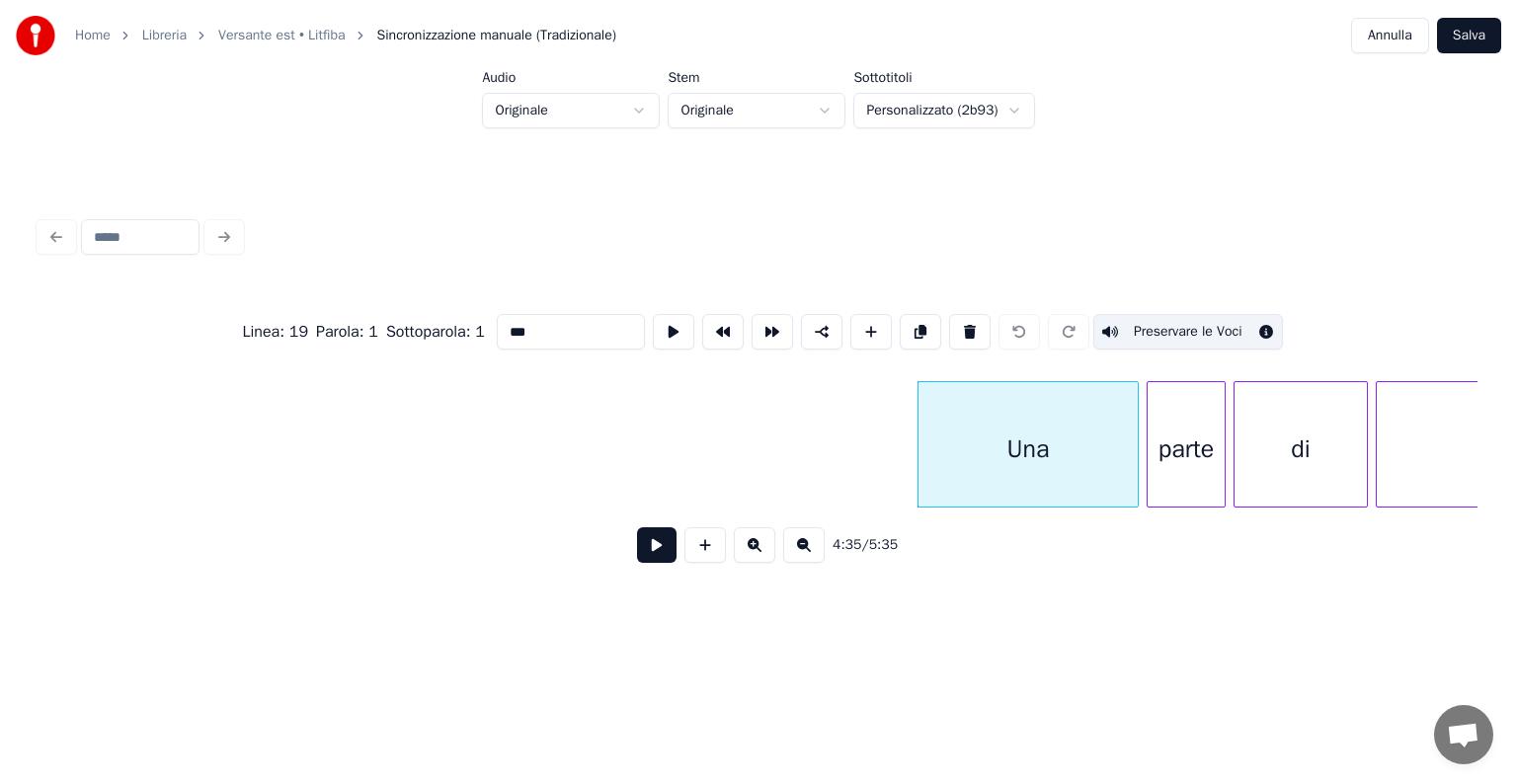 click on "Home Libreria Versante est • Litfiba Sincronizzazione manuale (Tradizionale) Annulla Salva Audio Originale Stem Originale Sottotitoli Personalizzato (2b93) Linea :   19 Parola :   1 Sottoparola :   1 *** Preservare le Voci 4:35  /  5:35" at bounding box center (758, 331) 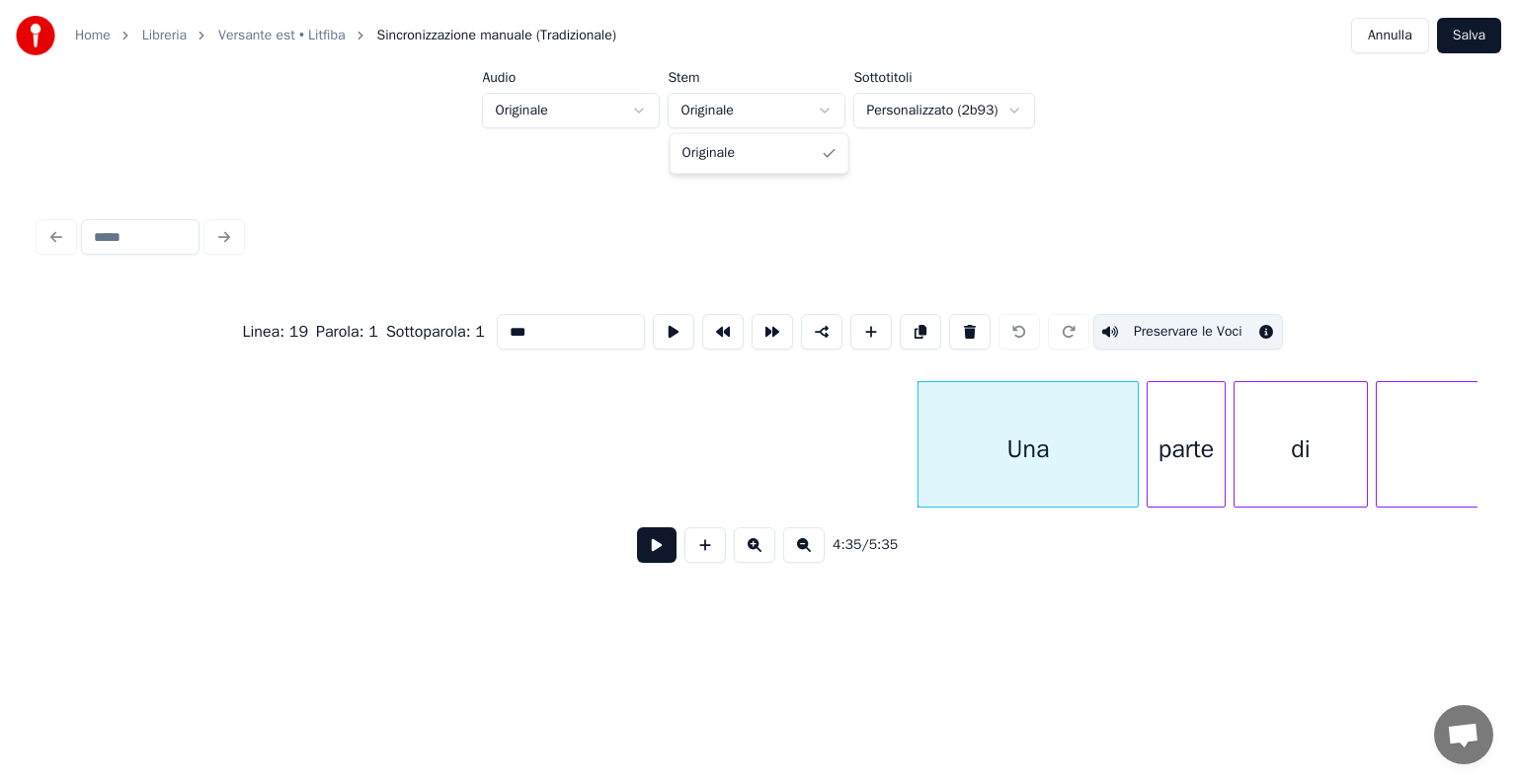click on "Home Libreria Versante est • Litfiba Sincronizzazione manuale (Tradizionale) Annulla Salva Audio Originale Stem Originale Sottotitoli Personalizzato (2b93) Linea :   19 Parola :   1 Sottoparola :   1 *** Preservare le Voci 4:35  /  5:35 Originale" at bounding box center [758, 331] 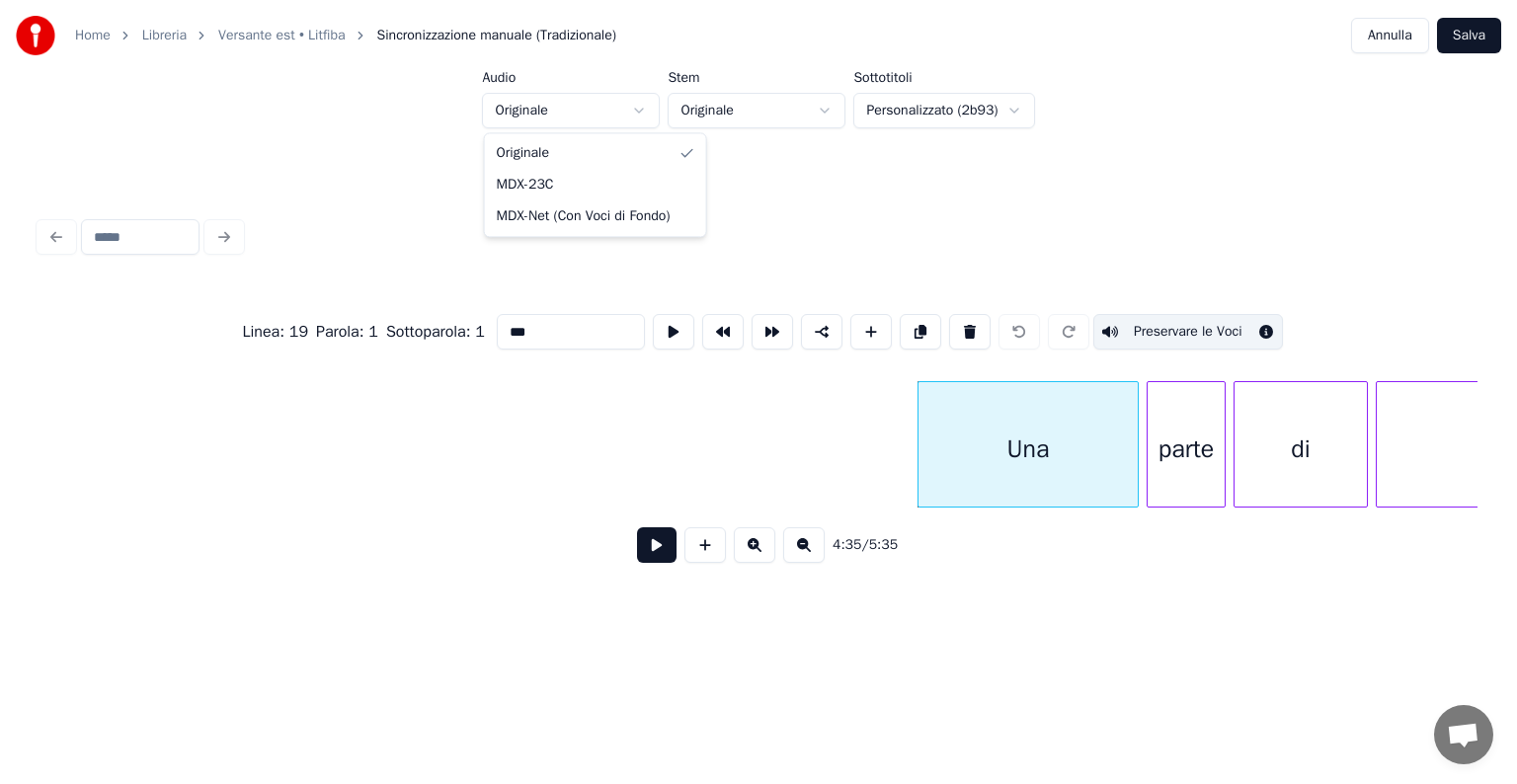 click on "Home Libreria Versante est • Litfiba Sincronizzazione manuale (Tradizionale) Annulla Salva Audio Originale Stem Originale Sottotitoli Personalizzato (2b93) Linea :   19 Parola :   1 Sottoparola :   1 *** Preservare le Voci 4:35  /  5:35 Originale MDX-23C MDX-Net (Con Voci di Fondo)" at bounding box center [758, 331] 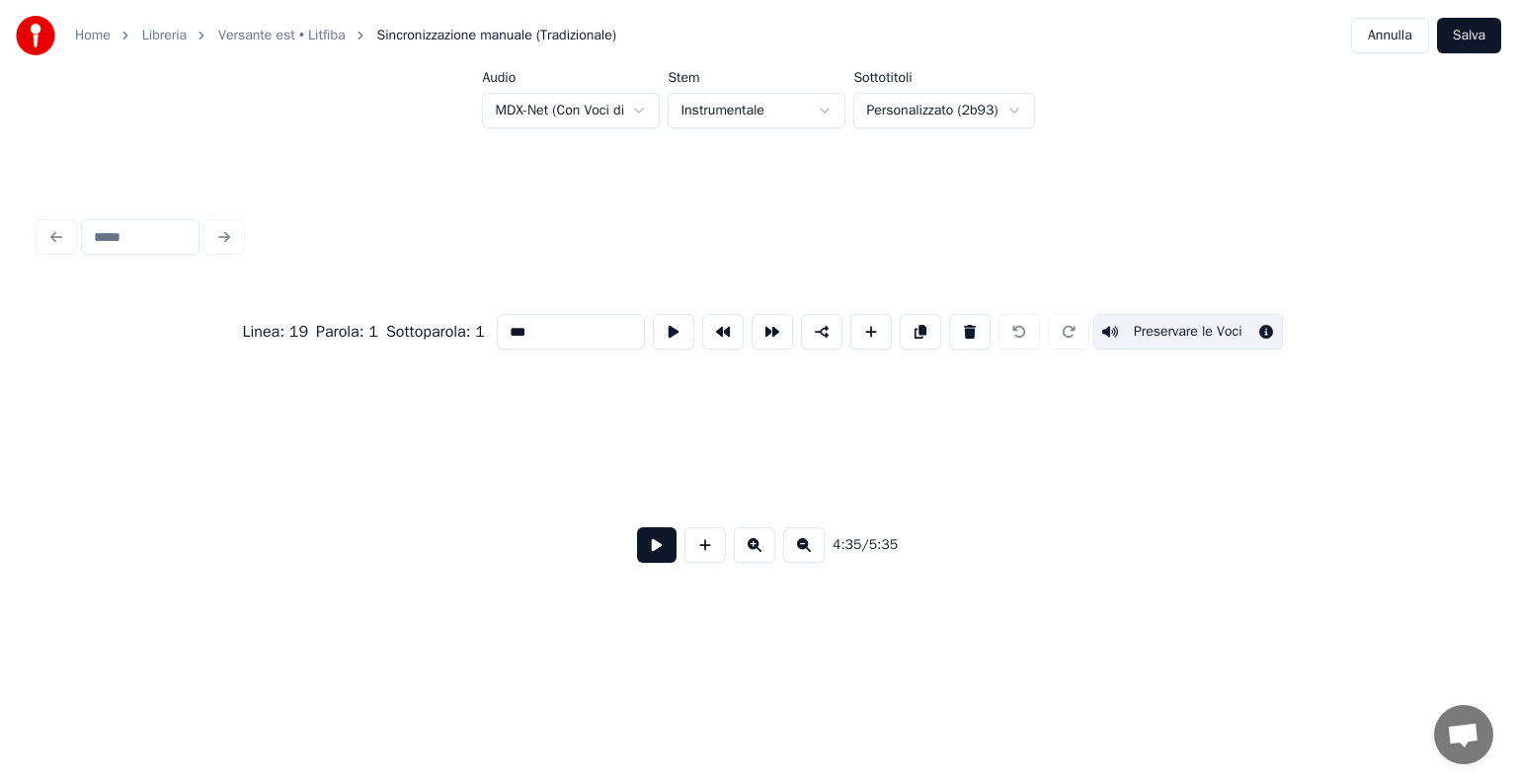 scroll, scrollTop: 0, scrollLeft: 16465, axis: horizontal 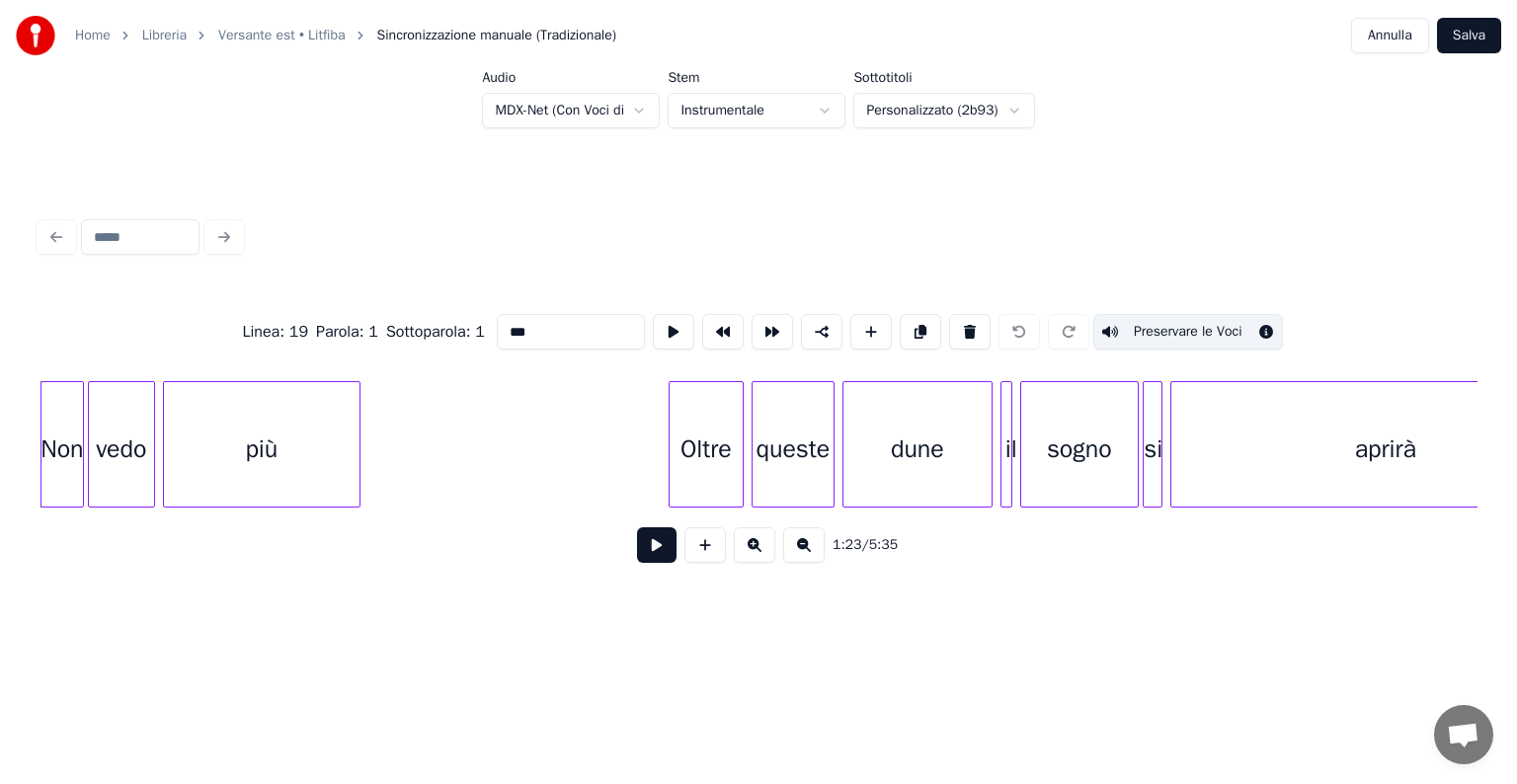click on "Oltre" at bounding box center (706, 449) 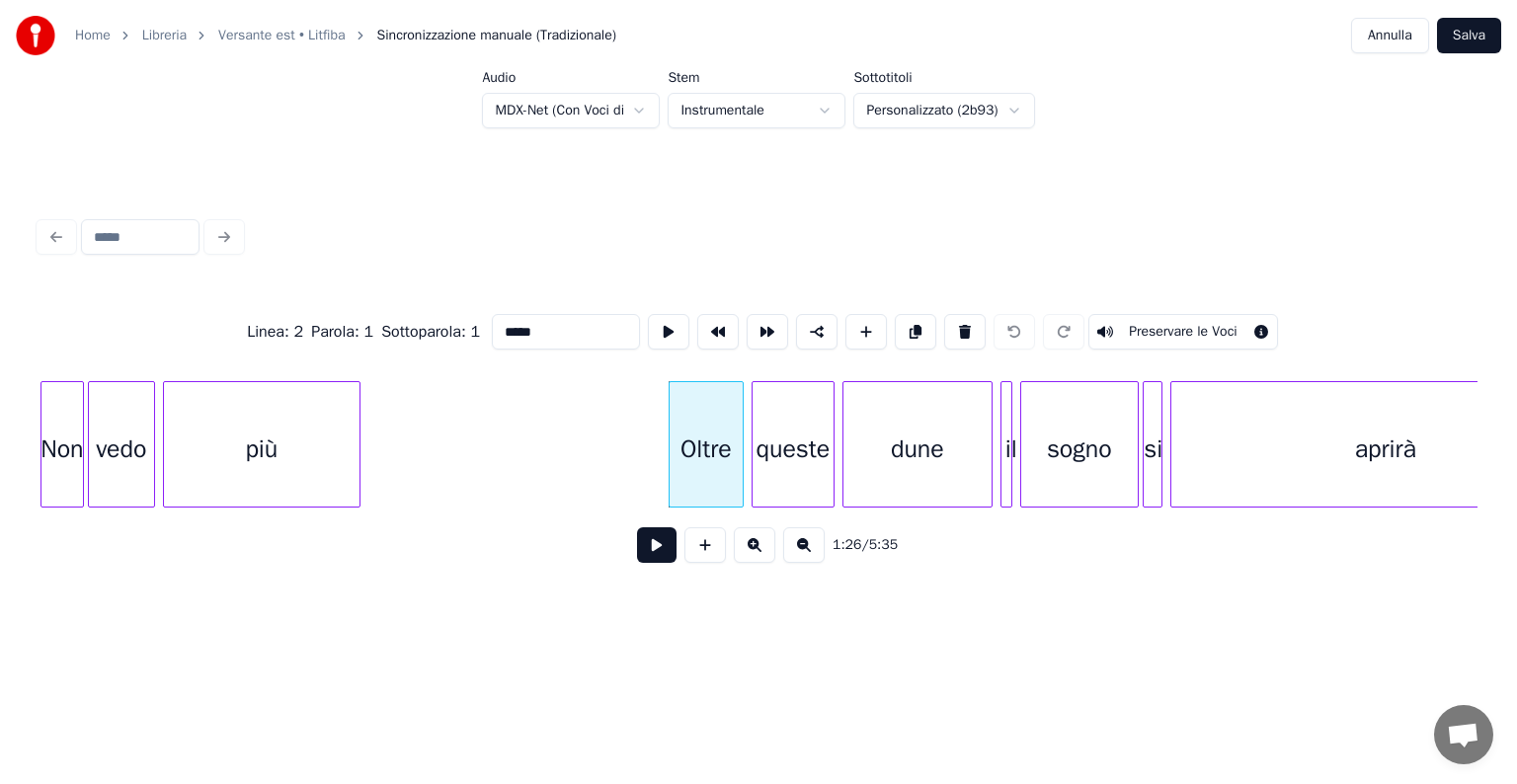 click at bounding box center (657, 545) 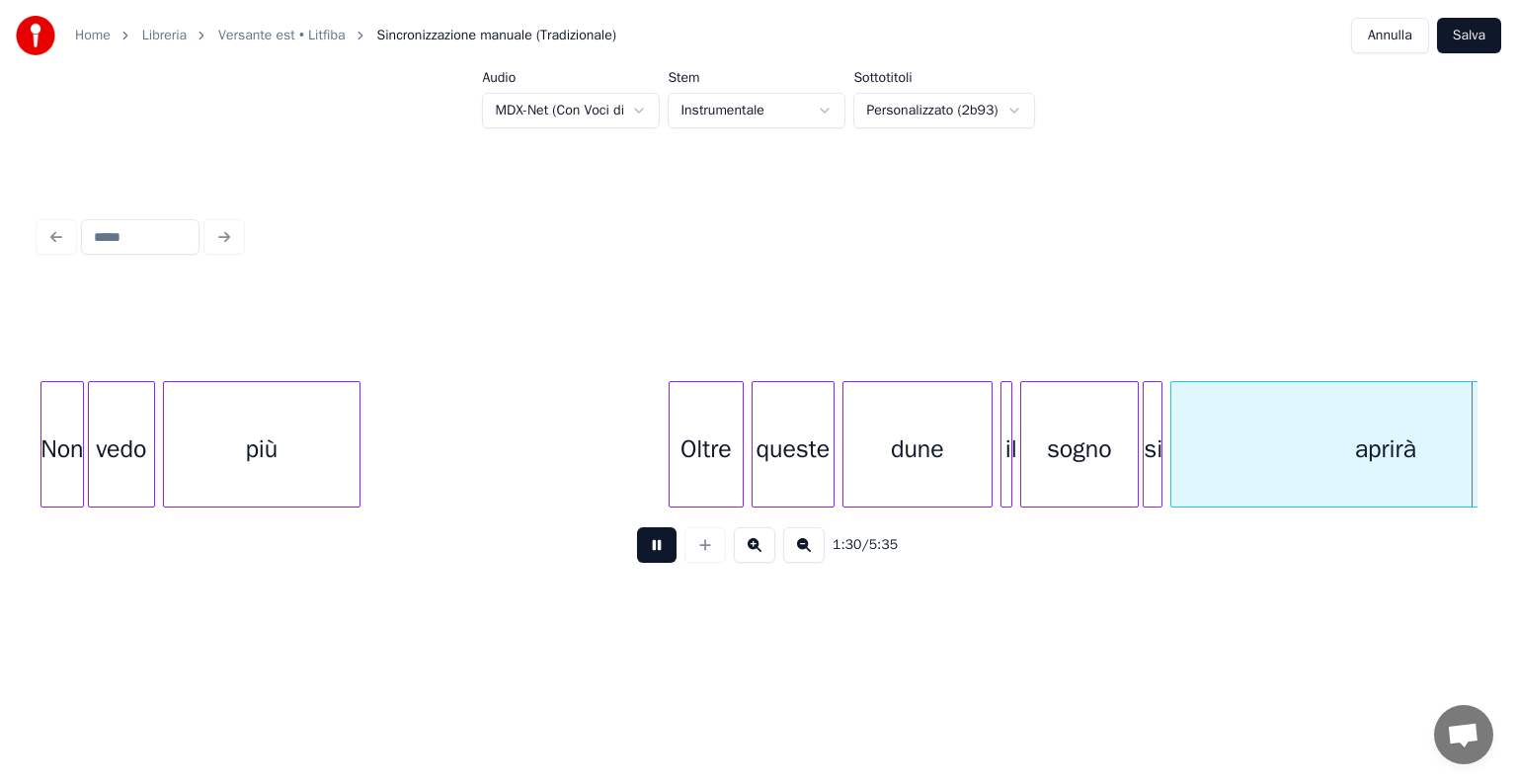 scroll, scrollTop: 0, scrollLeft: 17910, axis: horizontal 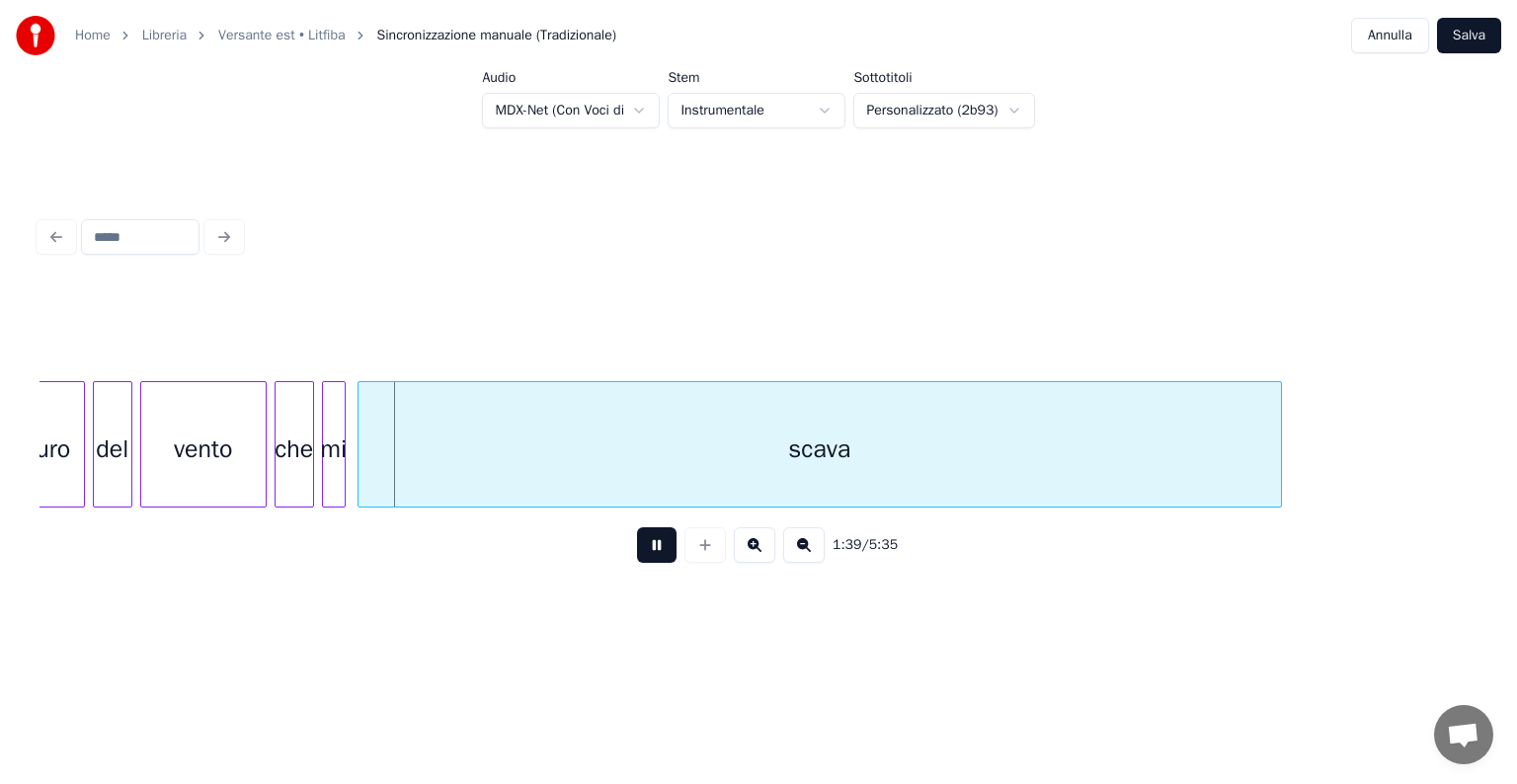 click at bounding box center [657, 545] 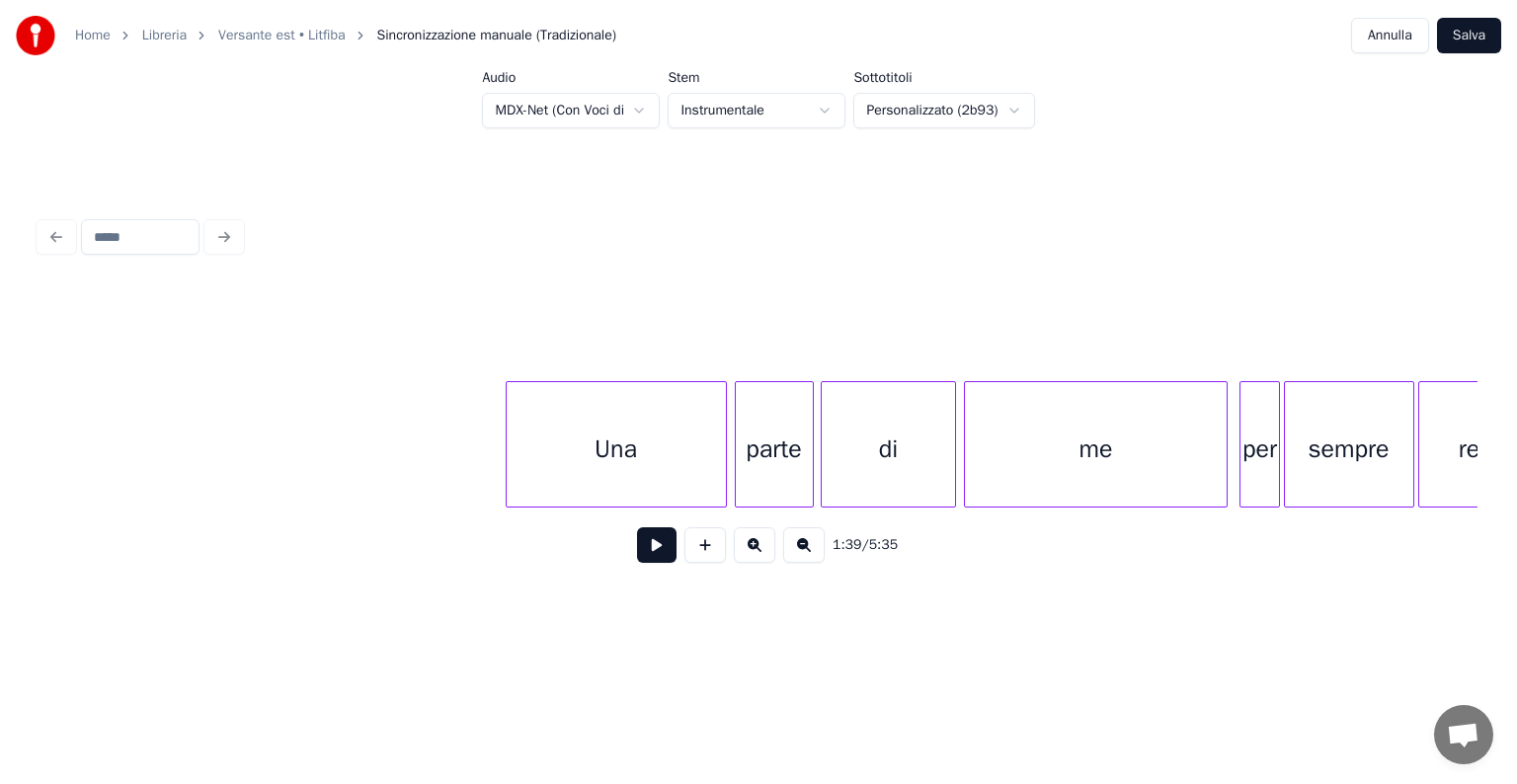 scroll, scrollTop: 0, scrollLeft: 54170, axis: horizontal 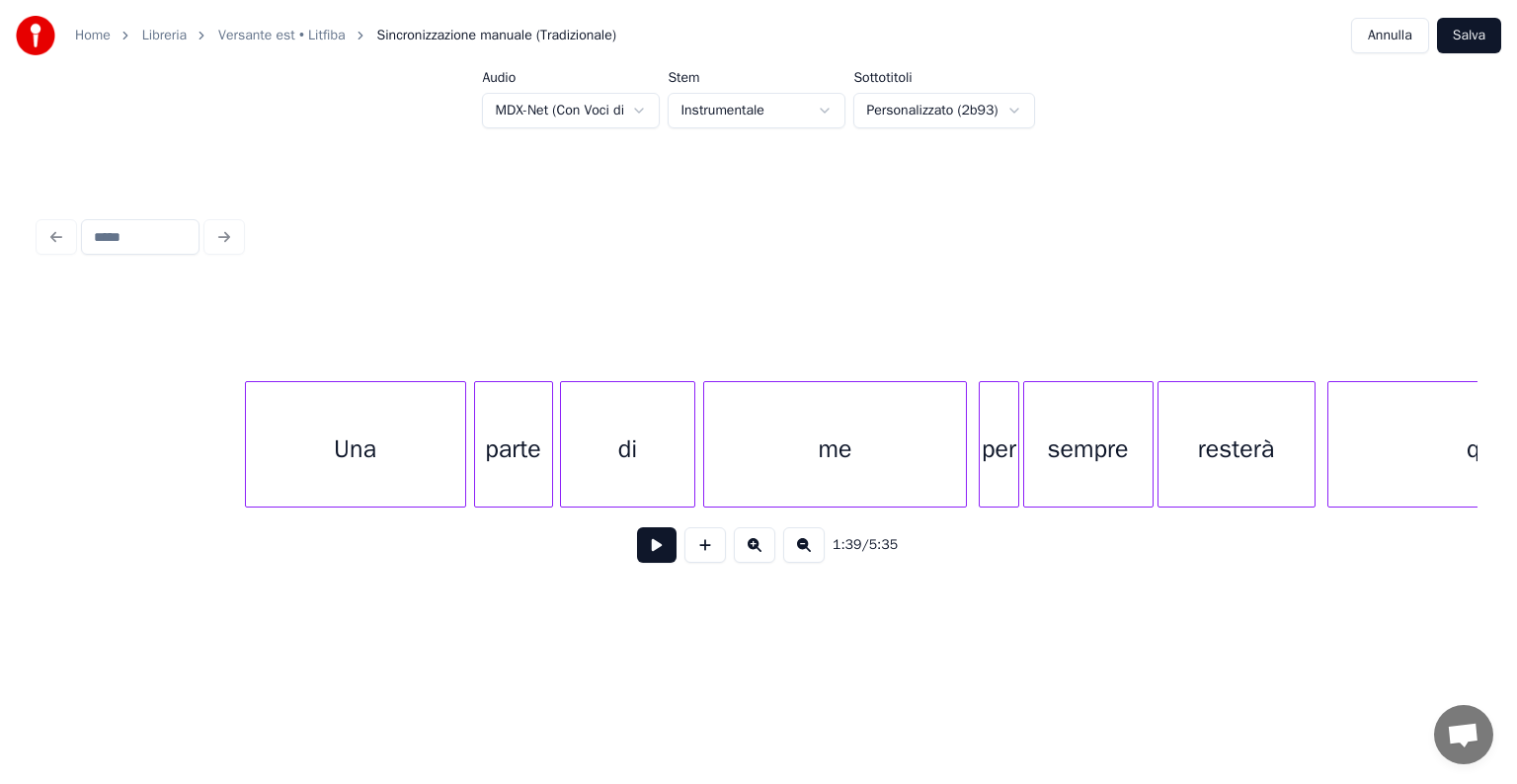 click on "resterà" at bounding box center (1237, 449) 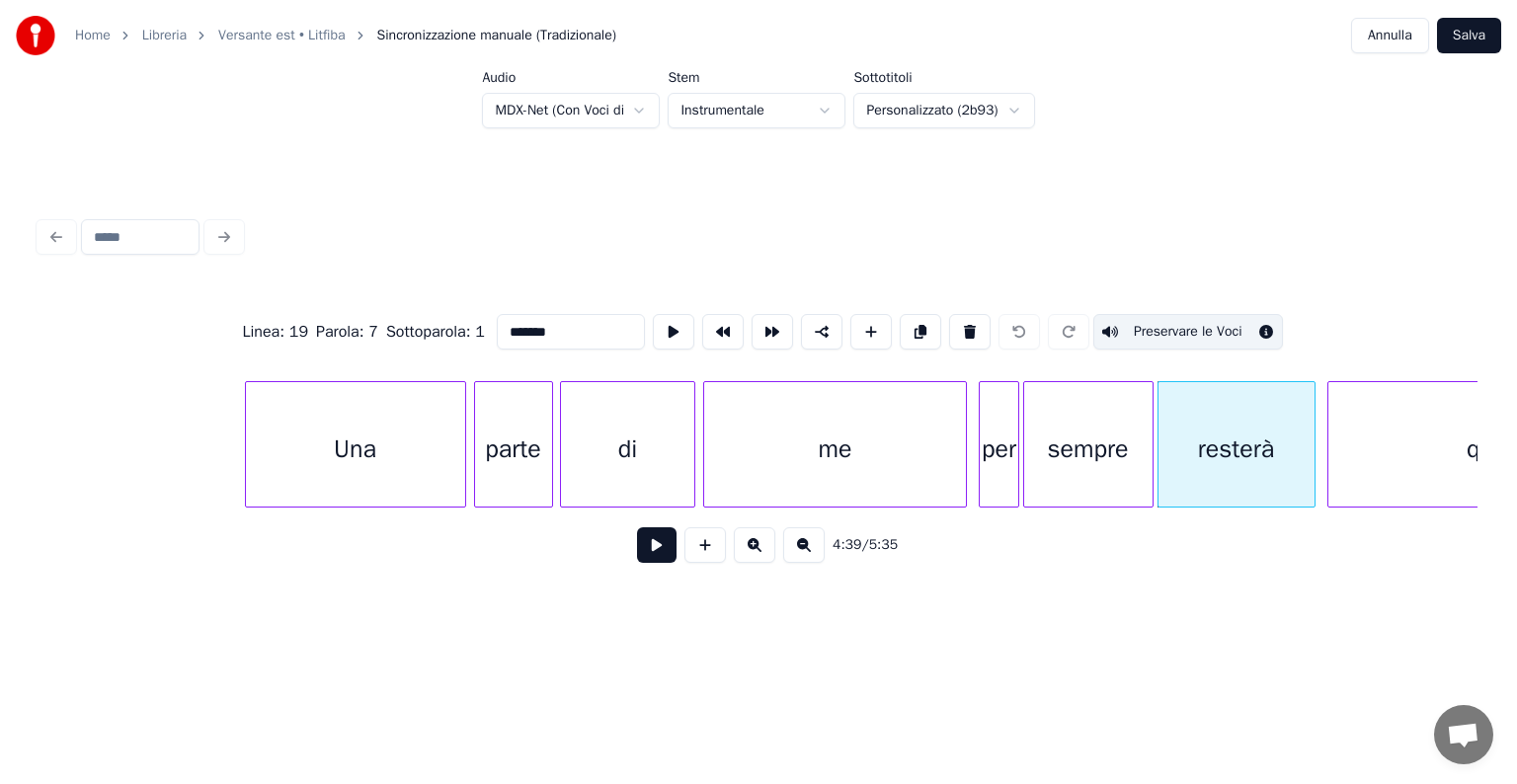 click at bounding box center (657, 545) 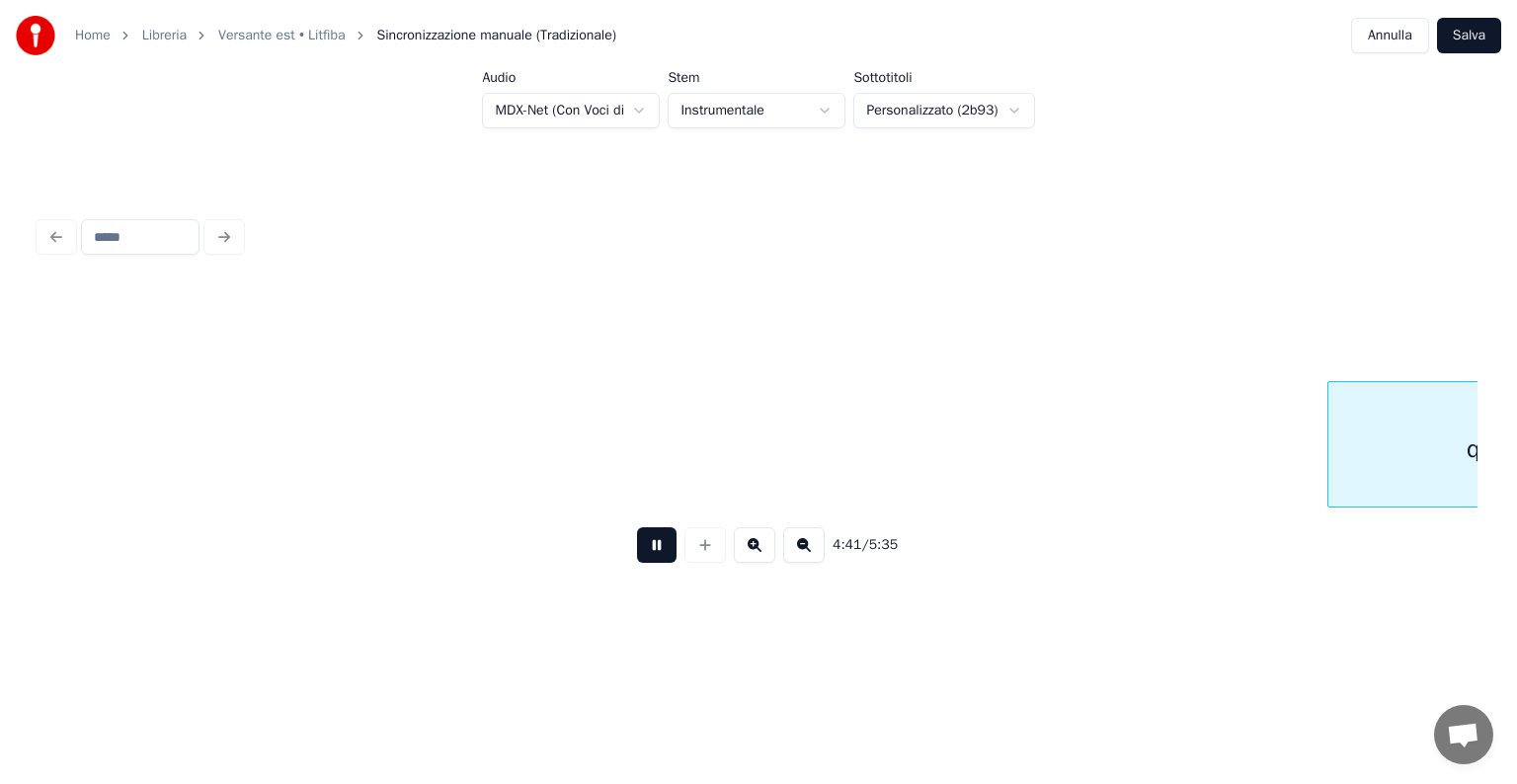 scroll, scrollTop: 0, scrollLeft: 55609, axis: horizontal 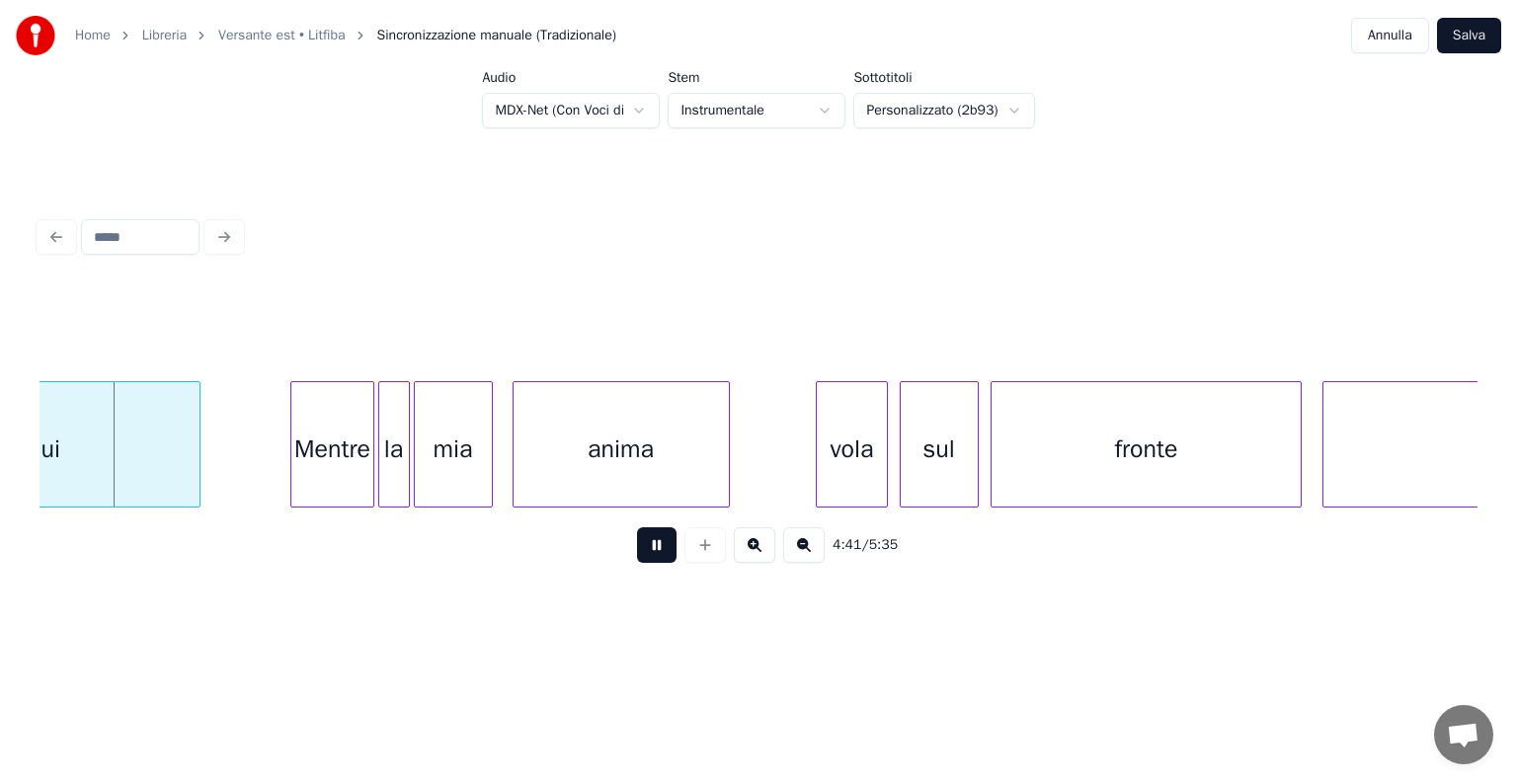 click at bounding box center [657, 545] 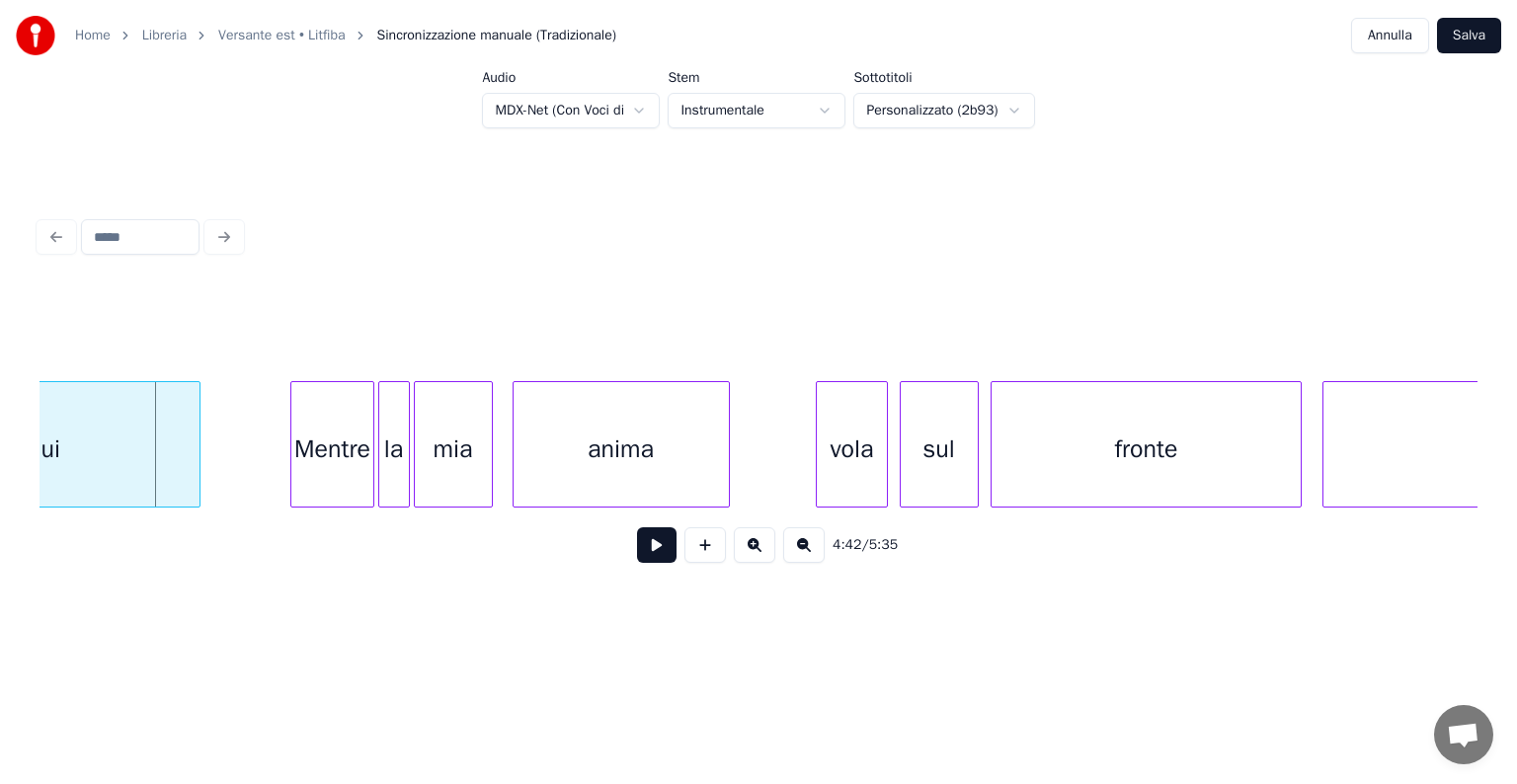 click on "Home Libreria Versante est • Litfiba Sincronizzazione manuale (Tradizionale) Annulla Salva Audio MDX-Net (Con Voci di Fondo) Stem Instrumentale Sottotitoli Personalizzato (2b93) 4:42  /  5:35" at bounding box center (758, 331) 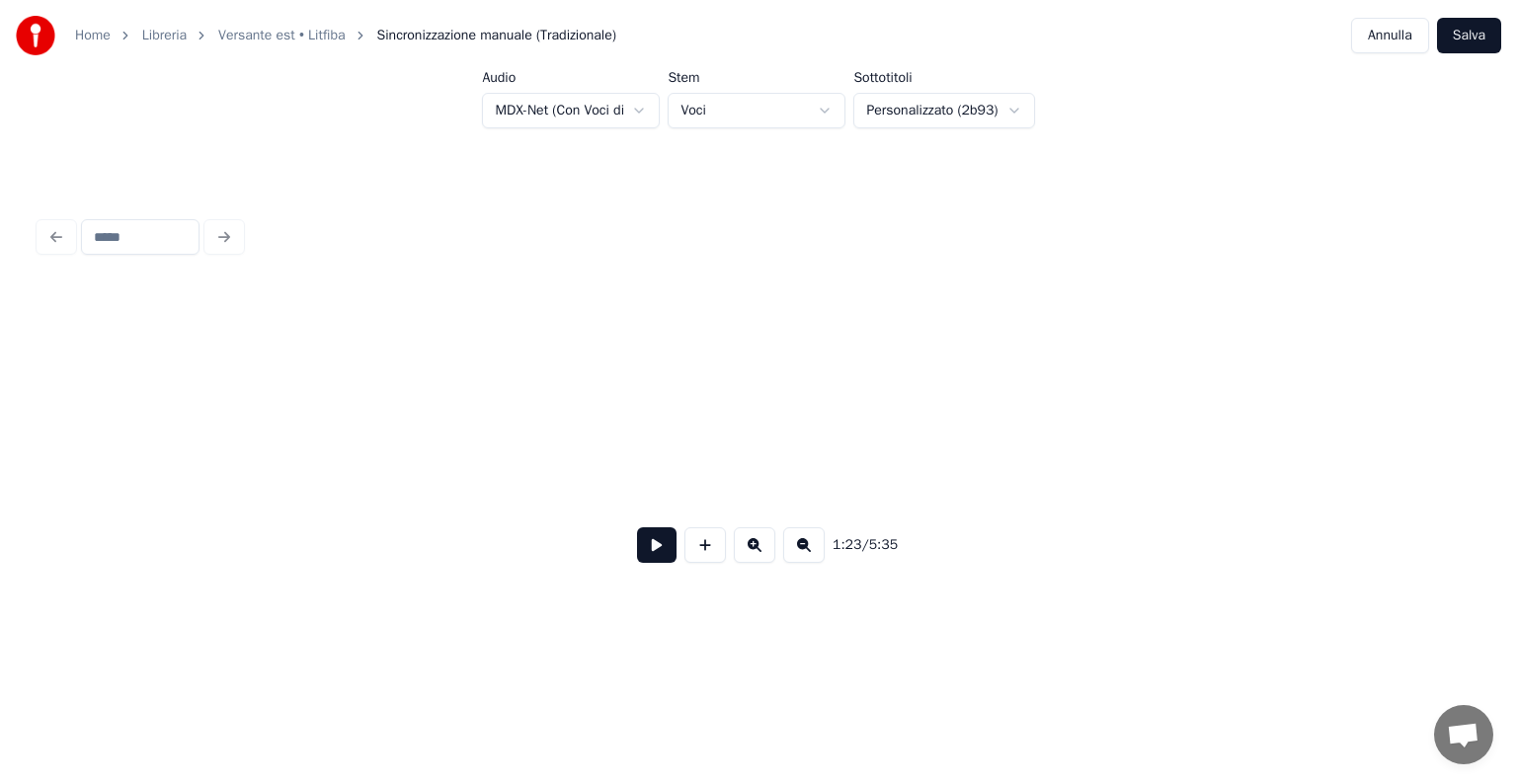 scroll, scrollTop: 0, scrollLeft: 16465, axis: horizontal 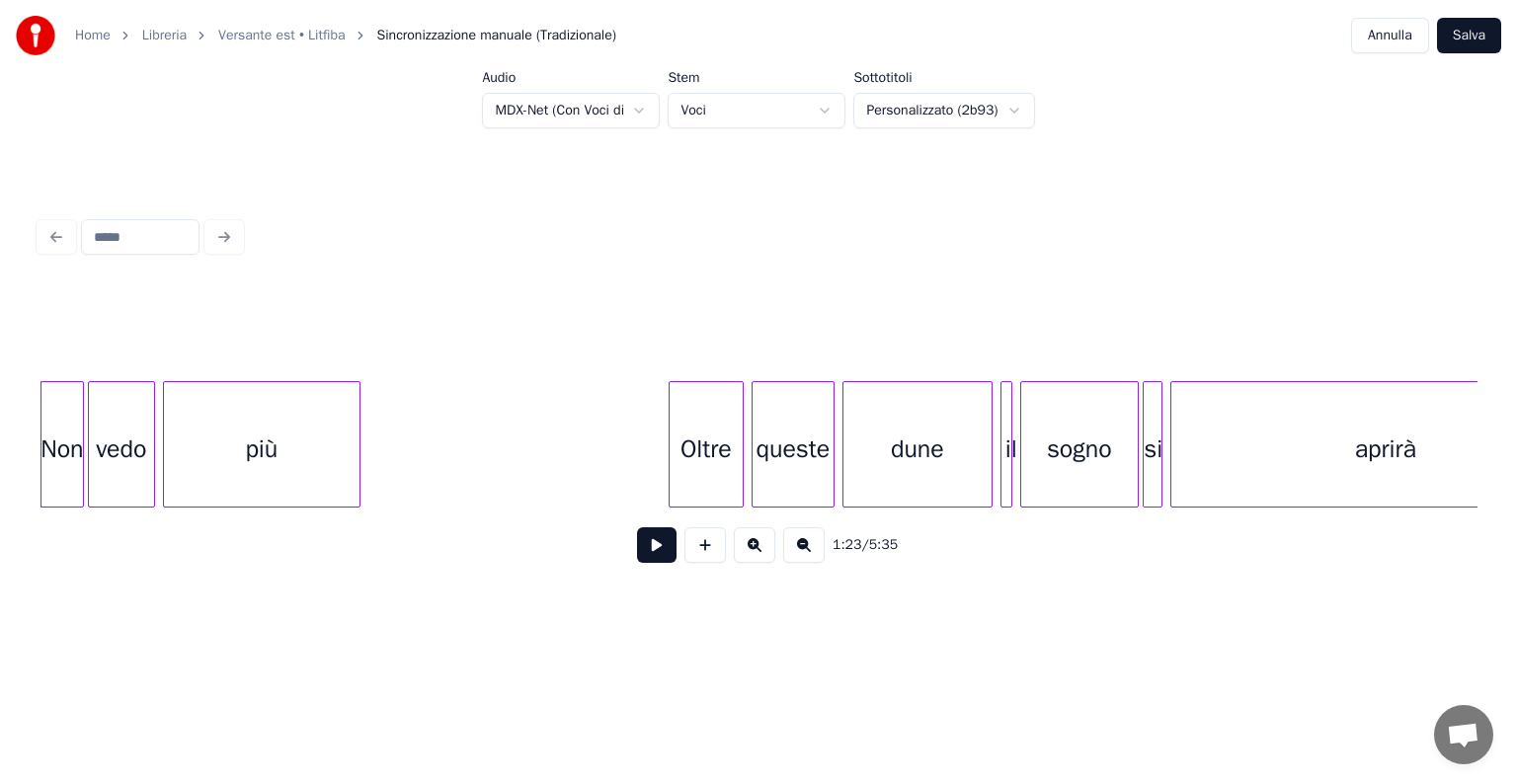 click at bounding box center (657, 545) 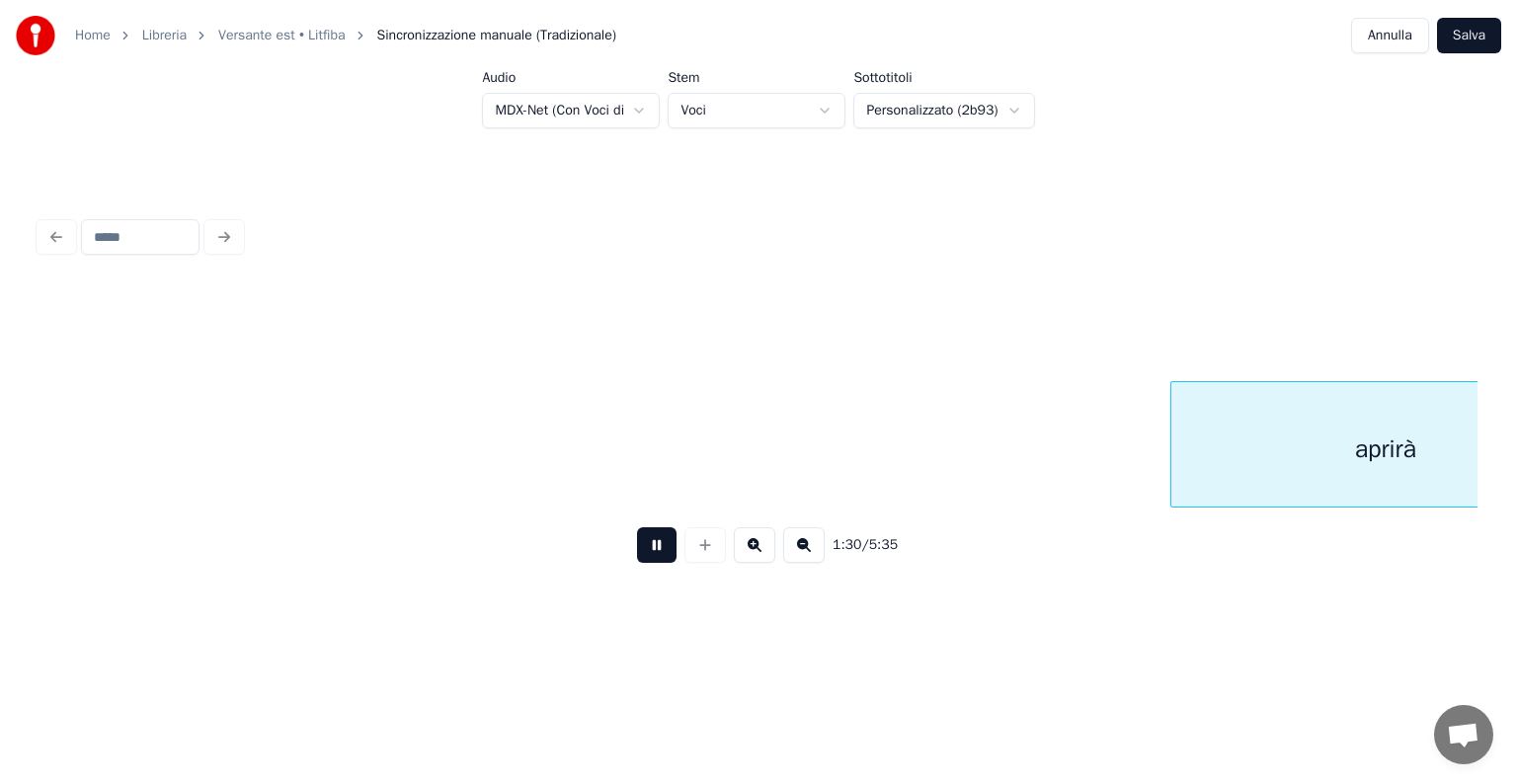 scroll, scrollTop: 0, scrollLeft: 17904, axis: horizontal 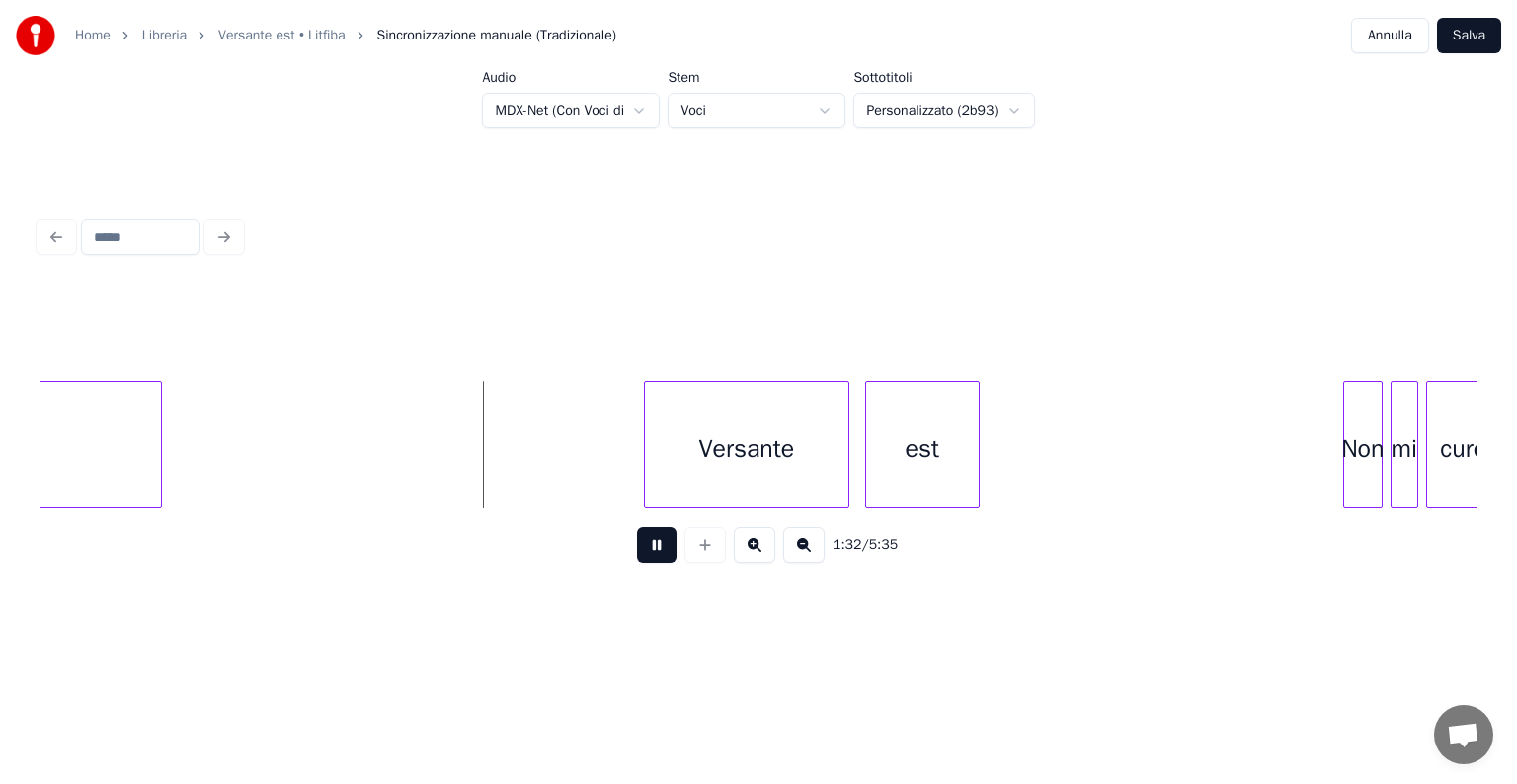 click at bounding box center (657, 545) 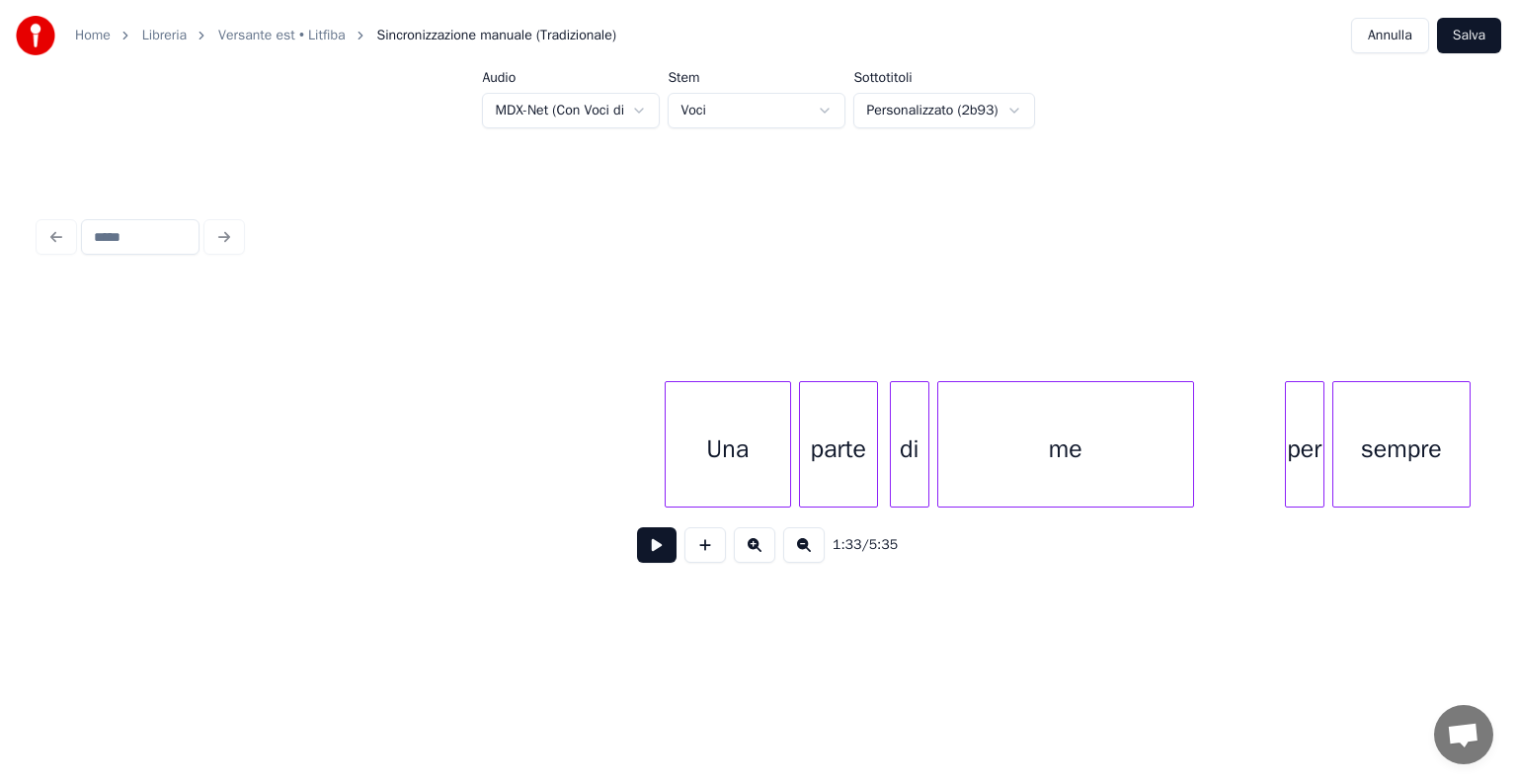 scroll, scrollTop: 0, scrollLeft: 25331, axis: horizontal 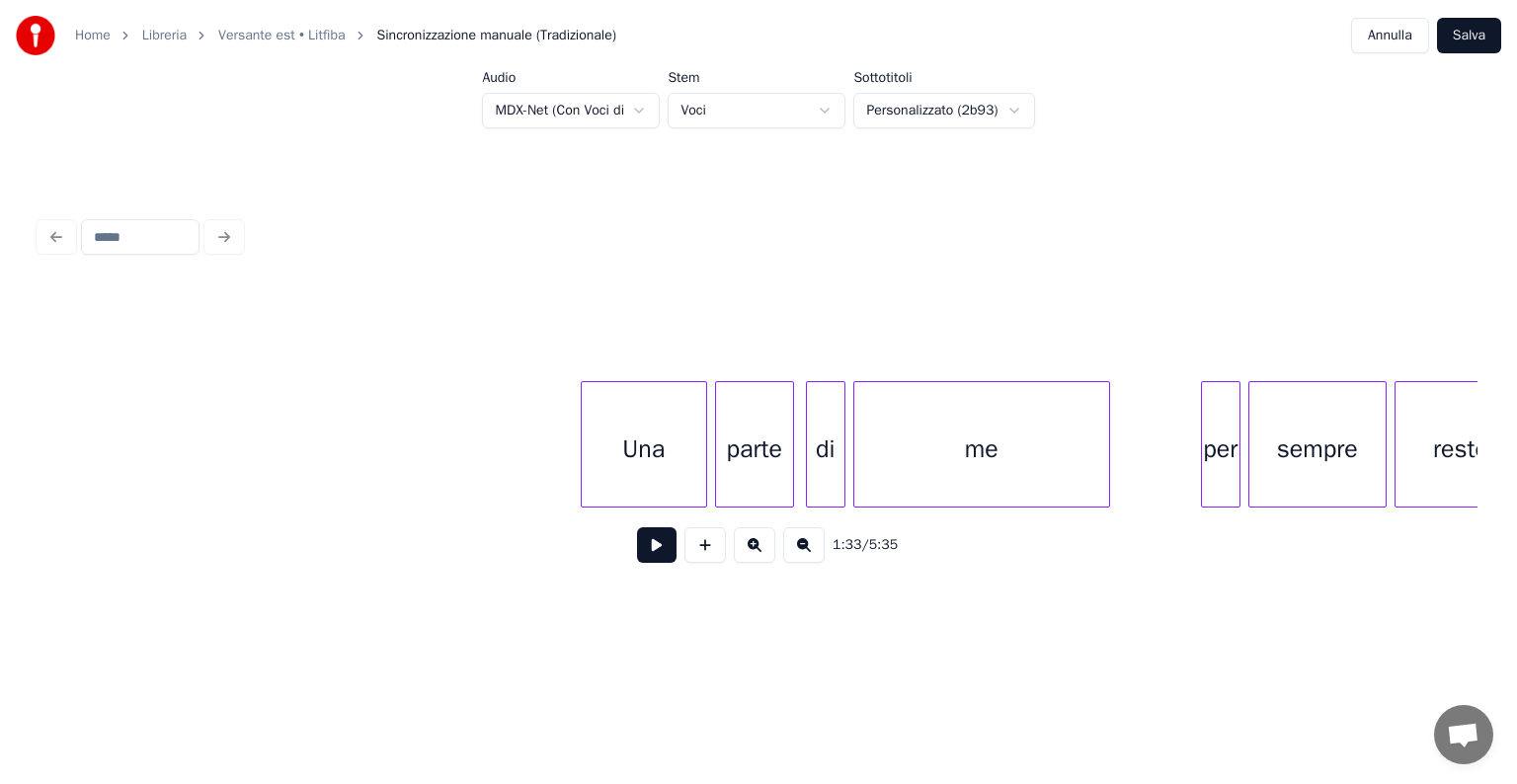 click on "Una" at bounding box center (644, 449) 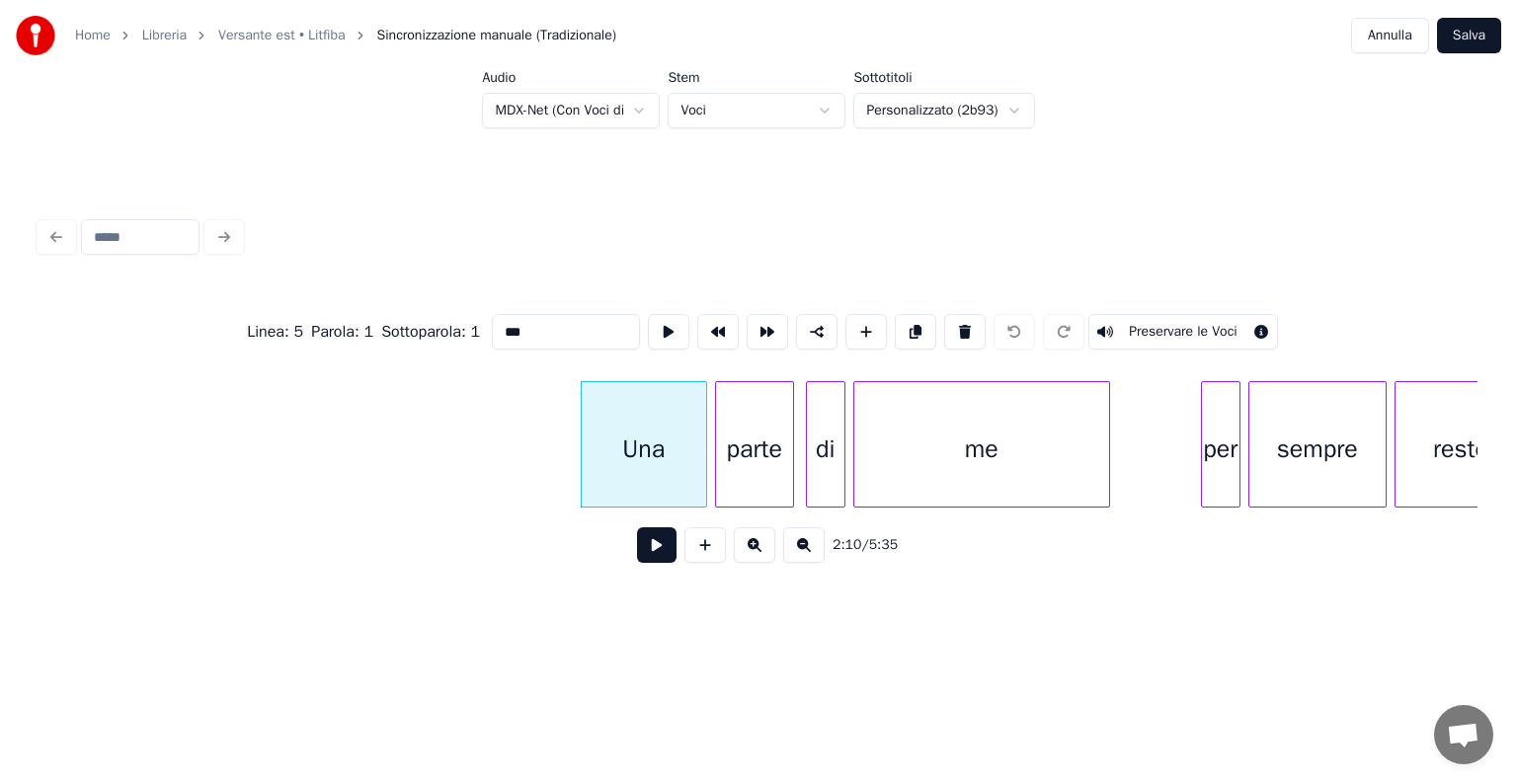 click at bounding box center [657, 545] 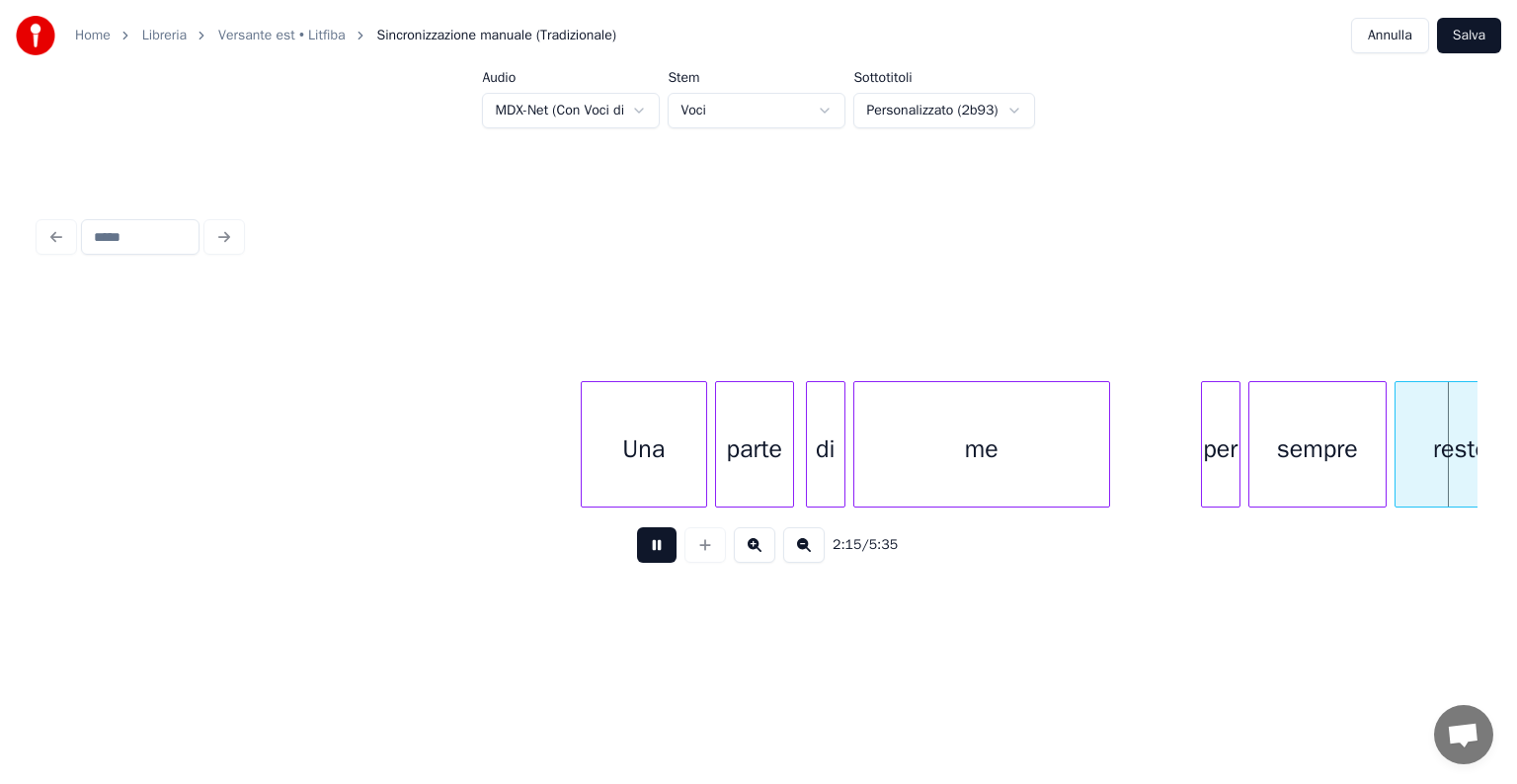click at bounding box center [657, 545] 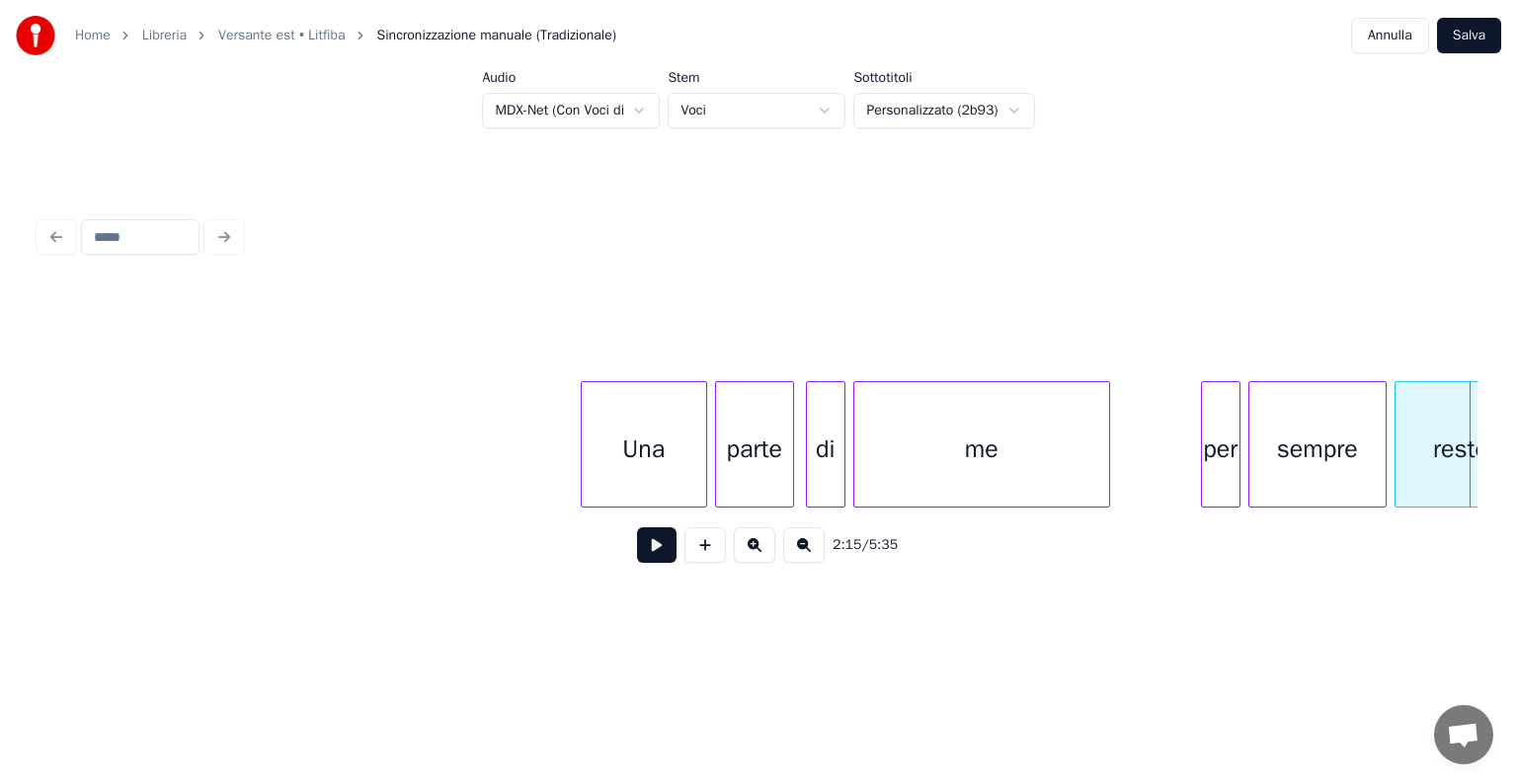 click on "Una" at bounding box center [644, 449] 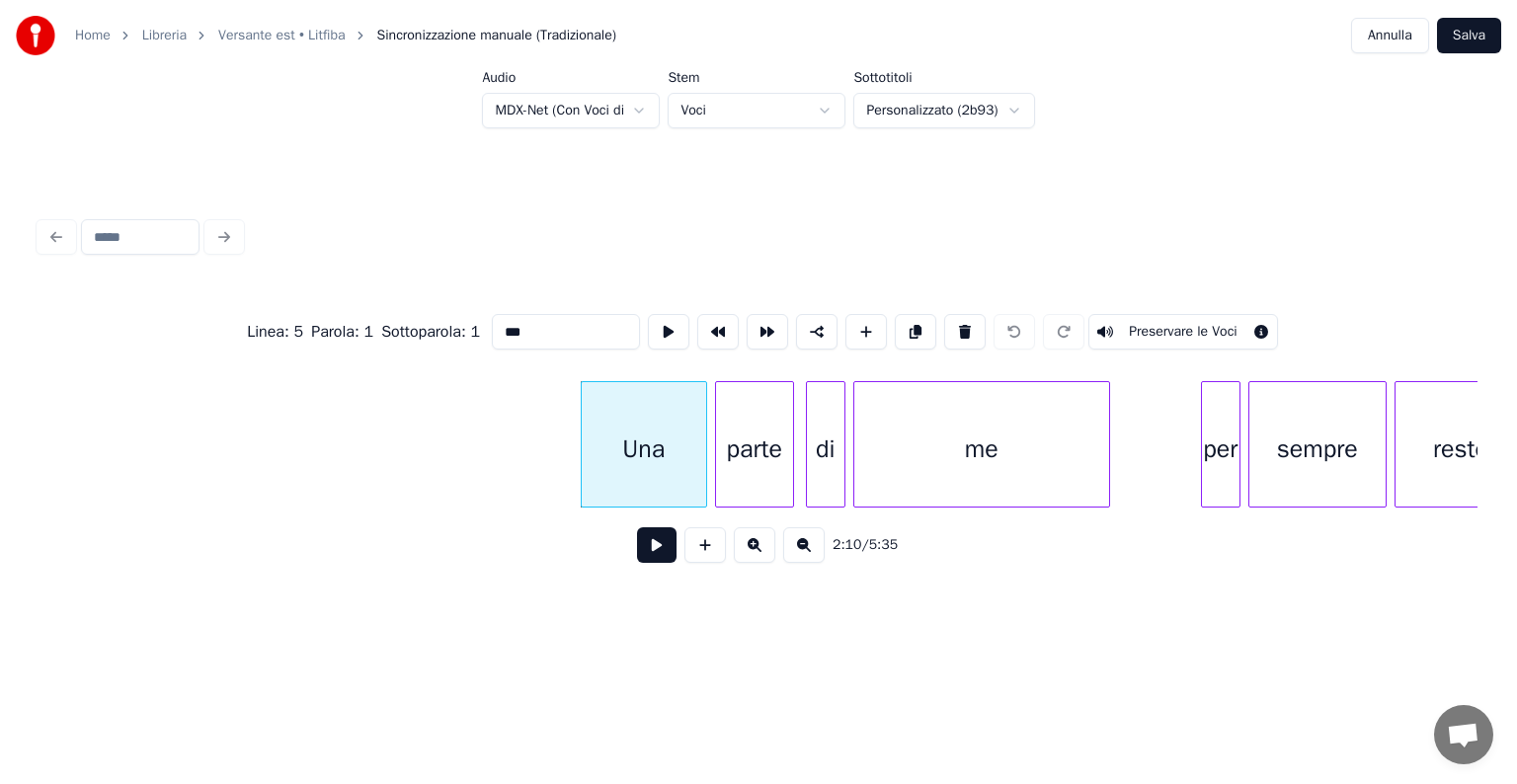 click on "Home Libreria Versante est • Litfiba Sincronizzazione manuale (Tradizionale) Annulla Salva Audio MDX-Net (Con Voci di Fondo) Stem Voci Sottotitoli Personalizzato (2b93) Linea :   5 Parola :   1 Sottoparola :   1 *** Preservare le Voci 2:10  /  5:35" at bounding box center [758, 331] 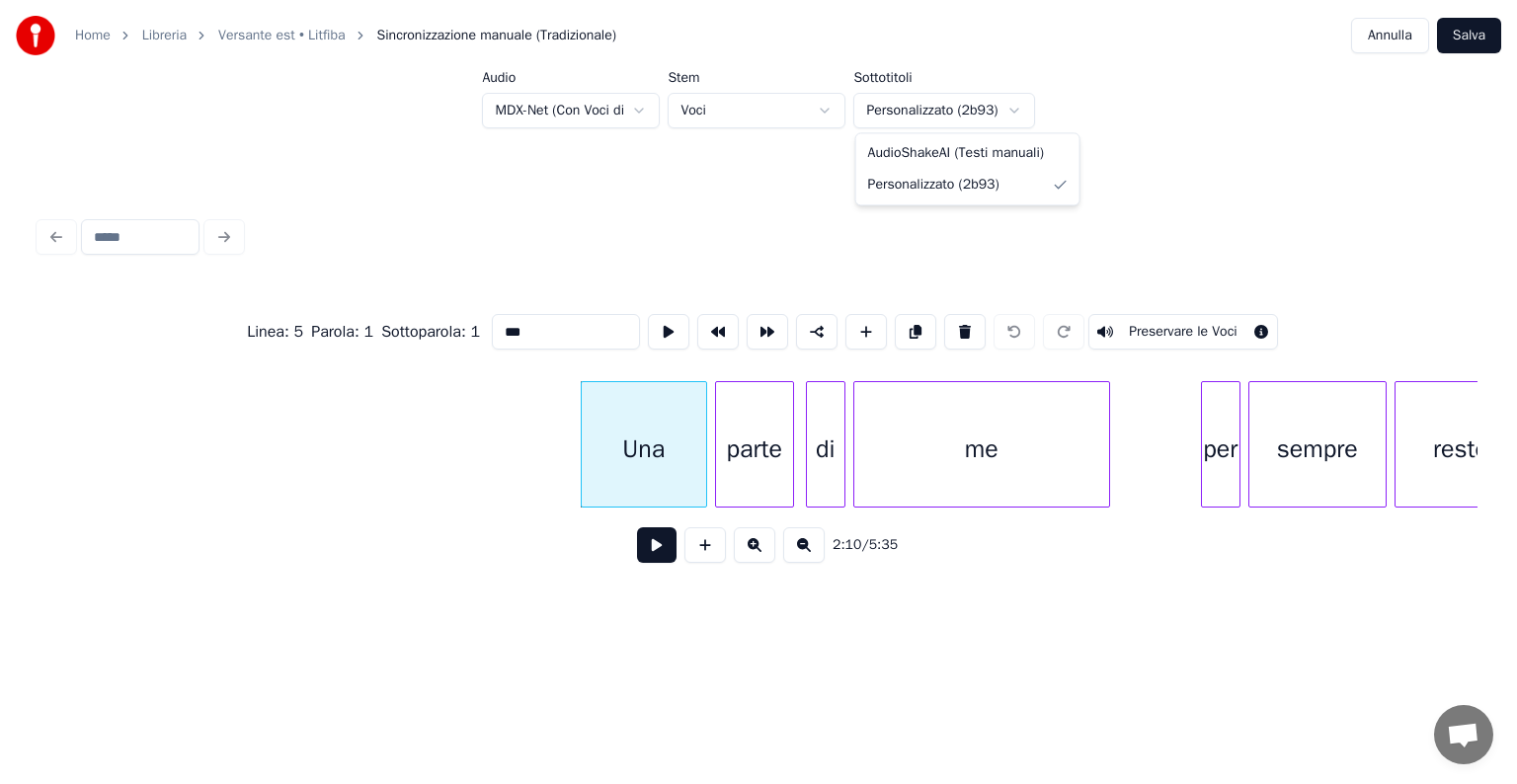 click on "Home Libreria Versante est • Litfiba Sincronizzazione manuale (Tradizionale) Annulla Salva Audio MDX-Net (Con Voci di Fondo) Stem Voci Sottotitoli Personalizzato (2b93) Linea :   5 Parola :   1 Sottoparola :   1 *** Preservare le Voci 2:10  /  5:35 AudioShakeAI (Testi manuali) Personalizzato (2b93)" at bounding box center (758, 331) 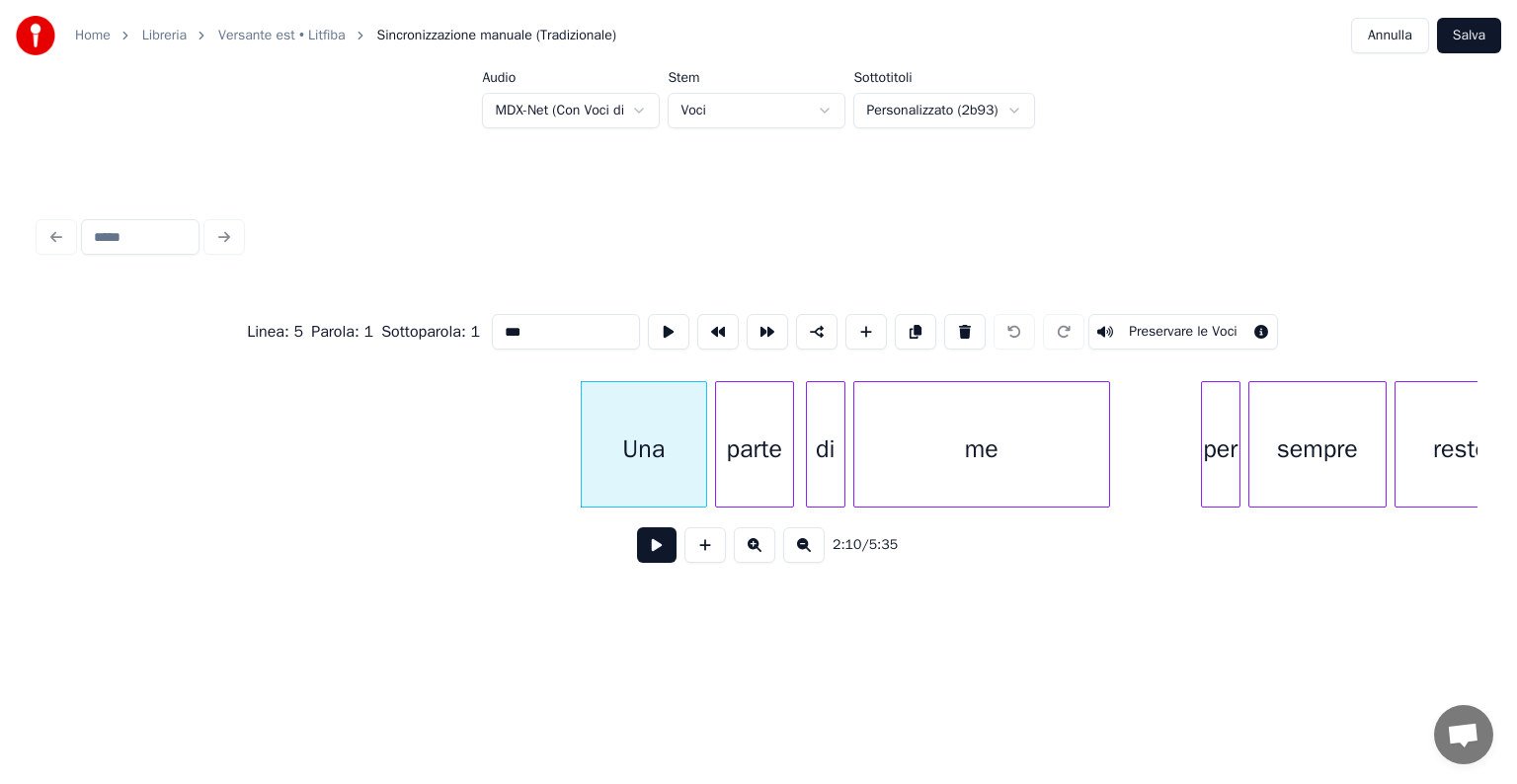 click on "Home Libreria Versante est • Litfiba Sincronizzazione manuale (Tradizionale) Annulla Salva Audio MDX-Net (Con Voci di Fondo) Stem Voci Sottotitoli Personalizzato (2b93) Linea :   5 Parola :   1 Sottoparola :   1 *** Preservare le Voci 2:10  /  5:35" at bounding box center [758, 331] 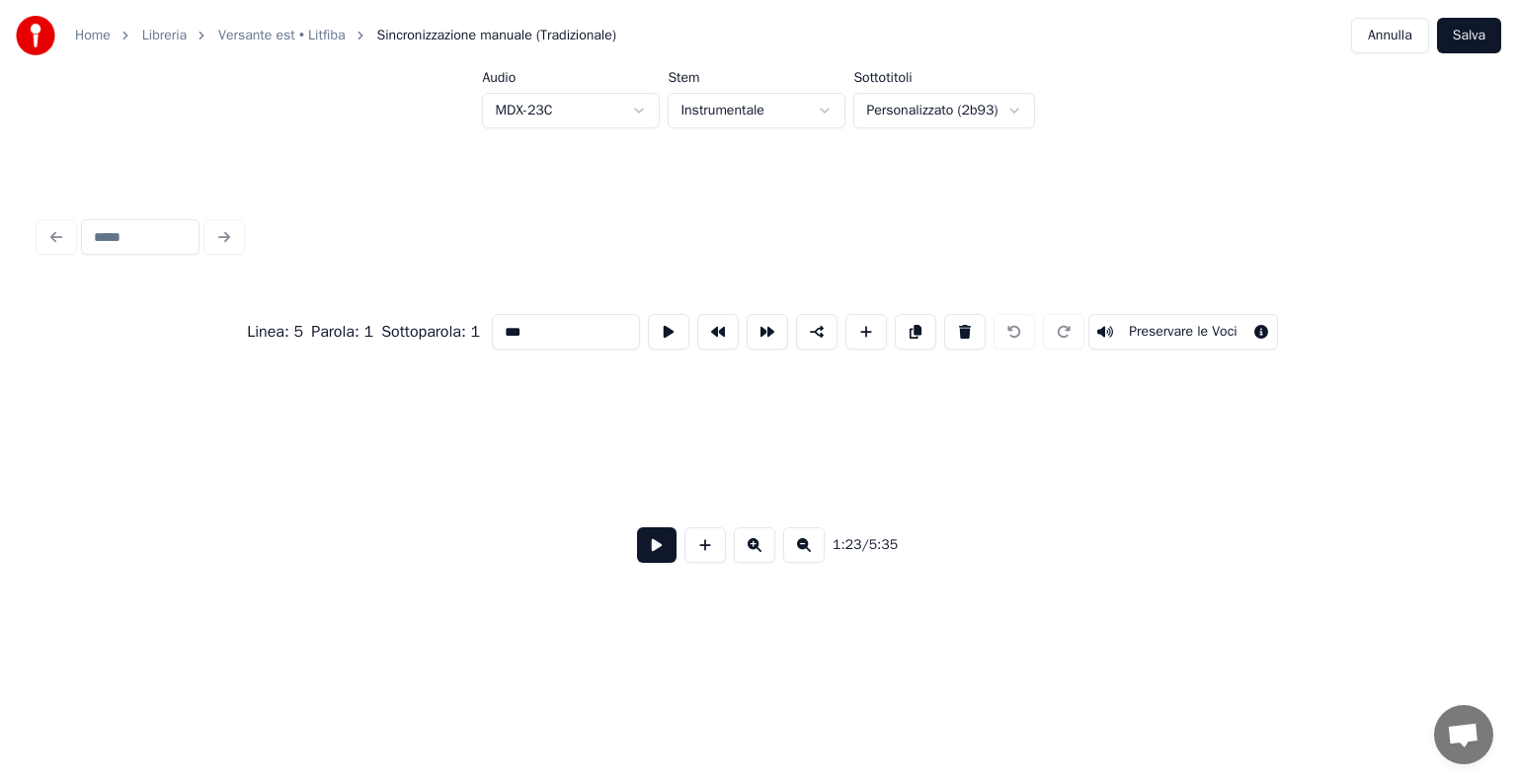 scroll, scrollTop: 0, scrollLeft: 16465, axis: horizontal 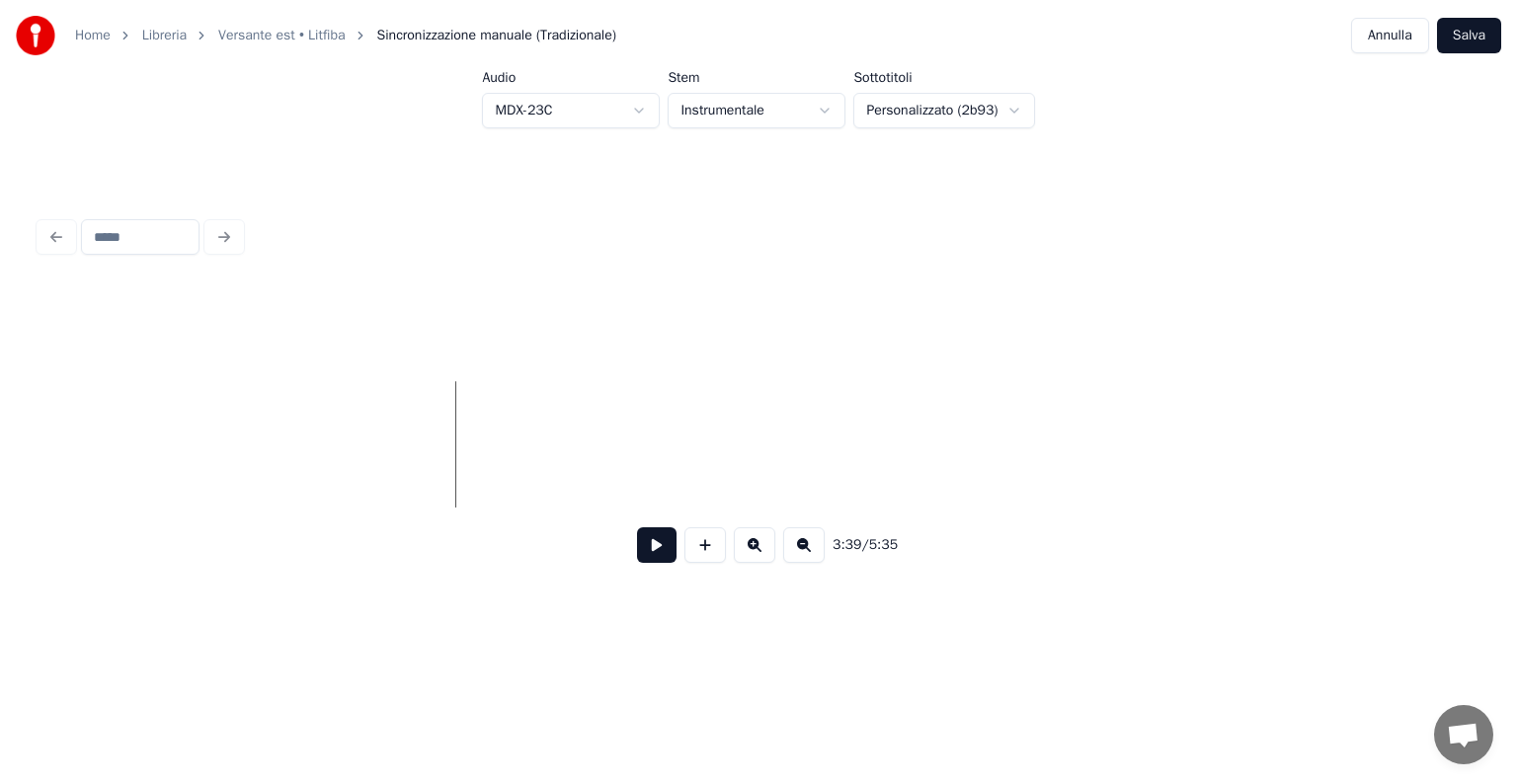 click at bounding box center [657, 545] 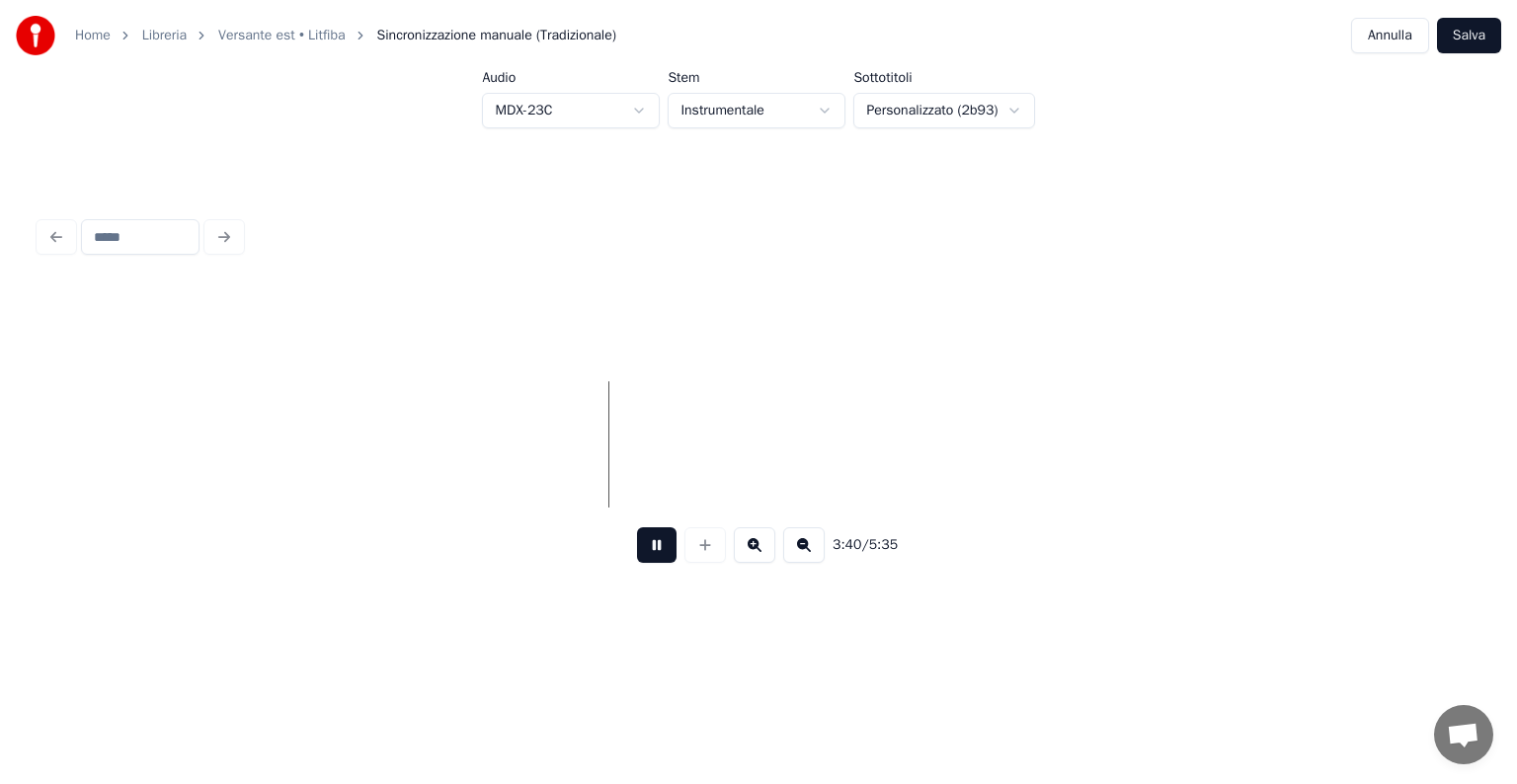 click at bounding box center (657, 545) 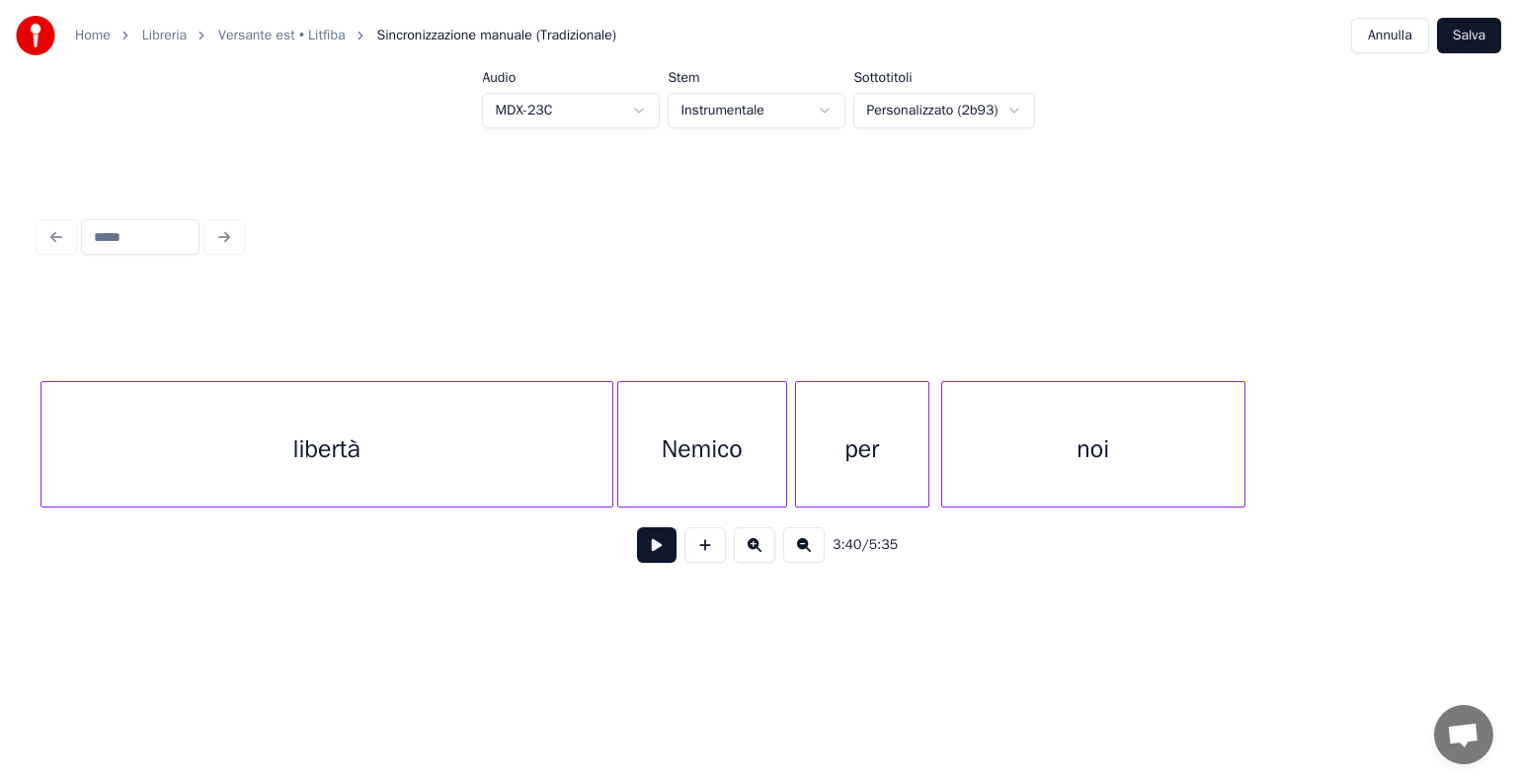 scroll, scrollTop: 0, scrollLeft: 37554, axis: horizontal 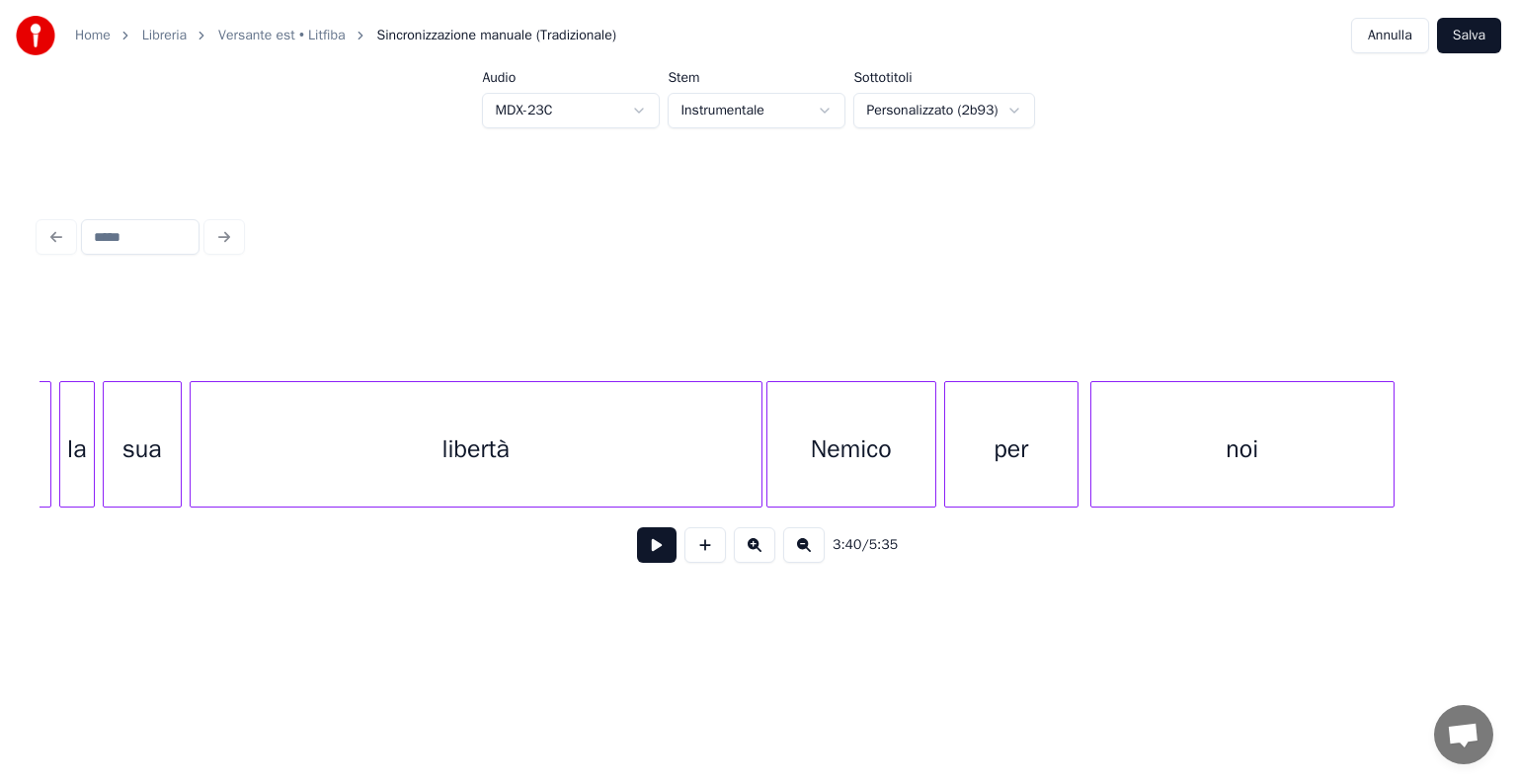click on "Nemico" at bounding box center (851, 449) 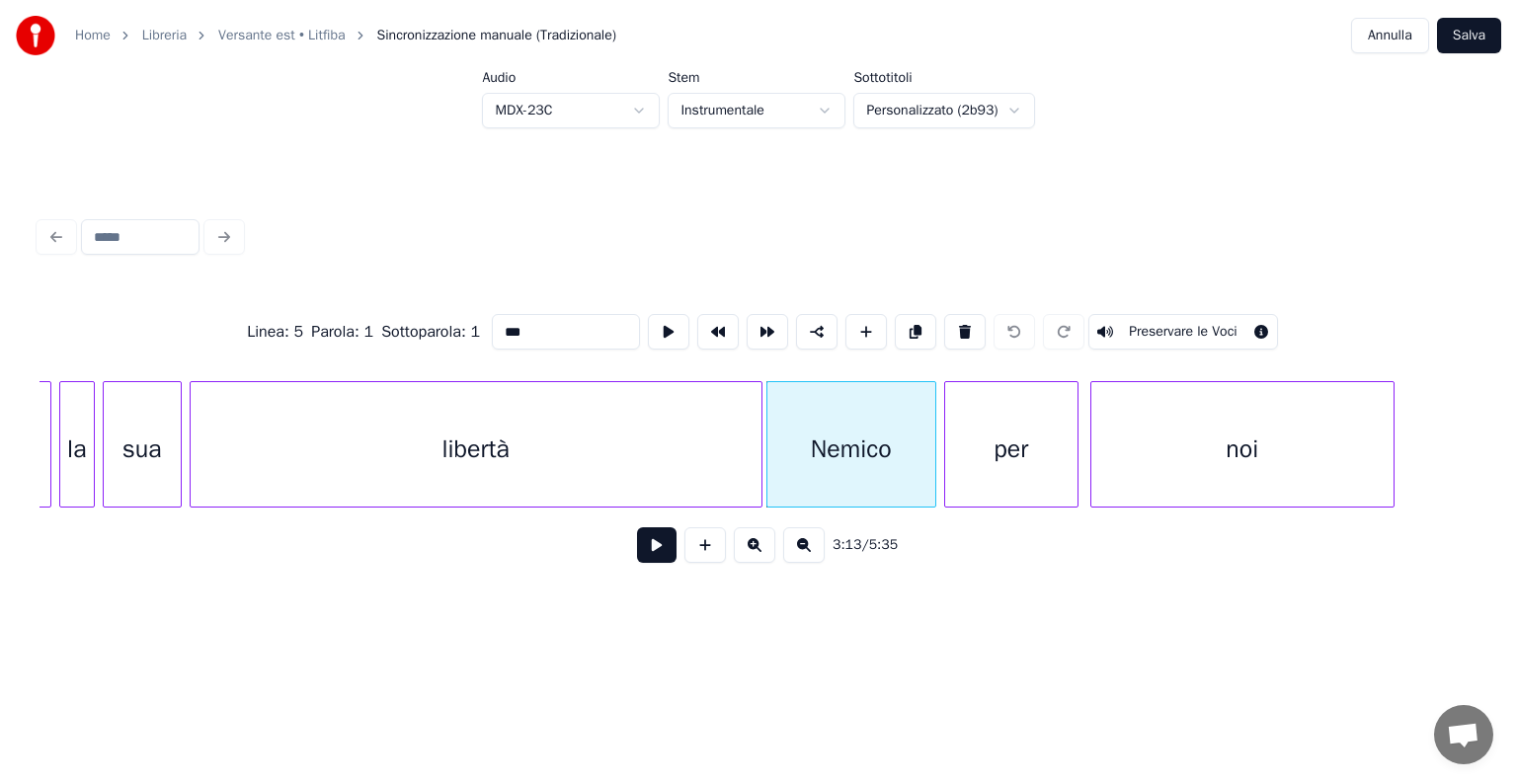 type on "******" 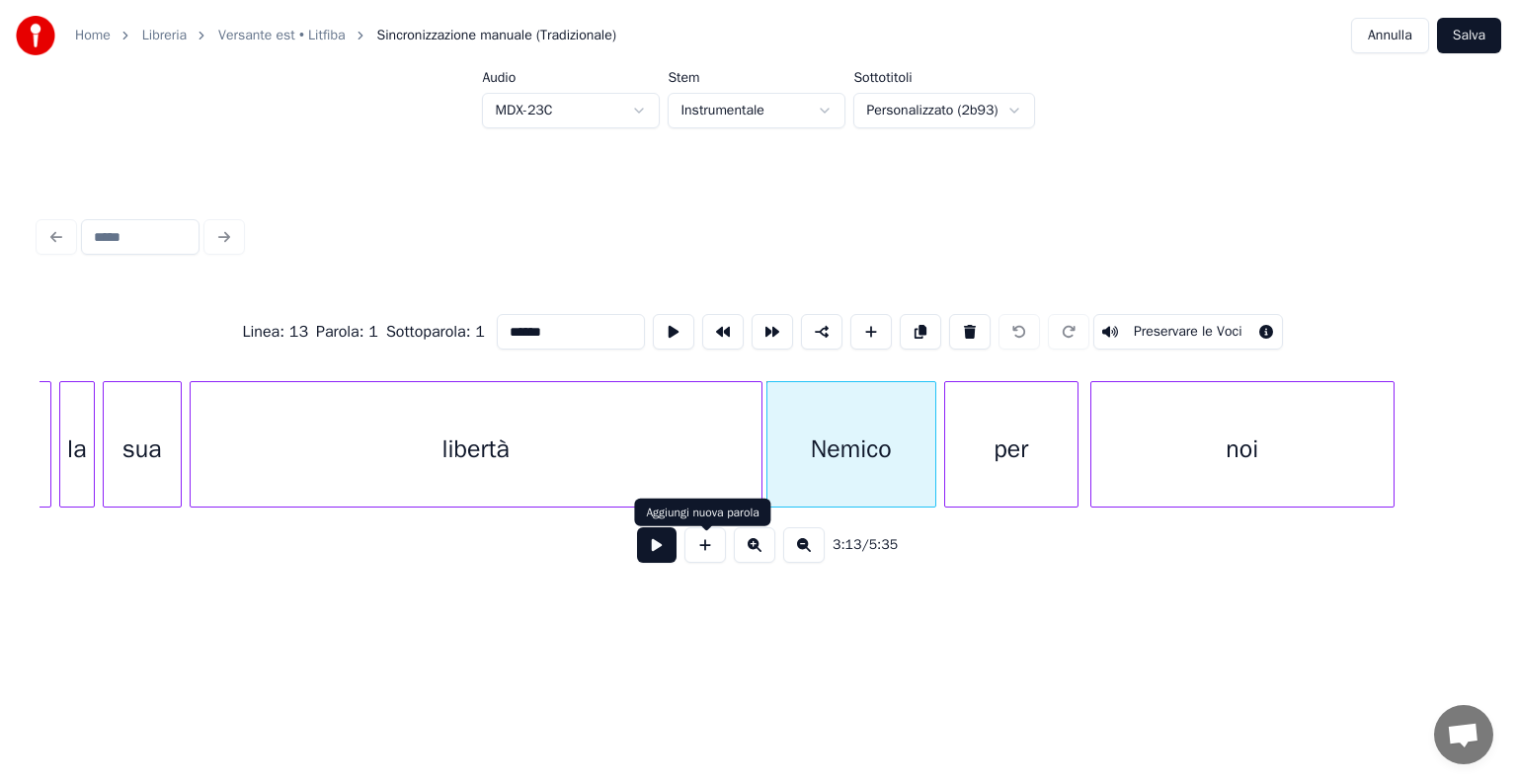click at bounding box center (657, 545) 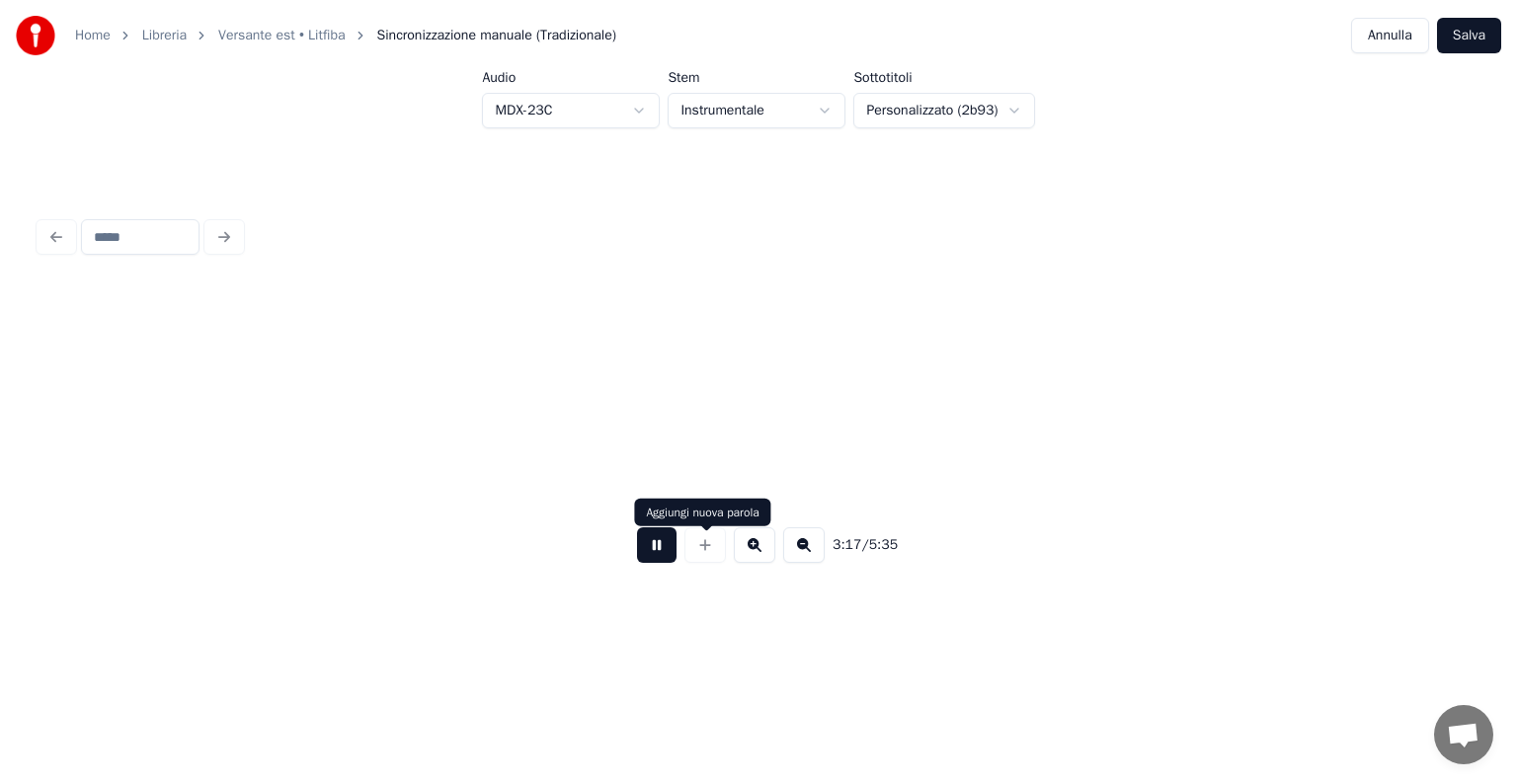 scroll, scrollTop: 0, scrollLeft: 38999, axis: horizontal 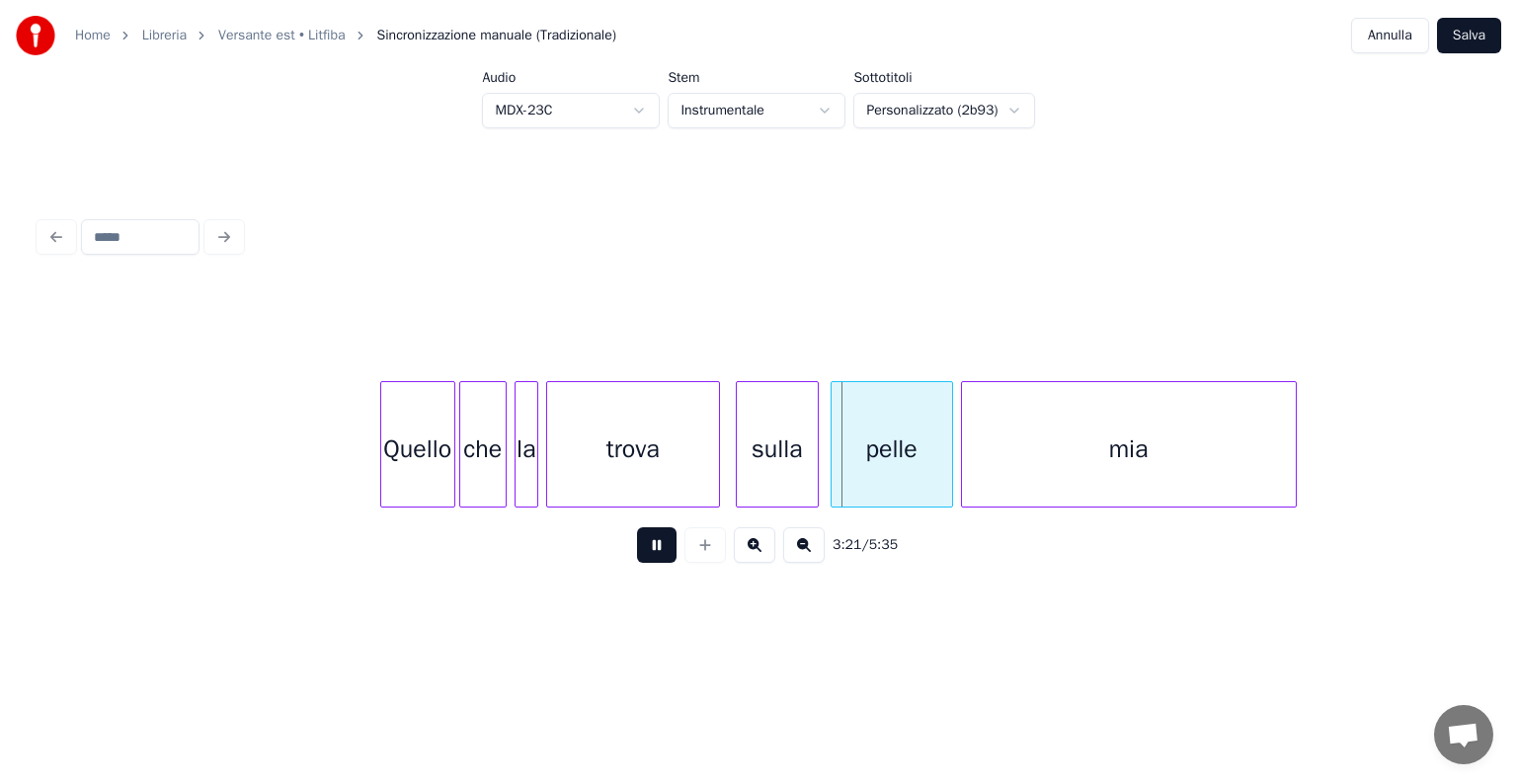 click at bounding box center (657, 545) 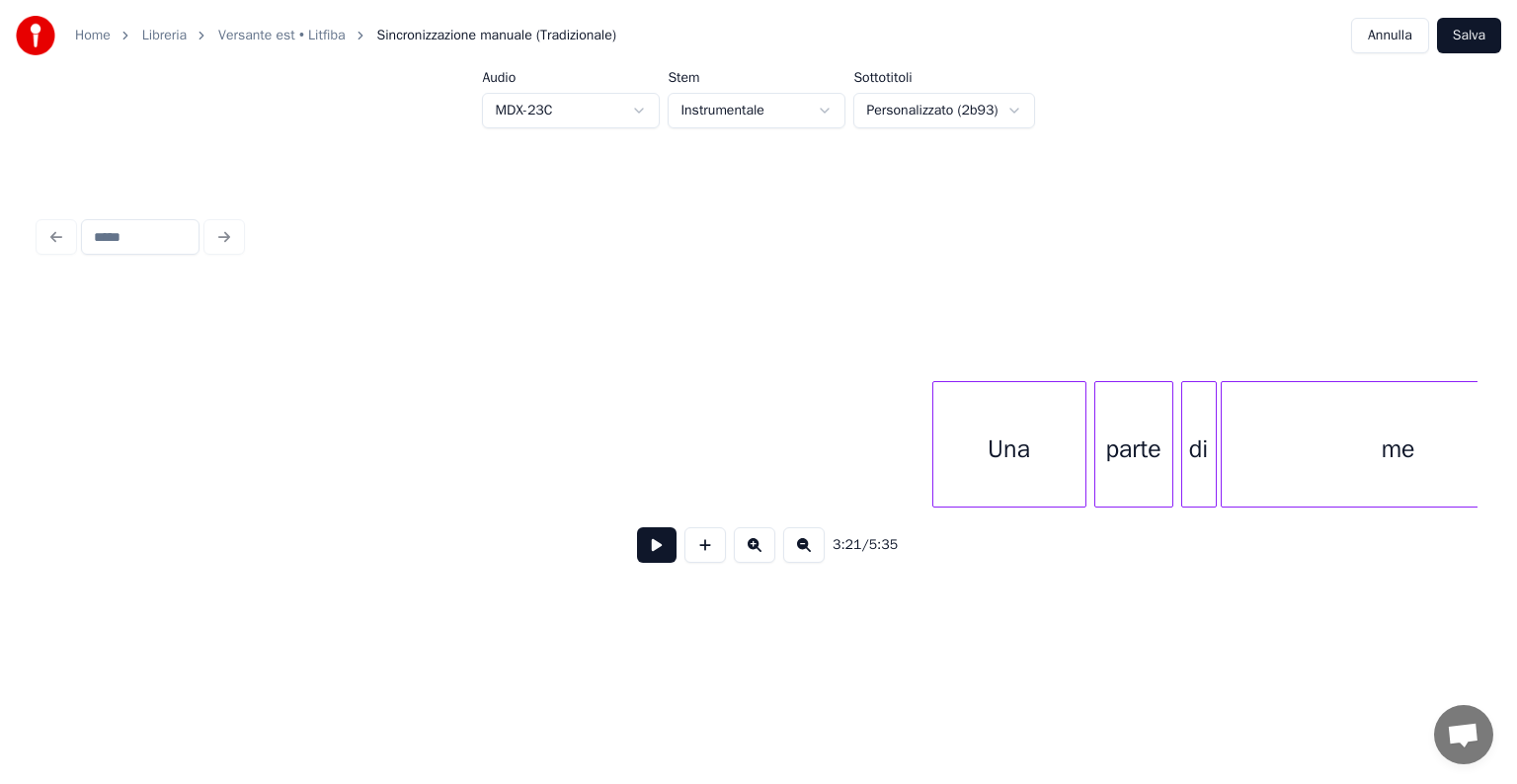scroll, scrollTop: 0, scrollLeft: 45229, axis: horizontal 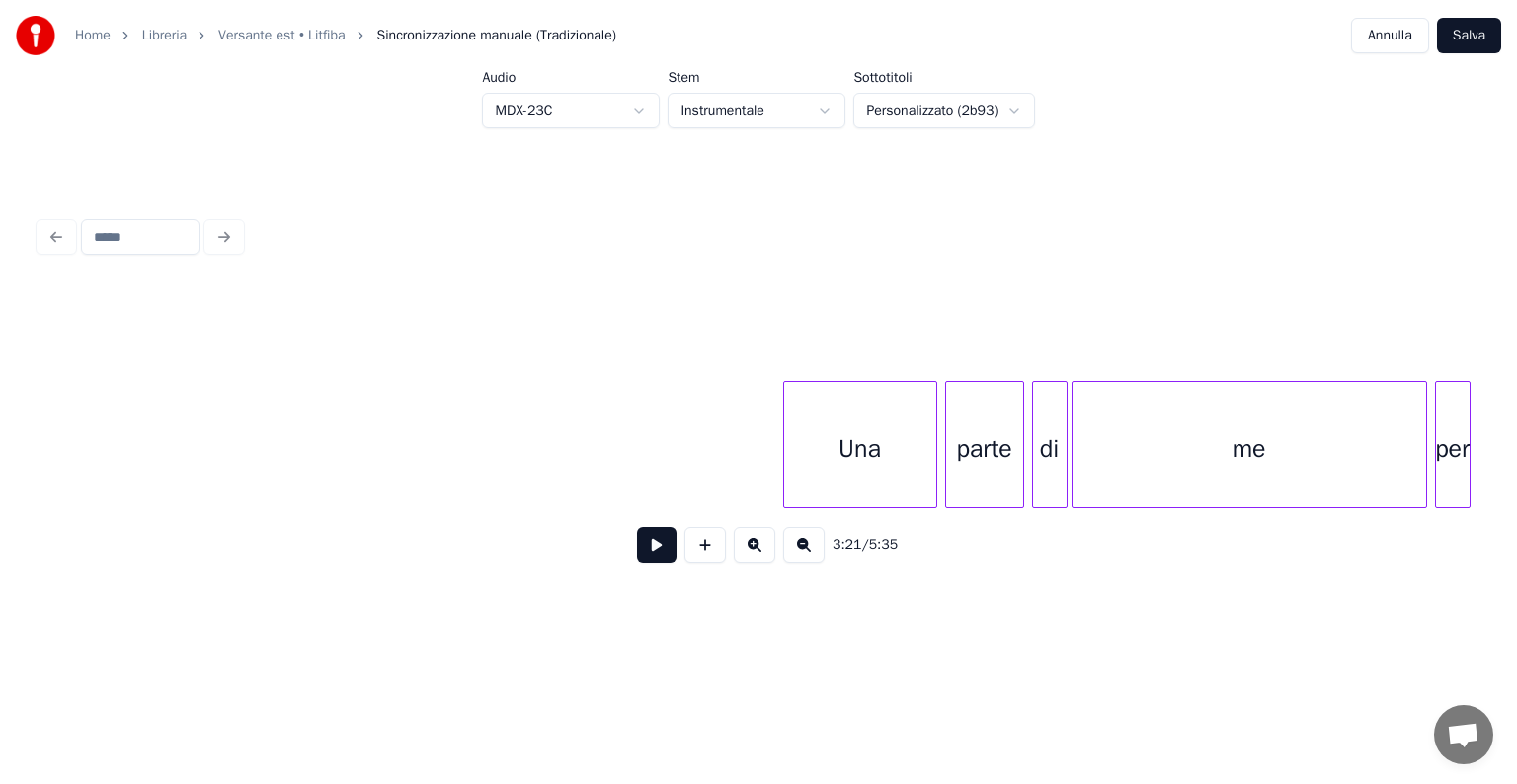 click on "Una" at bounding box center [860, 449] 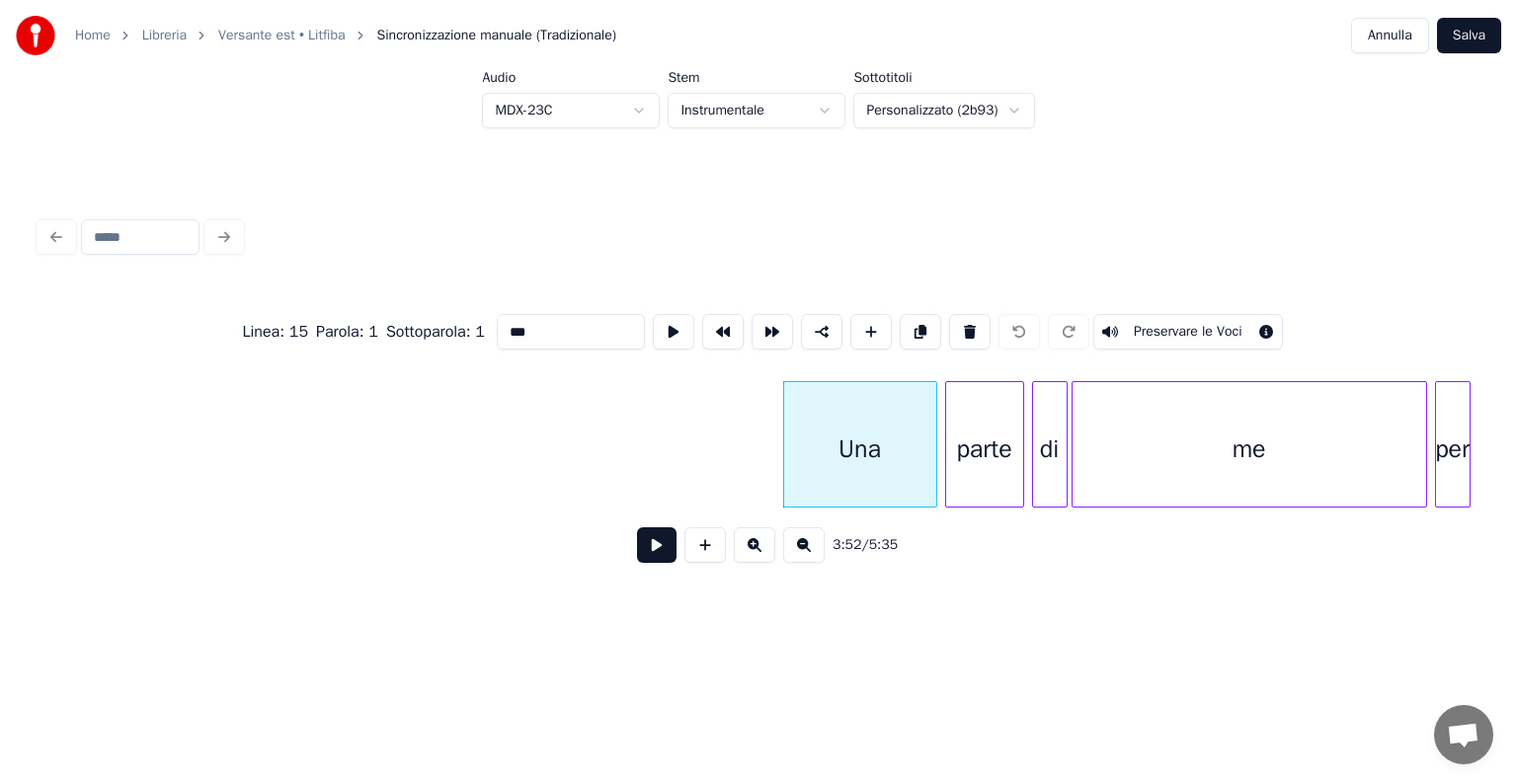click at bounding box center (657, 545) 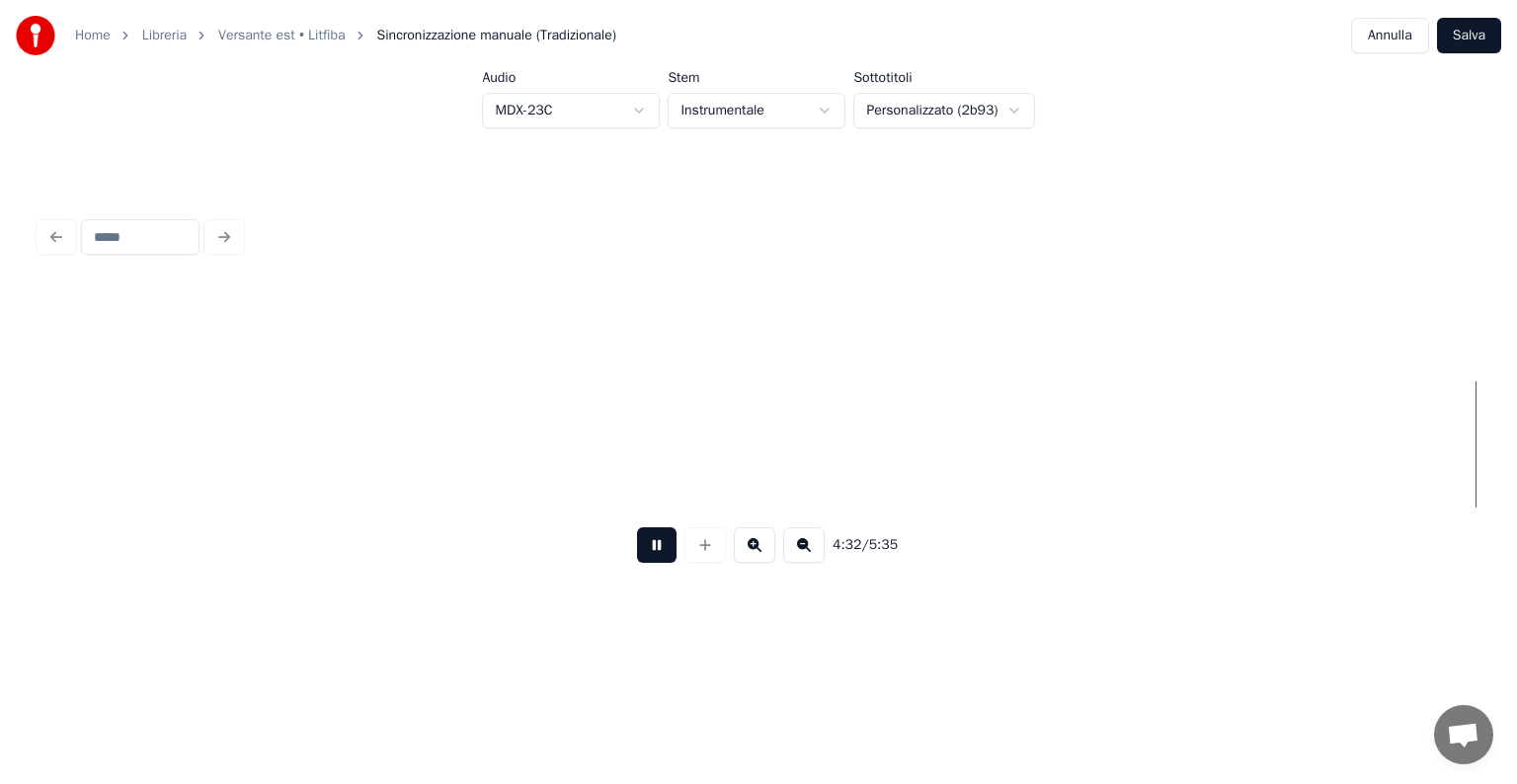 scroll, scrollTop: 0, scrollLeft: 53880, axis: horizontal 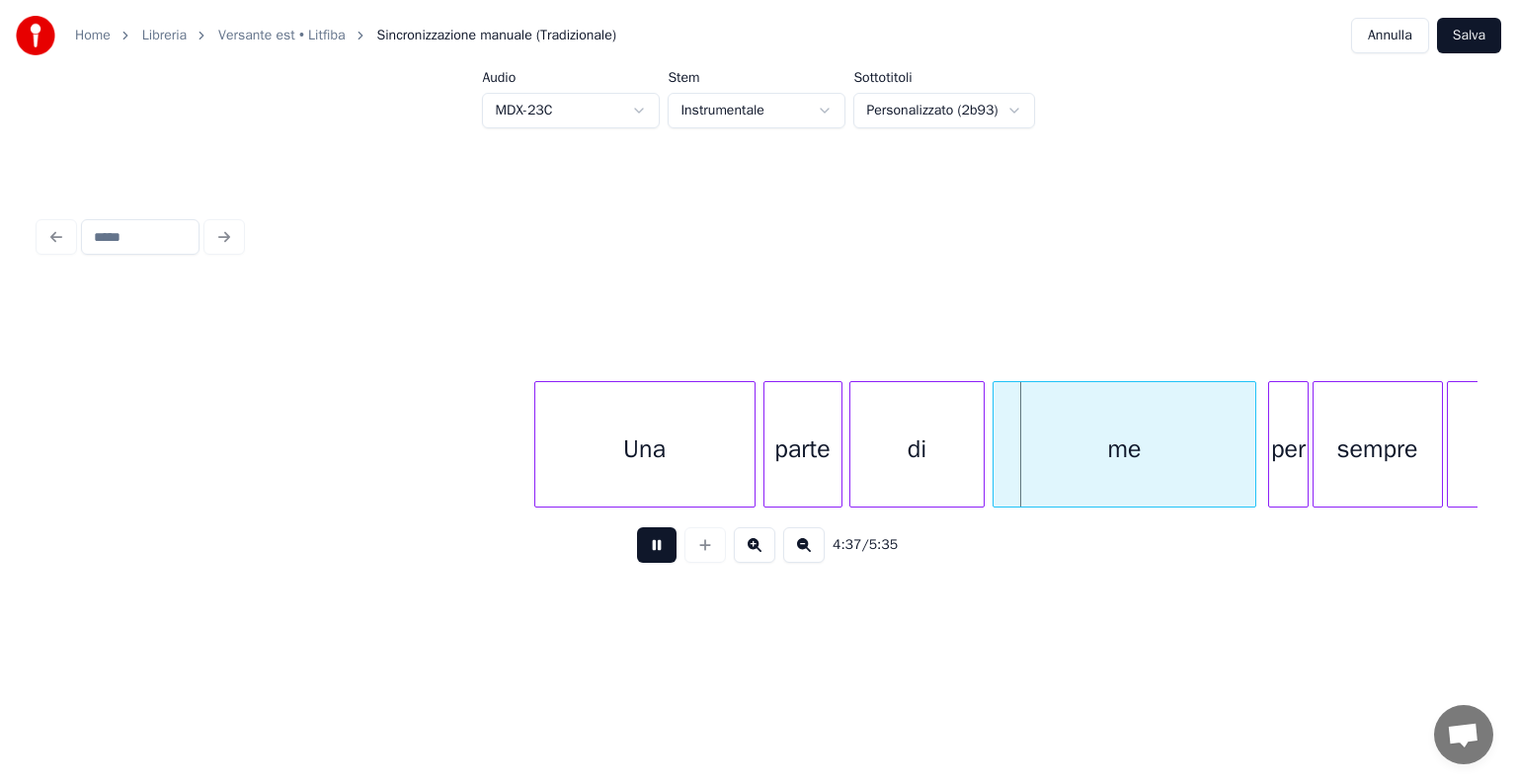 click at bounding box center [657, 545] 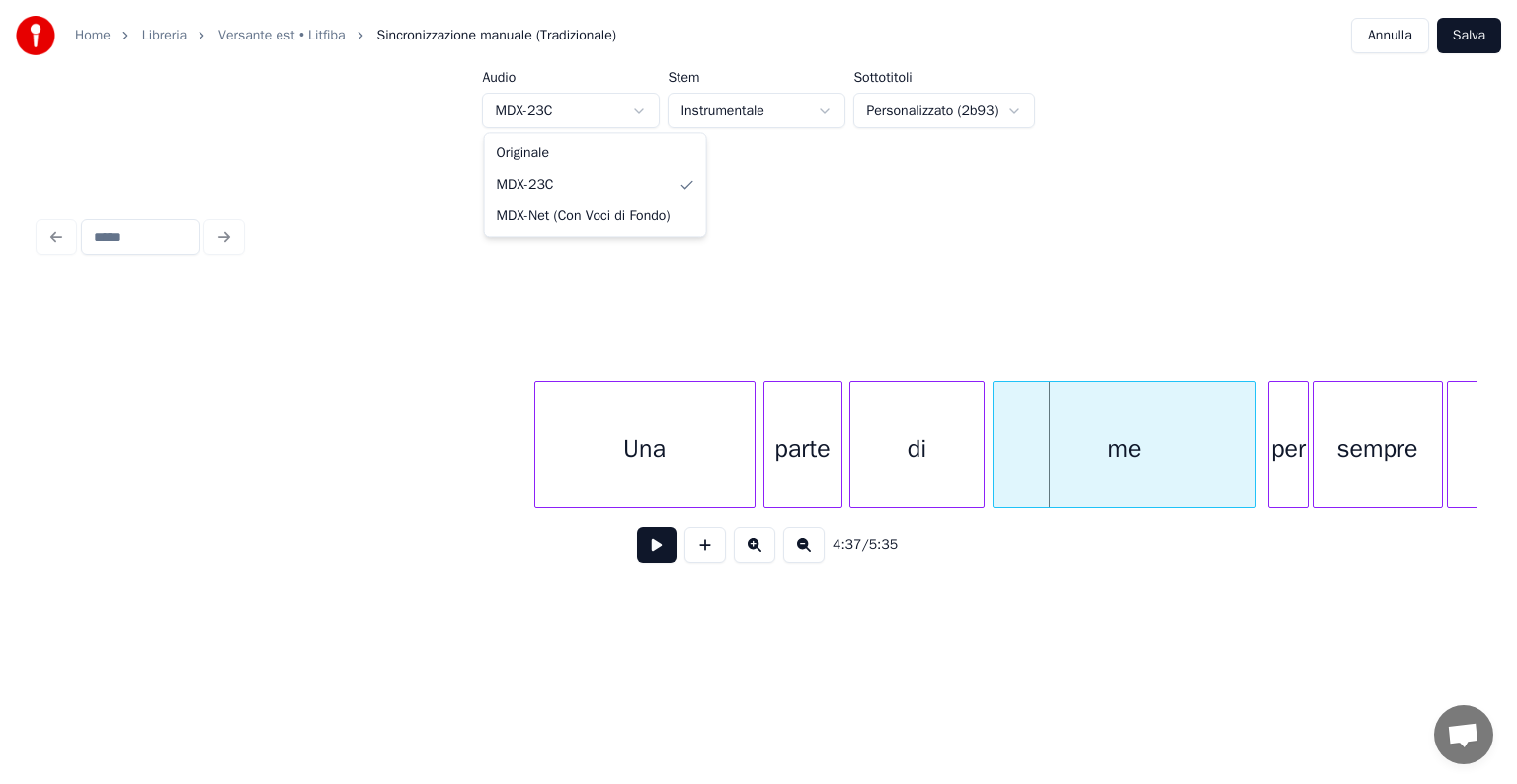 click on "Home Libreria Versante est • Litfiba Sincronizzazione manuale (Tradizionale) Annulla Salva Audio MDX-23C Stem Instrumentale Sottotitoli Personalizzato (2b93) 4:37  /  5:35 Originale MDX-23C MDX-Net (Con Voci di Fondo)" at bounding box center [758, 331] 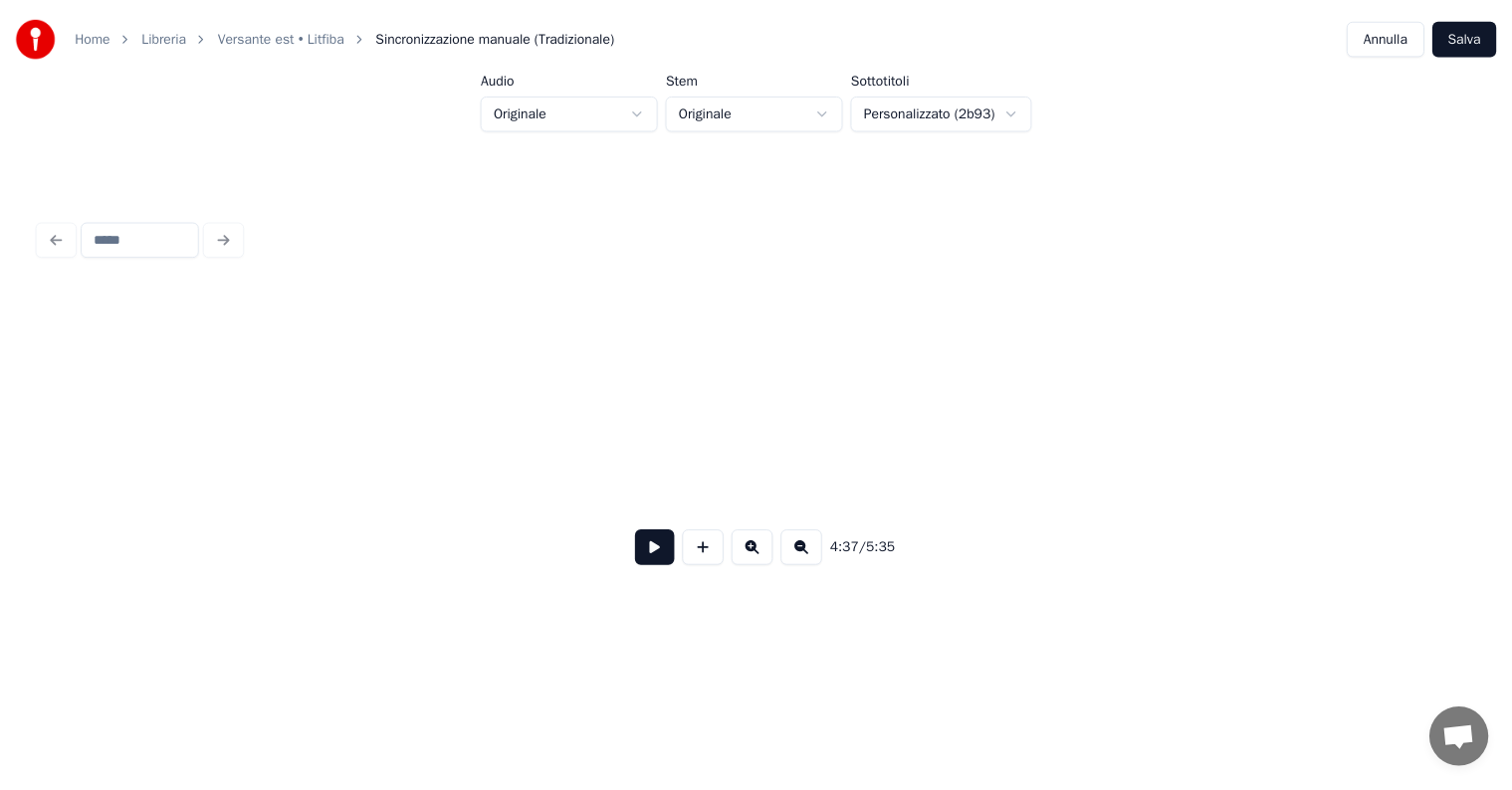 scroll, scrollTop: 0, scrollLeft: 16595, axis: horizontal 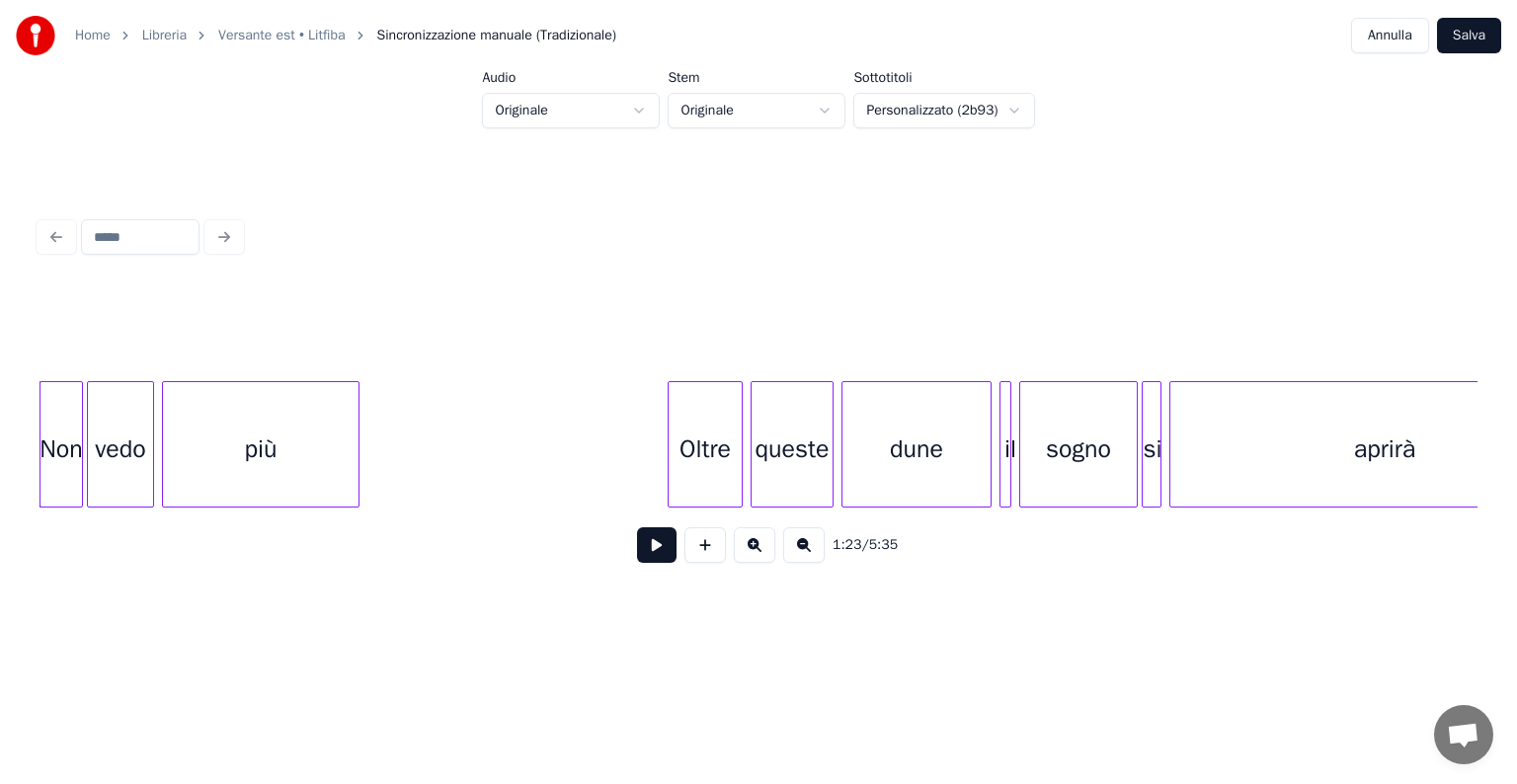 click on "Home Libreria Versante est • Litfiba Sincronizzazione manuale (Tradizionale) Annulla Salva Audio Originale Stem Originale Sottotitoli Personalizzato (2b93) 1:23  /  5:35" at bounding box center [758, 331] 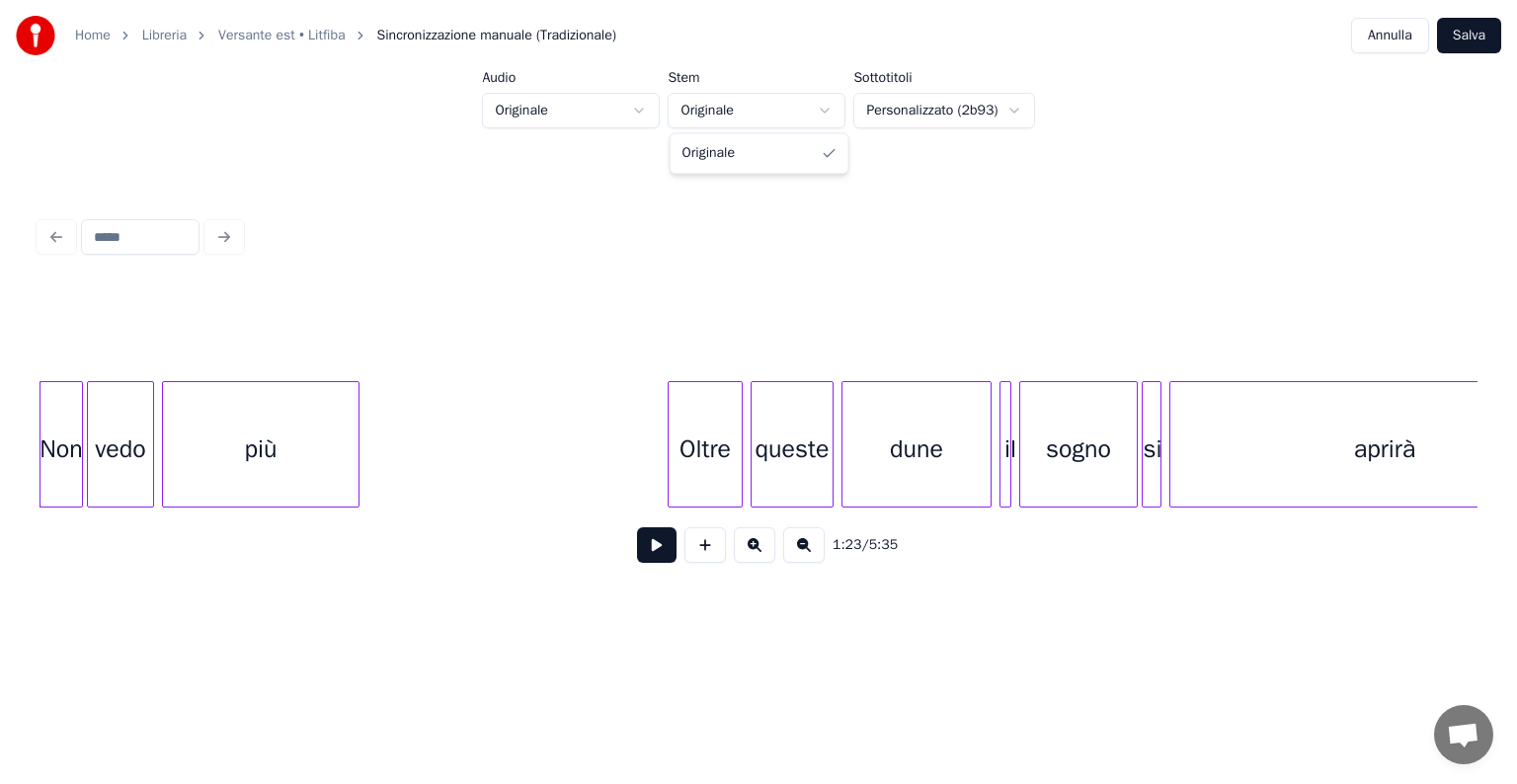 click on "Home Libreria Versante est • Litfiba Sincronizzazione manuale (Tradizionale) Annulla Salva Audio Originale Stem Originale Sottotitoli Personalizzato (2b93) 1:23  /  5:35 Originale" at bounding box center [758, 331] 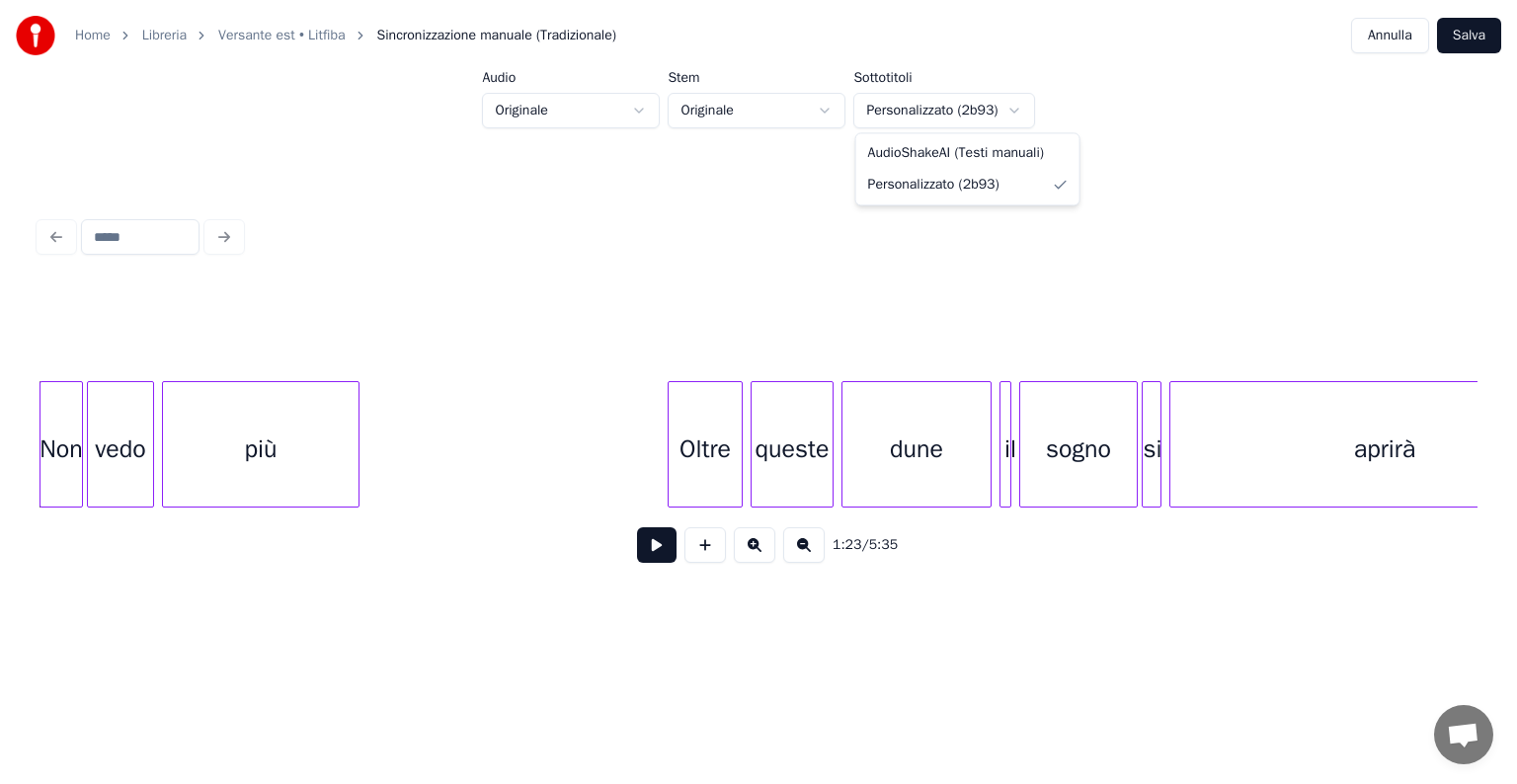 click on "Home Libreria Versante est • Litfiba Sincronizzazione manuale (Tradizionale) Annulla Salva Audio Originale Stem Originale Sottotitoli Personalizzato (2b93) 1:23  /  5:35 AudioShakeAI (Testi manuali) Personalizzato (2b93)" at bounding box center (758, 331) 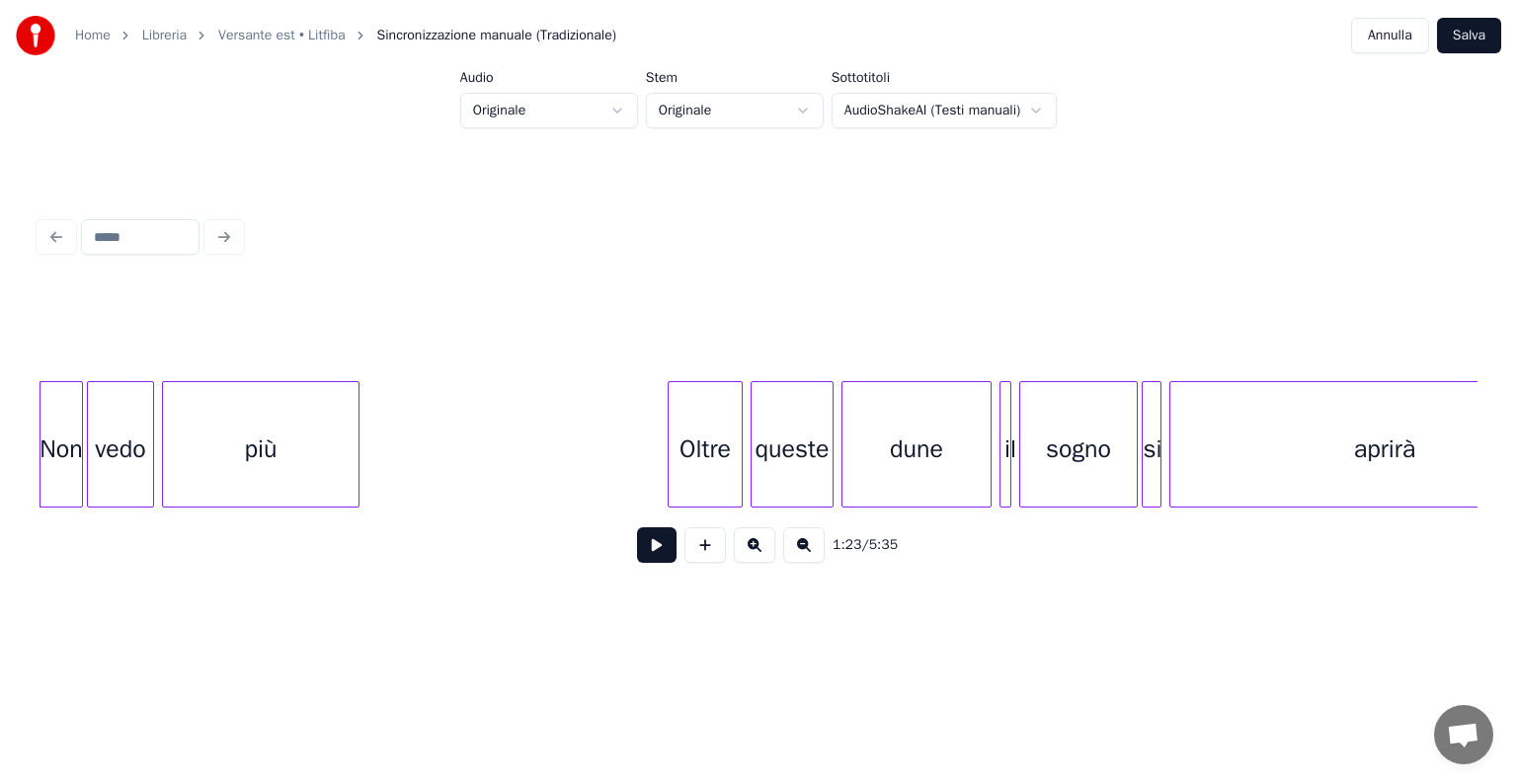 click at bounding box center (657, 545) 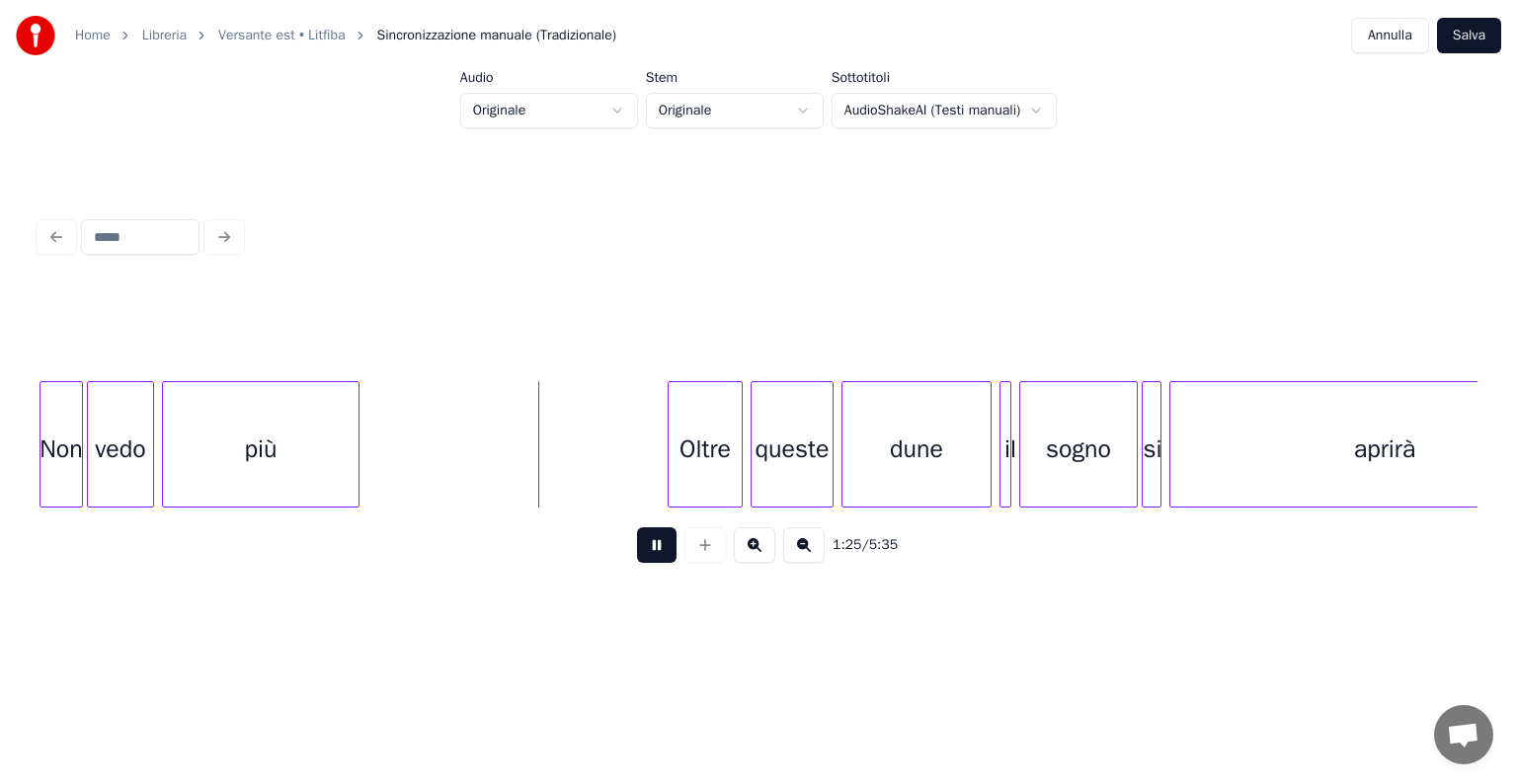 click at bounding box center [657, 545] 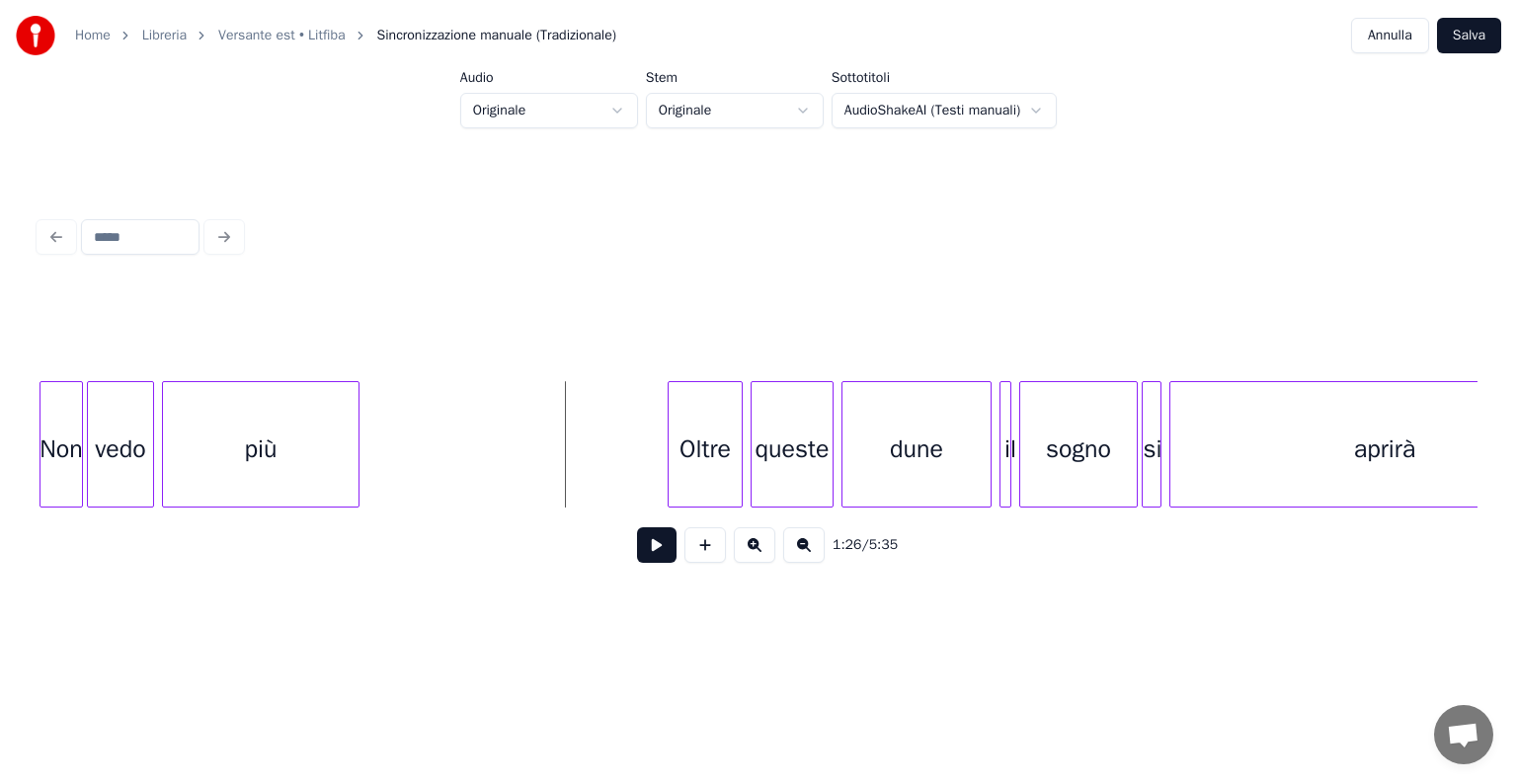 click on "Home Libreria Versante est • Litfiba Sincronizzazione manuale (Tradizionale) Annulla Salva Audio Originale Stem Originale Sottotitoli AudioShakeAI (Testi manuali) 1:26  /  5:35" at bounding box center [758, 331] 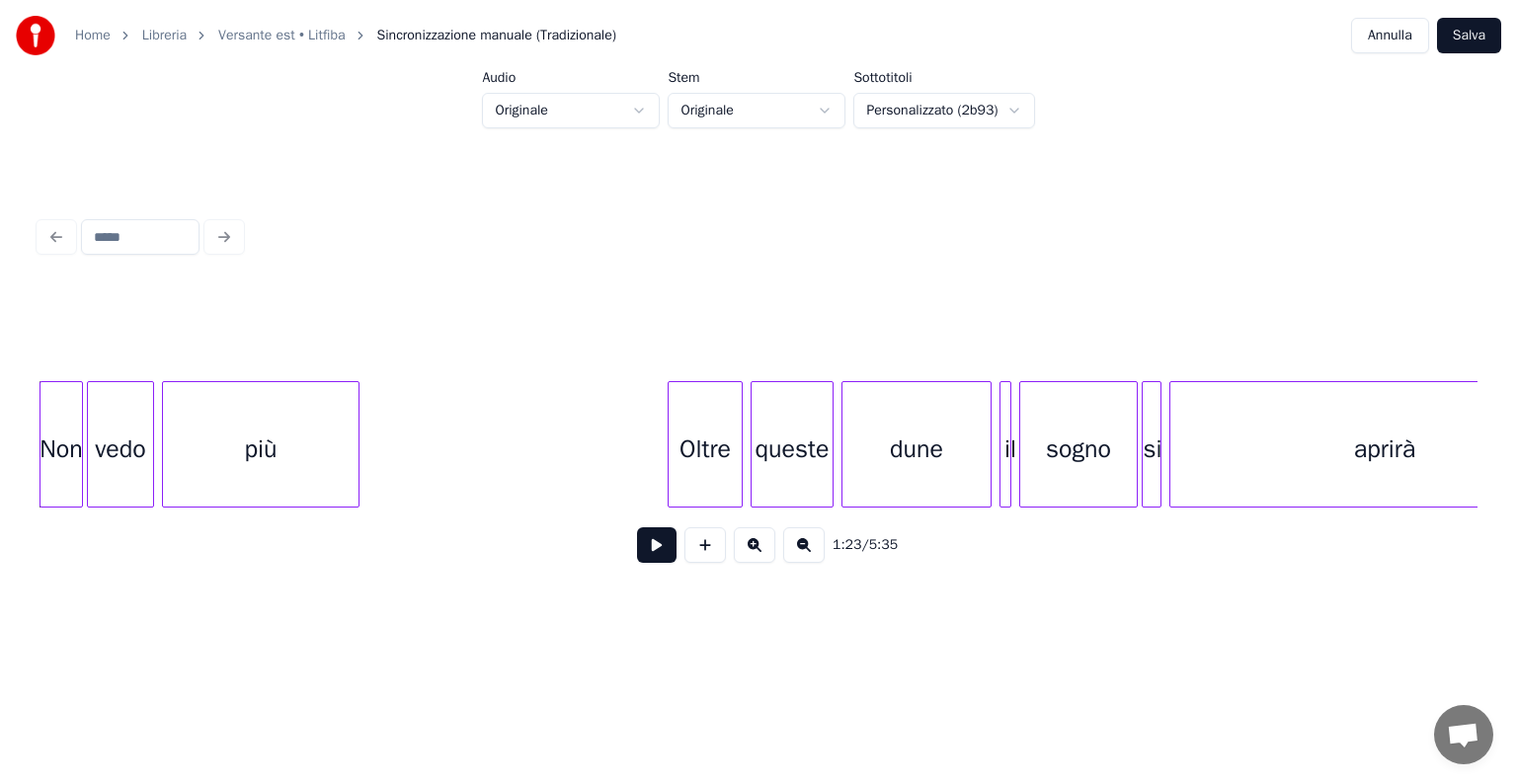 click at bounding box center (657, 545) 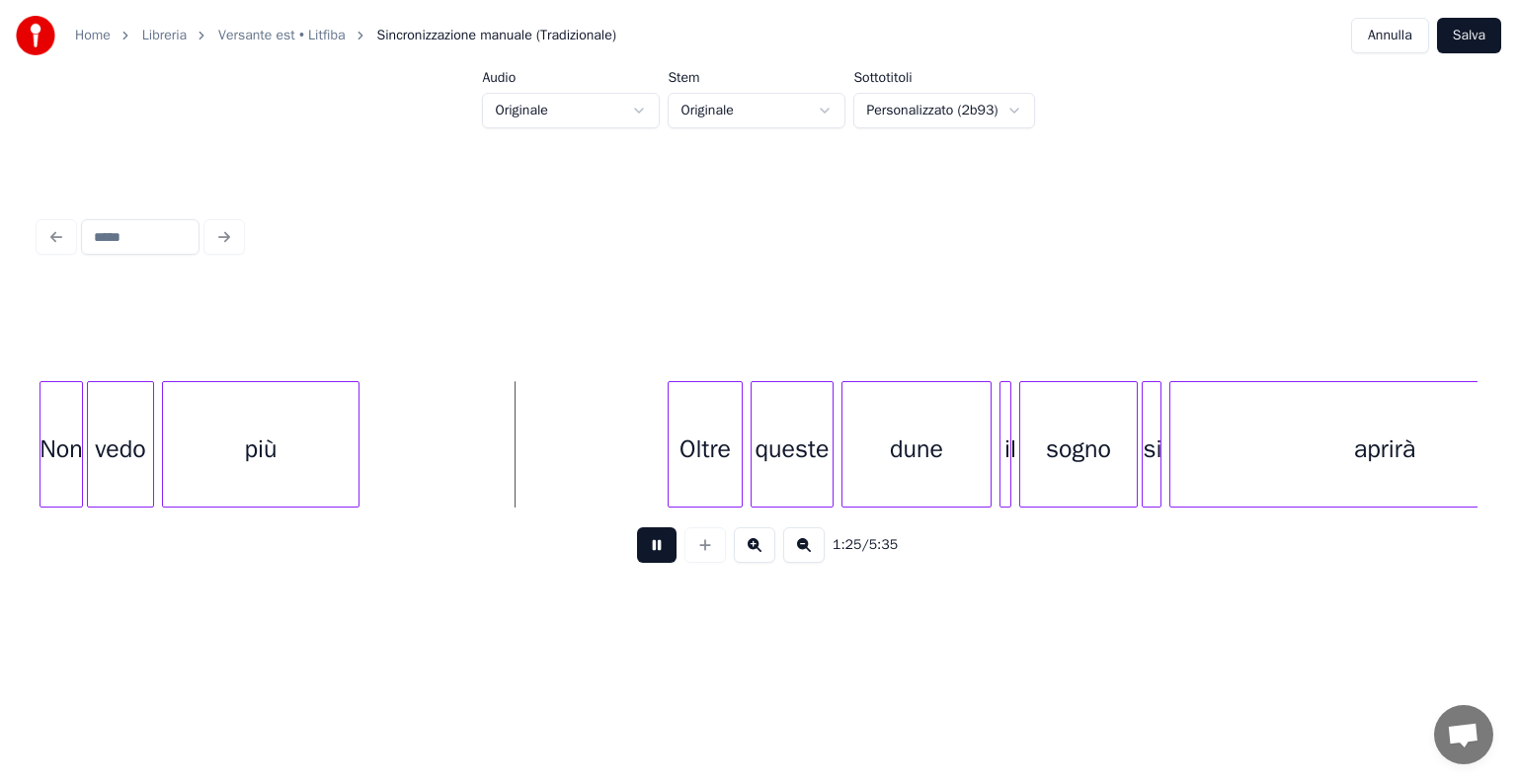 click at bounding box center (657, 545) 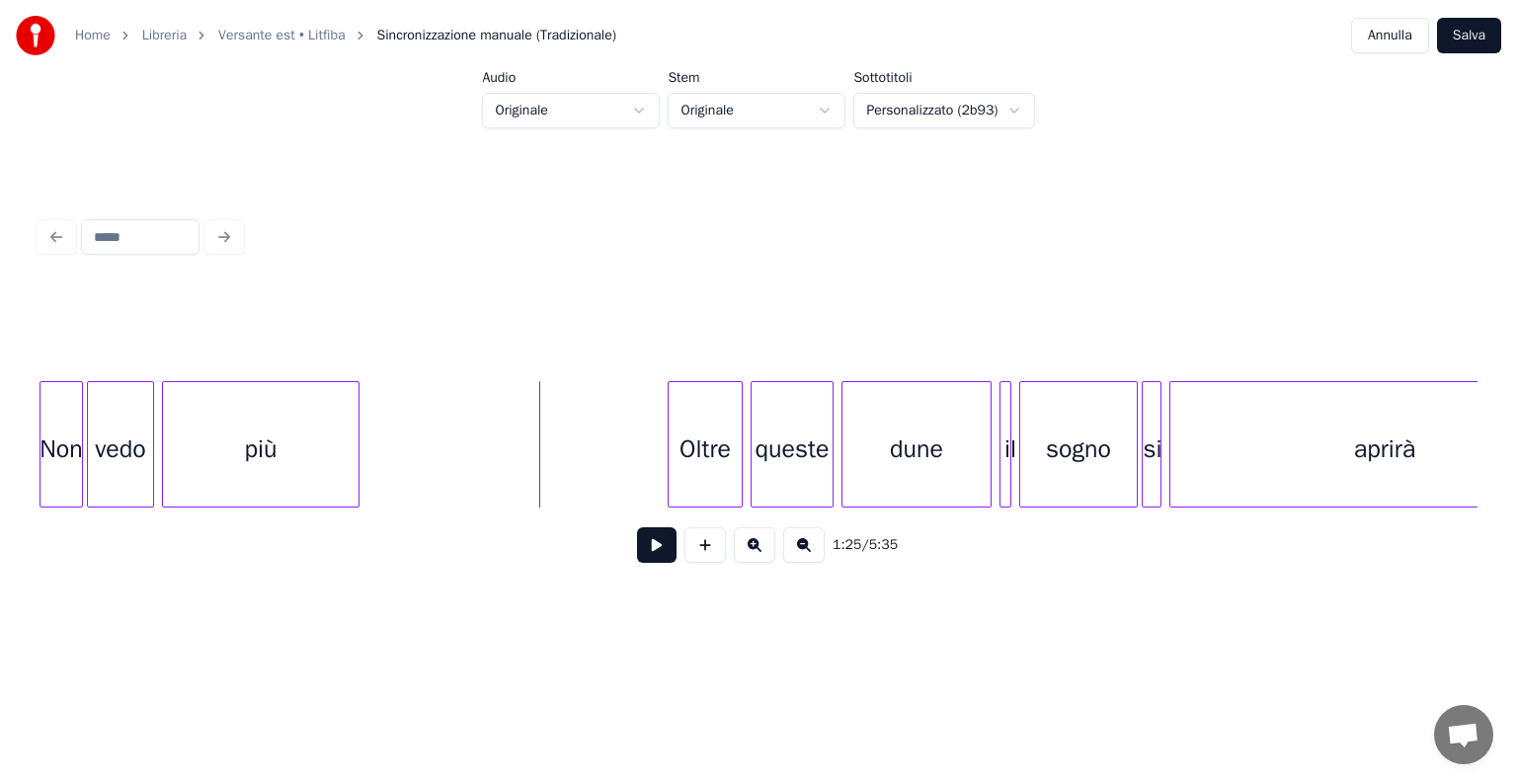 click on "Annulla" at bounding box center (1390, 36) 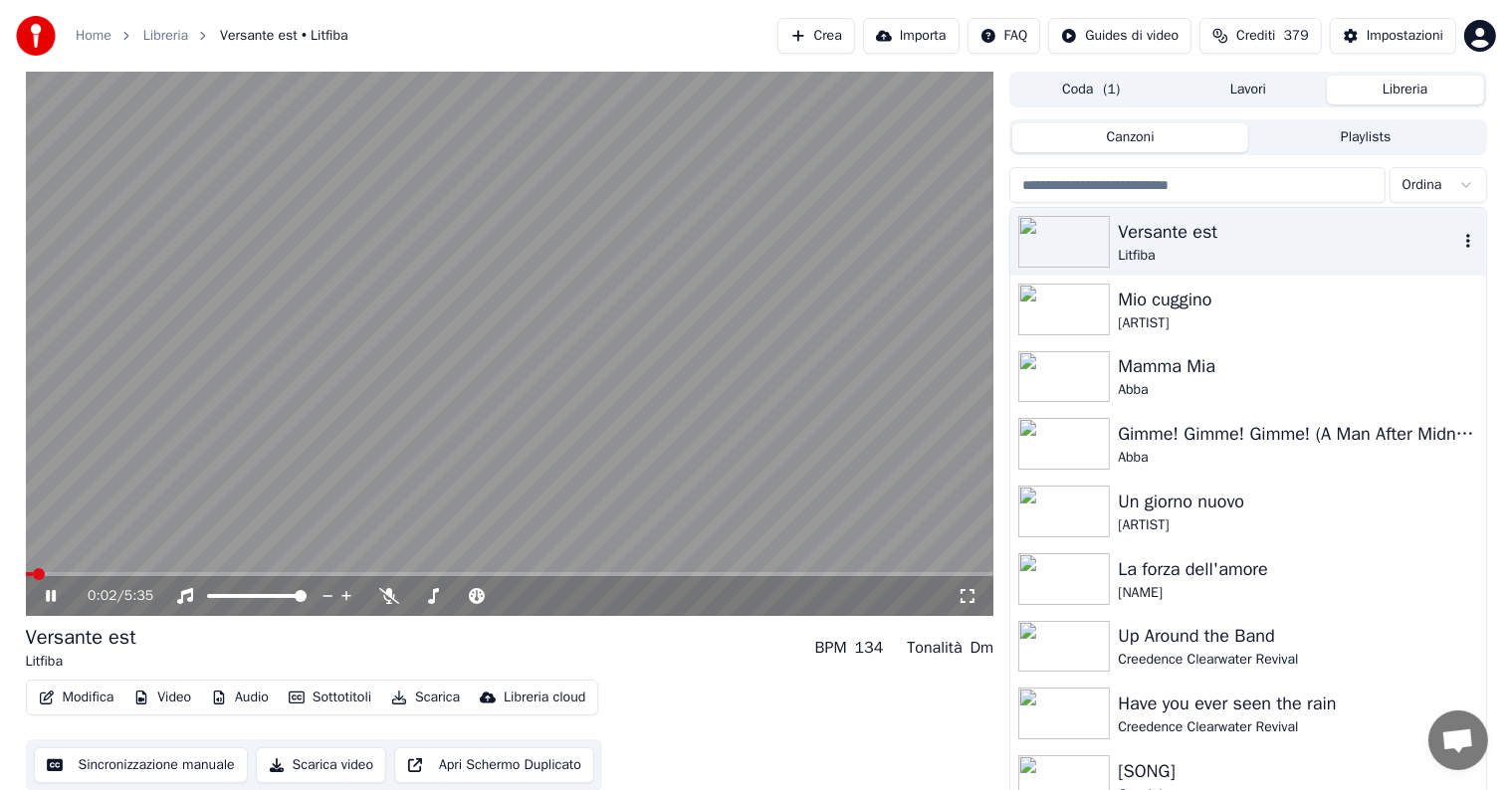 click on "Versante est" at bounding box center (1287, 232) 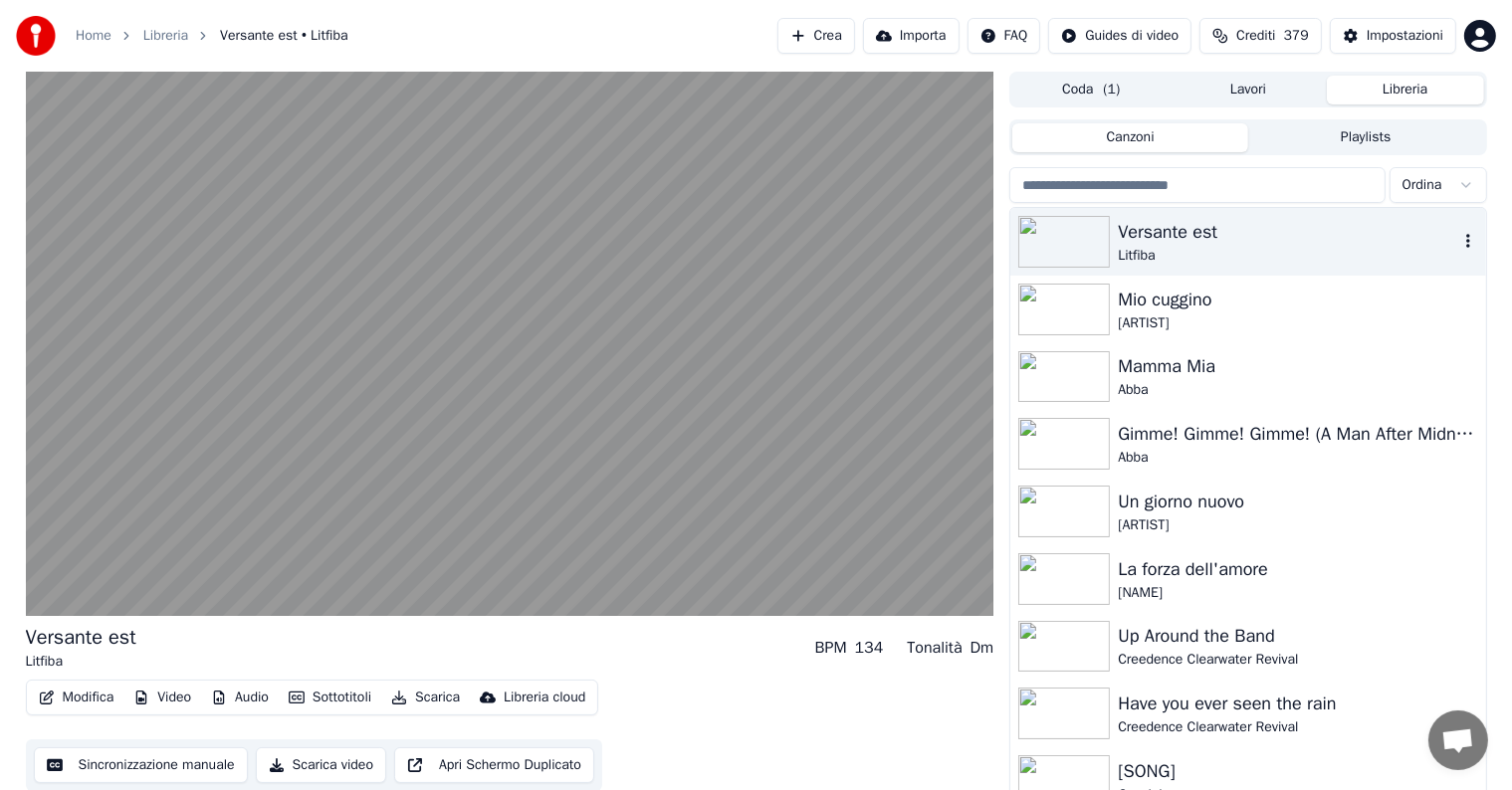 click on "Versante est" at bounding box center (1287, 232) 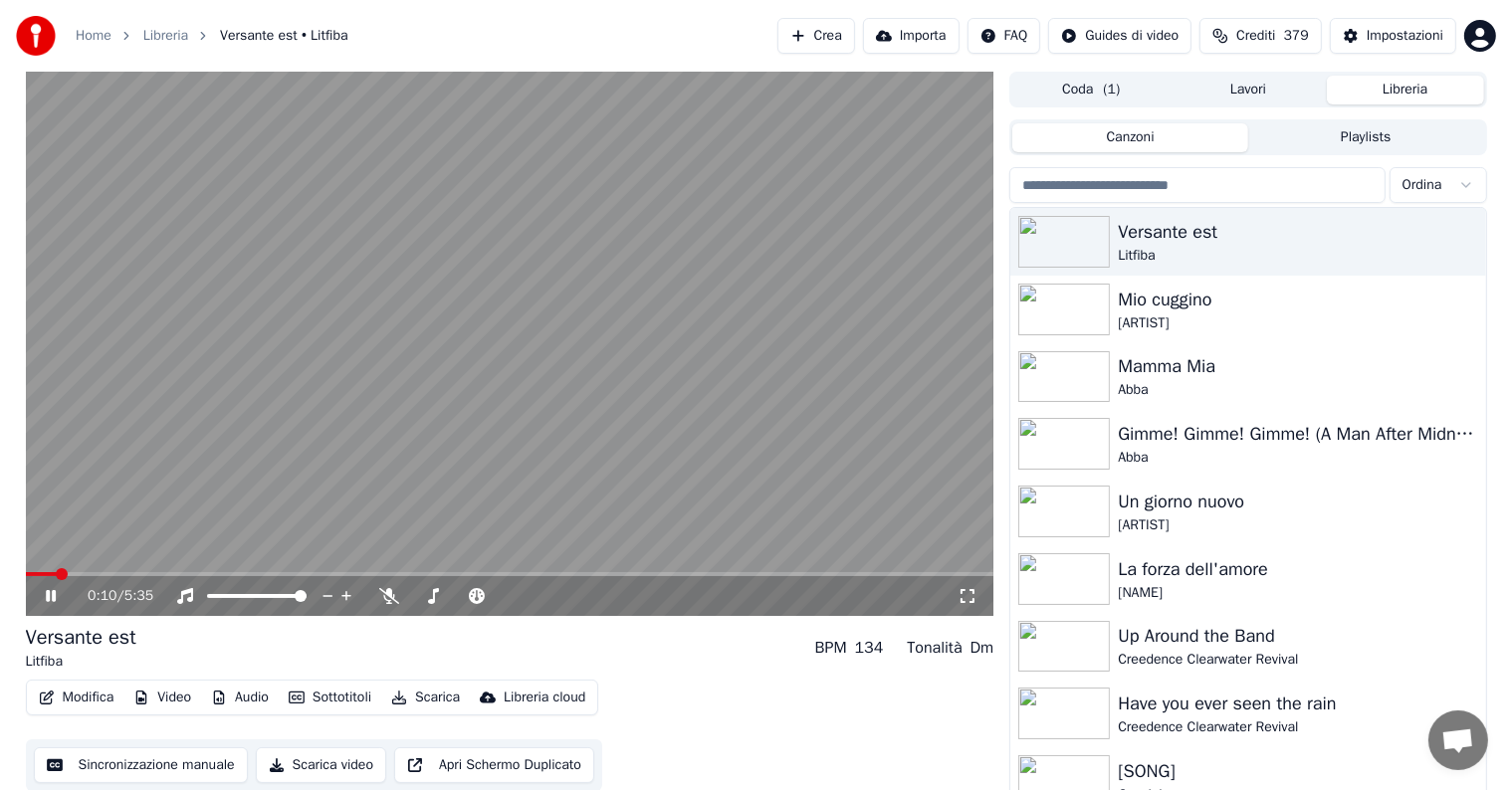 click on "Audio" at bounding box center (240, 697) 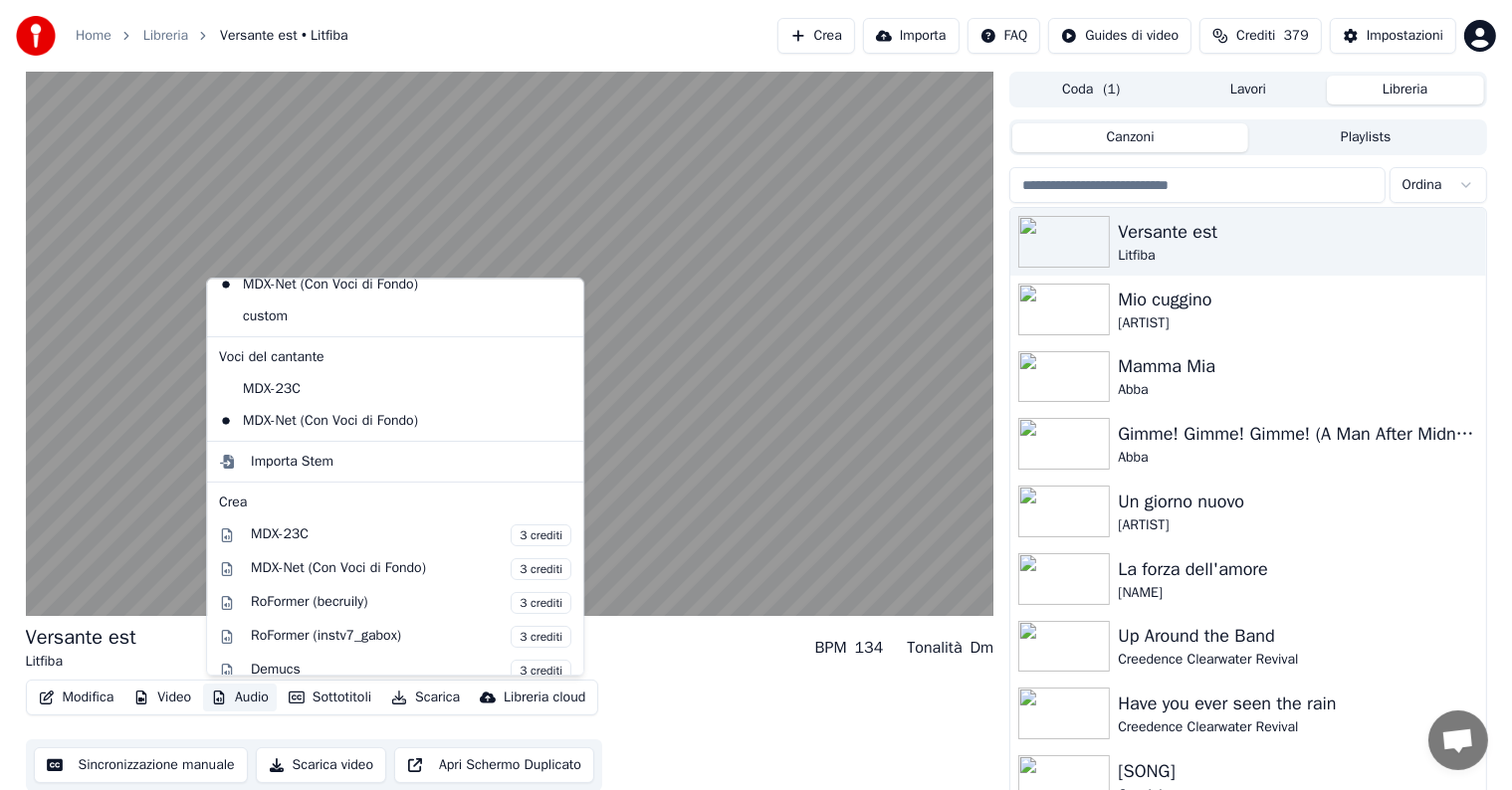 scroll, scrollTop: 292, scrollLeft: 0, axis: vertical 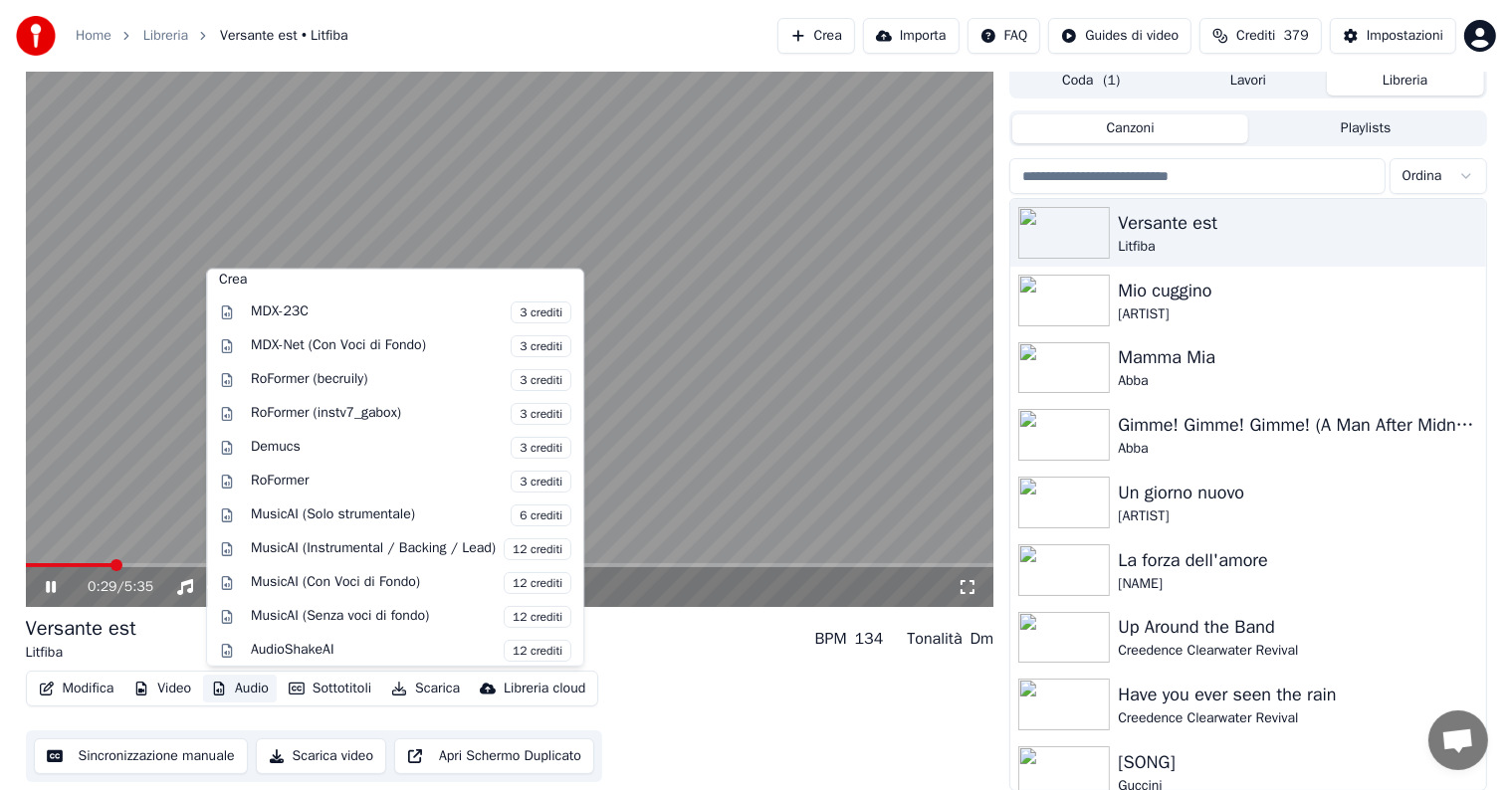 click on "Versante est Litfiba BPM 134 Tonalità Dm Modifica Video Audio Sottotitoli Scarica Libreria cloud Sincronizzazione manuale Scarica video Apri Schermo Duplicato" at bounding box center (510, 698) 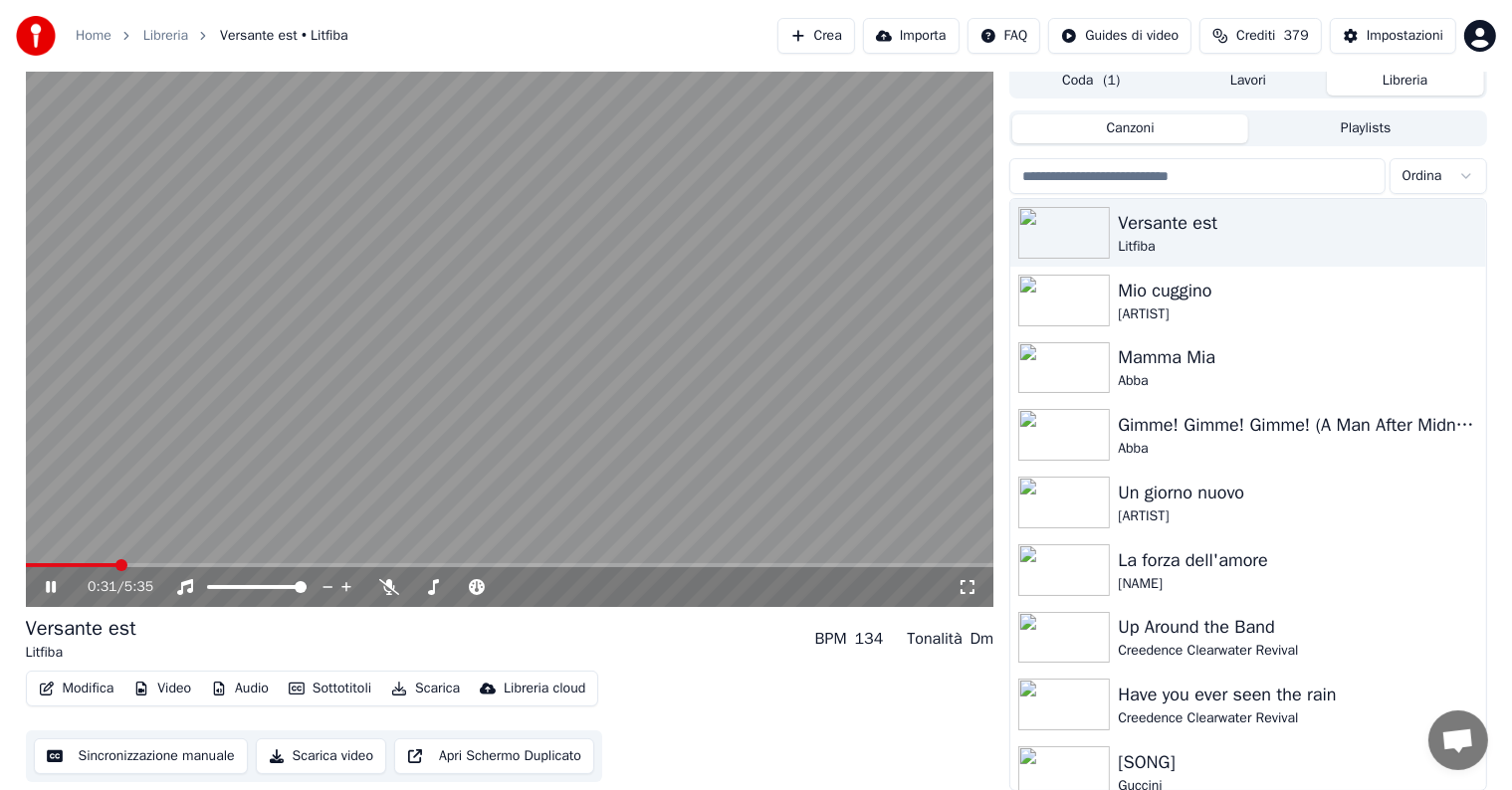 click at bounding box center [510, 565] 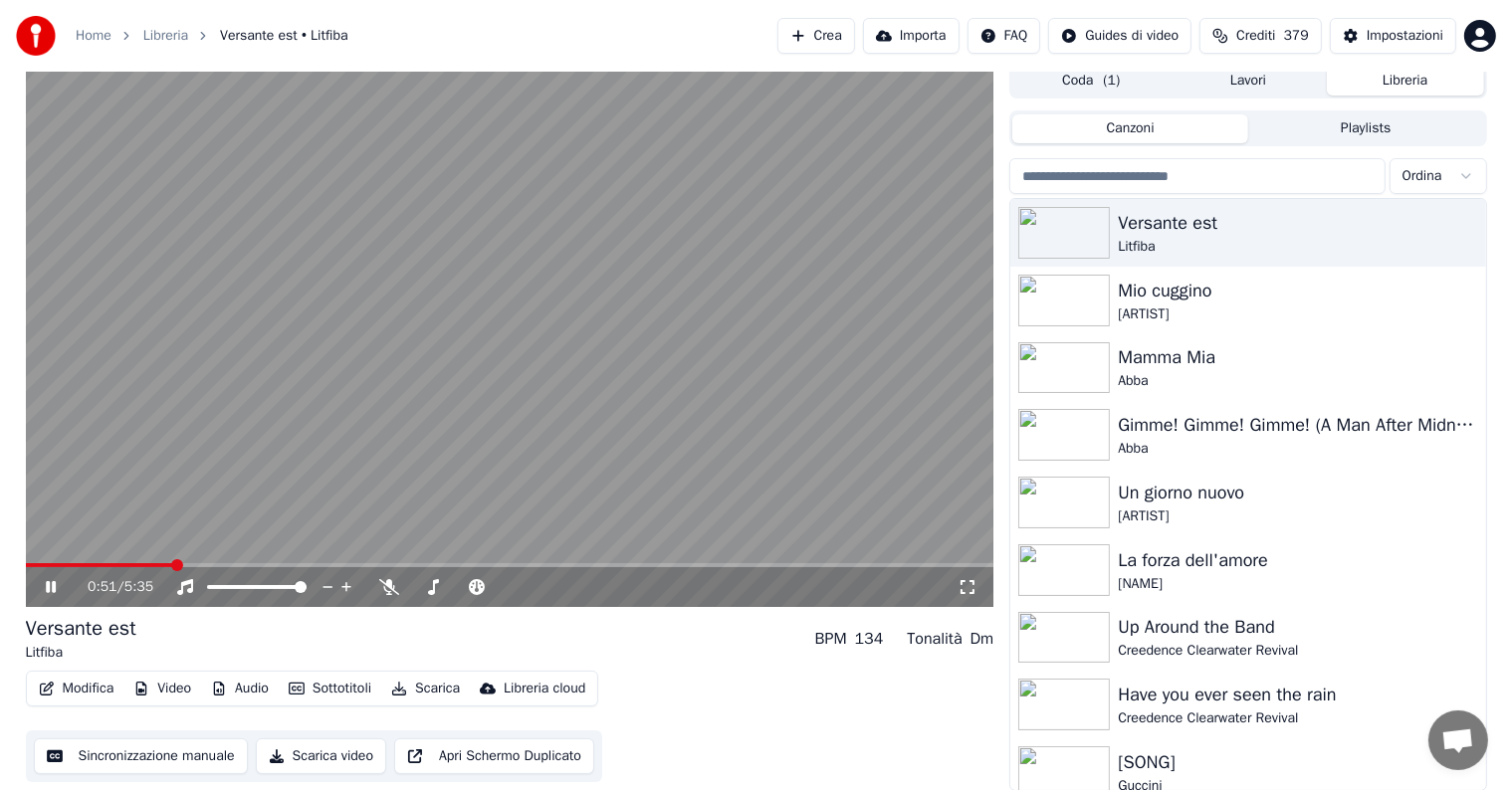 click at bounding box center [100, 565] 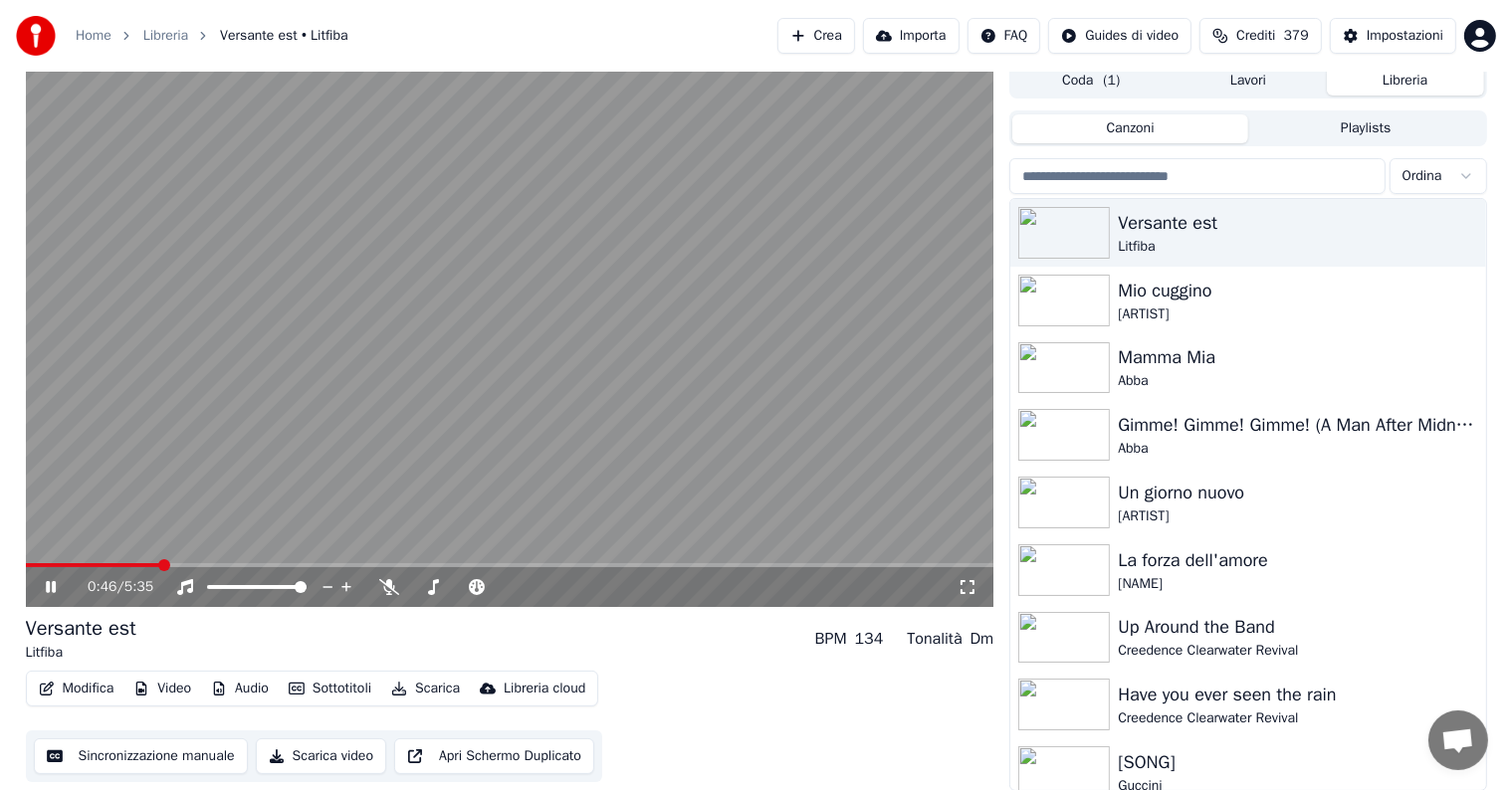 click at bounding box center [510, 565] 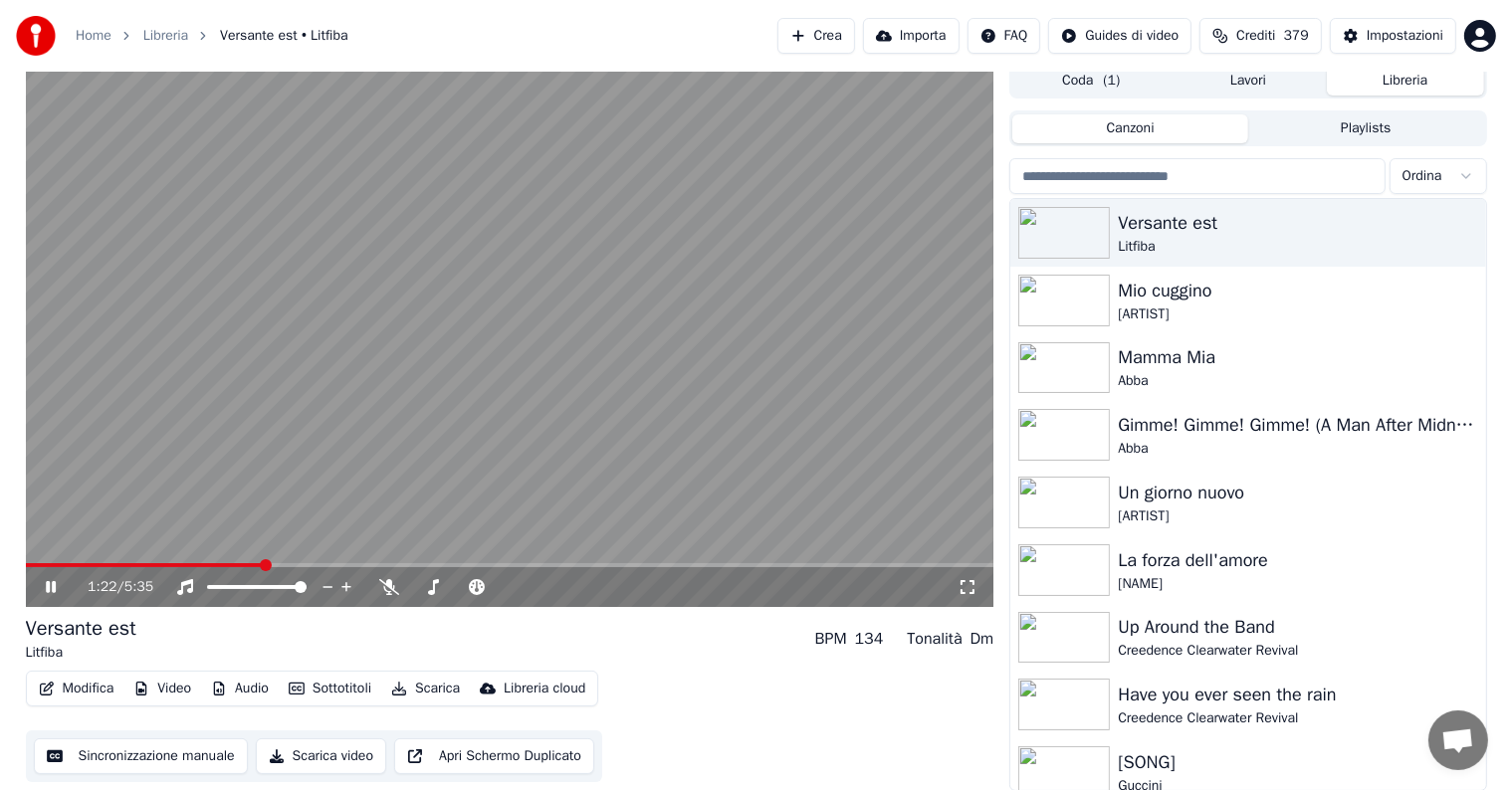 click at bounding box center [510, 565] 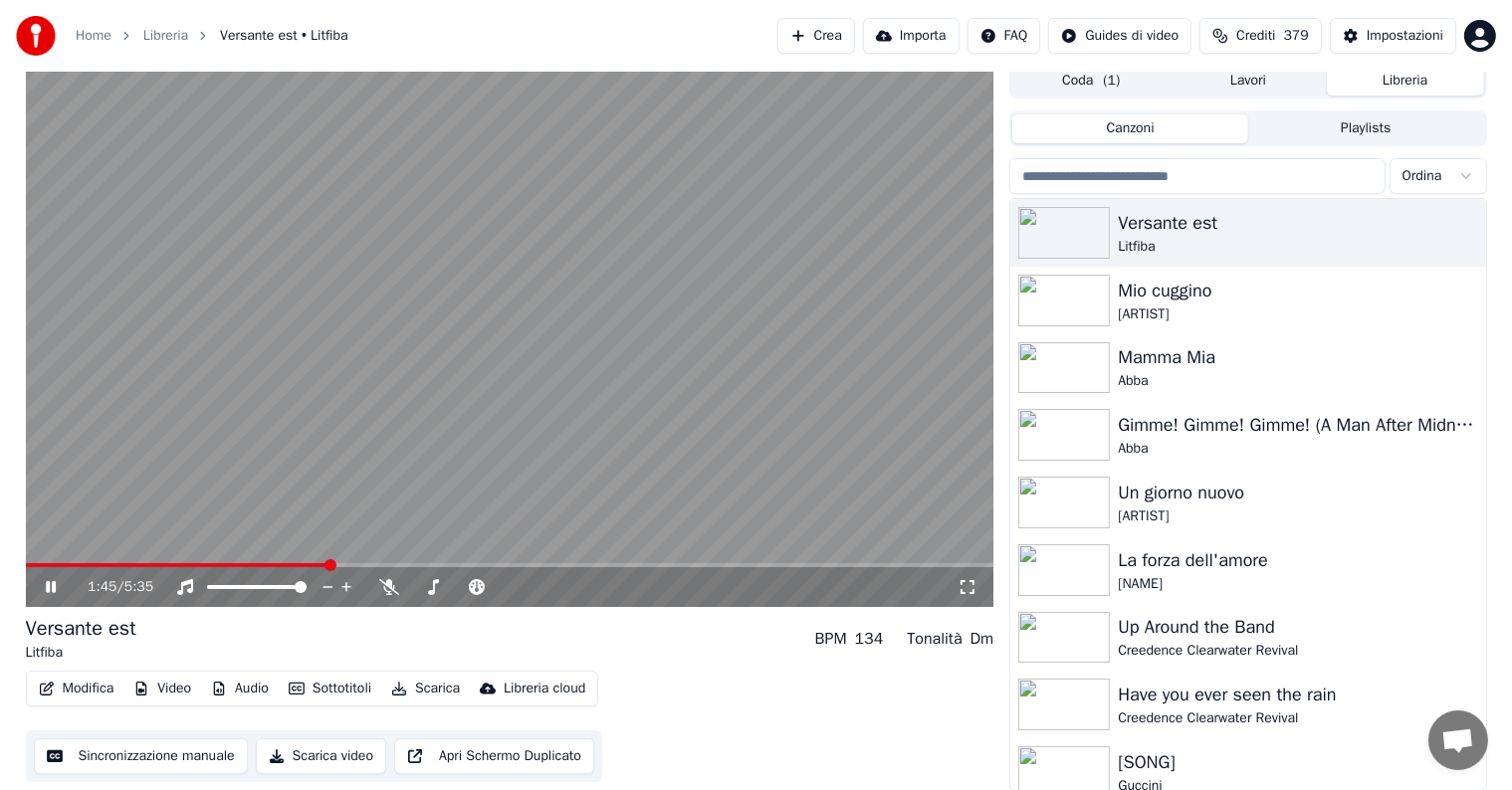 click at bounding box center (510, 565) 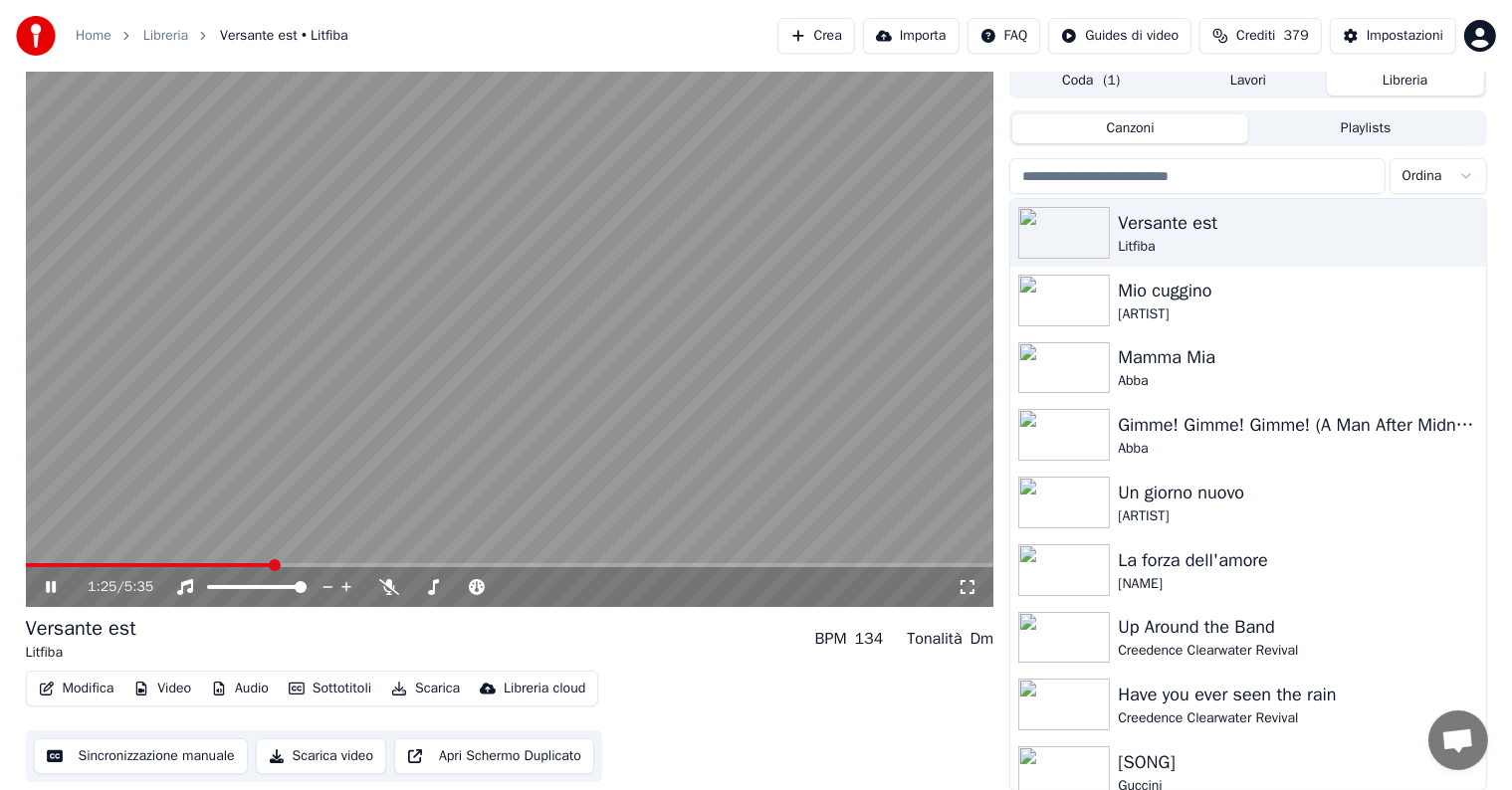 click at bounding box center (510, 565) 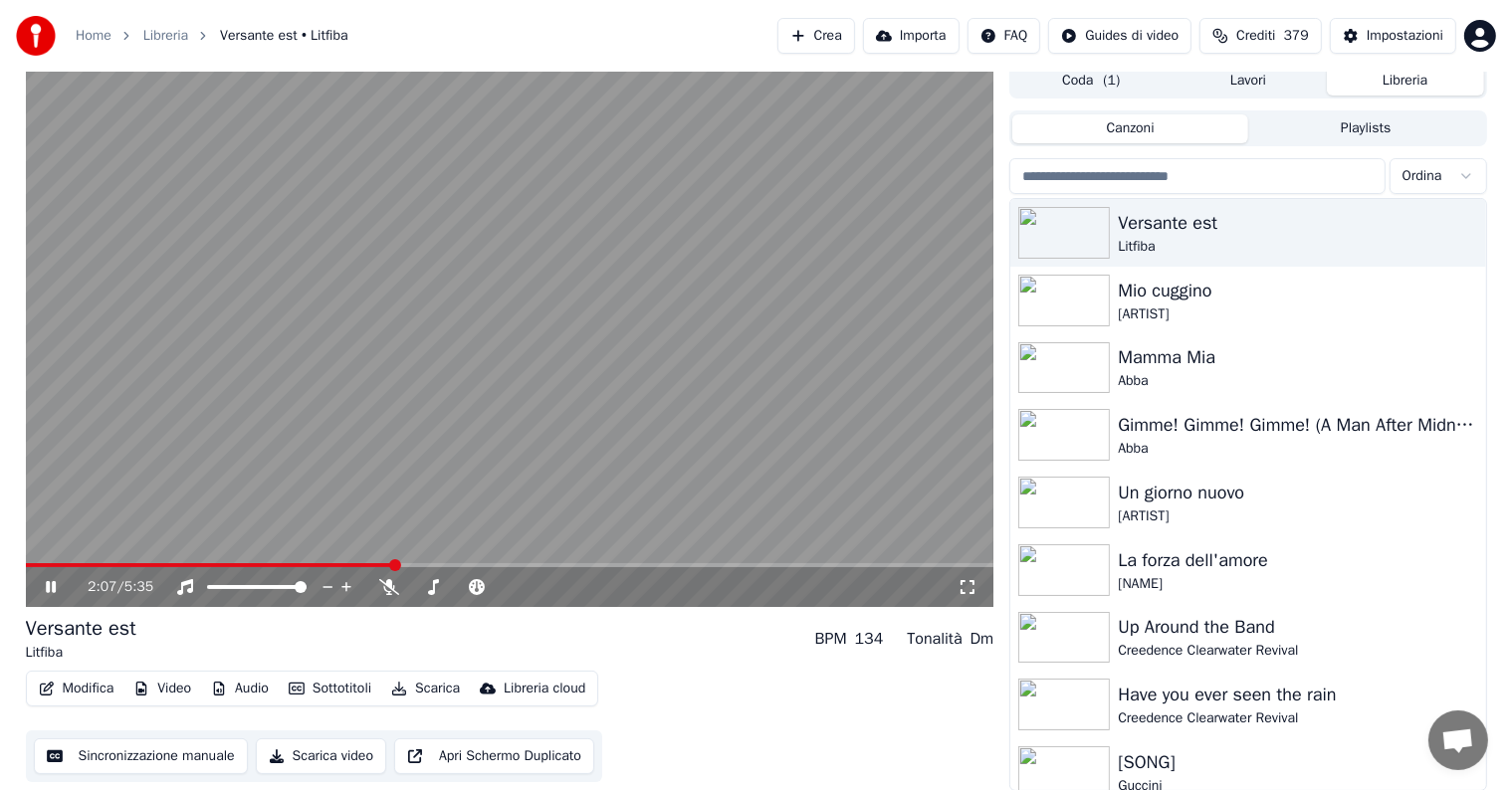 click on "2:07  /  5:35" at bounding box center (510, 587) 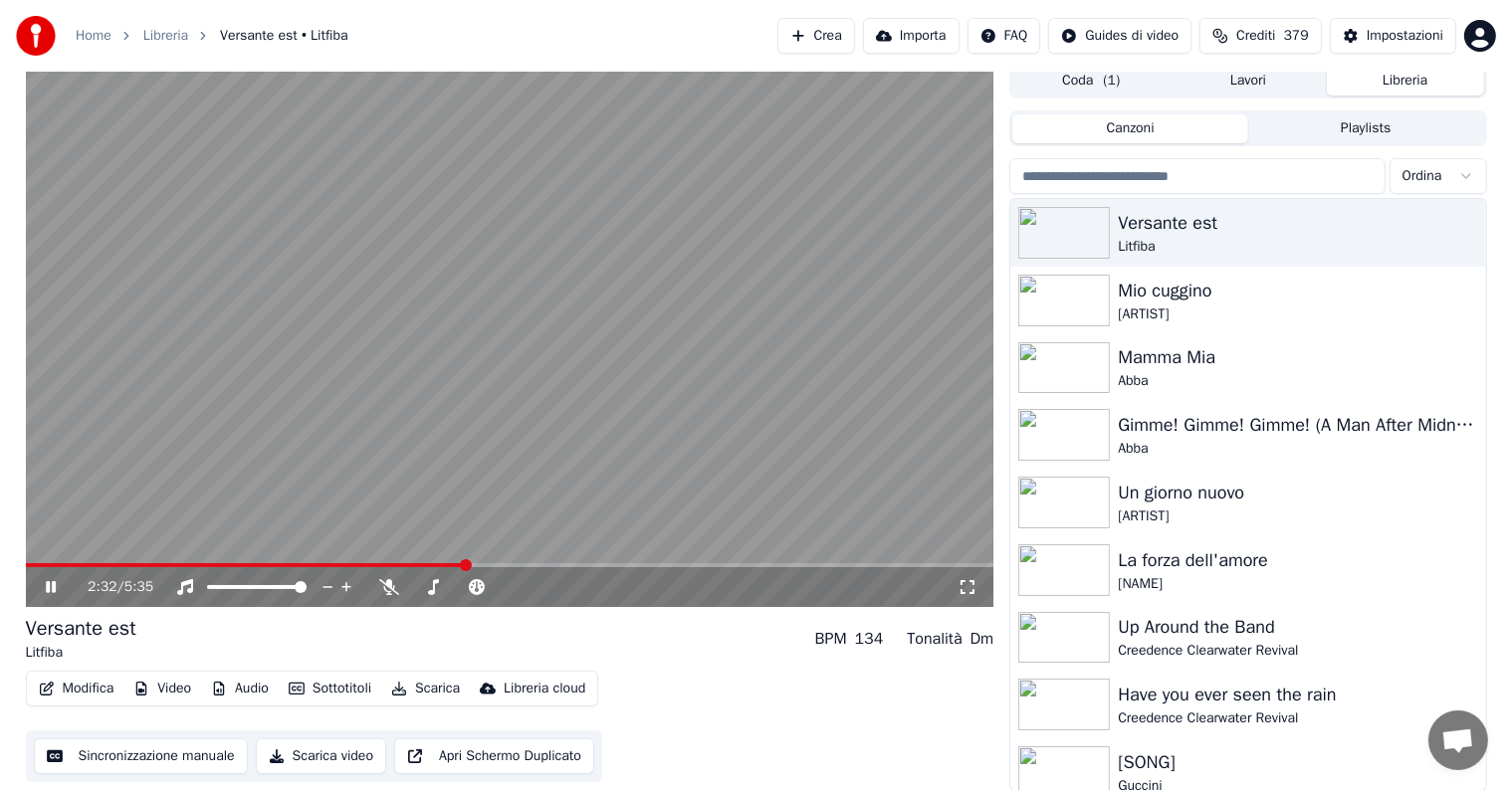 click at bounding box center [510, 565] 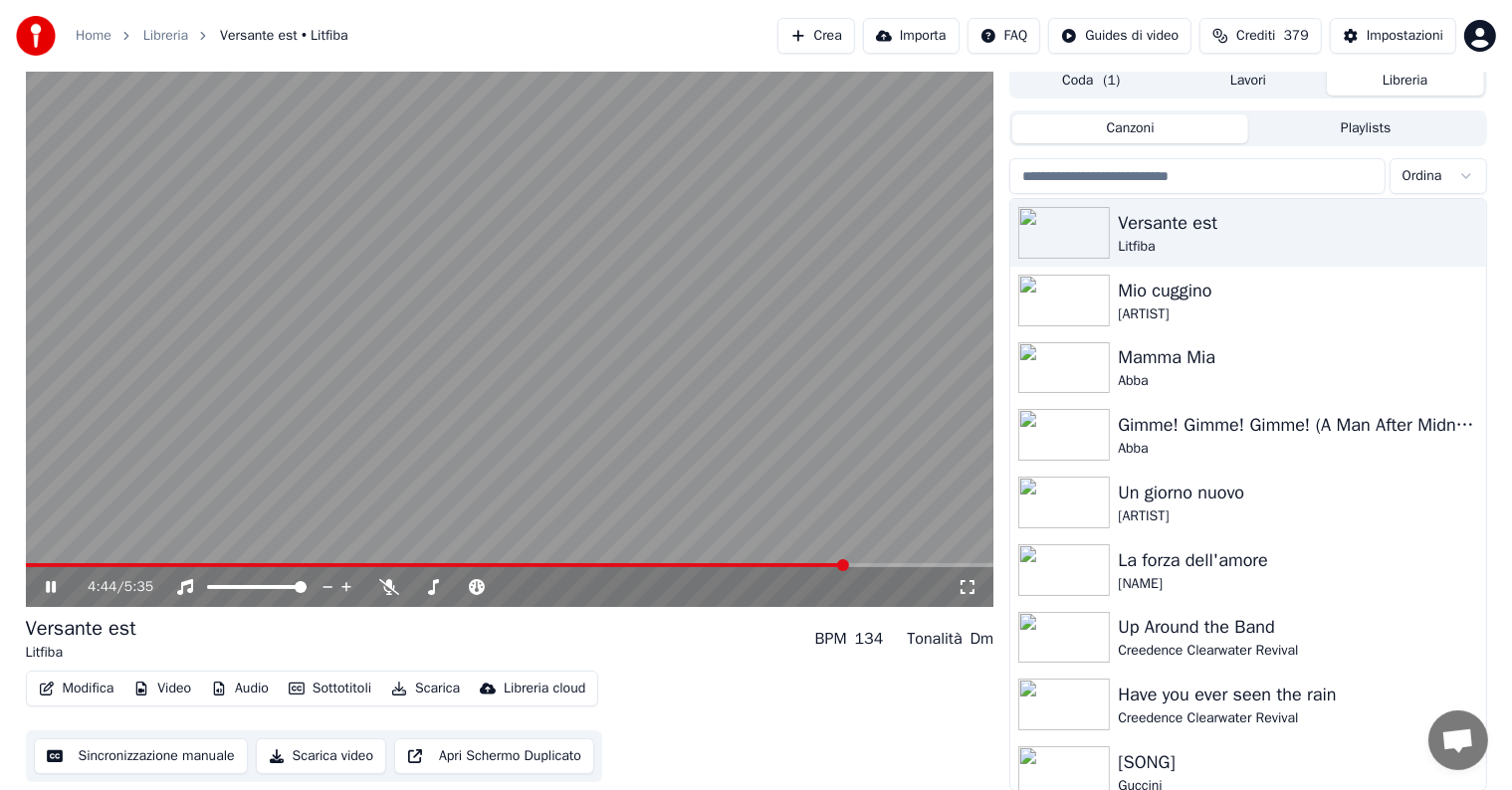 click 